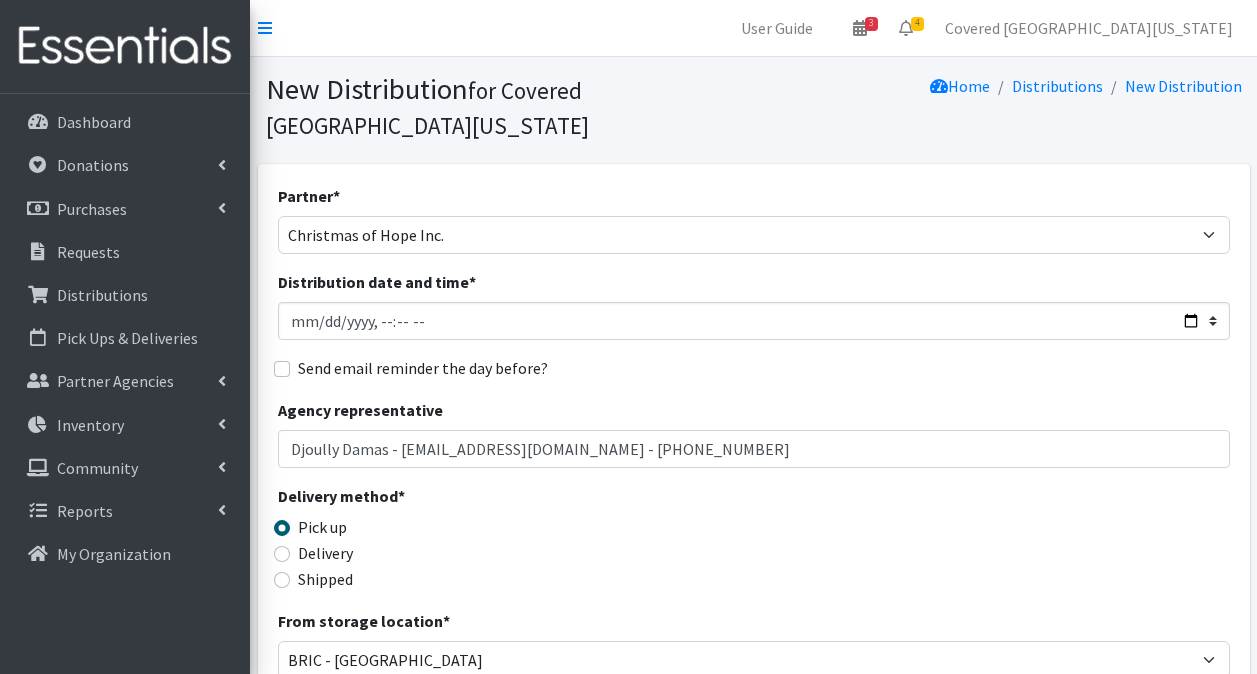 select on "2292" 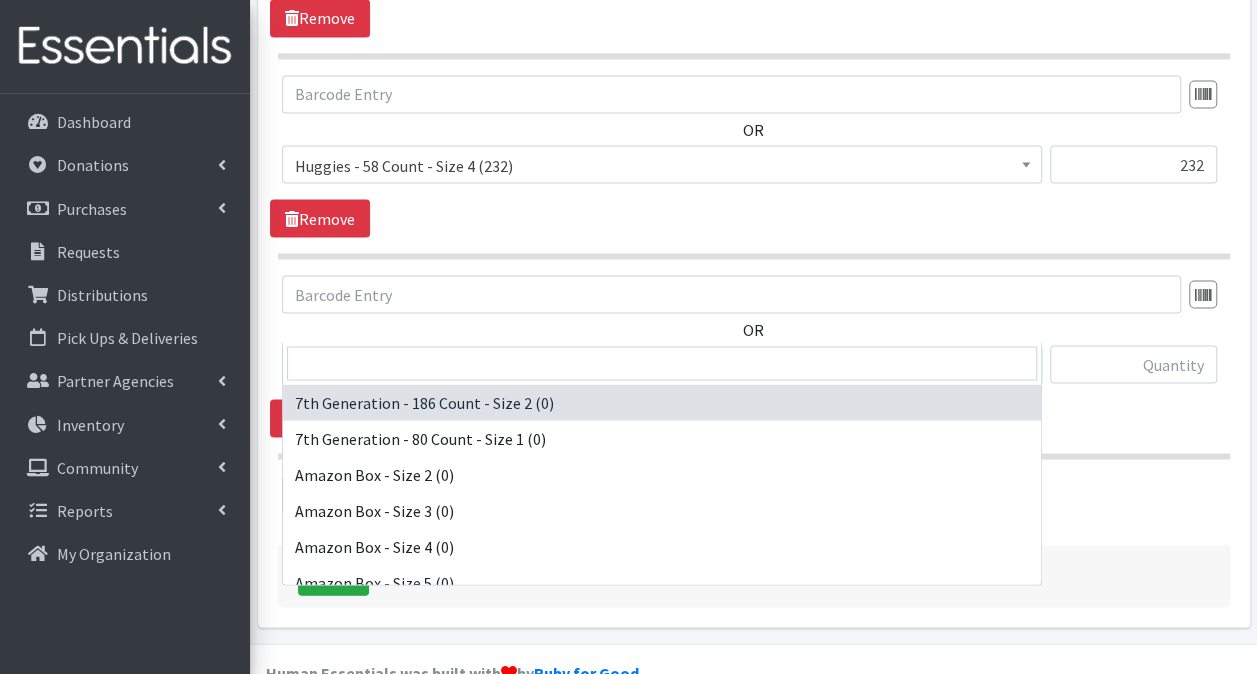 scroll, scrollTop: 2800, scrollLeft: 0, axis: vertical 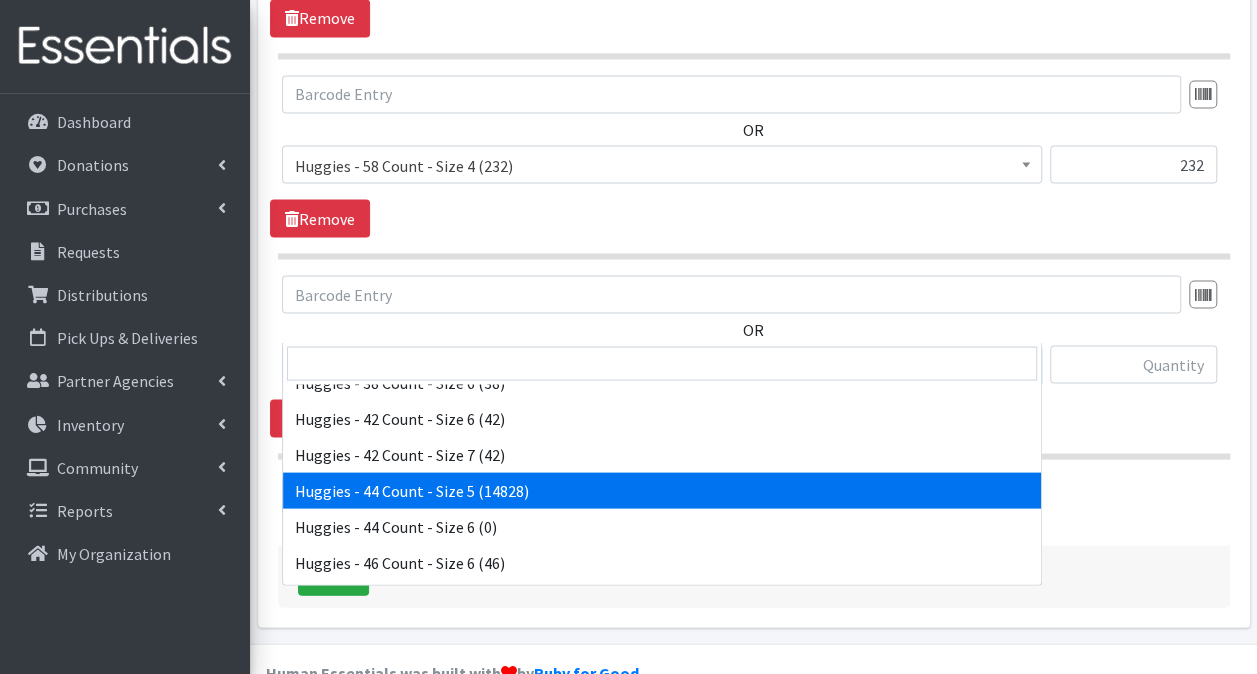 select on "10455" 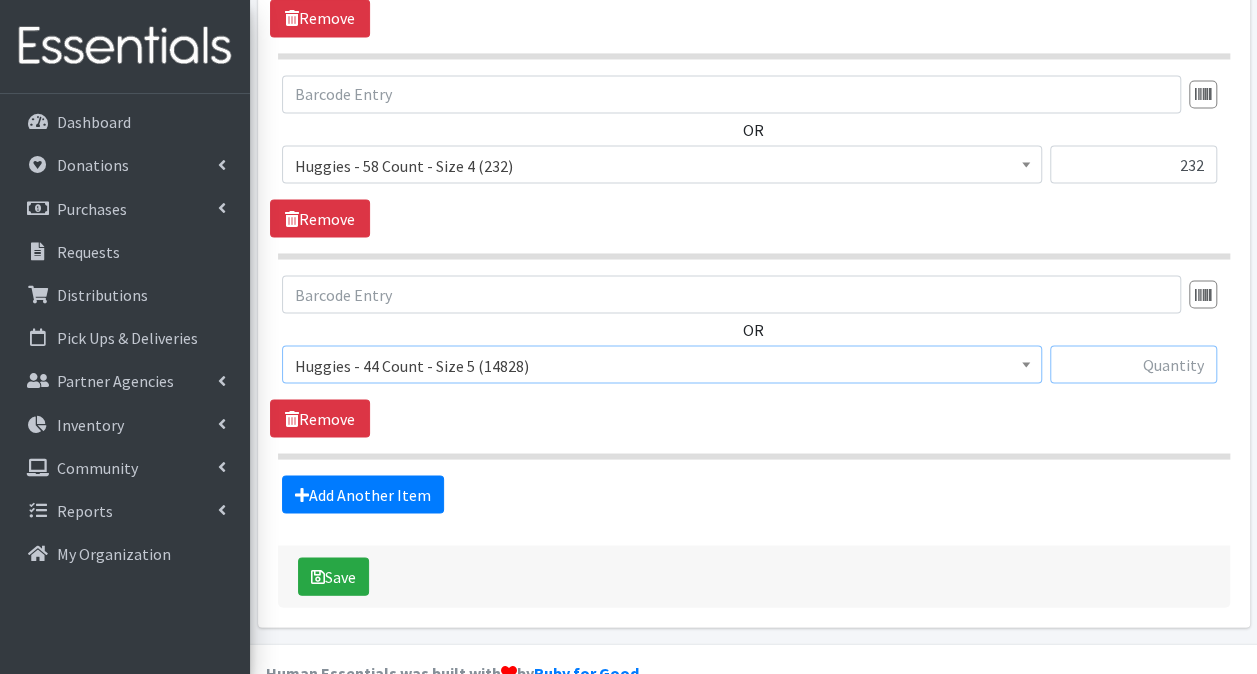 click at bounding box center [1133, 364] 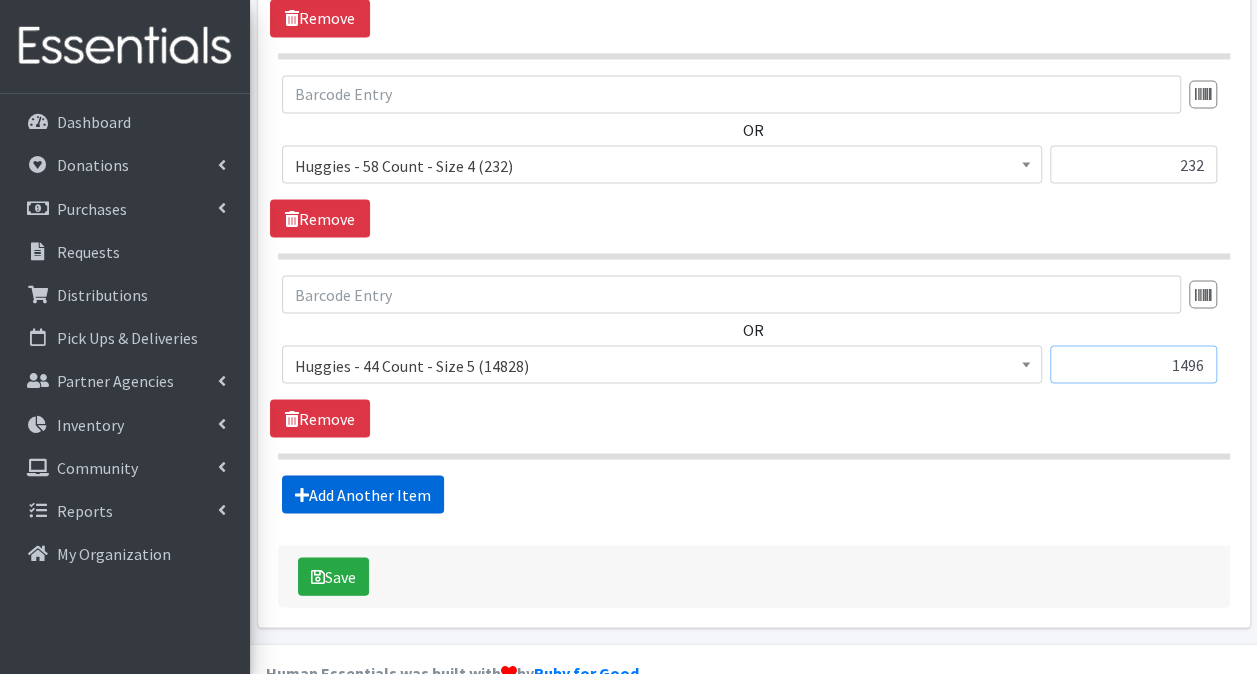 type on "1496" 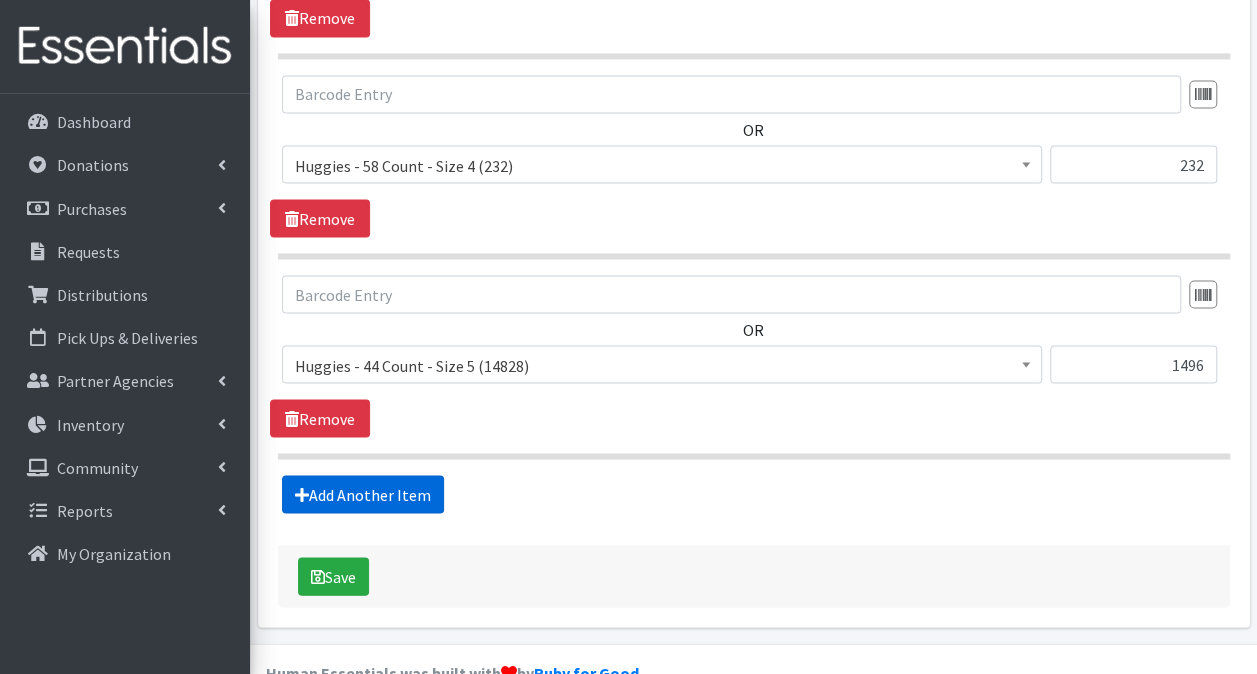 click on "Add Another Item" at bounding box center (363, 494) 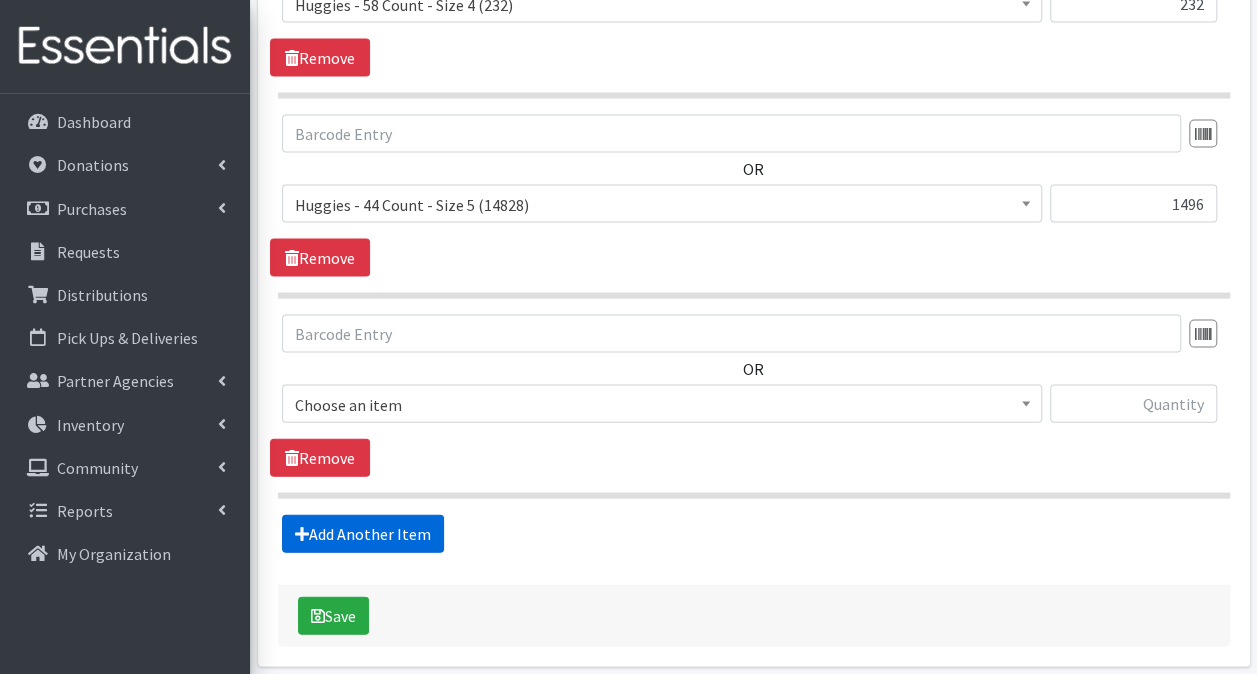 scroll, scrollTop: 1981, scrollLeft: 0, axis: vertical 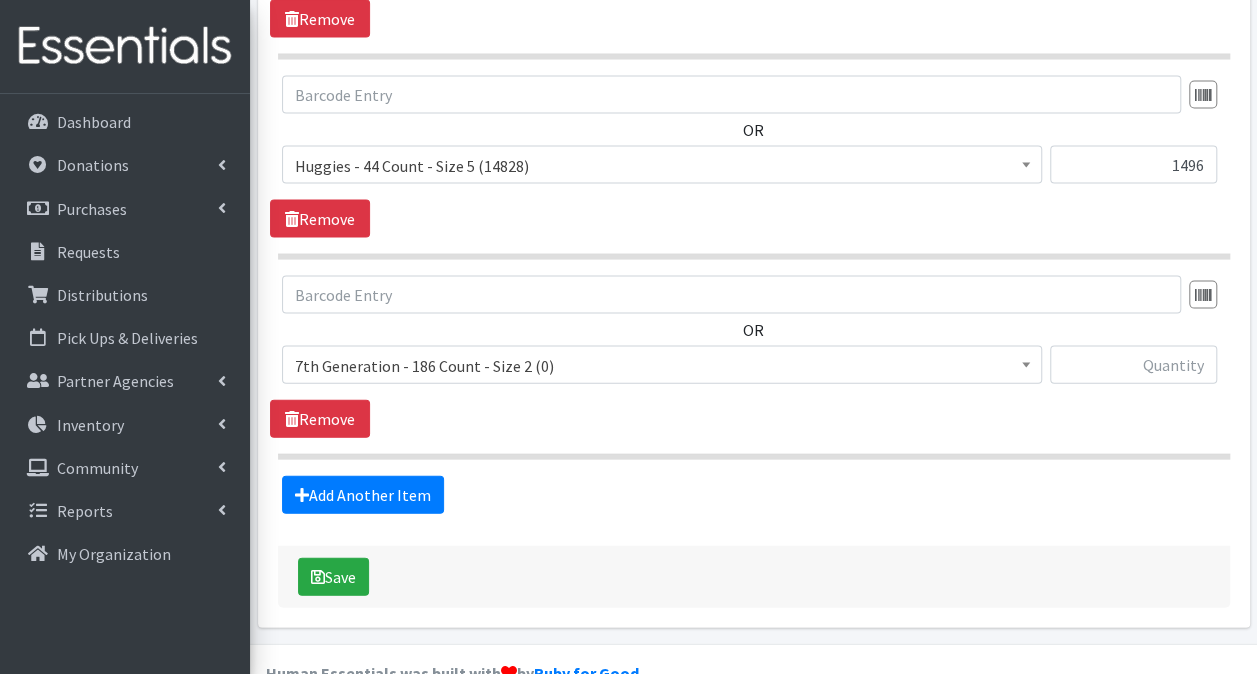 click on "7th Generation - 186 Count - Size 2 (0)" at bounding box center [662, 366] 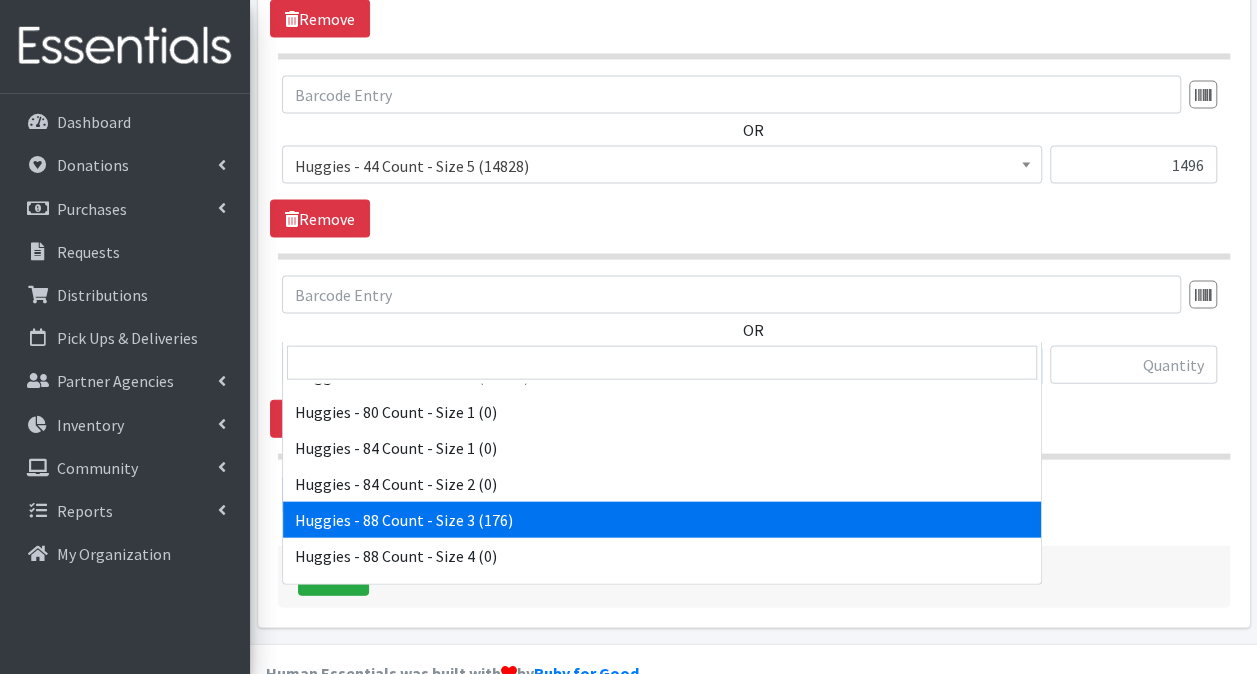 scroll, scrollTop: 6100, scrollLeft: 0, axis: vertical 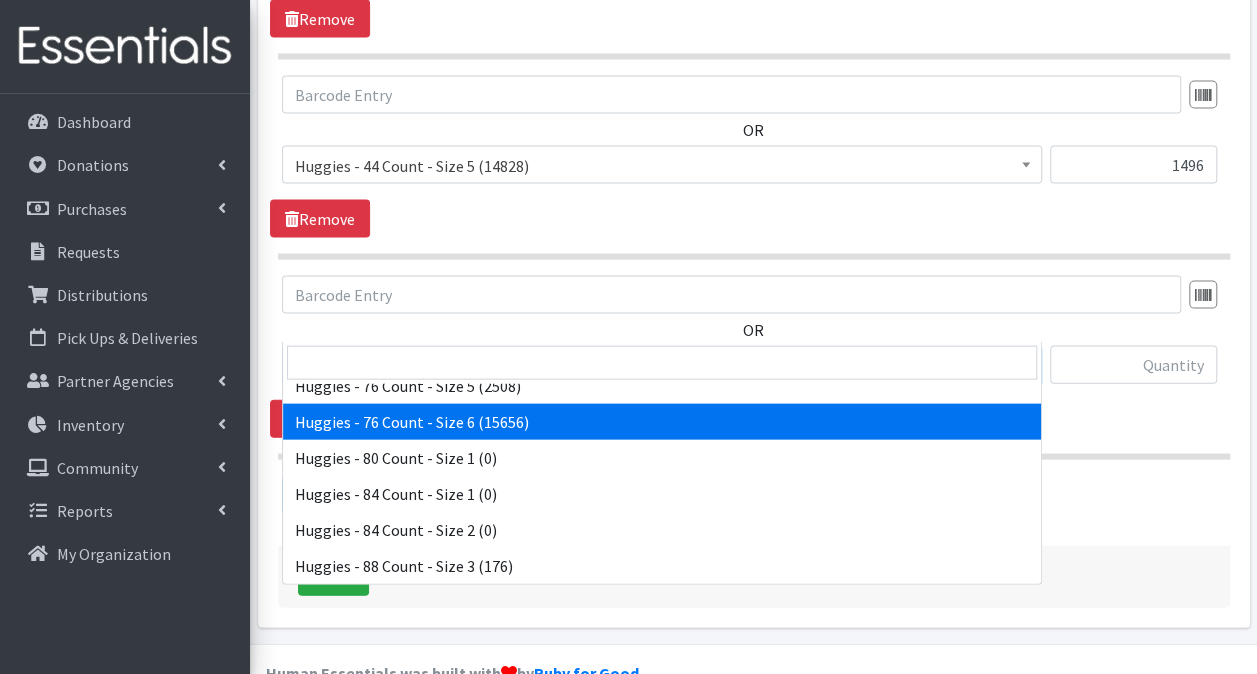 select on "15371" 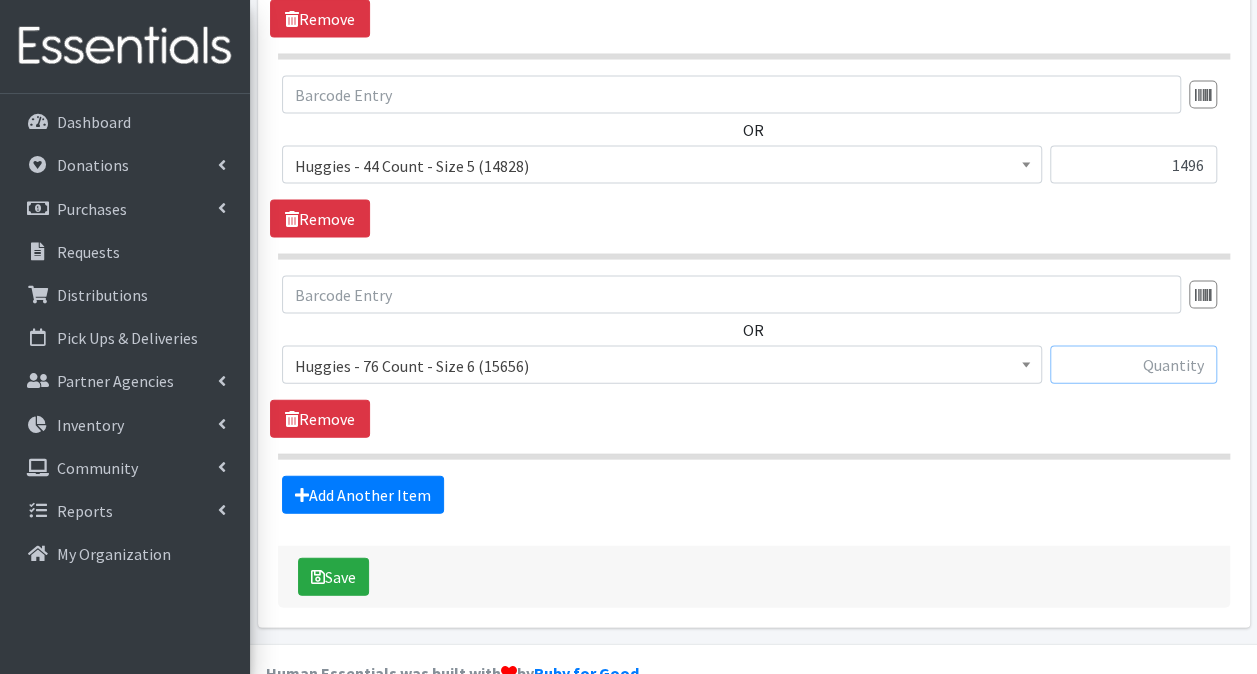 click at bounding box center [1133, 365] 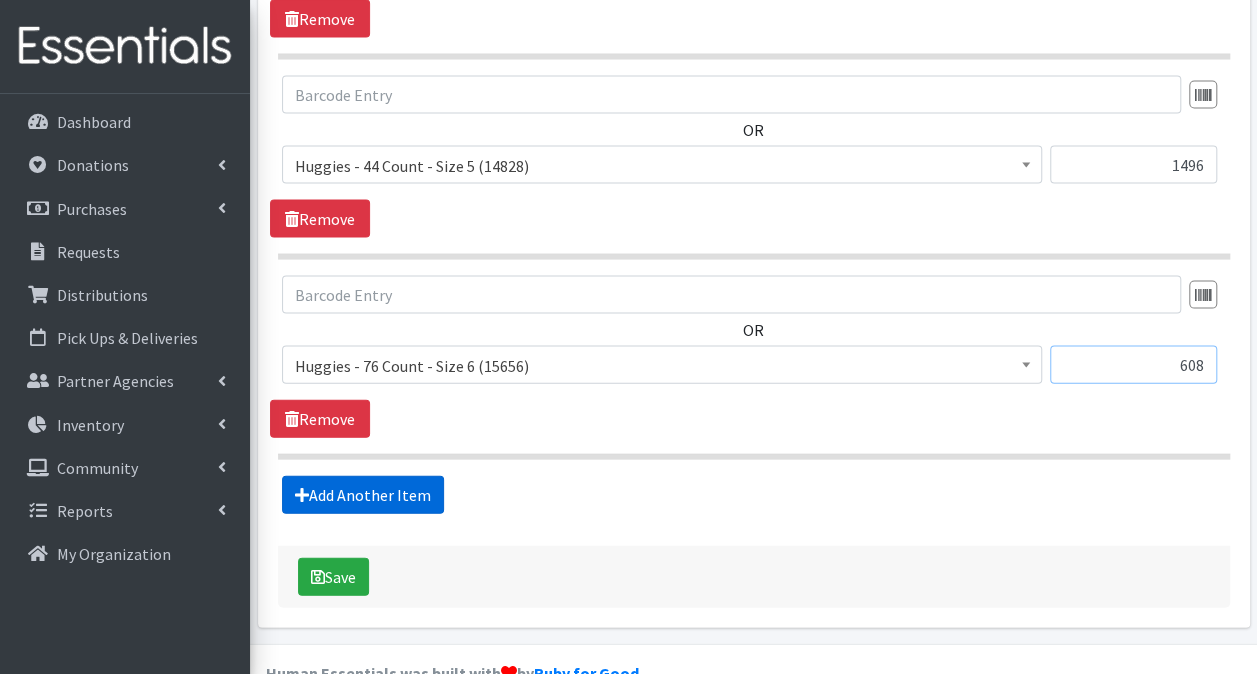 type on "608" 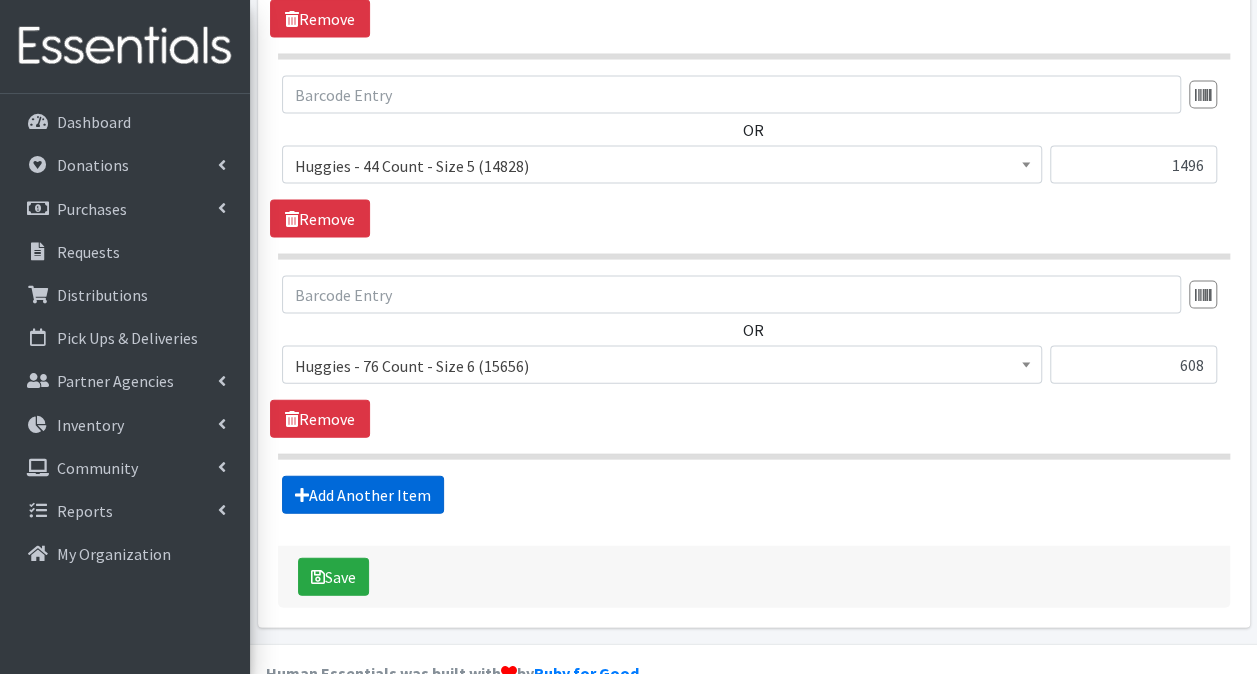 click on "Add Another Item" at bounding box center [363, 495] 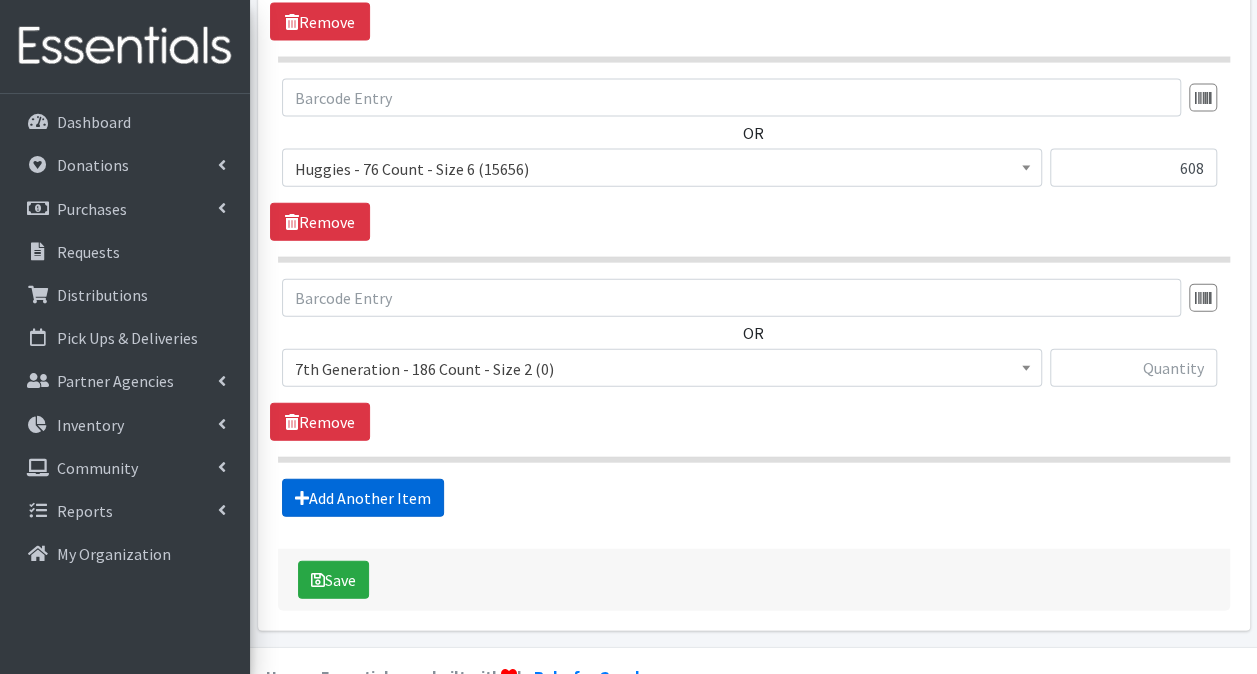 scroll, scrollTop: 2180, scrollLeft: 0, axis: vertical 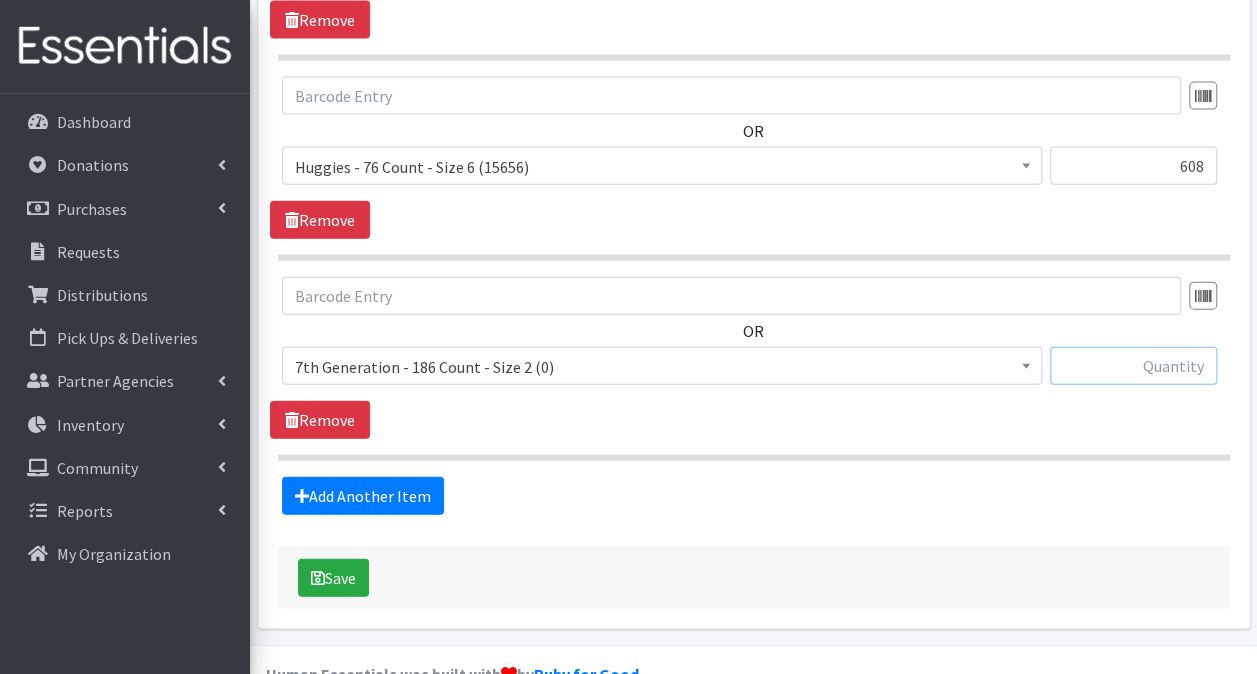 click at bounding box center (1133, 366) 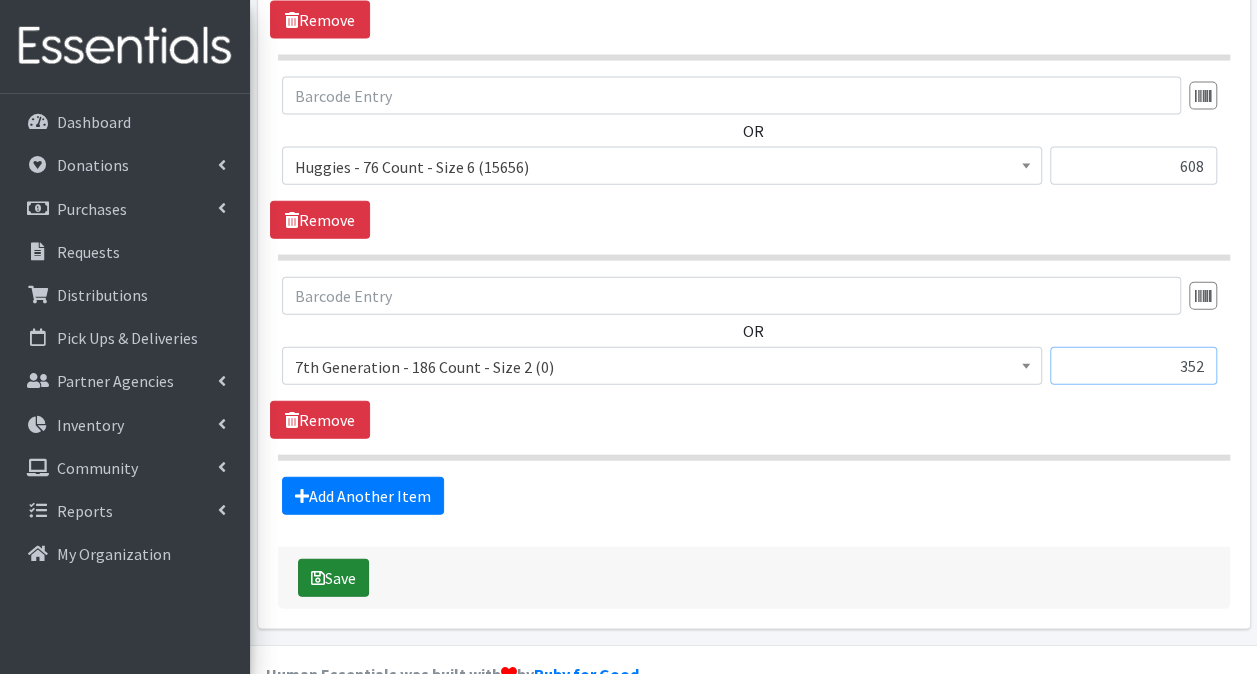 type on "352" 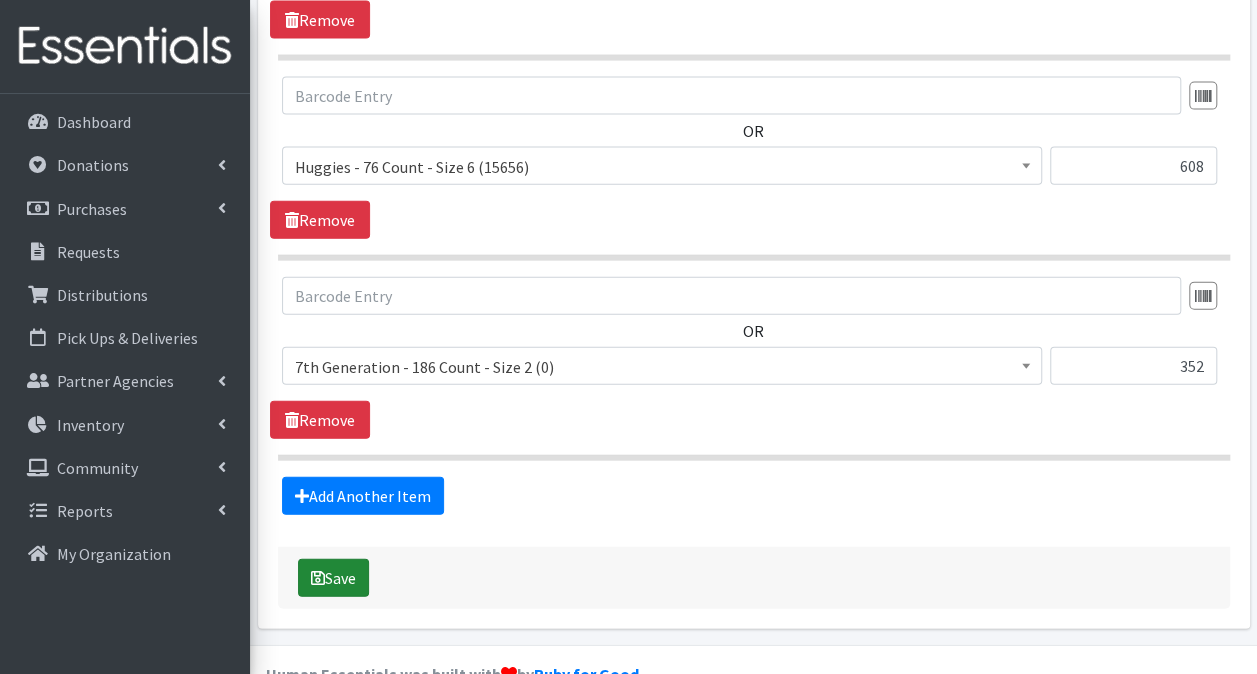 click on "Save" at bounding box center [333, 578] 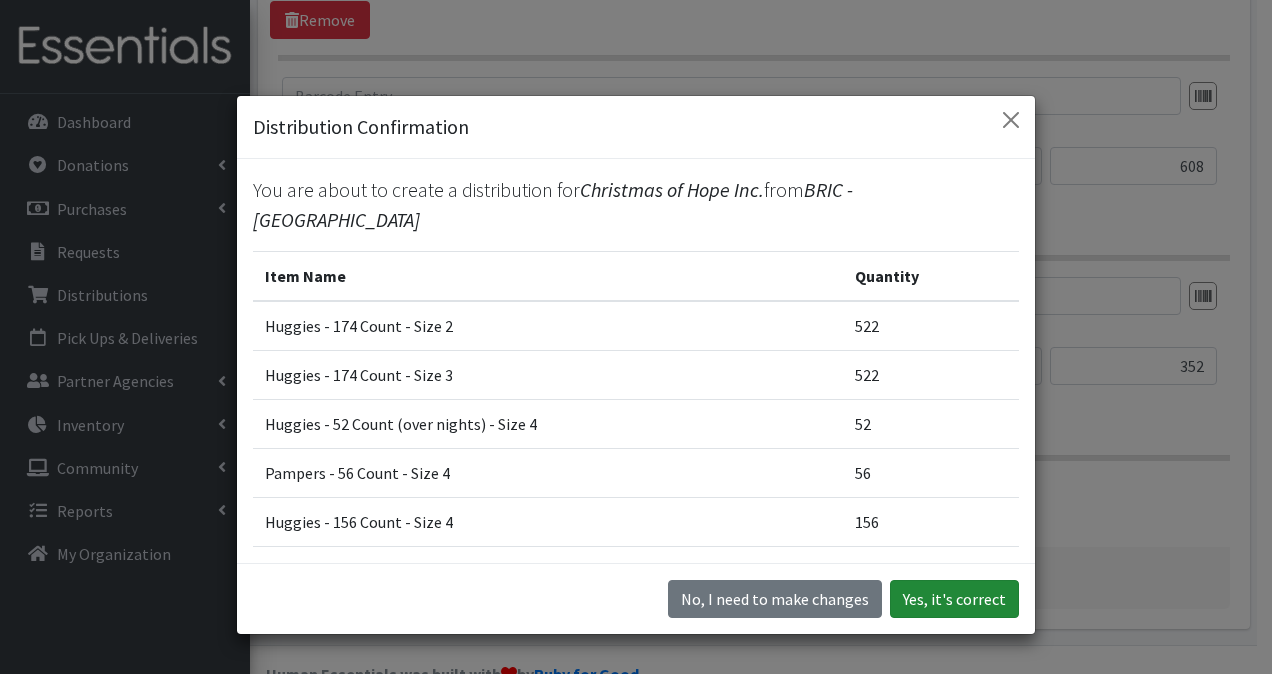 click on "Yes, it's correct" at bounding box center [954, 599] 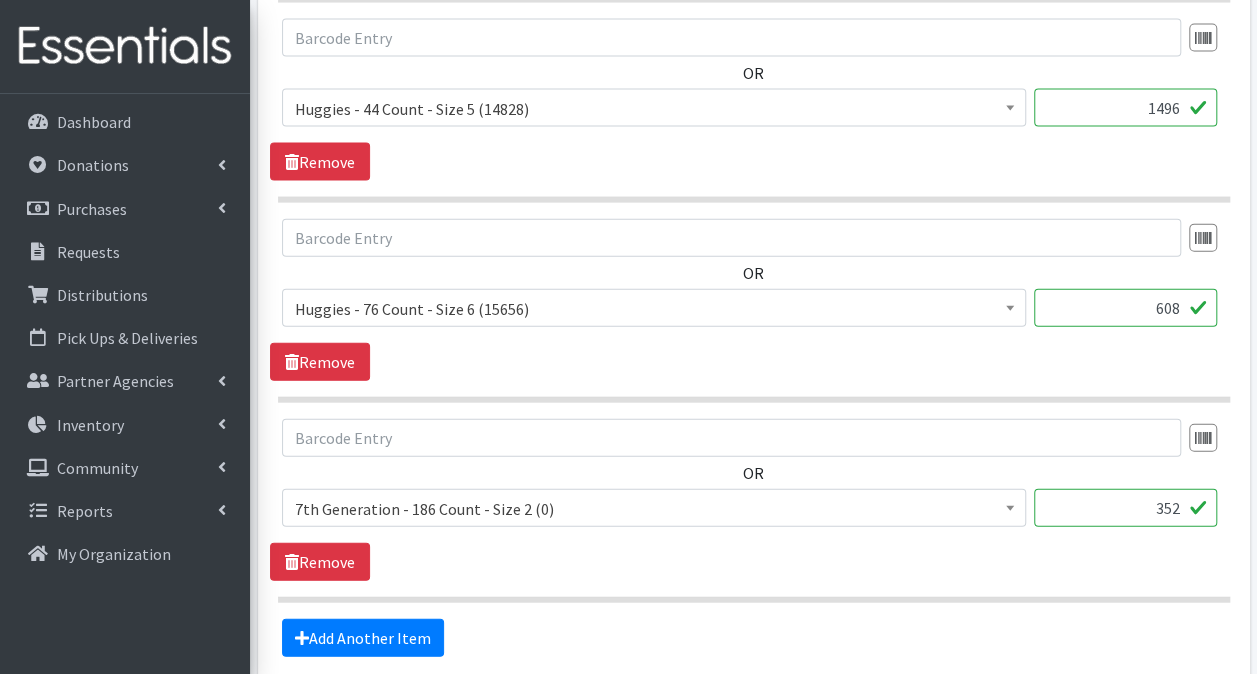 scroll, scrollTop: 2200, scrollLeft: 0, axis: vertical 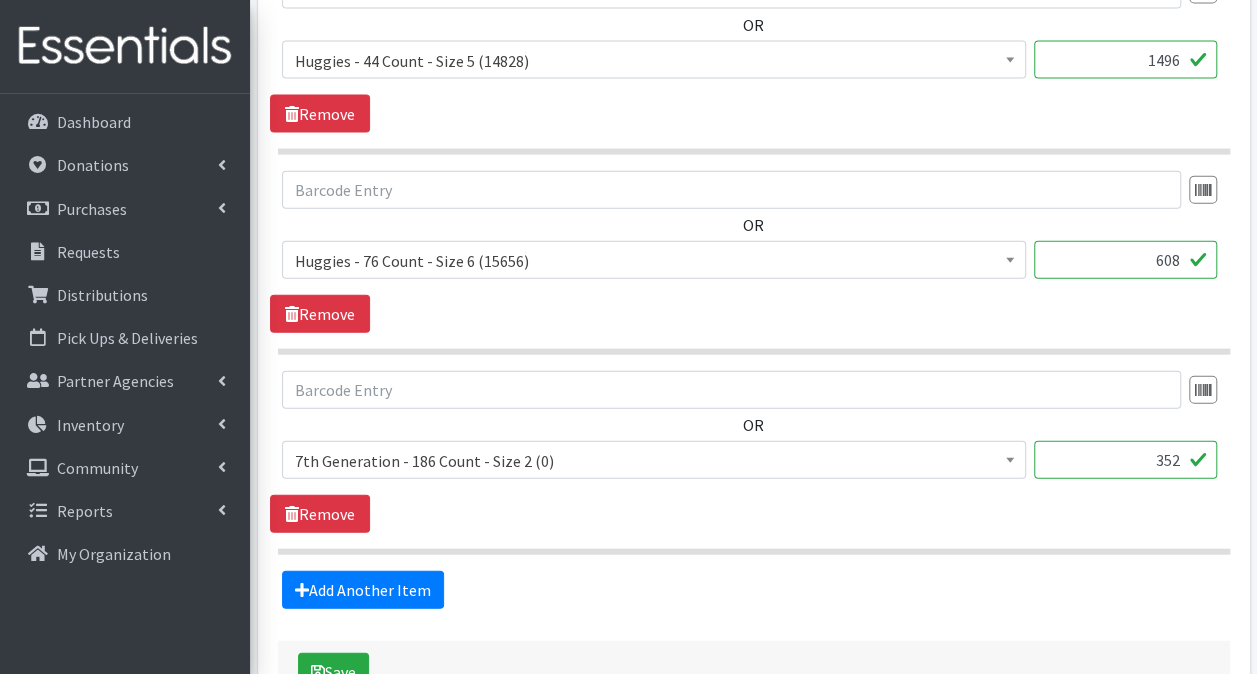 click on "7th Generation - 186 Count - Size 2 (0)" at bounding box center [654, 461] 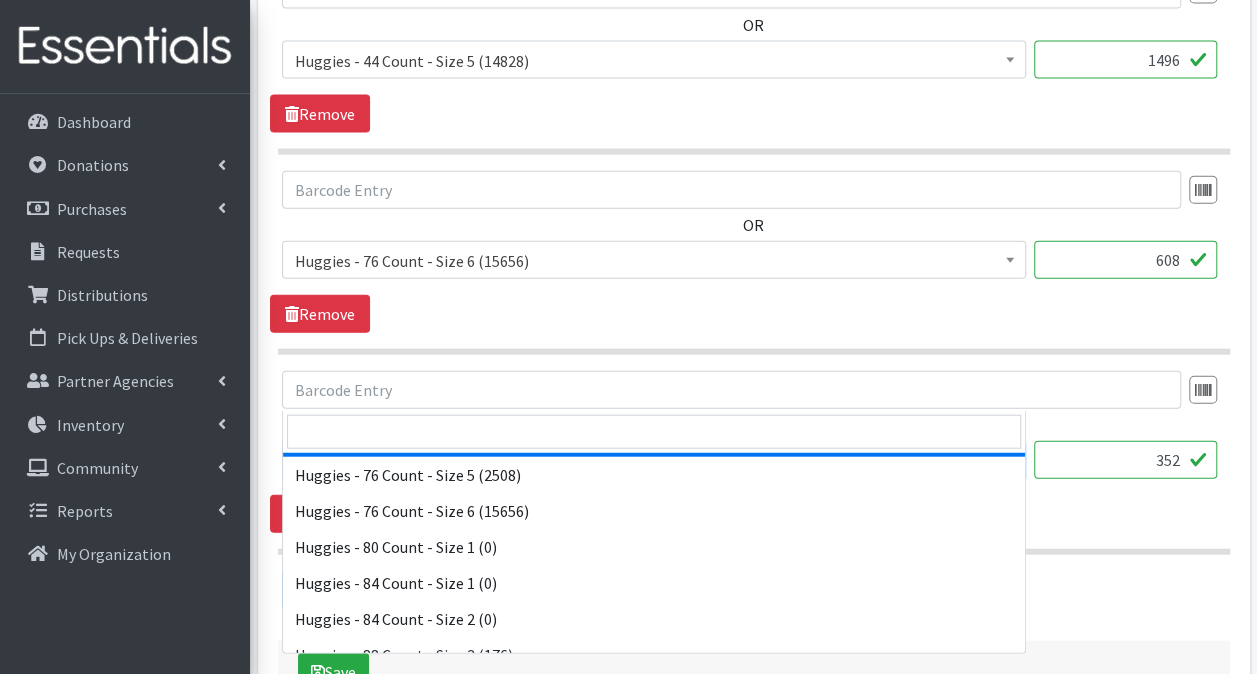 scroll, scrollTop: 6100, scrollLeft: 0, axis: vertical 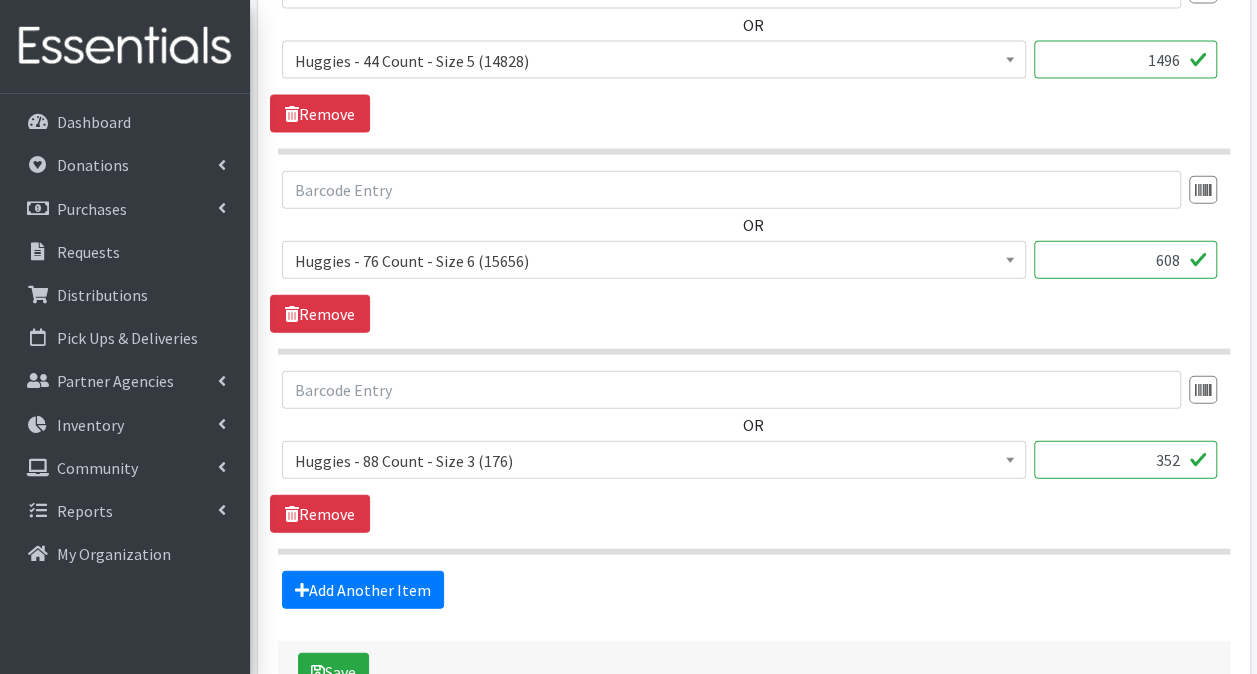 click on "Partner  *
Achievement Centers for Children & Families
Adopt A Family of The Palm Beaches
Alexis Lannan - DIAD  TEST
baby Cycle Tampa
Caridad Center
CB- North Palm Beach
Children's First Academy
Children's Healing Institute
Christmas of Hope Inc.
Congregation B'Nai Israel of Boca Raton
Drug Abuse Foundation of Palm Beach County
Family Promise of South Palm Beach County
Farmworker Coordinating Council
Florence Fuller Child Development Centers
Florida Department of Health PBC - Volunteer Health Services
Gateway Community Outreach
Guatemalan-Maya Center
Haiti Cholera Research FUnding Foundation
Hannah's Home of South Florida
Health Council or Southeast Florida
Healthy Mothers, Healthy Babies of Broward County
Healthy Mothers, Healthy Babies of Palm Beach County
Hope For Her
I'm Just a Mom Not Super Woman
Mary Ann's Closet Inc.
Mary Help of Christians Catholic Church
Mary's Pregnancy Resource Center" at bounding box center (754, -600) 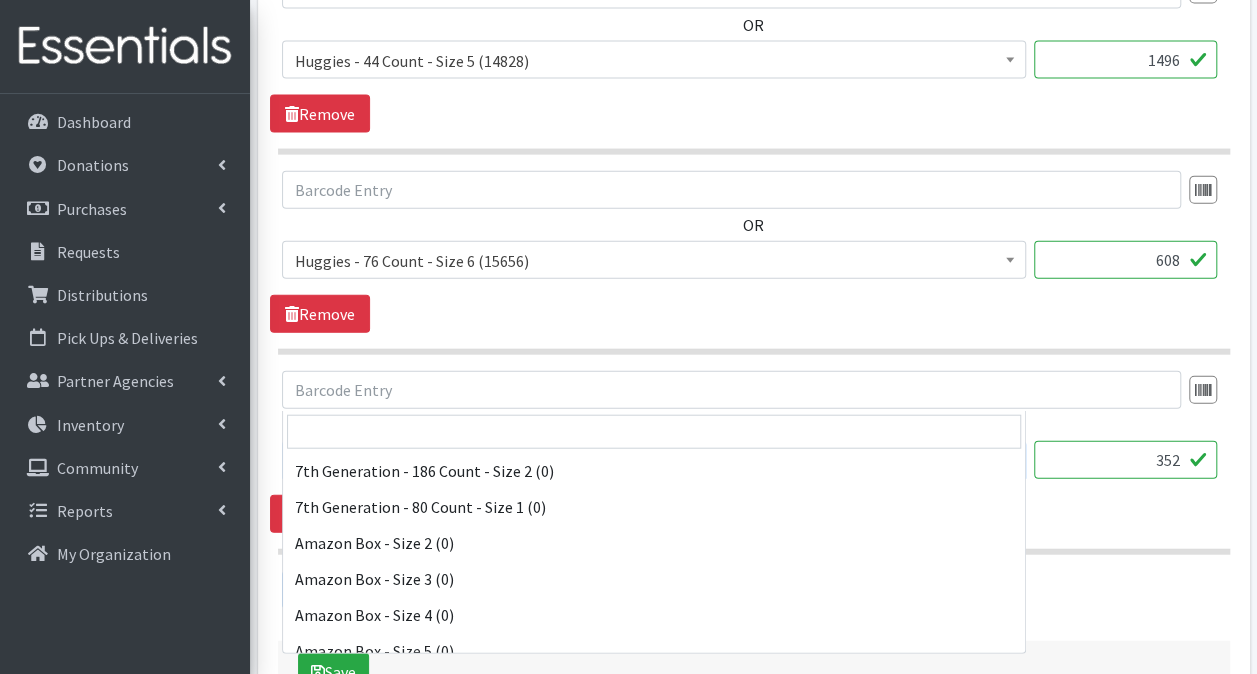 scroll, scrollTop: 6228, scrollLeft: 0, axis: vertical 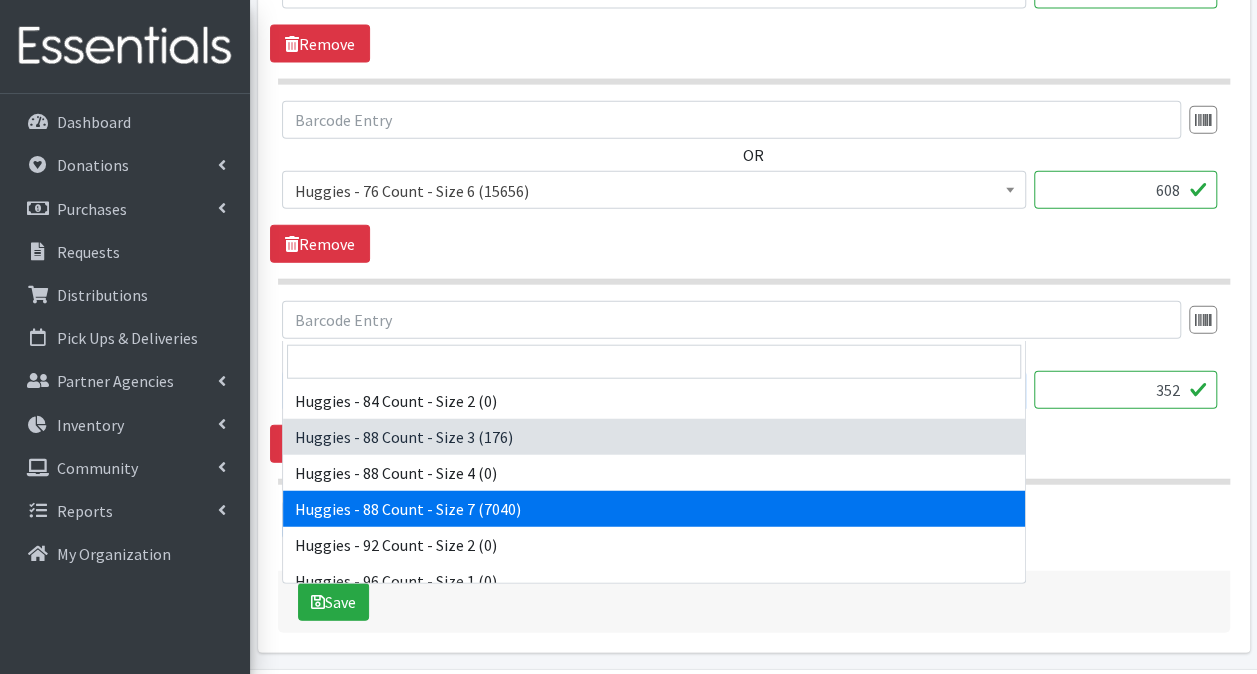 select on "13988" 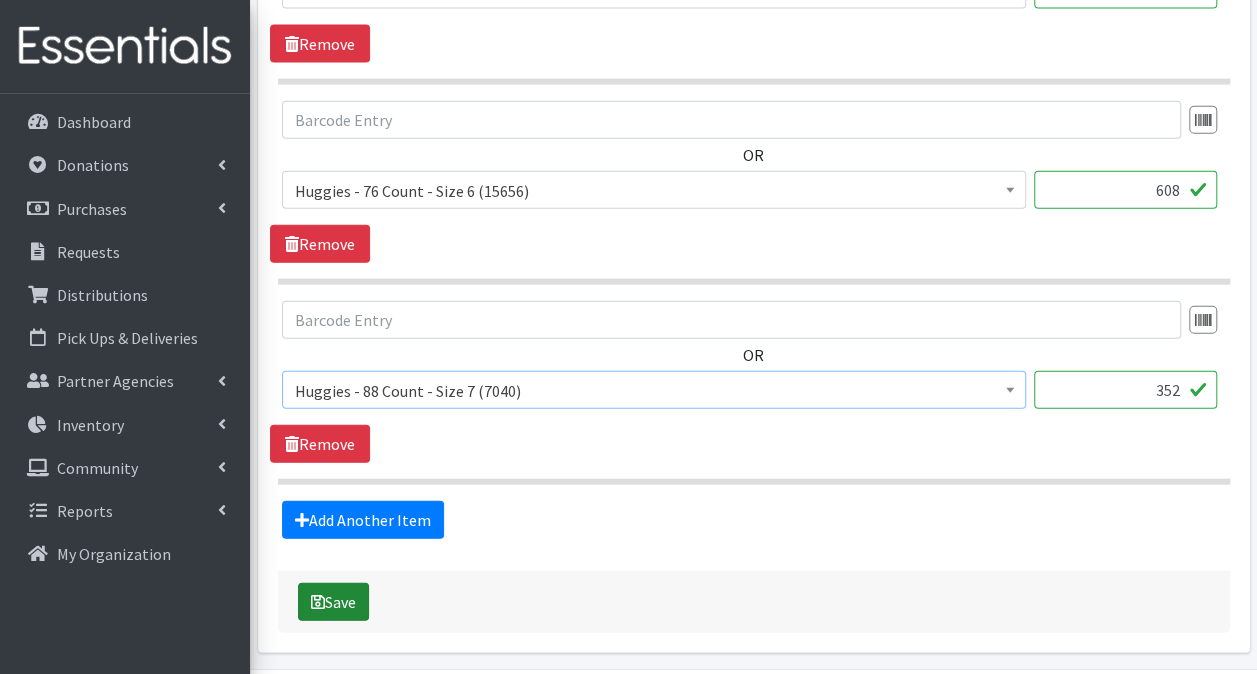 click on "Save" at bounding box center [333, 602] 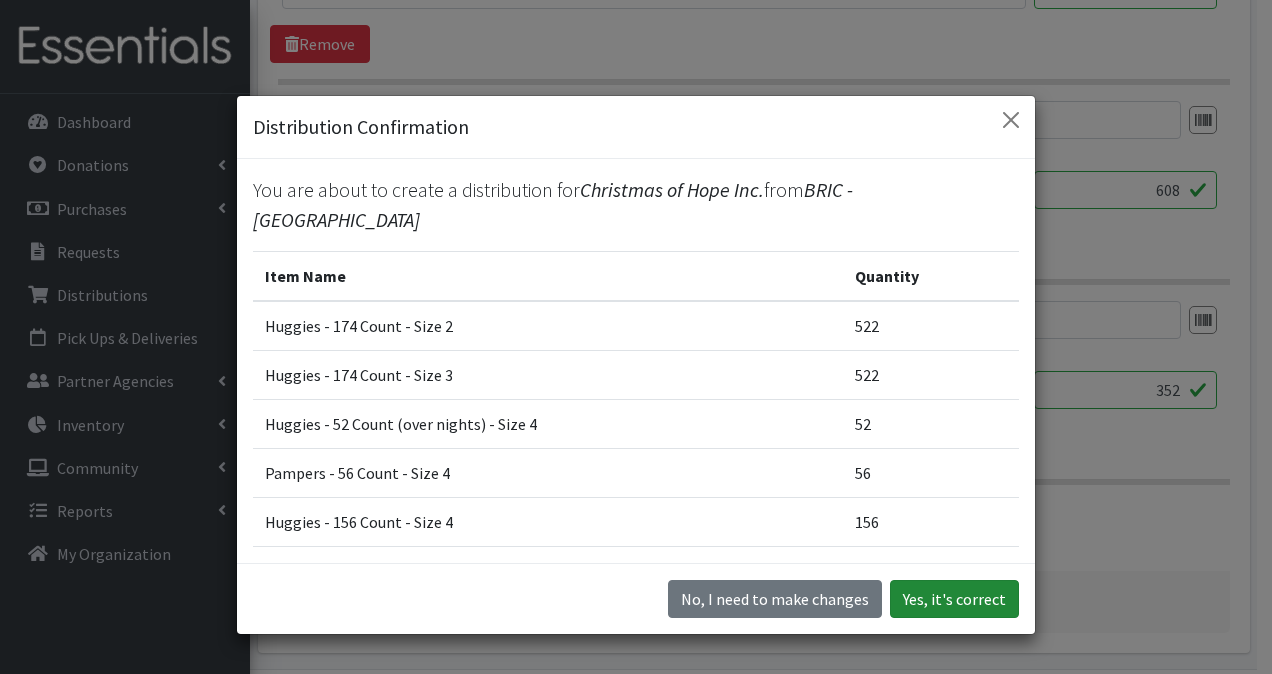 click on "Yes, it's correct" at bounding box center [954, 599] 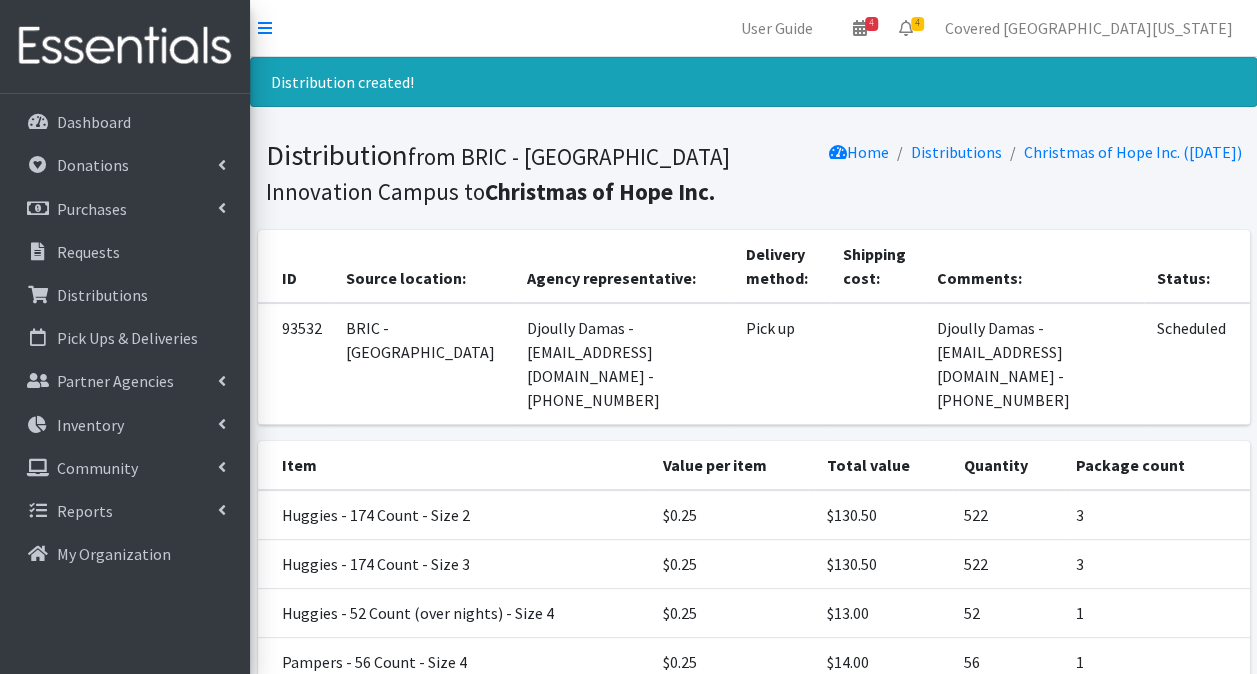 scroll, scrollTop: 431, scrollLeft: 0, axis: vertical 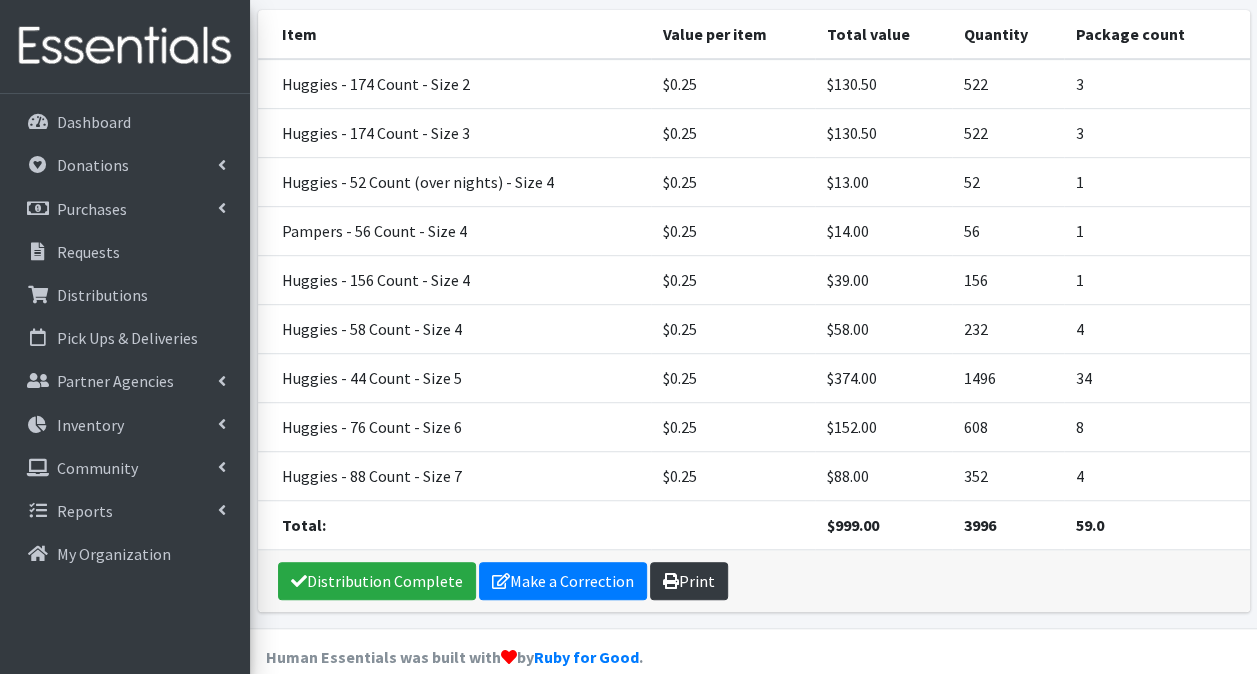 click on "Print" at bounding box center [689, 581] 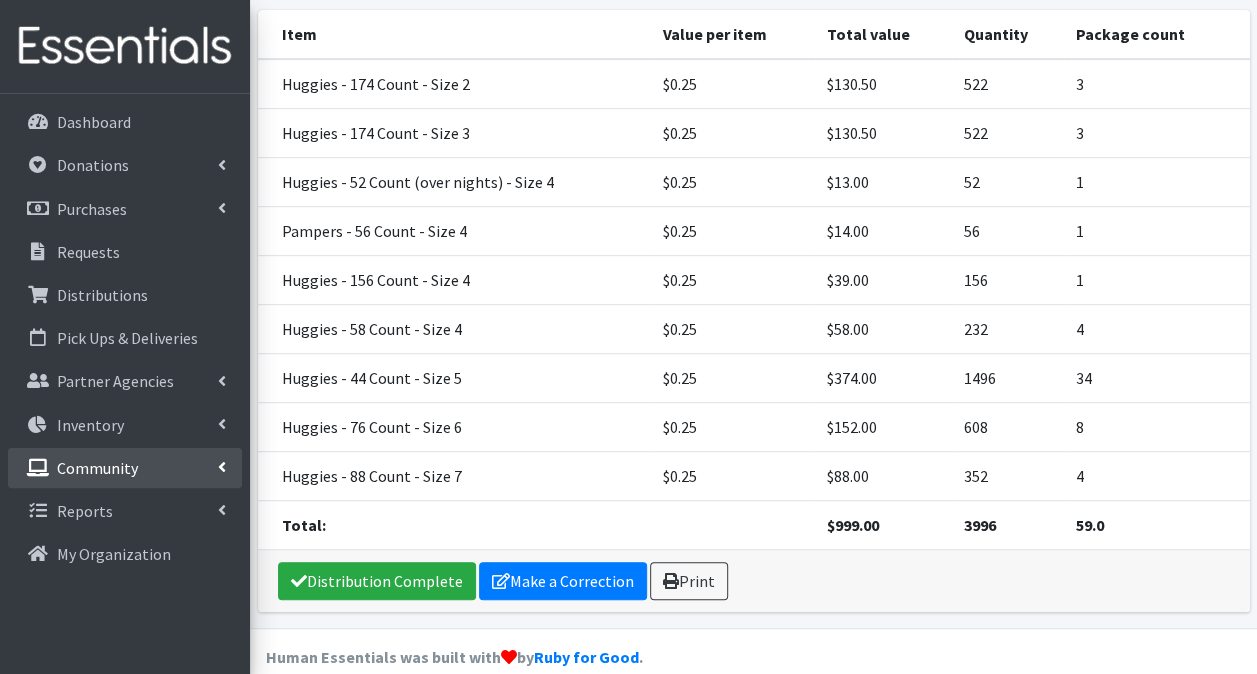 click on "Community" at bounding box center (97, 468) 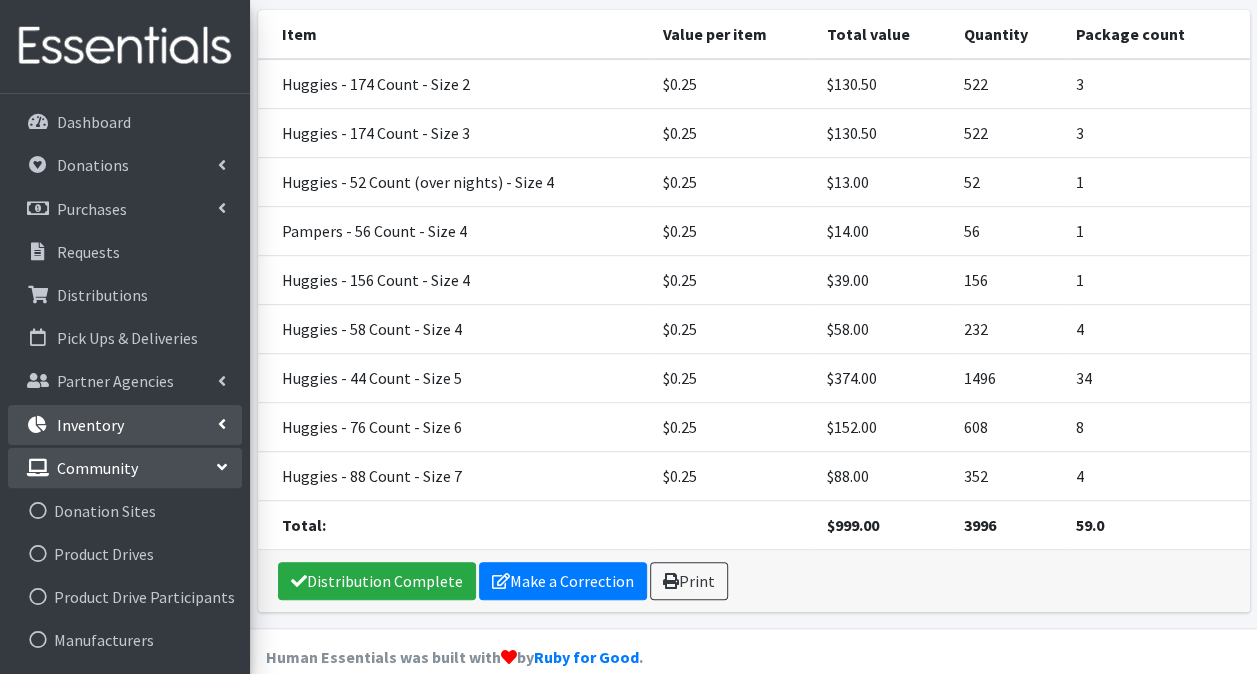 click on "Inventory" at bounding box center (90, 425) 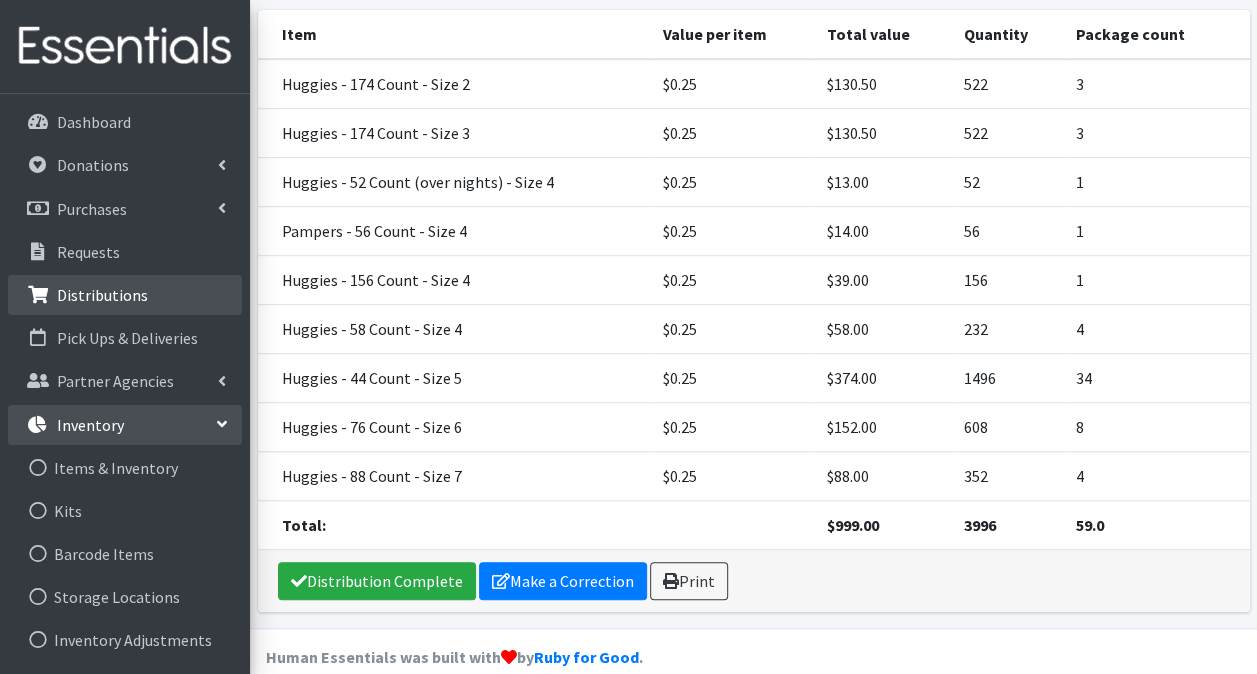 click on "Distributions" at bounding box center (102, 295) 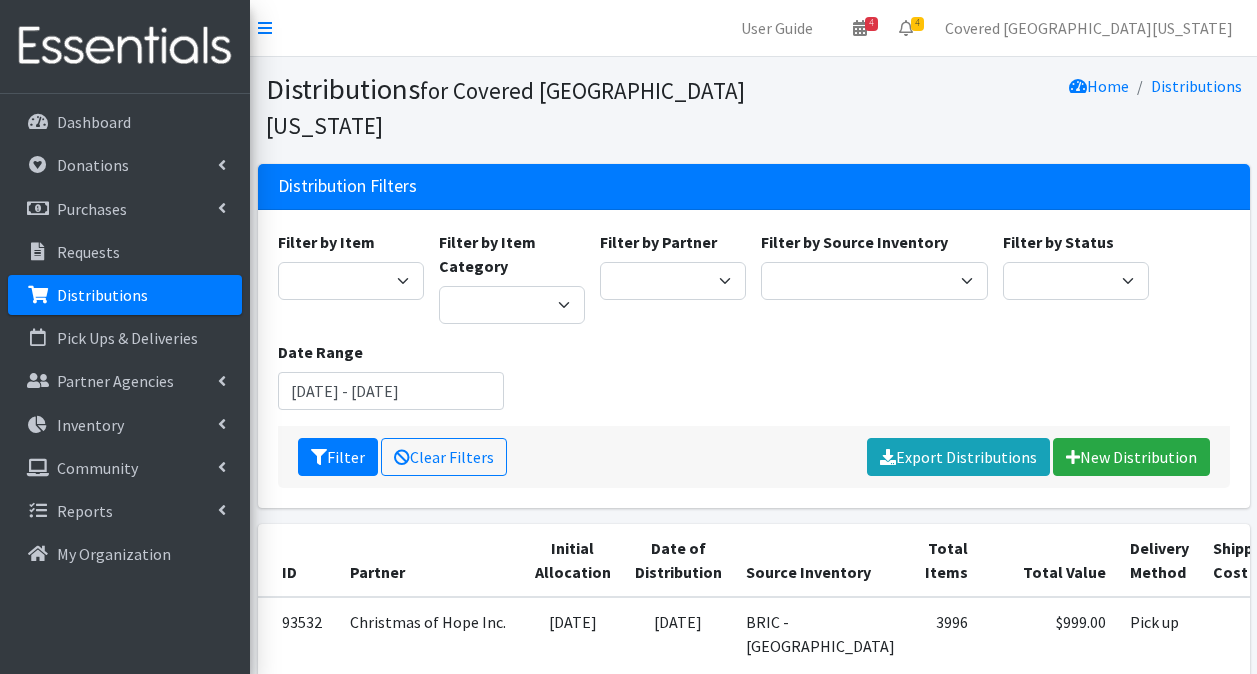 scroll, scrollTop: 0, scrollLeft: 0, axis: both 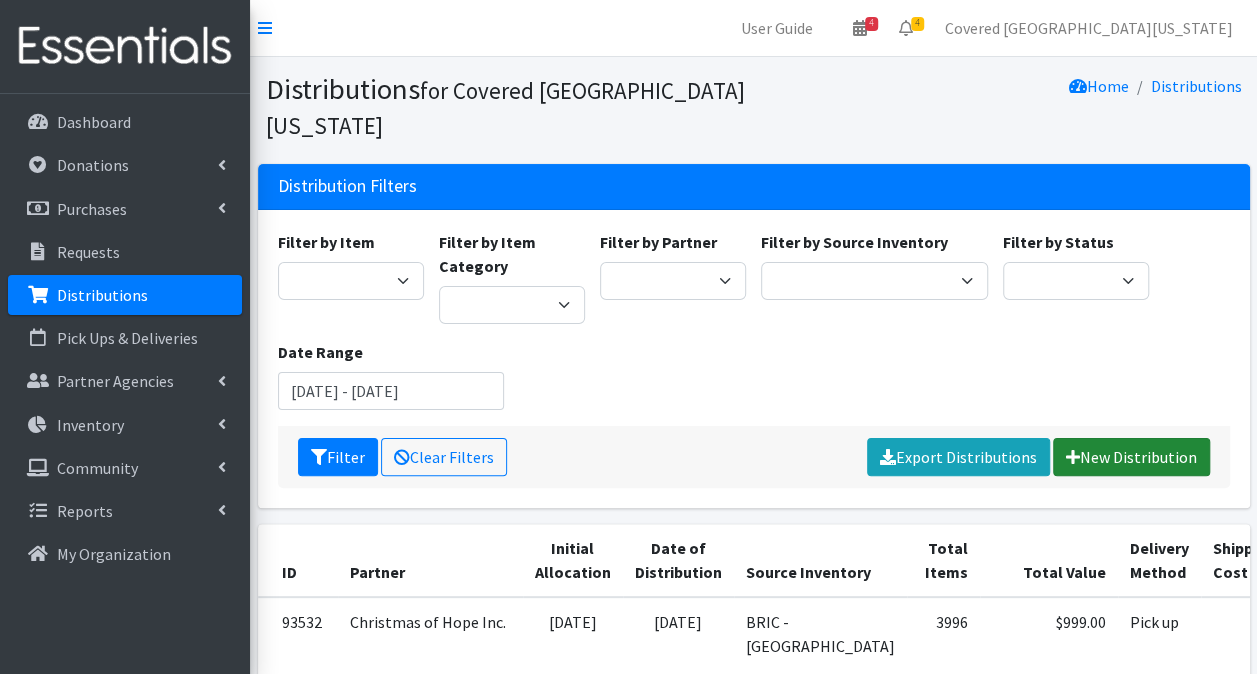 click on "New Distribution" at bounding box center (1131, 457) 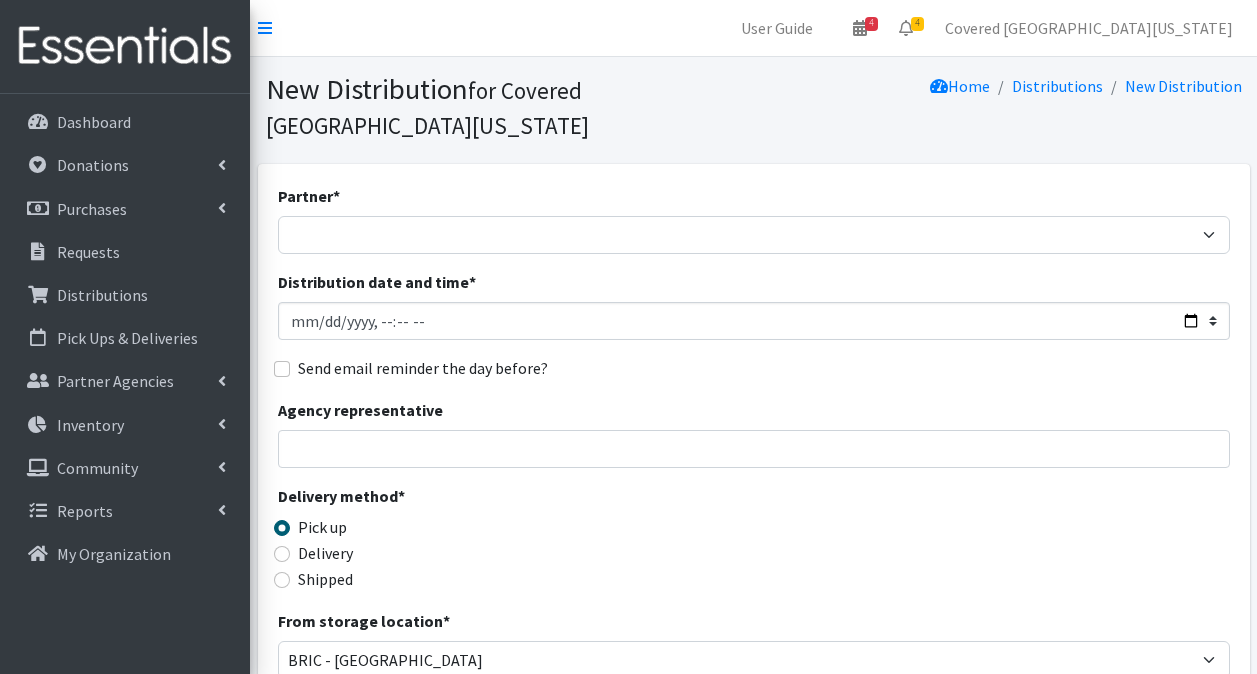 scroll, scrollTop: 0, scrollLeft: 0, axis: both 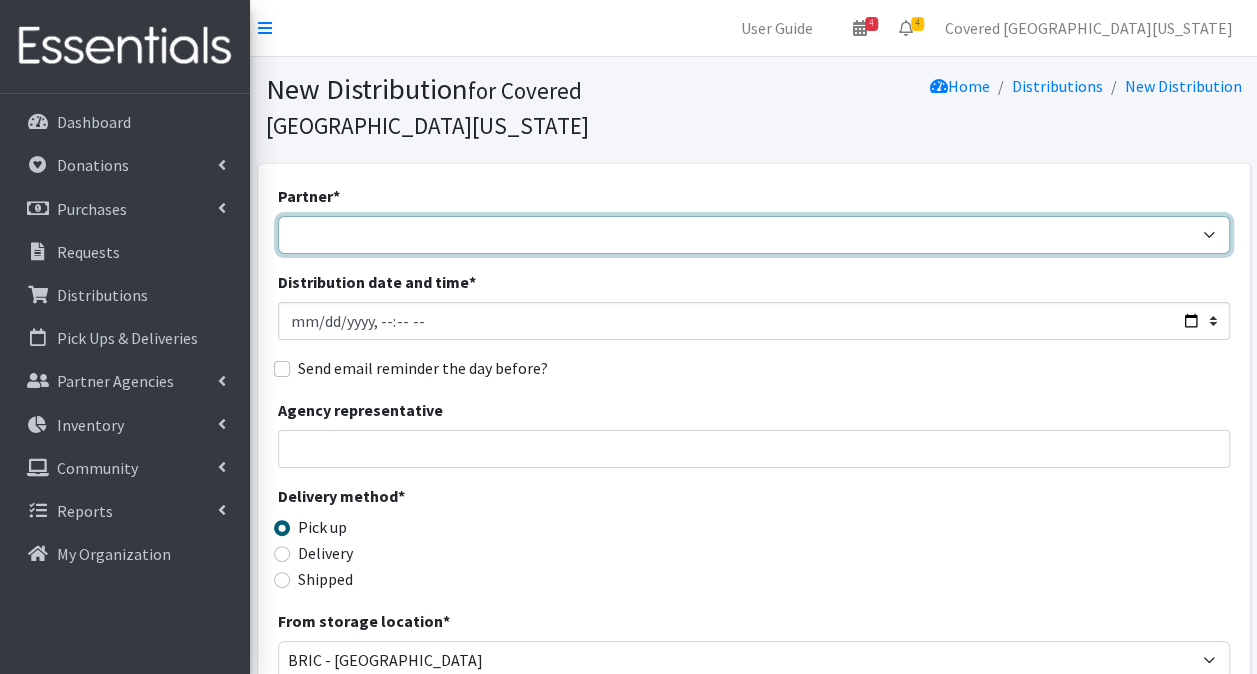 click on "Achievement Centers for Children & Families
Adopt A Family of The Palm Beaches
Alexis Lannan - DIAD  TEST
baby Cycle Tampa
Caridad Center
CB- North Palm Beach
Children's First Academy
Children's Healing Institute
Christmas of Hope Inc.
Congregation B'Nai Israel of Boca Raton
Drug Abuse Foundation of Palm Beach County
Family Promise of South Palm Beach County
Farmworker Coordinating Council
Florence Fuller Child Development Centers
Florida Department of Health PBC - Volunteer Health Services
Gateway Community Outreach
Guatemalan-Maya Center
Haiti Cholera Research FUnding Foundation
Hannah's Home of South Florida
Health Council or Southeast Florida
Healthy Mothers, Healthy Babies of Broward County
Healthy Mothers, Healthy Babies of Palm Beach County
Hope For Her
I'm Just a Mom Not Super Woman
Mary Ann's Closet Inc.
Mary Help of Christians Catholic Church
Mary's Pregnancy Resource Center
Miami Diaper Bank
Milagro Center
RCMA Belle Glade CDC" at bounding box center (754, 235) 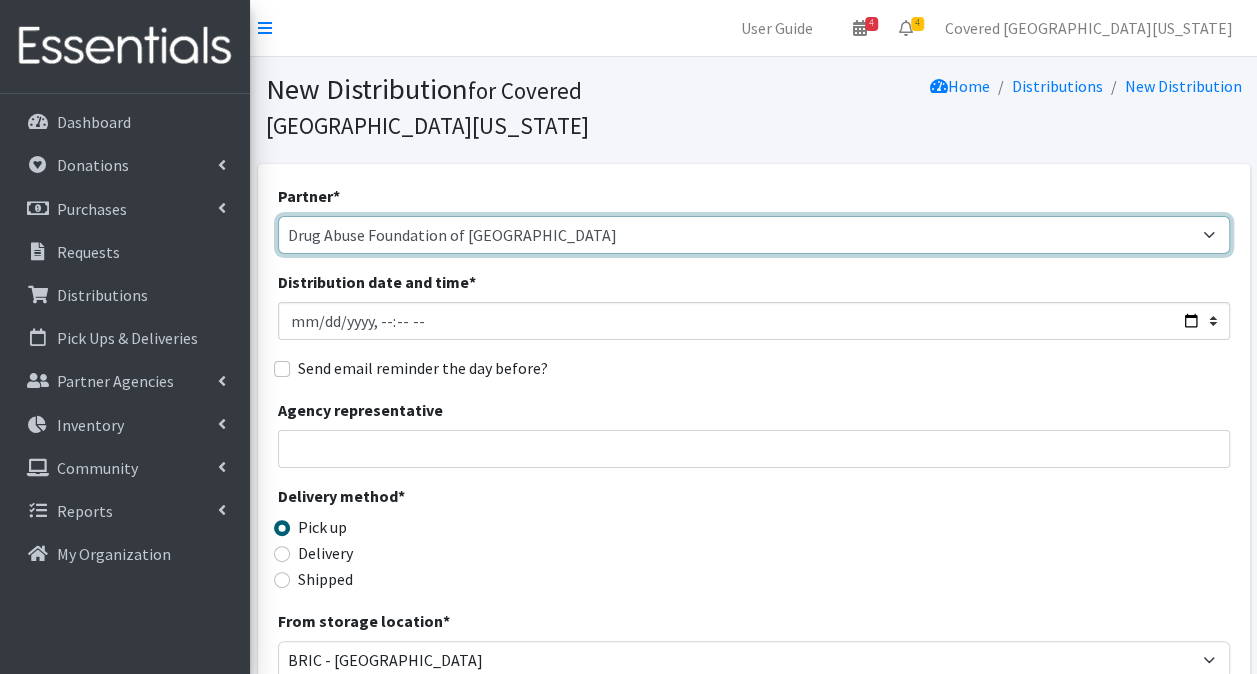 click on "Achievement Centers for Children & Families
Adopt A Family of The Palm Beaches
Alexis Lannan - DIAD  TEST
baby Cycle Tampa
Caridad Center
CB- North Palm Beach
Children's First Academy
Children's Healing Institute
Christmas of Hope Inc.
Congregation B'Nai Israel of Boca Raton
Drug Abuse Foundation of Palm Beach County
Family Promise of South Palm Beach County
Farmworker Coordinating Council
Florence Fuller Child Development Centers
Florida Department of Health PBC - Volunteer Health Services
Gateway Community Outreach
Guatemalan-Maya Center
Haiti Cholera Research FUnding Foundation
Hannah's Home of South Florida
Health Council or Southeast Florida
Healthy Mothers, Healthy Babies of Broward County
Healthy Mothers, Healthy Babies of Palm Beach County
Hope For Her
I'm Just a Mom Not Super Woman
Mary Ann's Closet Inc.
Mary Help of Christians Catholic Church
Mary's Pregnancy Resource Center
Miami Diaper Bank
Milagro Center
RCMA Belle Glade CDC" at bounding box center [754, 235] 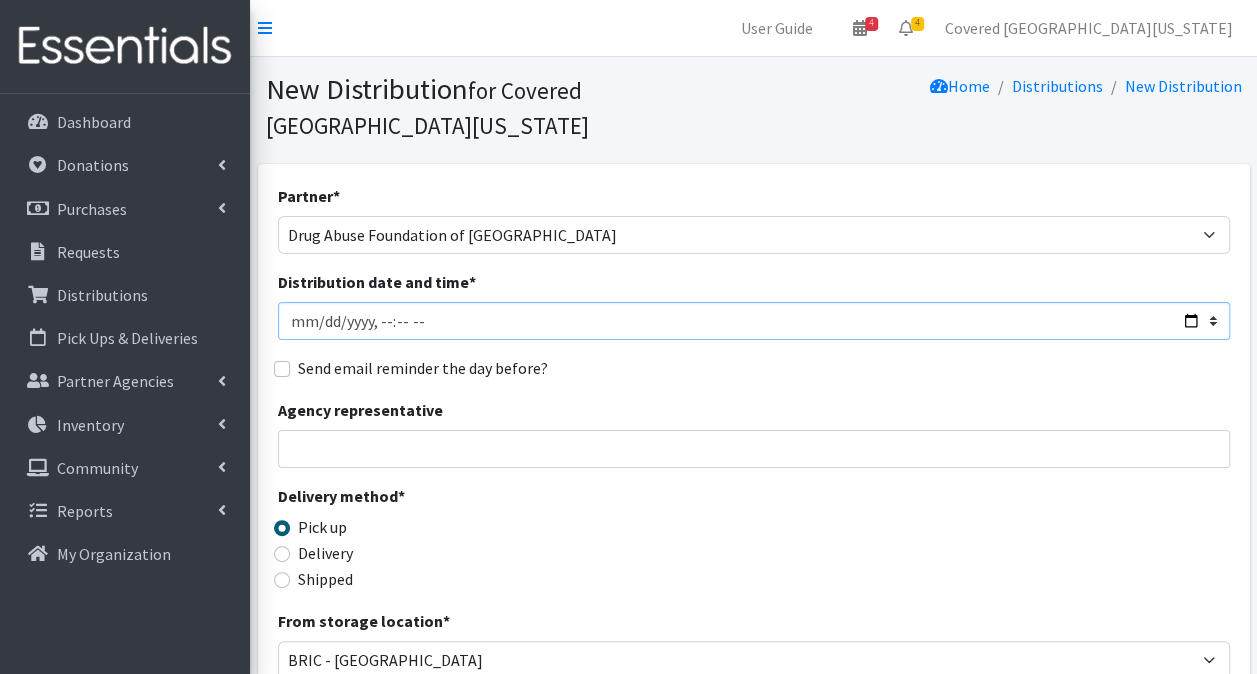 click on "Distribution date and time  *" at bounding box center [754, 321] 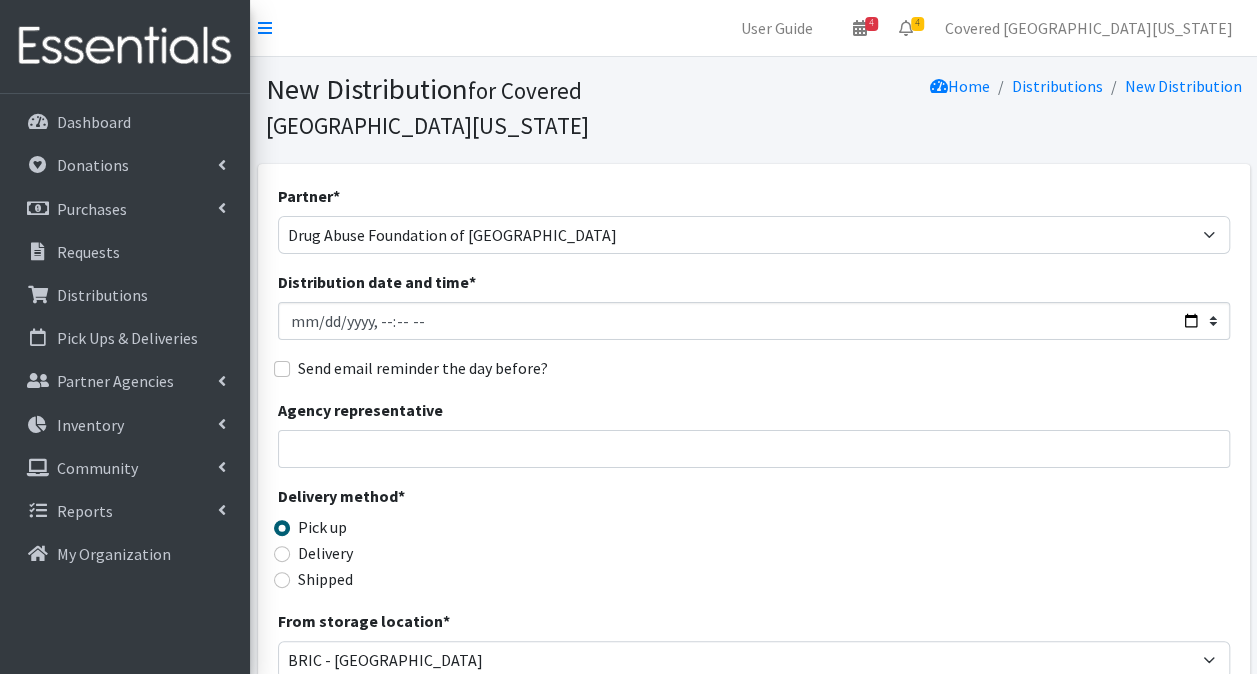 type on "2025-07-19T23:59" 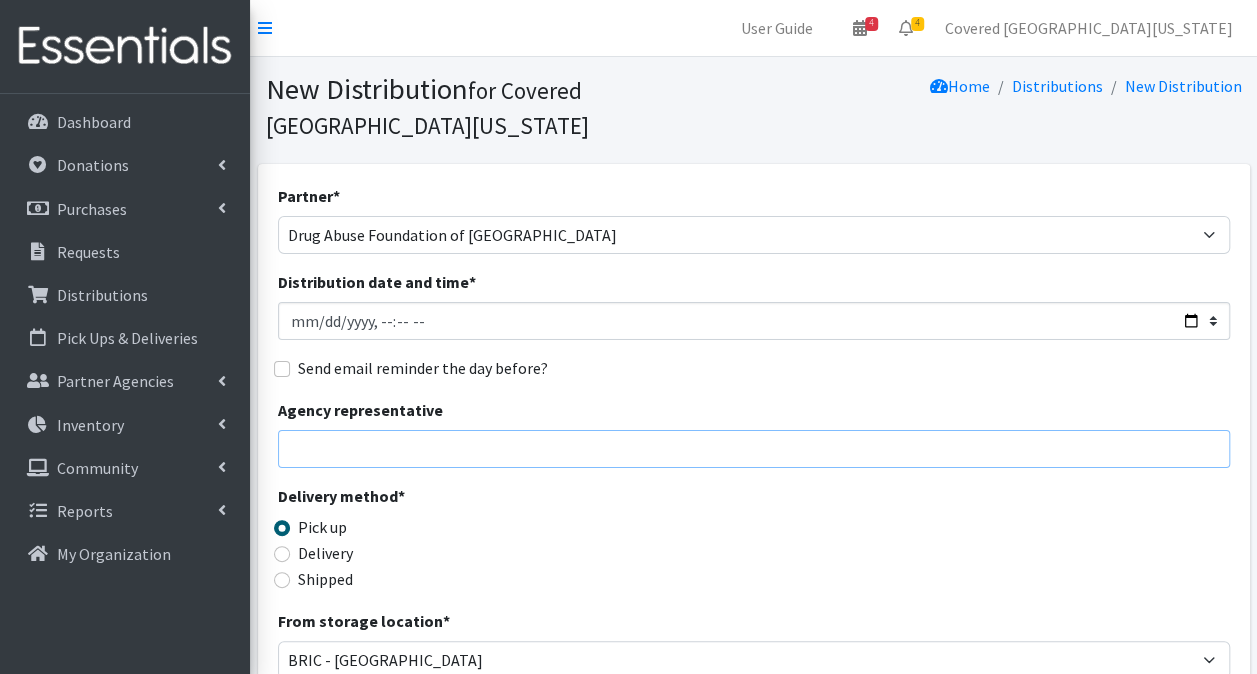 click on "Agency representative" at bounding box center [754, 449] 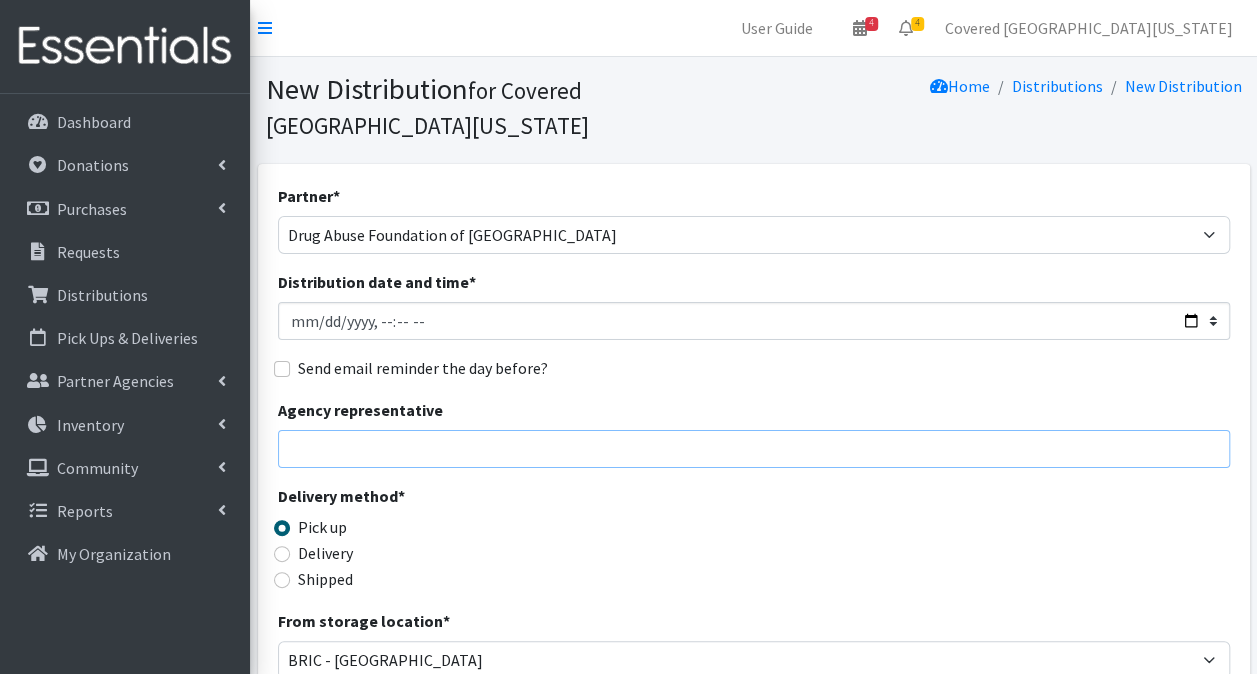 type on "Stephanie Thompson - 561-577-1779 - stephanie_thompson@dafpbci.org" 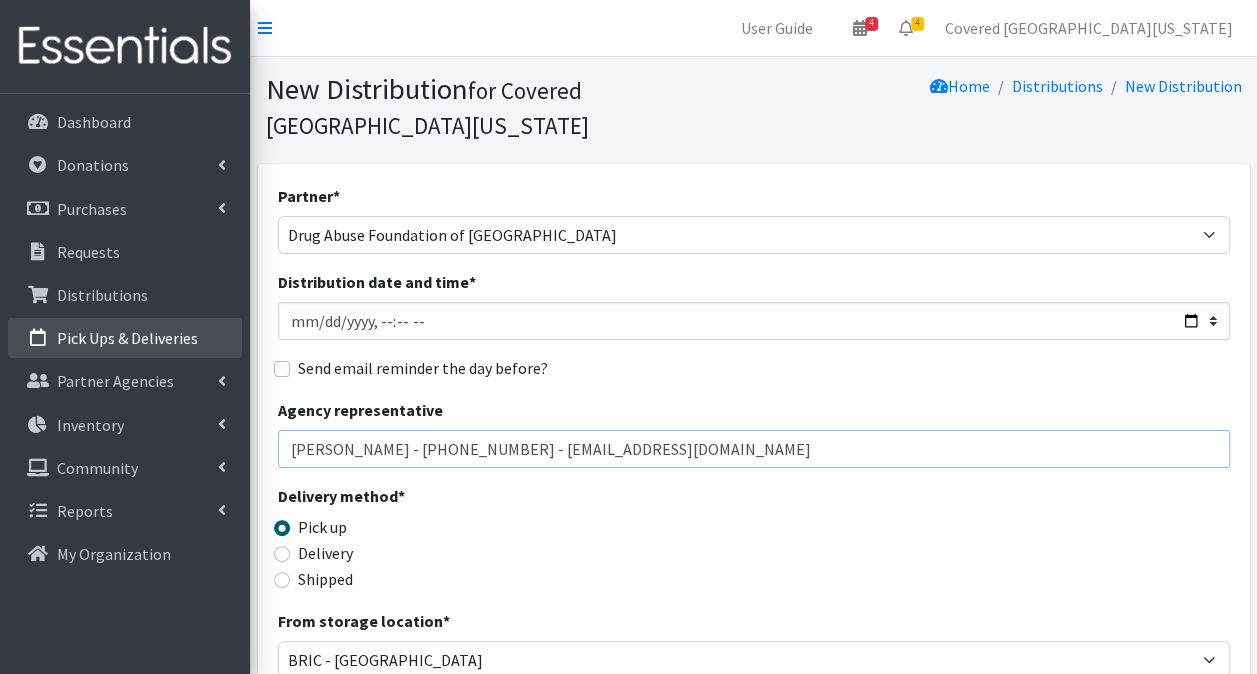 drag, startPoint x: 867, startPoint y: 402, endPoint x: 82, endPoint y: 346, distance: 786.99493 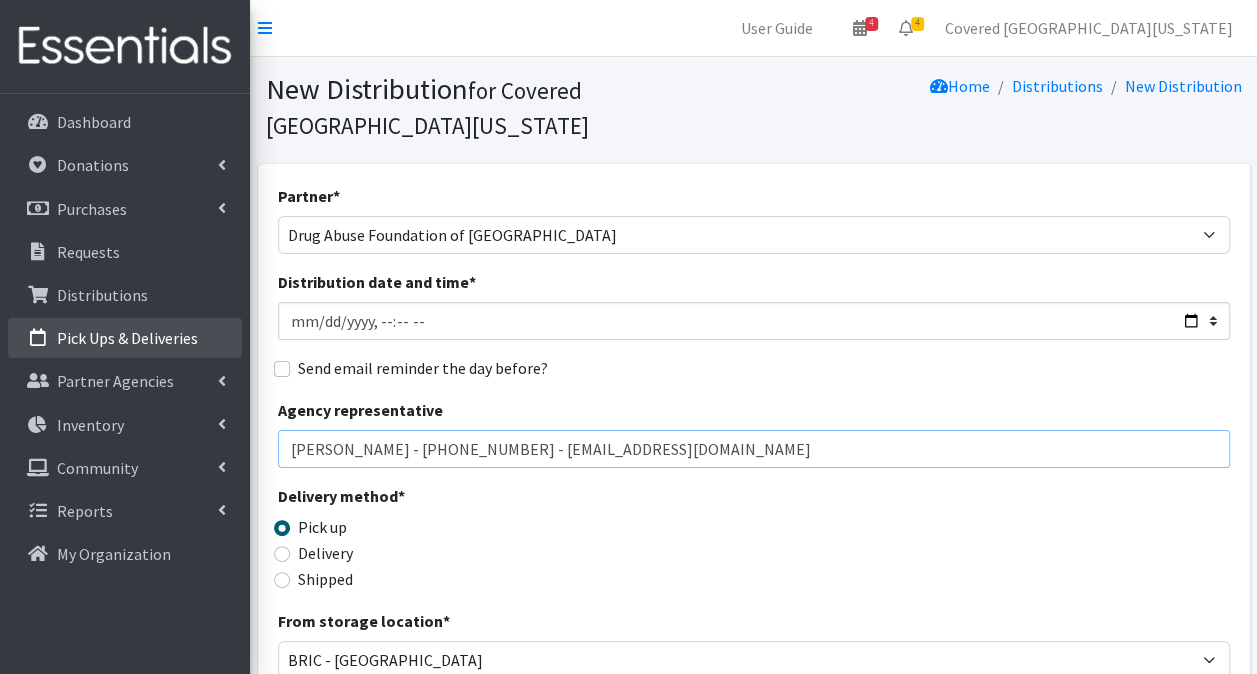 click on "User Guide
4
4 Pick-ups
remaining this week
View Calendar
4
2
Requests
2
Partner Agencies Pending Review
Covered South Florida
Account Settings
My Organization
Log Out
Dashboard
Donations
All Donations
New Donation
Purchases
All Purchases
New Purchase
Requests
Distributions" at bounding box center (628, 650) 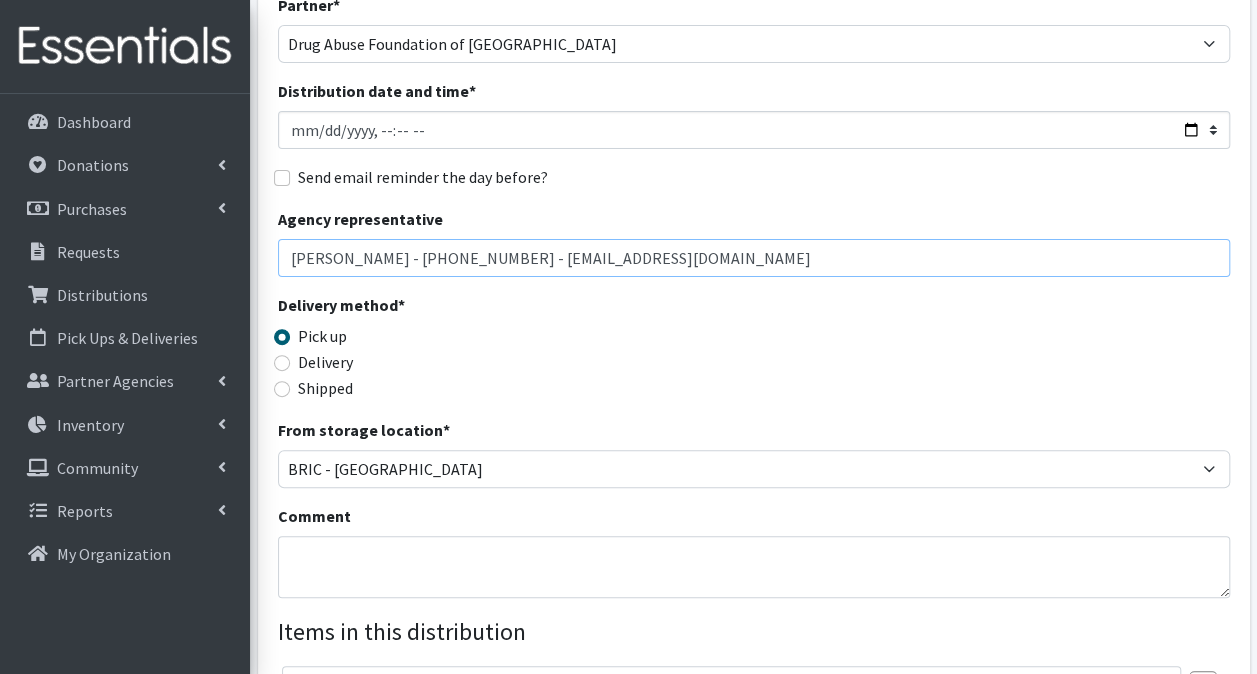 scroll, scrollTop: 200, scrollLeft: 0, axis: vertical 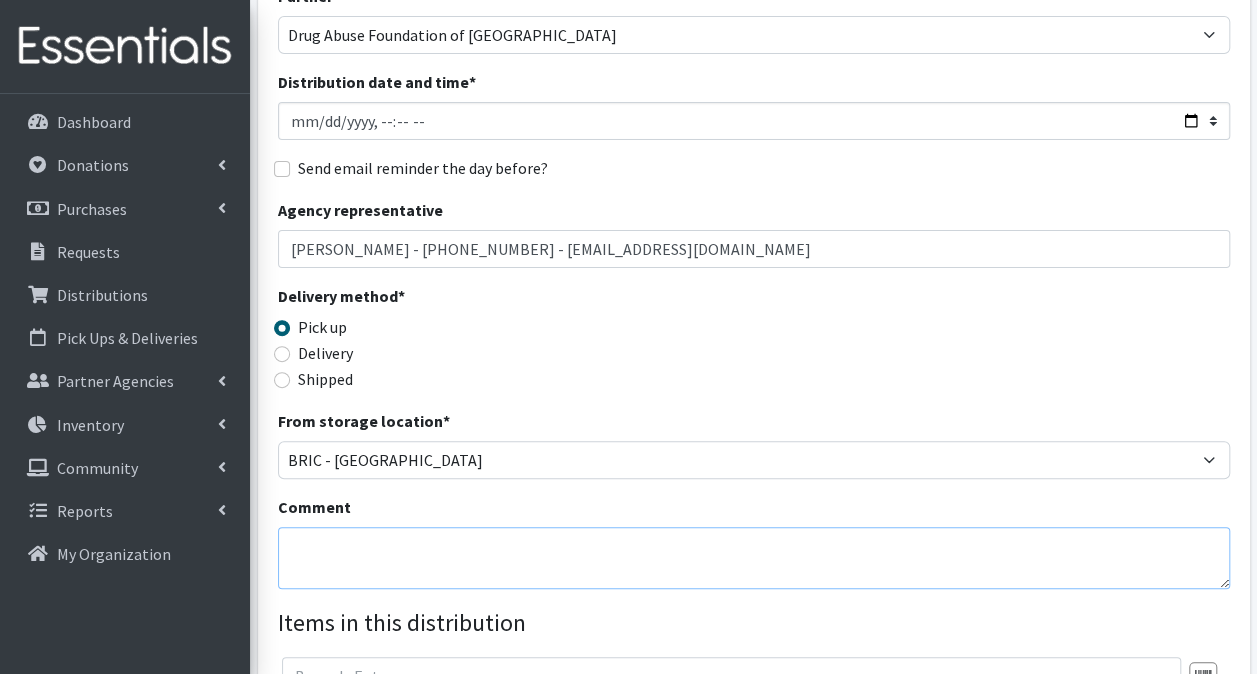 click on "Comment" at bounding box center (754, 558) 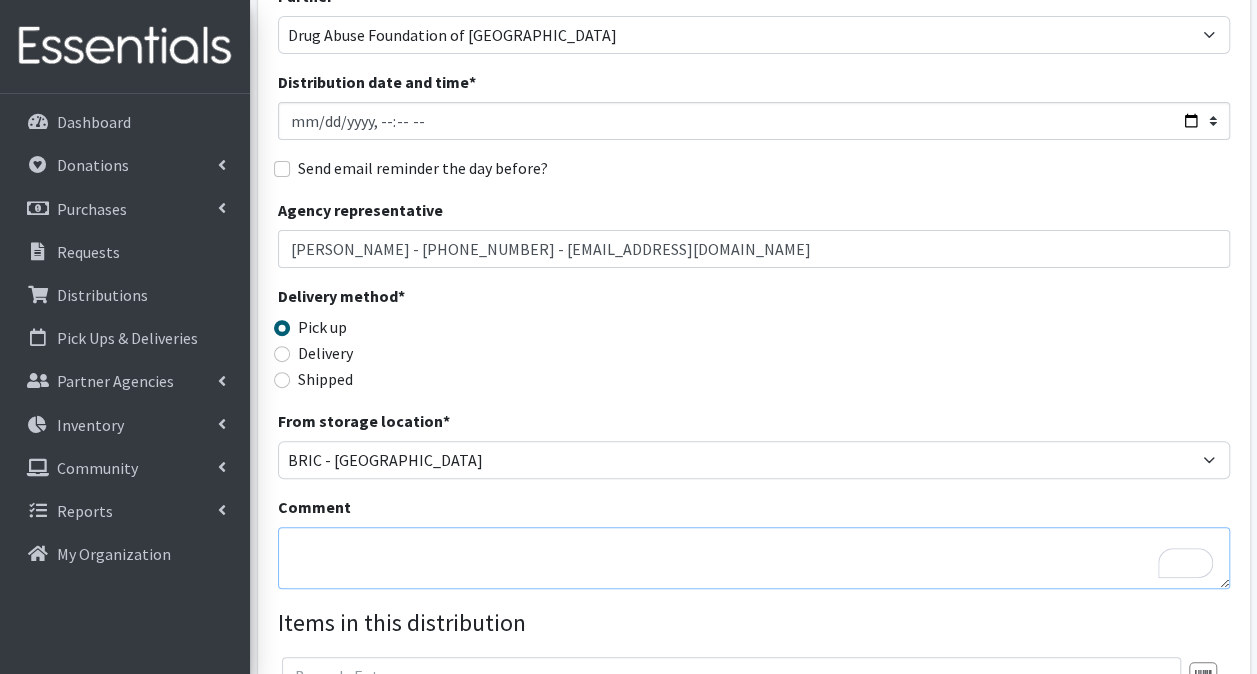 paste on "Stephanie Thompson - 561-577-1779 - stephanie_thompson@dafpbci.org" 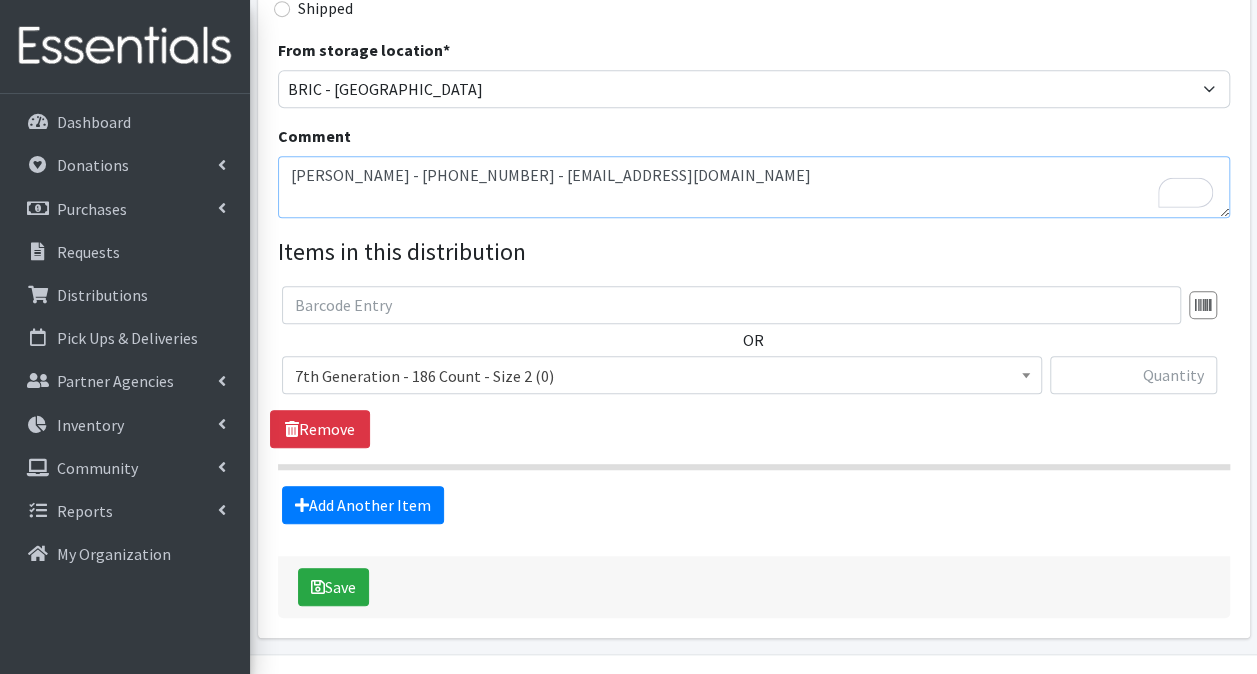 scroll, scrollTop: 588, scrollLeft: 0, axis: vertical 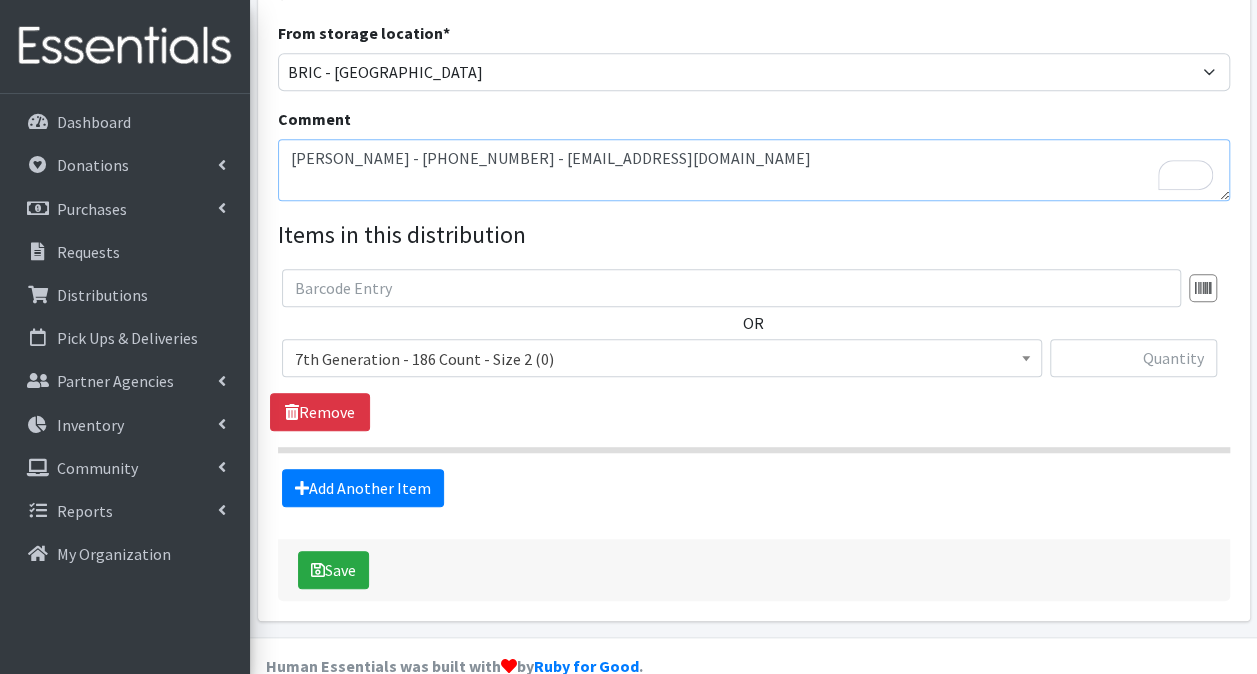 type on "Stephanie Thompson - 561-577-1779 - stephanie_thompson@dafpbci.org" 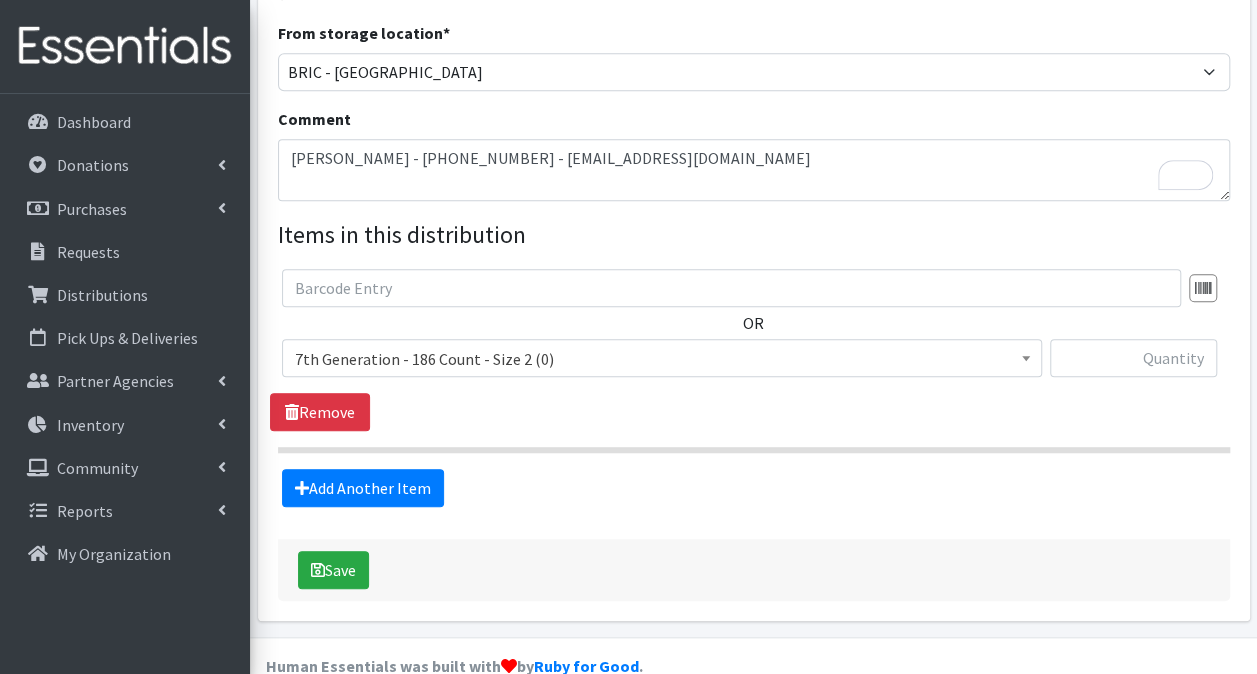 click on "7th Generation - 186 Count - Size 2 (0)" at bounding box center (662, 359) 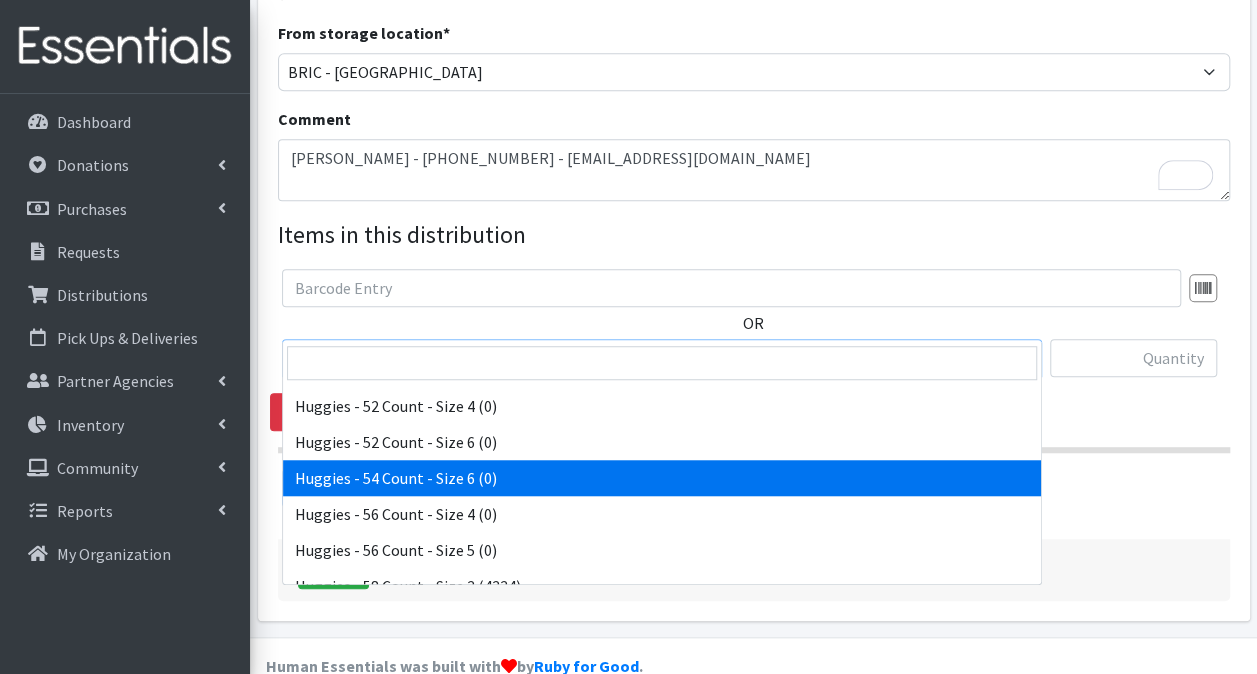 scroll, scrollTop: 5100, scrollLeft: 0, axis: vertical 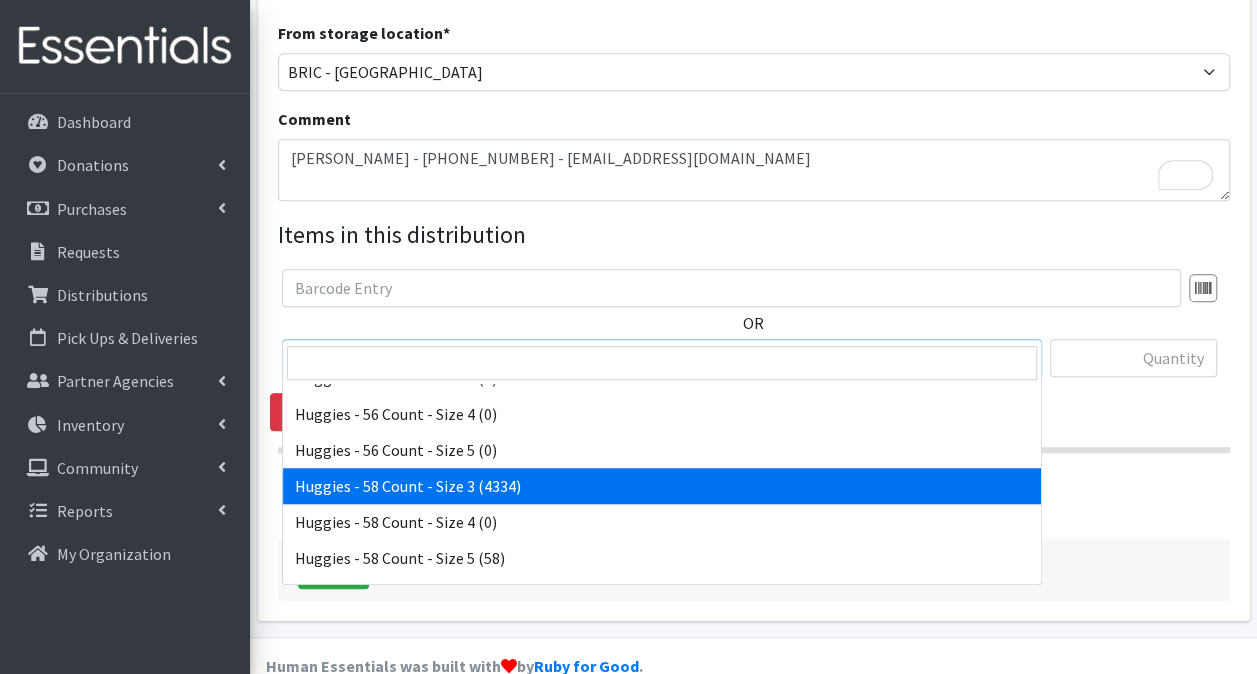select on "14655" 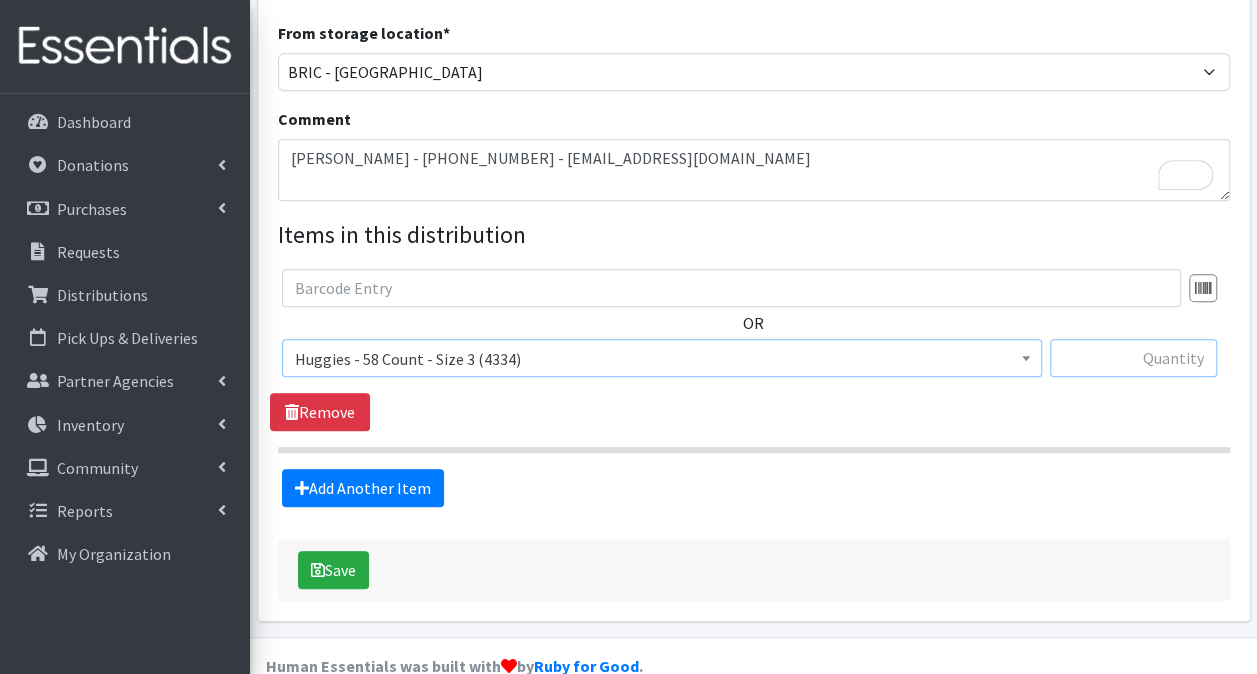 click at bounding box center (1133, 358) 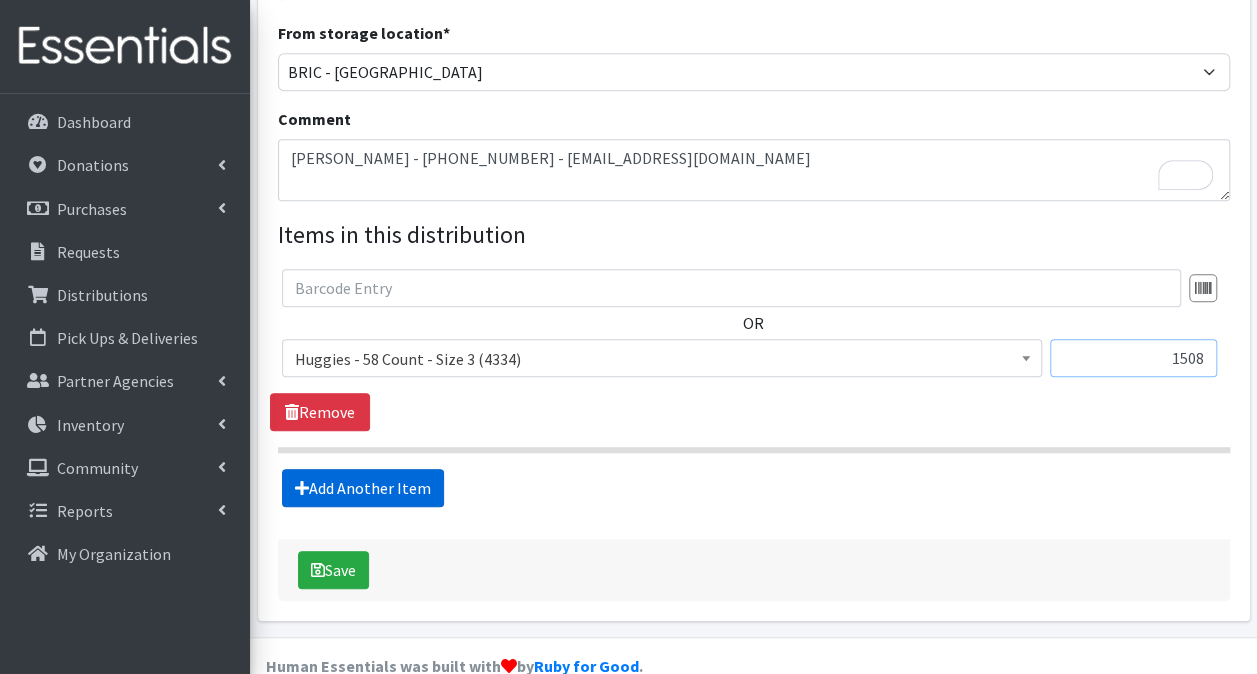type on "1508" 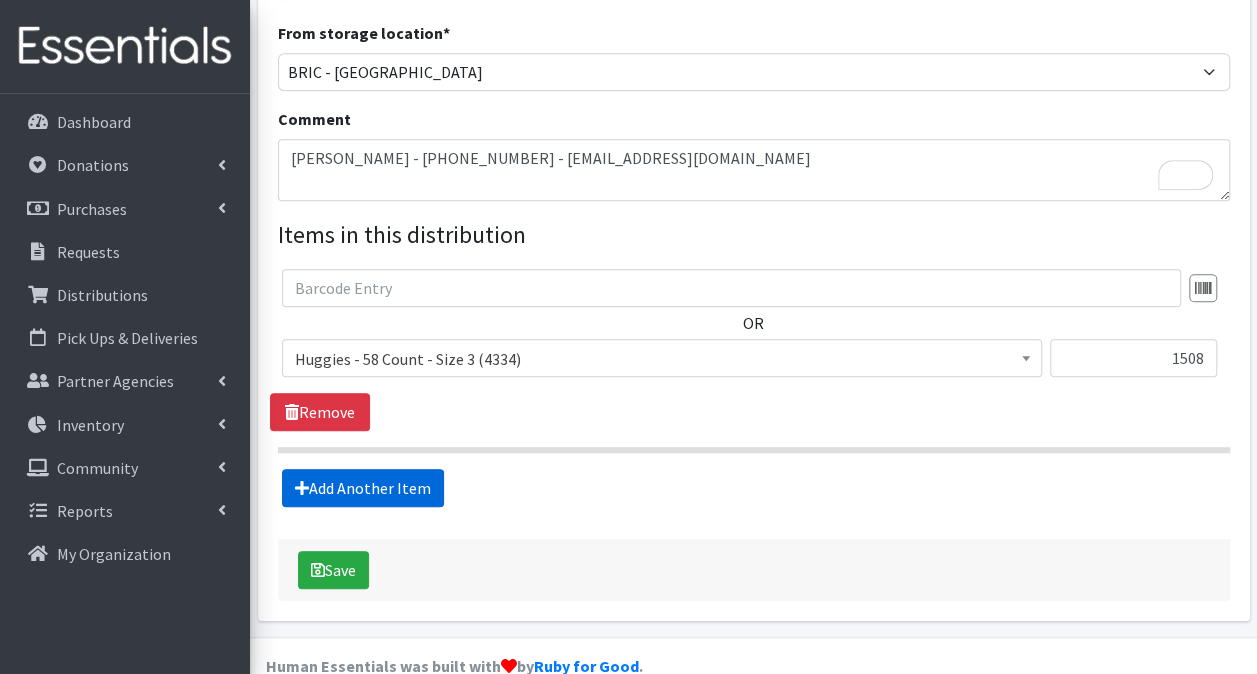 click on "Add Another Item" at bounding box center (363, 488) 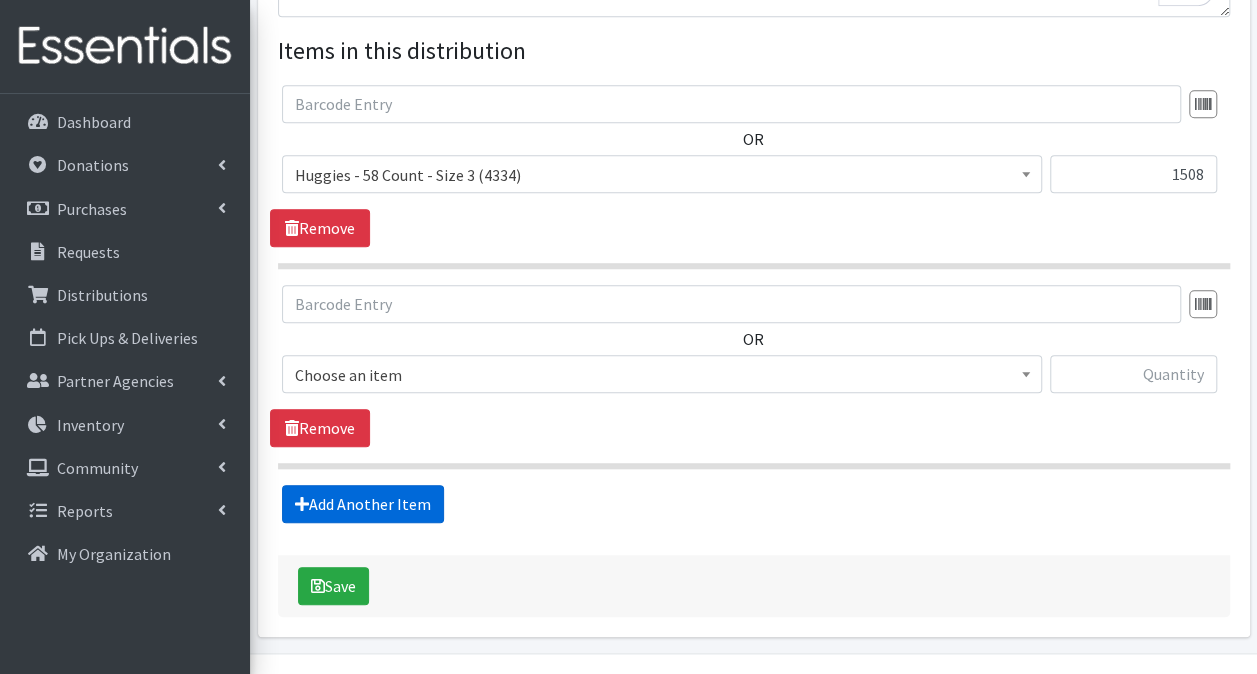 scroll, scrollTop: 787, scrollLeft: 0, axis: vertical 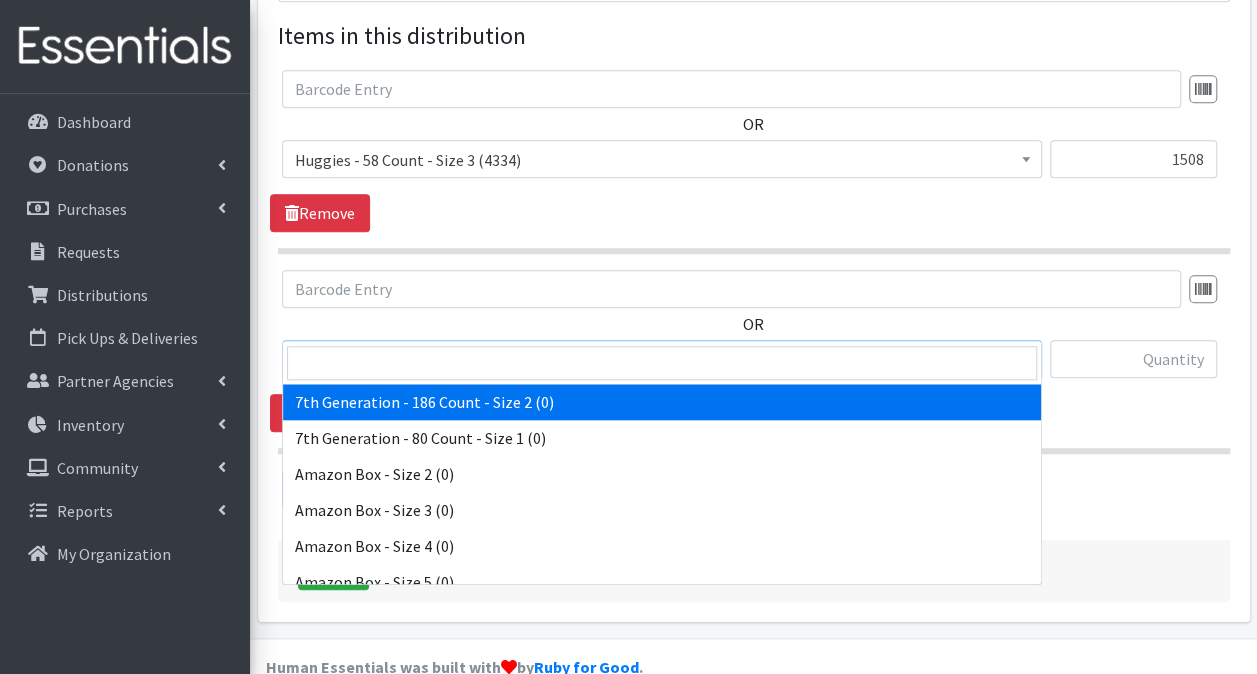 click on "7th Generation - 186 Count - Size 2 (0)" at bounding box center [662, 360] 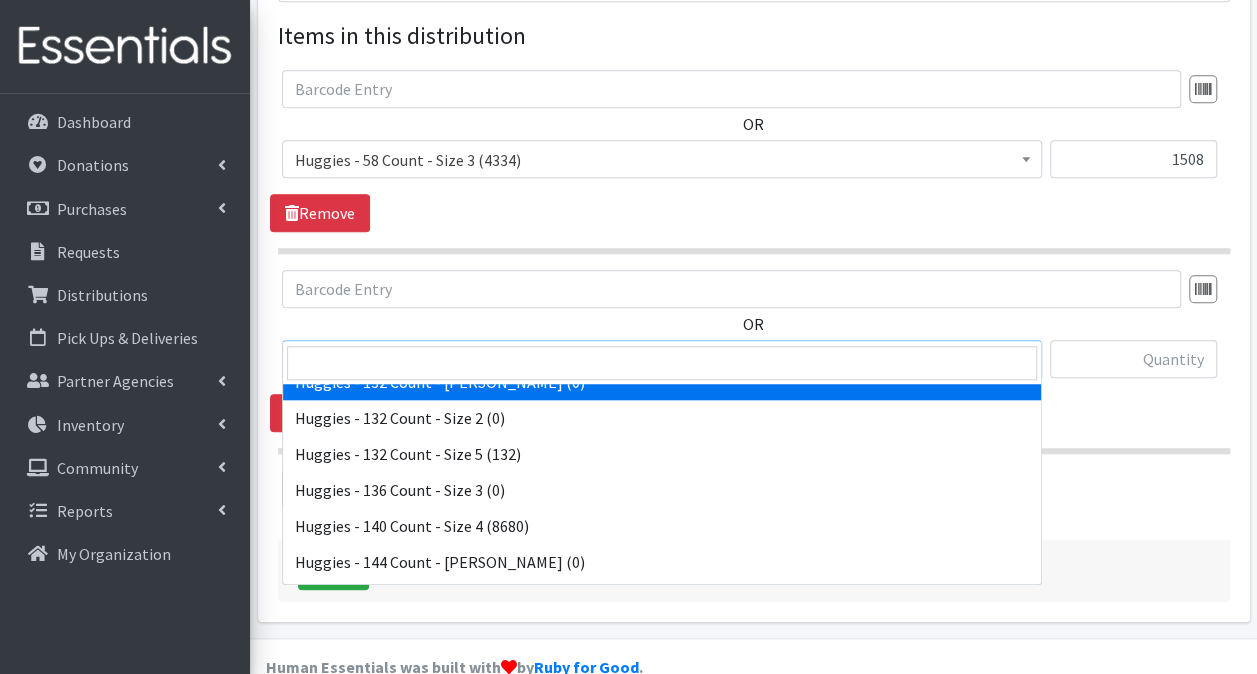 scroll, scrollTop: 3400, scrollLeft: 0, axis: vertical 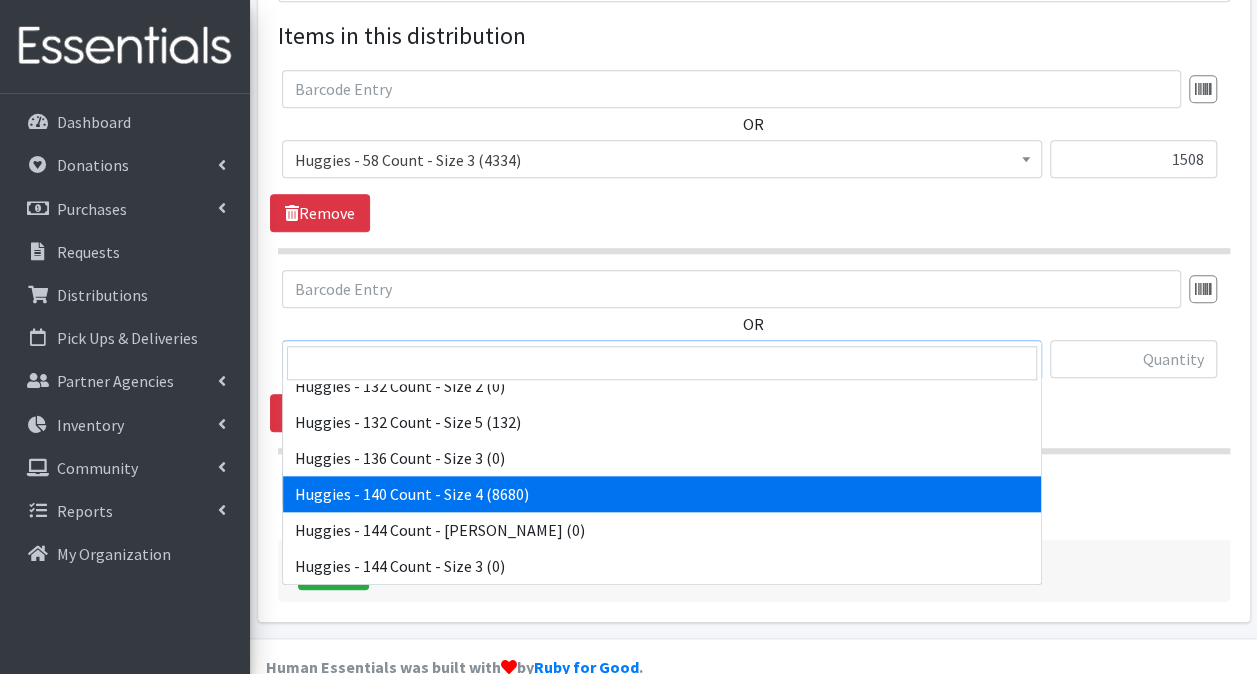 select on "12564" 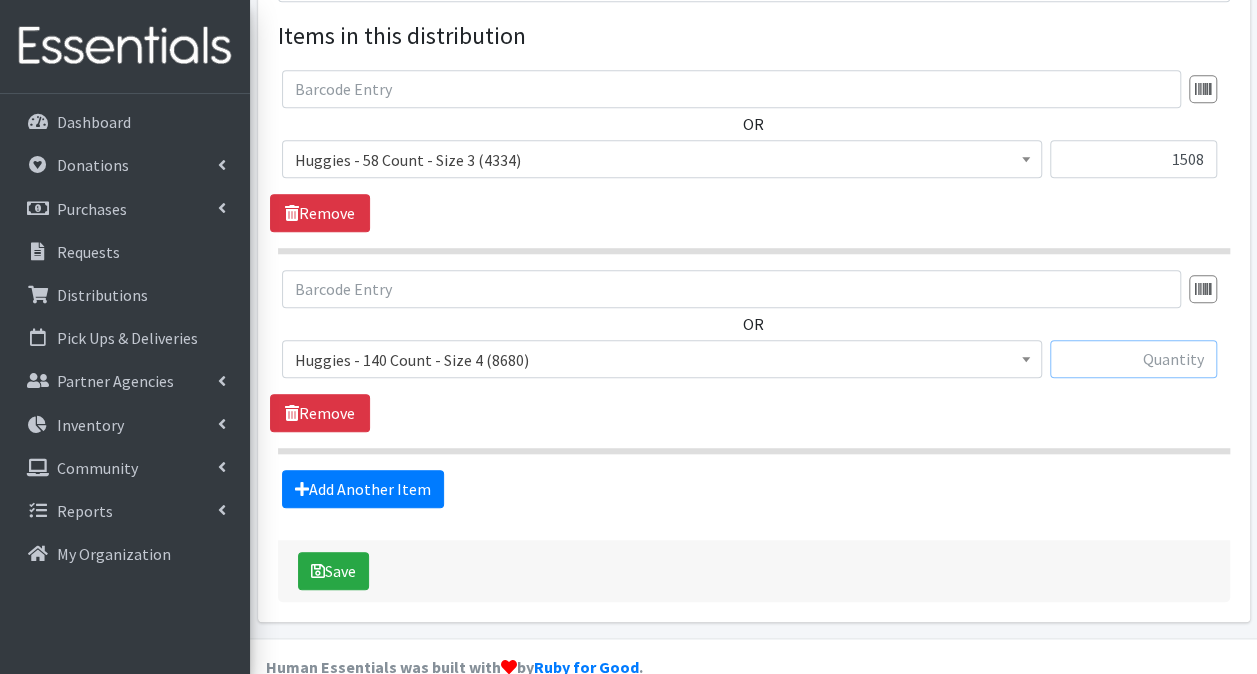 click at bounding box center (1133, 359) 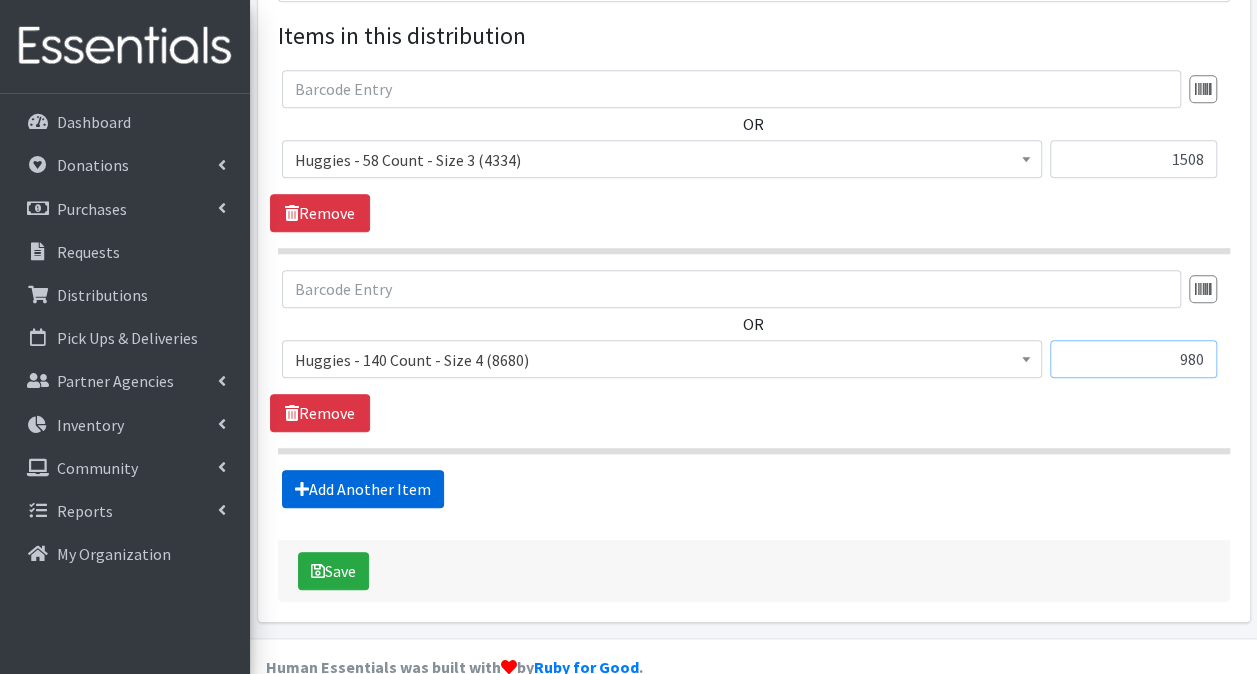 type on "980" 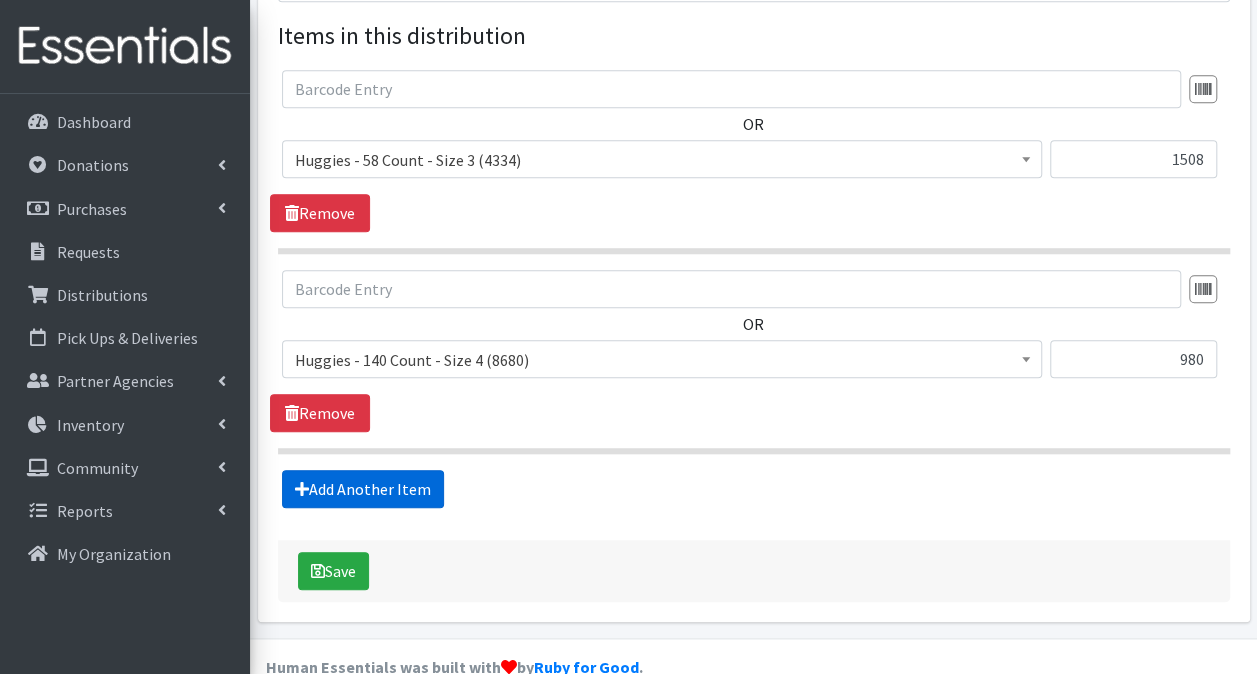 click on "Add Another Item" at bounding box center [363, 489] 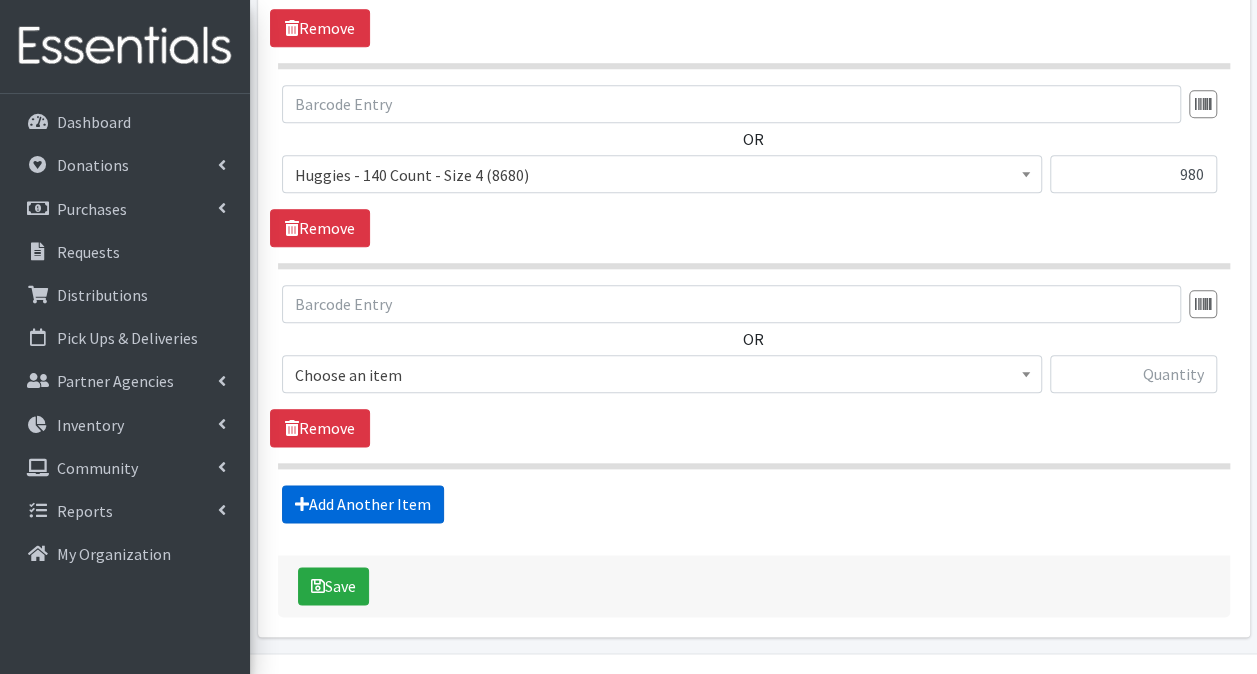 scroll, scrollTop: 986, scrollLeft: 0, axis: vertical 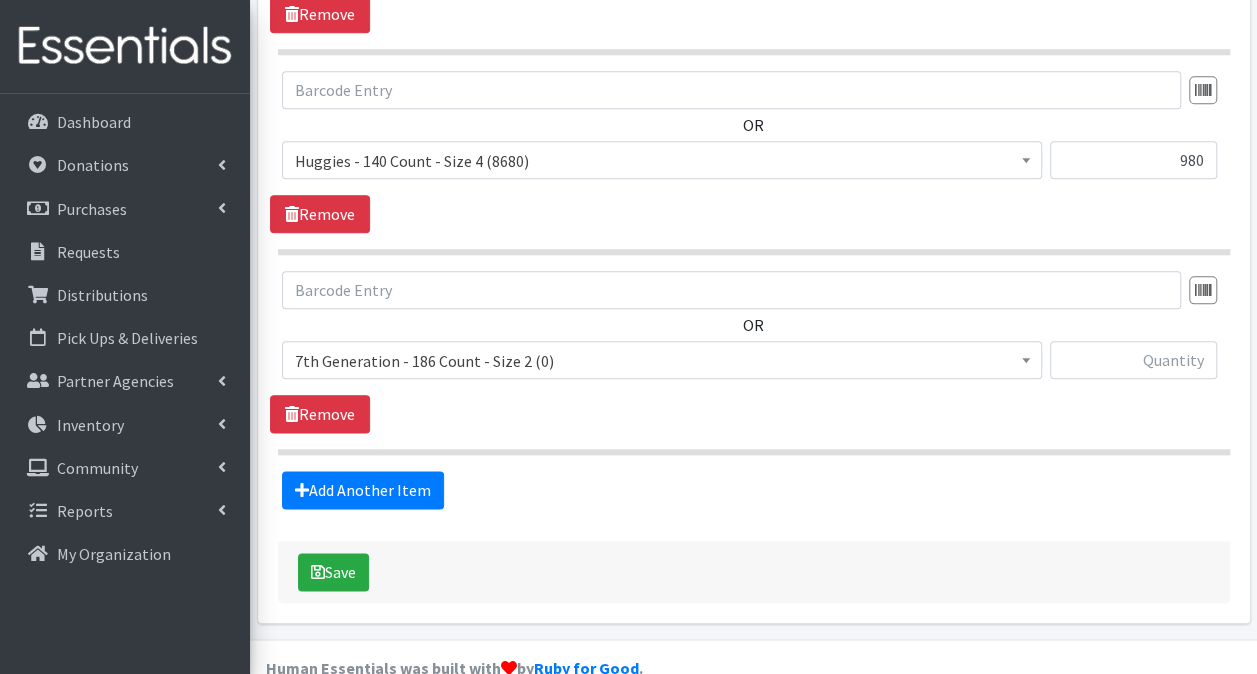 click on "7th Generation - 186 Count - Size 2 (0)" at bounding box center (662, 361) 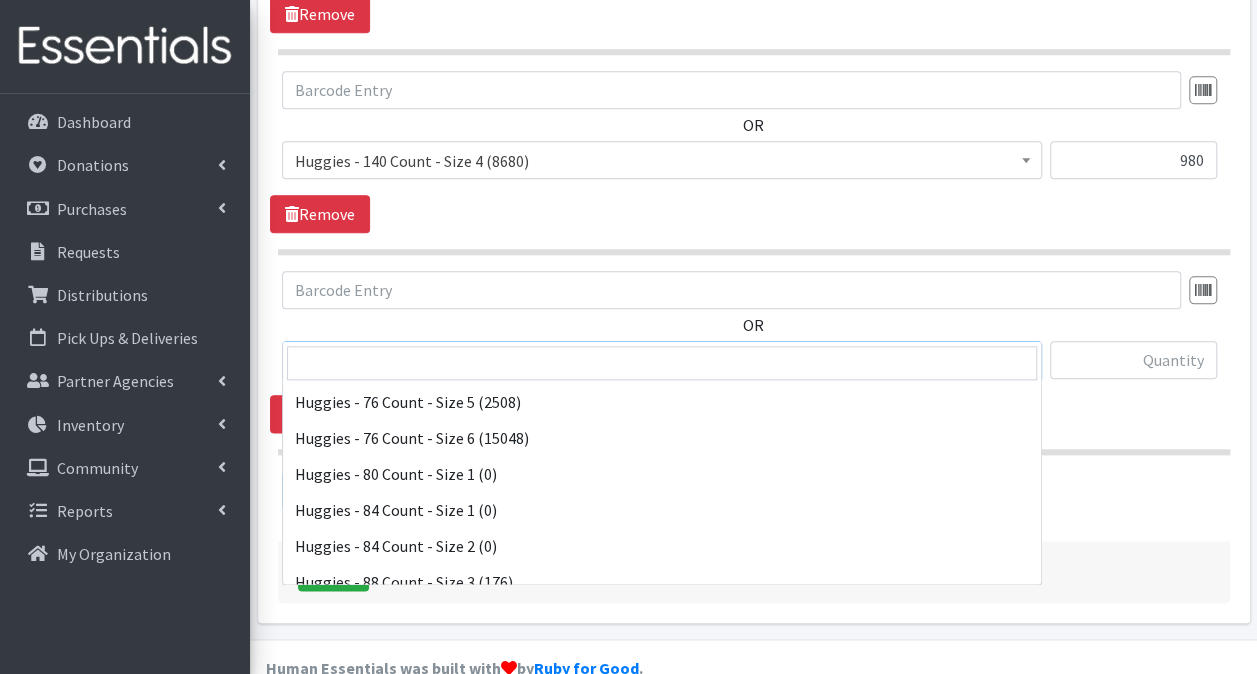 scroll, scrollTop: 6000, scrollLeft: 0, axis: vertical 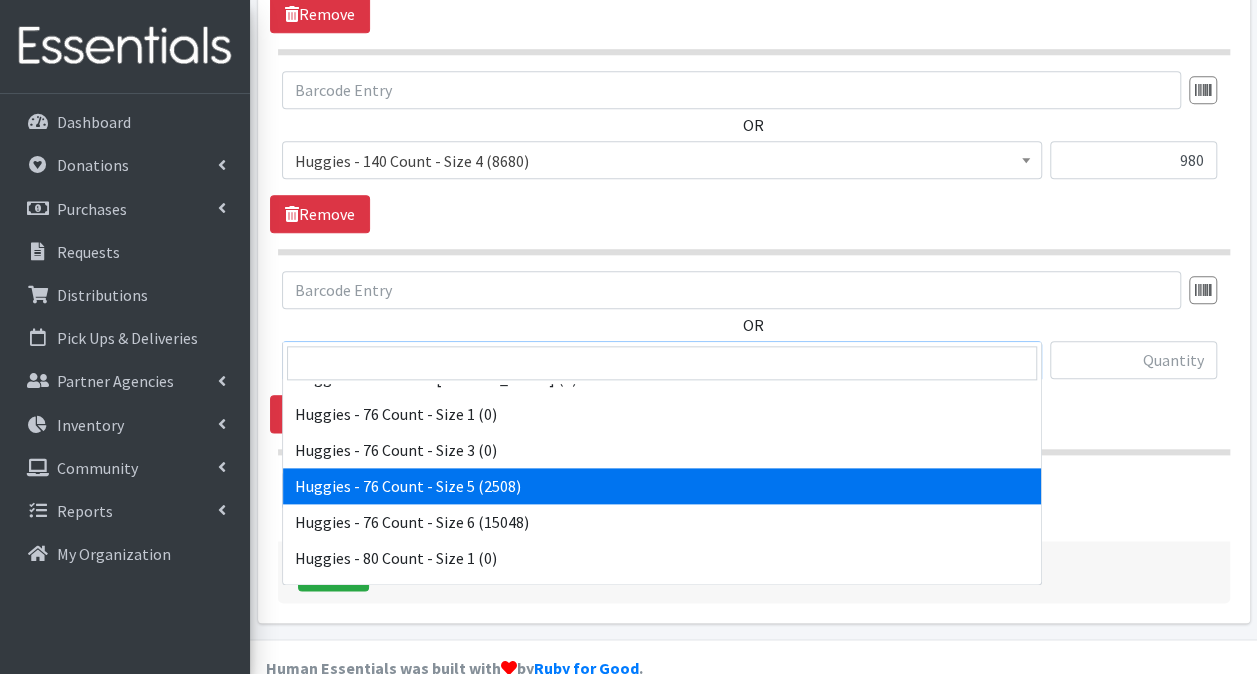 select on "4959" 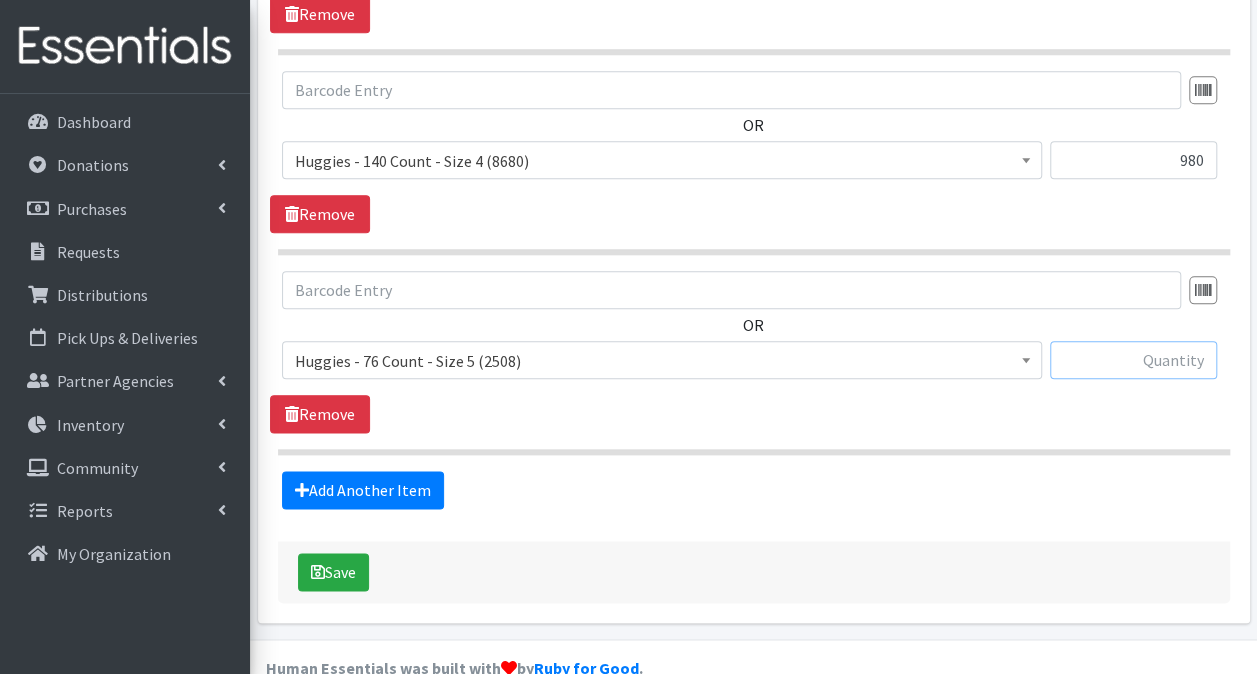 click at bounding box center [1133, 360] 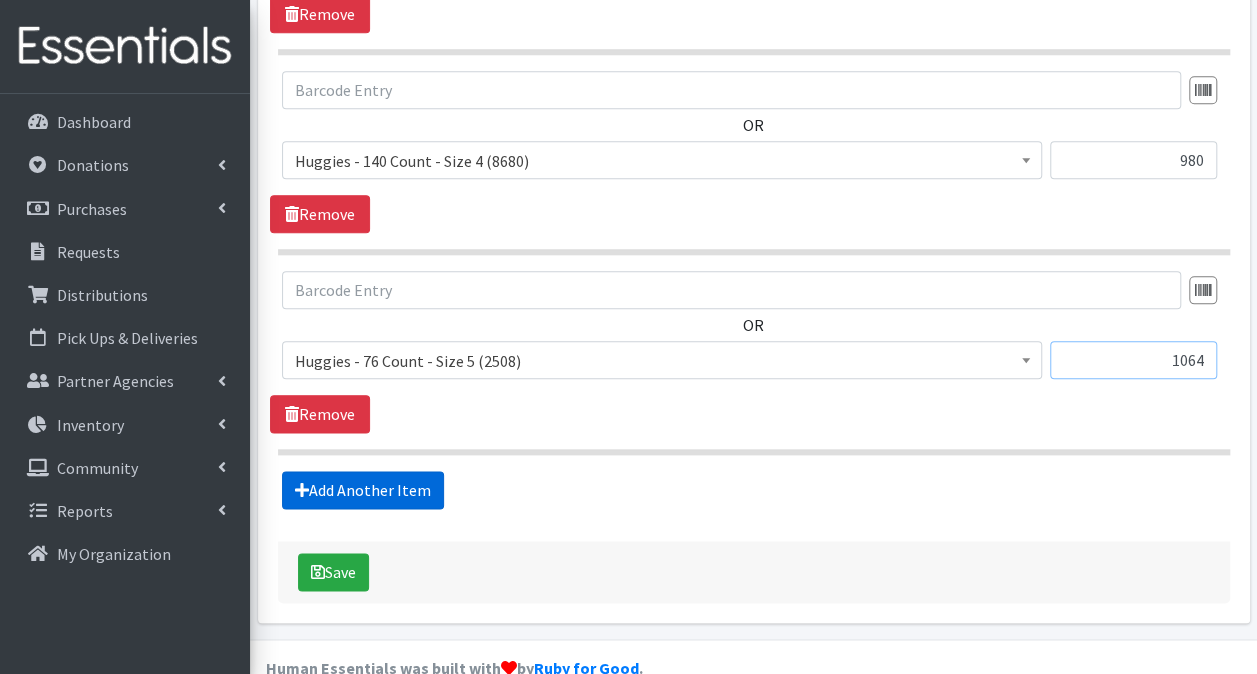 type on "1064" 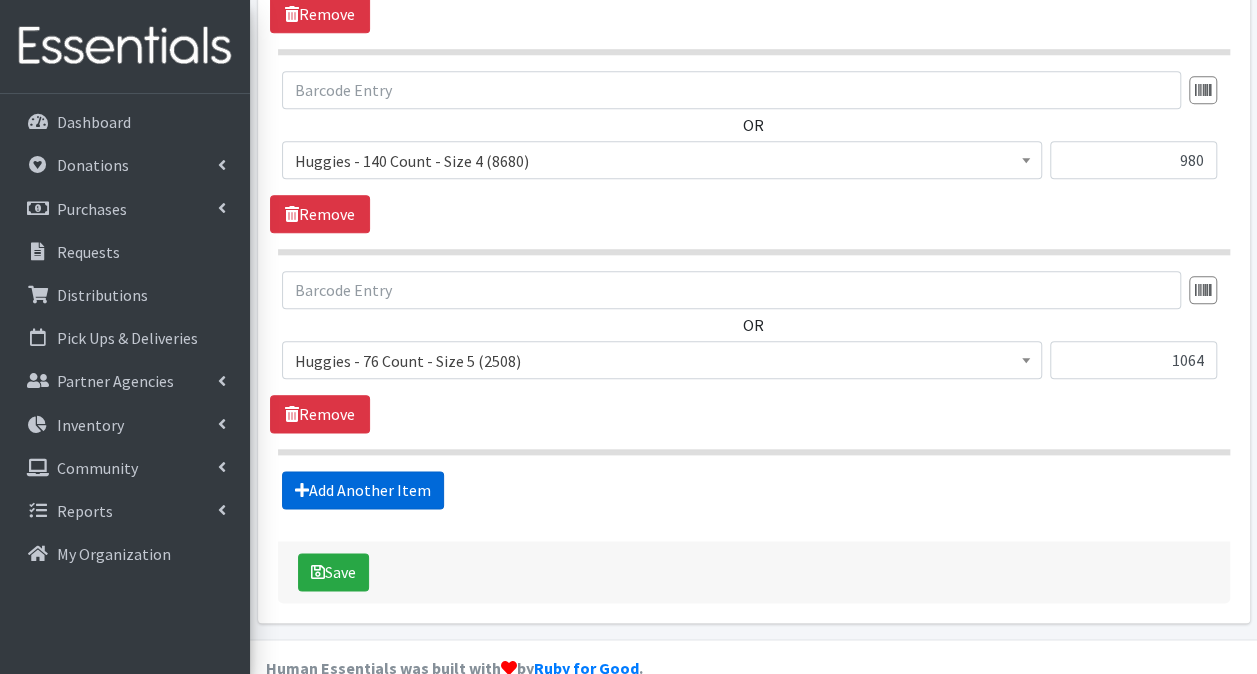 click on "Add Another Item" at bounding box center [363, 490] 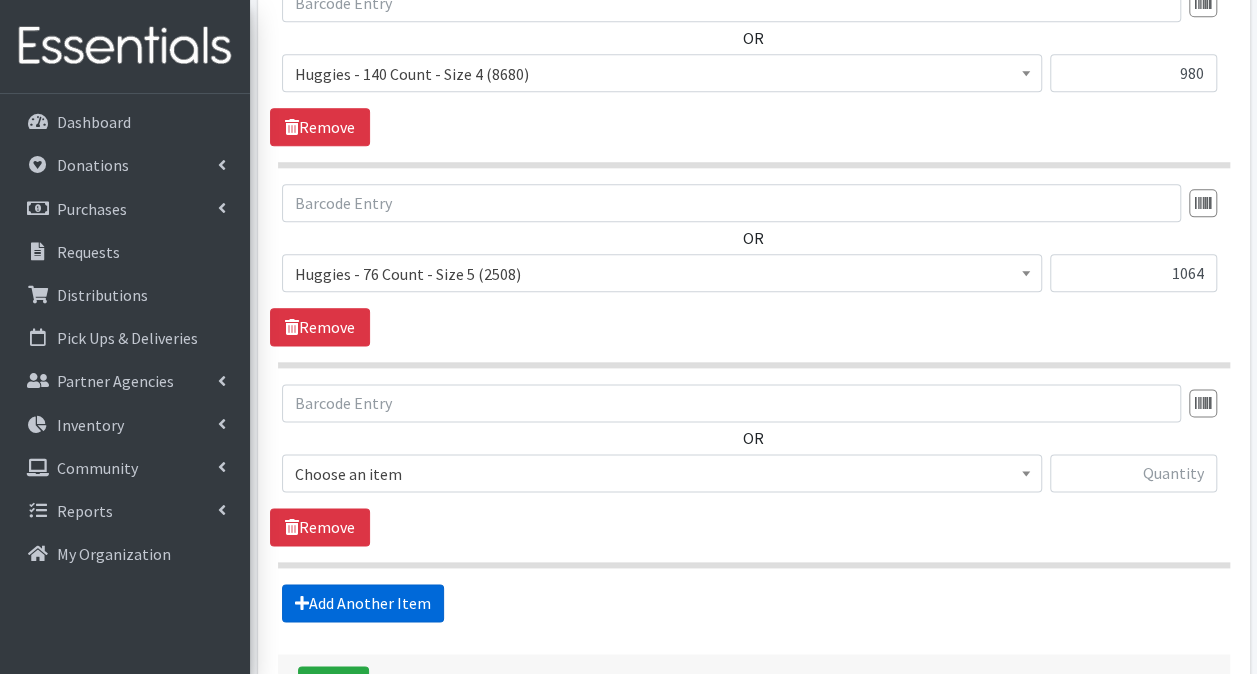 scroll, scrollTop: 1185, scrollLeft: 0, axis: vertical 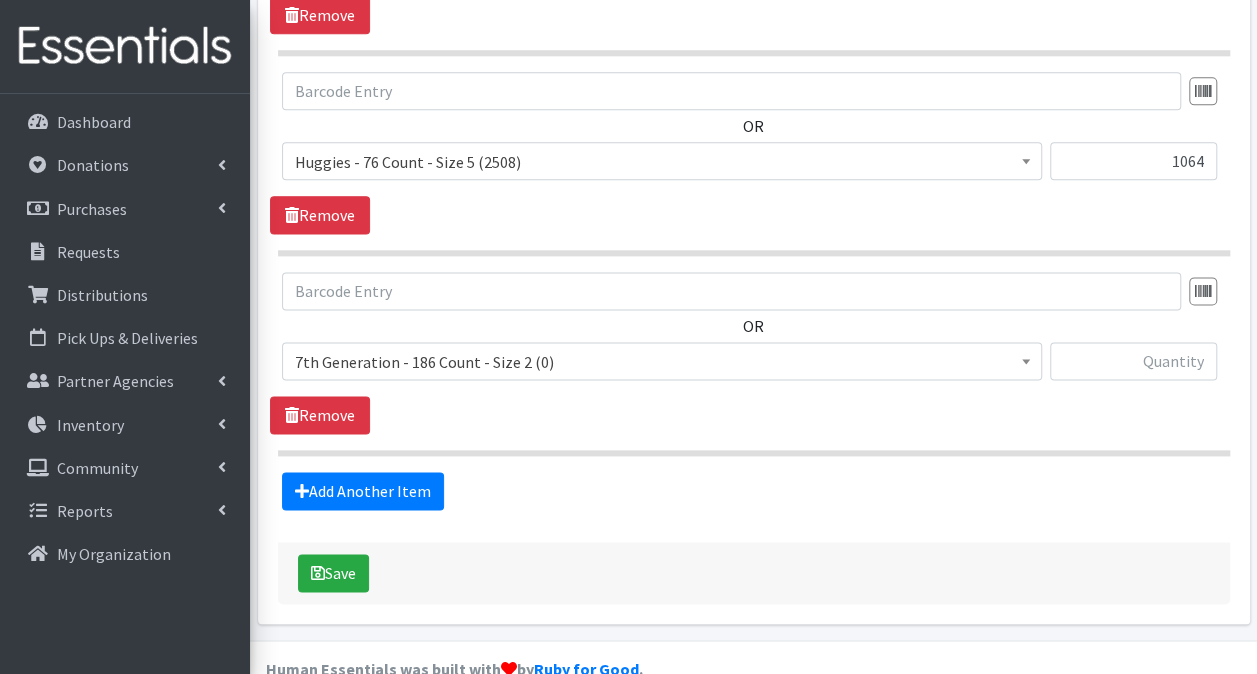 click on "7th Generation - 186 Count - Size 2 (0)" at bounding box center [662, 362] 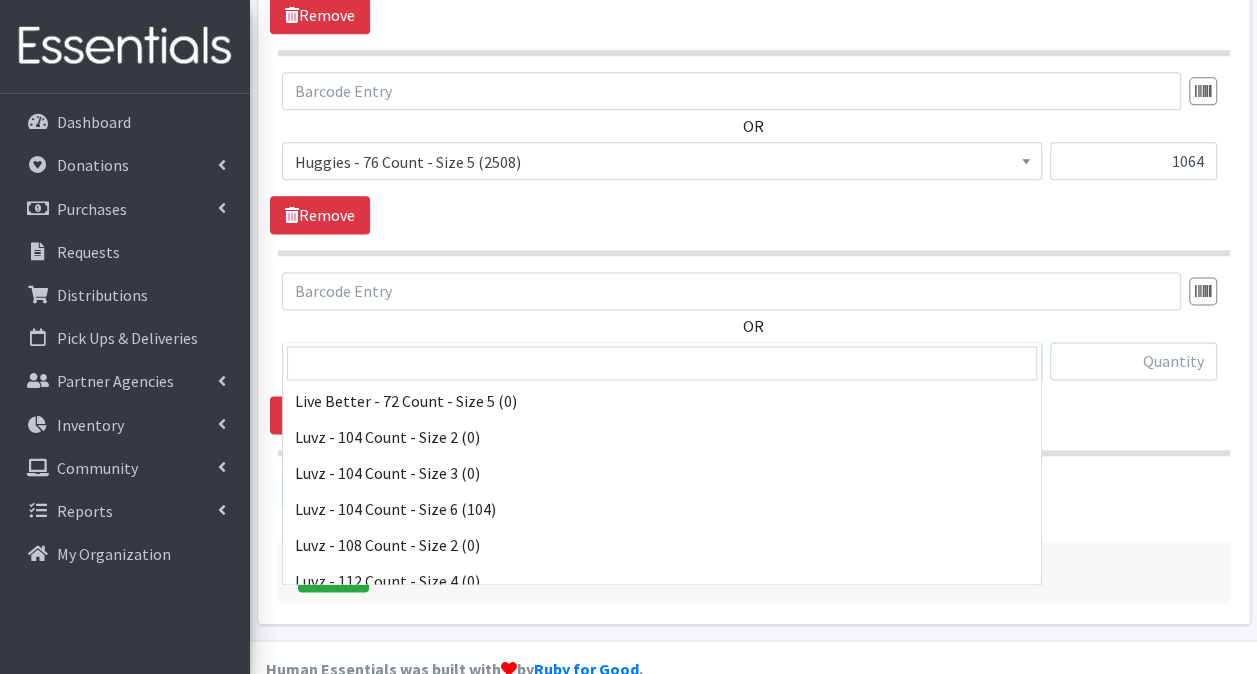 scroll, scrollTop: 7700, scrollLeft: 0, axis: vertical 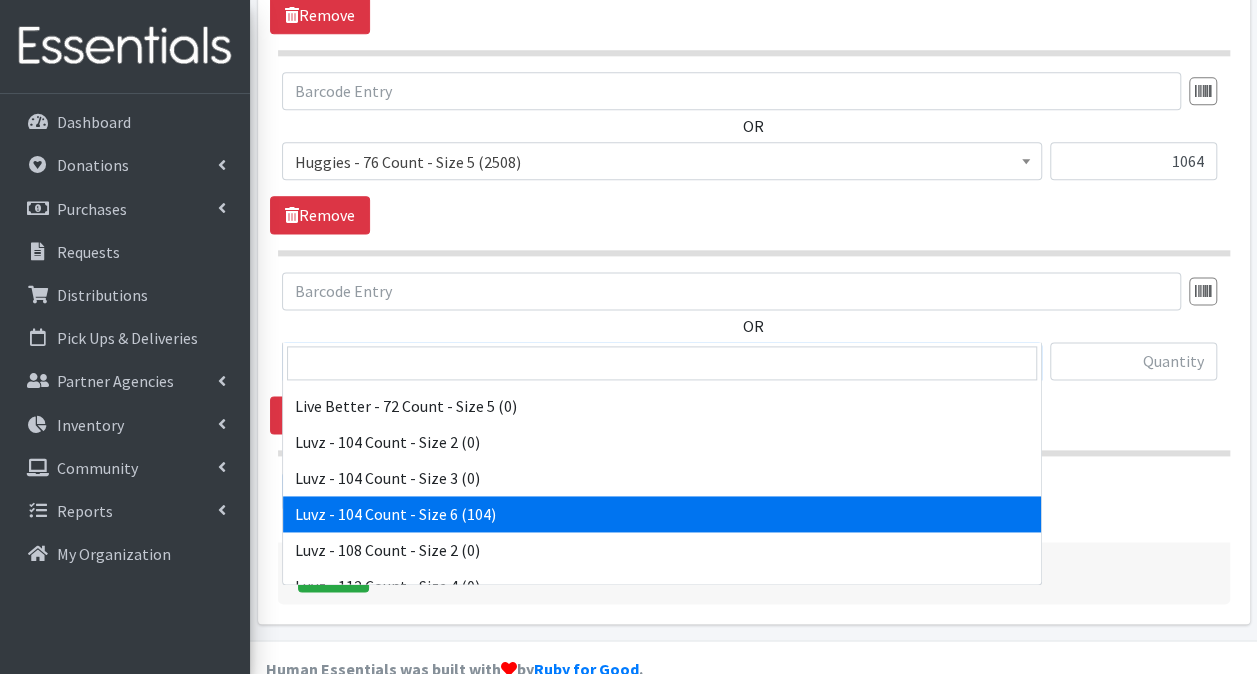 select on "9659" 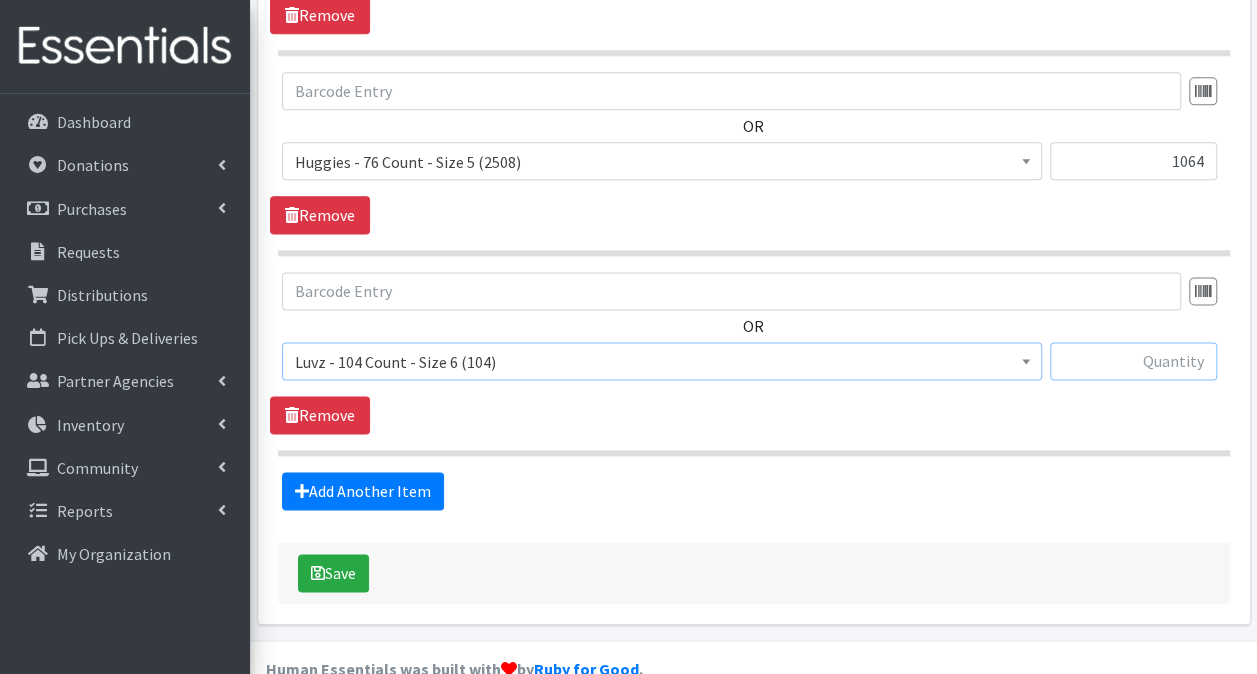 click at bounding box center (1133, 361) 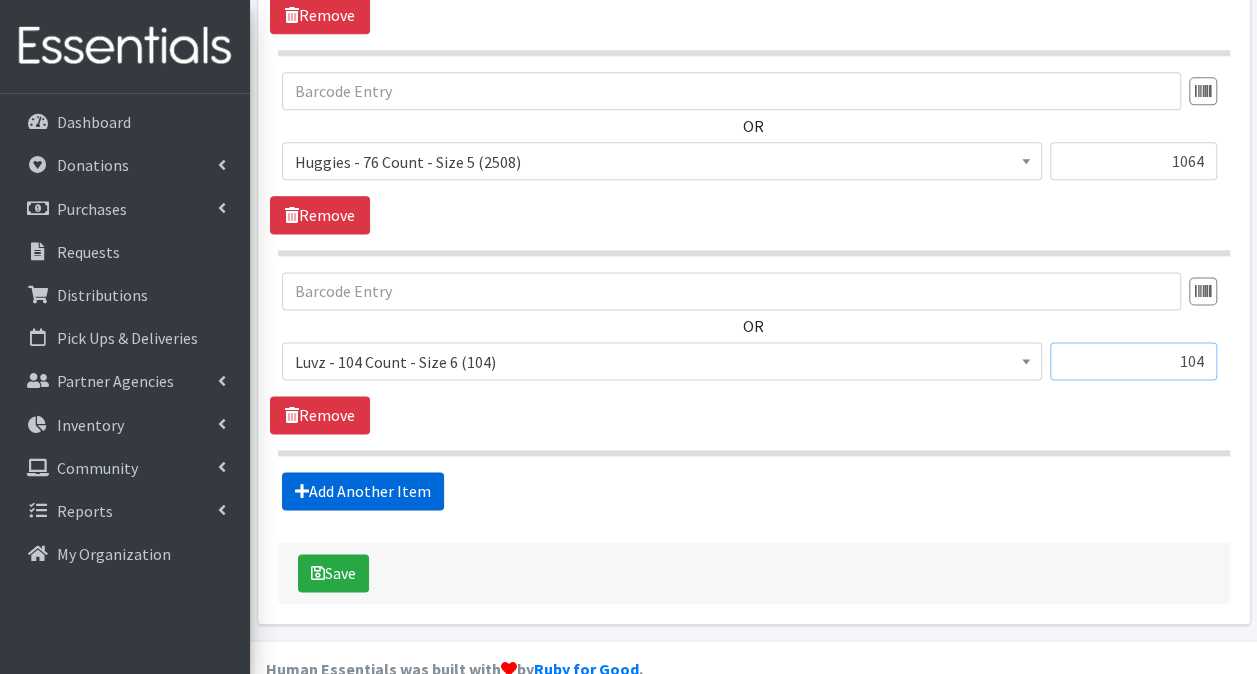 type on "104" 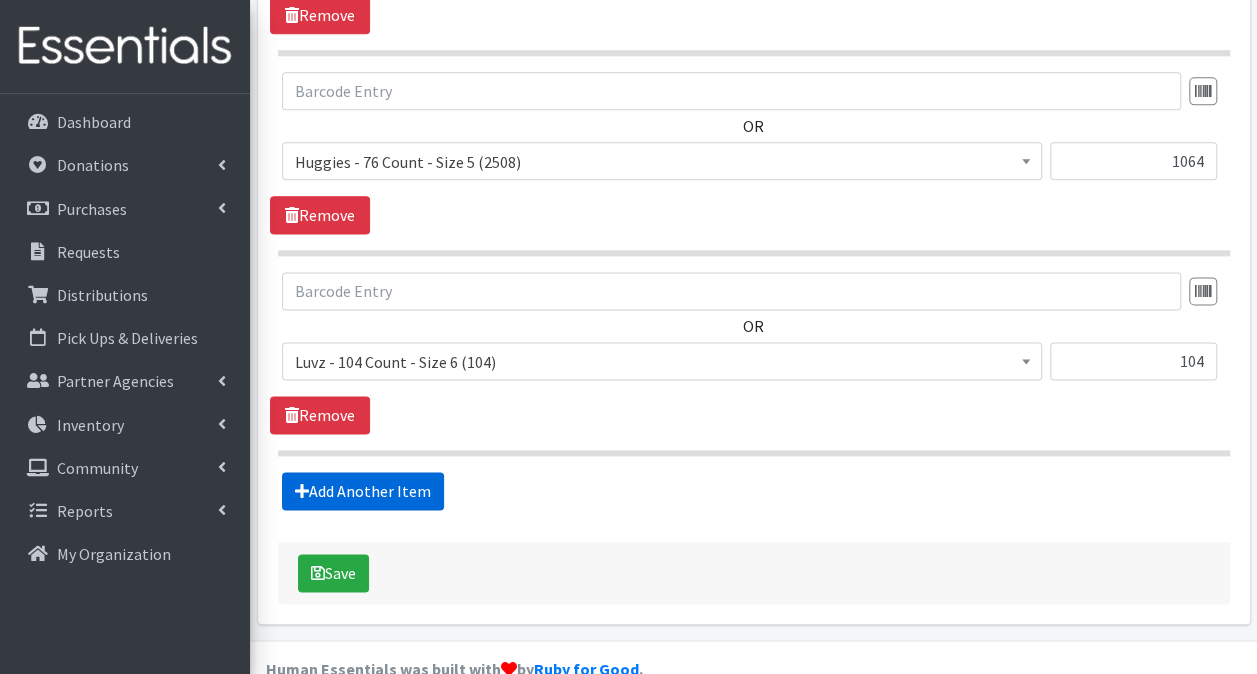 click on "Add Another Item" at bounding box center [363, 491] 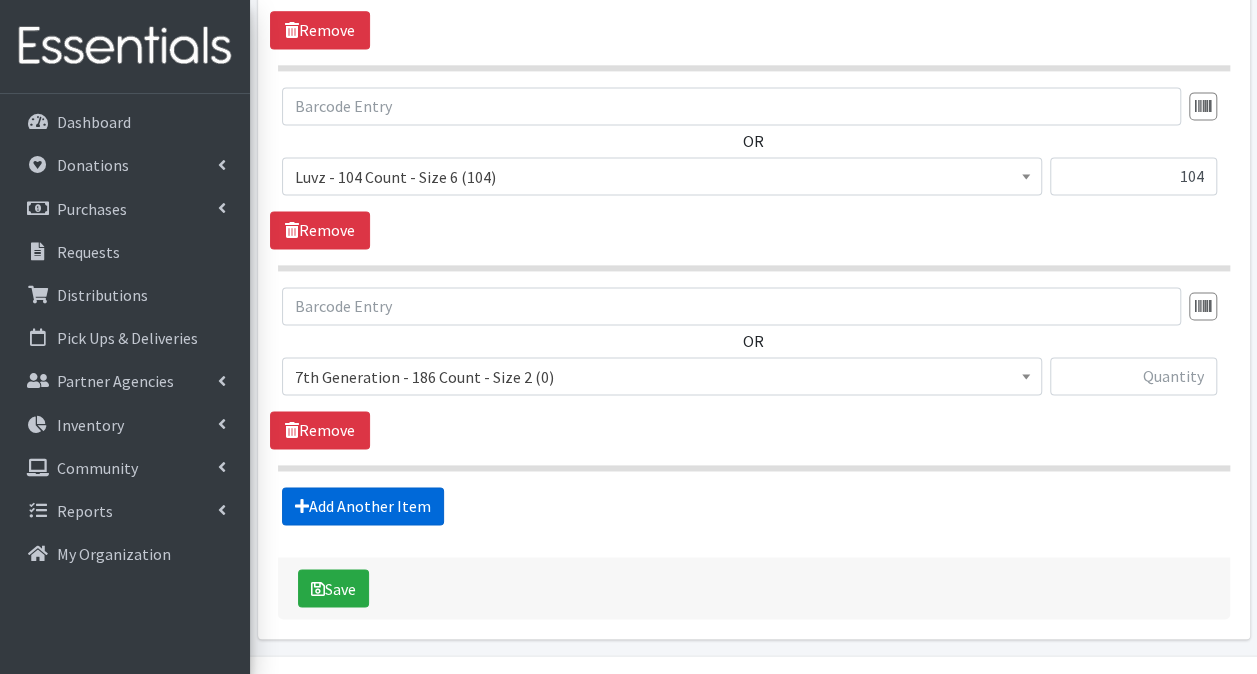 scroll, scrollTop: 1384, scrollLeft: 0, axis: vertical 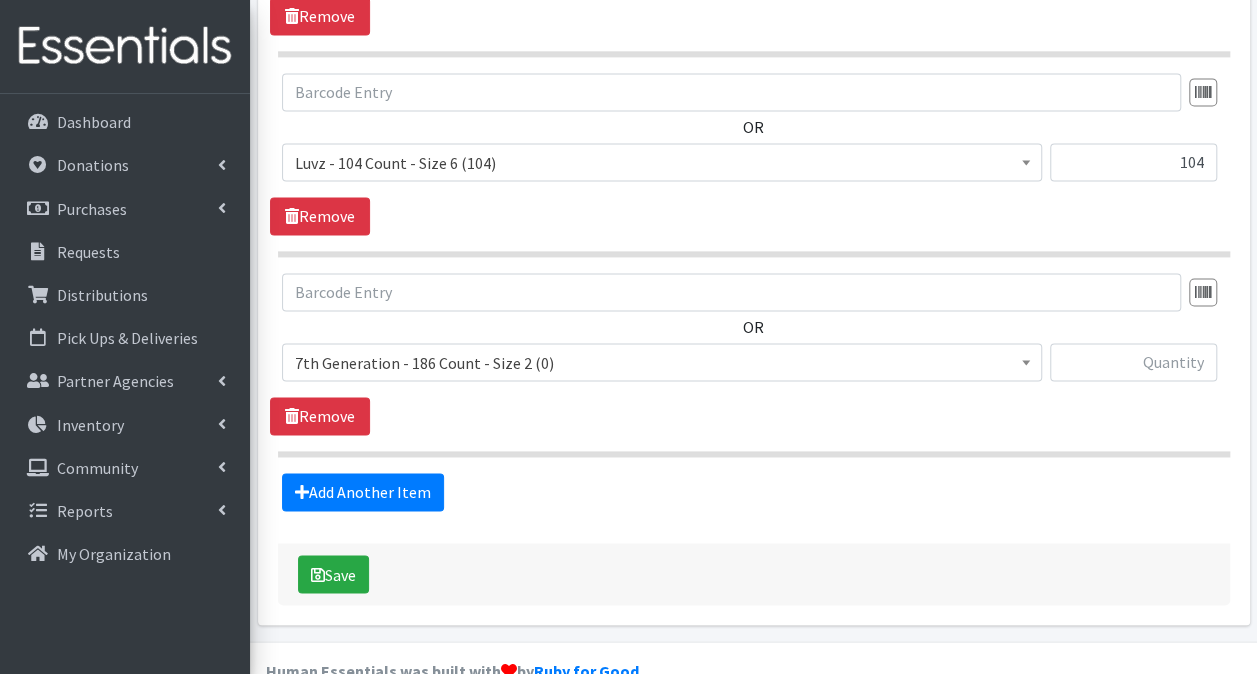 click on "7th Generation - 186 Count - Size 2 (0)" at bounding box center (662, 363) 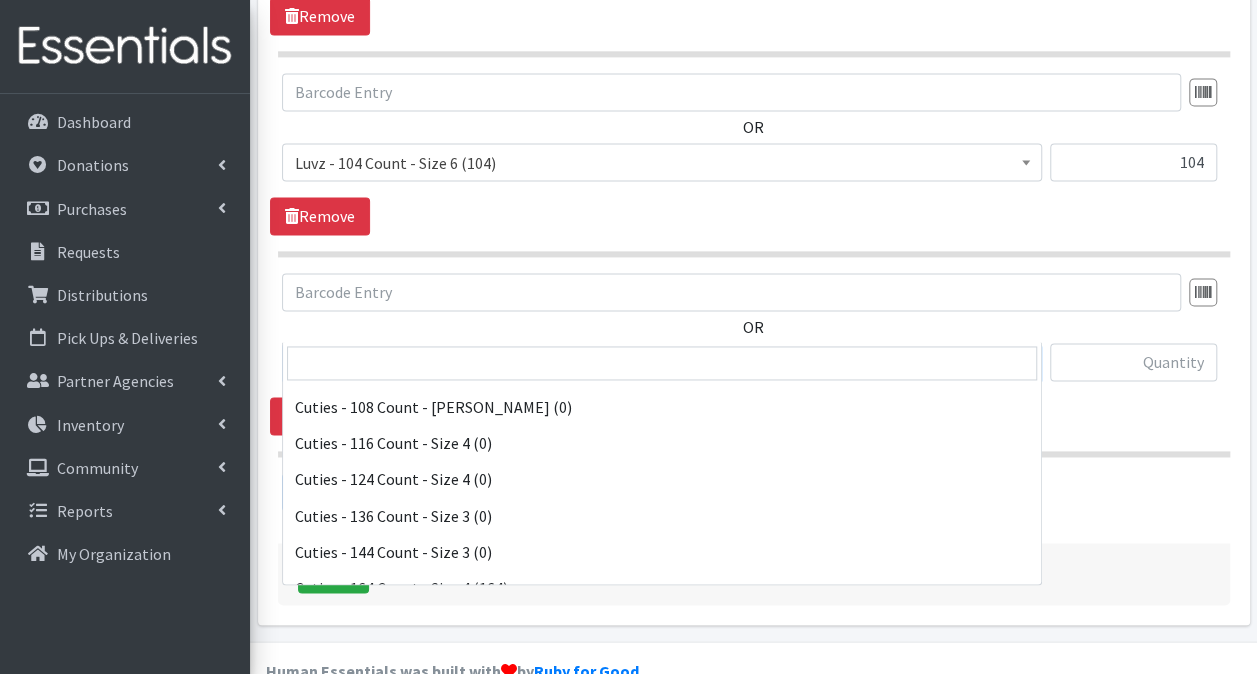 scroll, scrollTop: 1300, scrollLeft: 0, axis: vertical 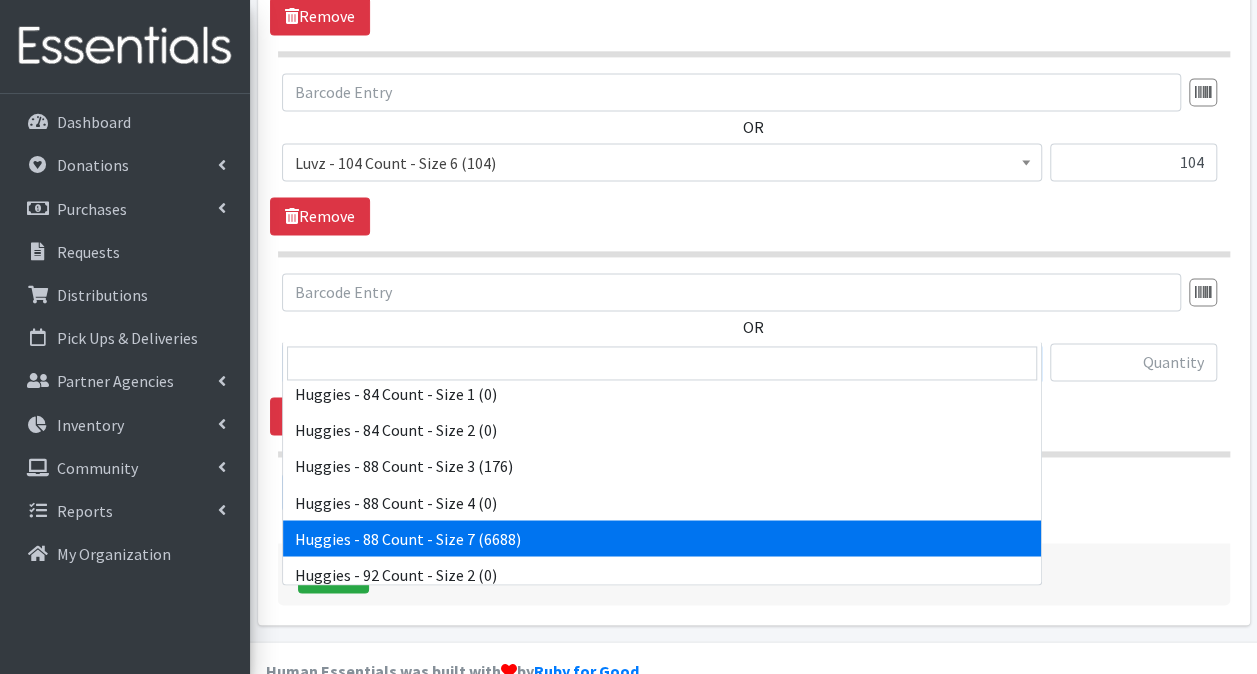 select on "13988" 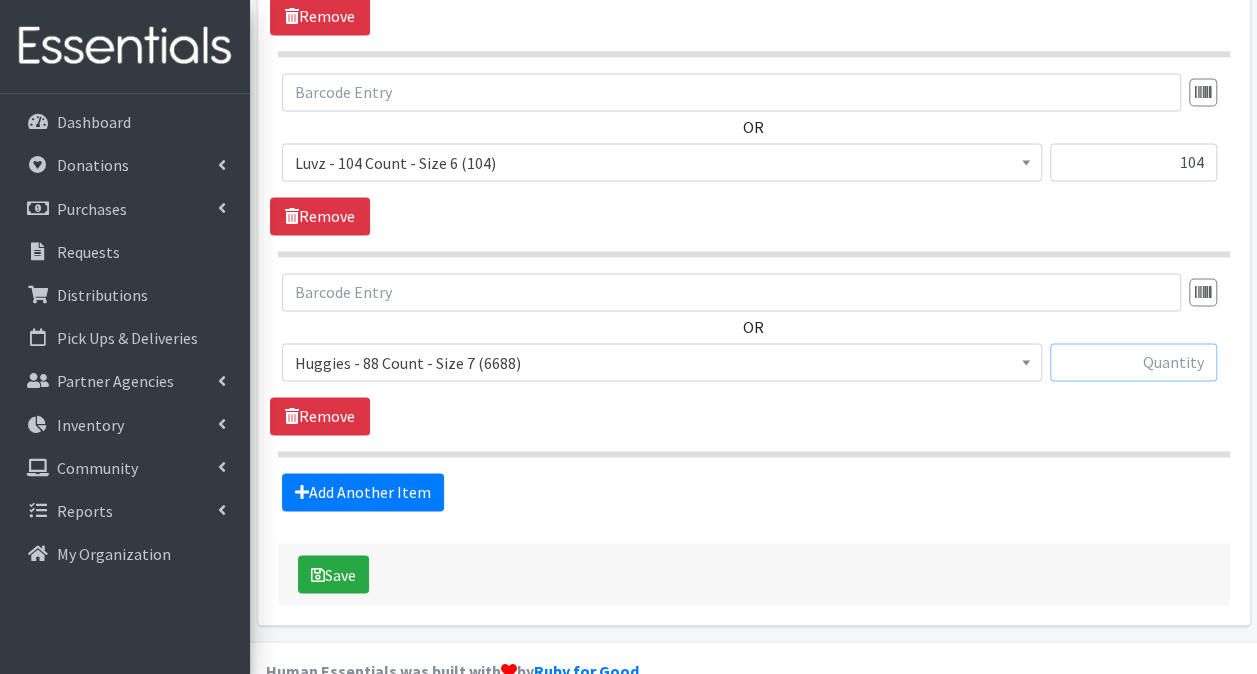 click at bounding box center (1133, 362) 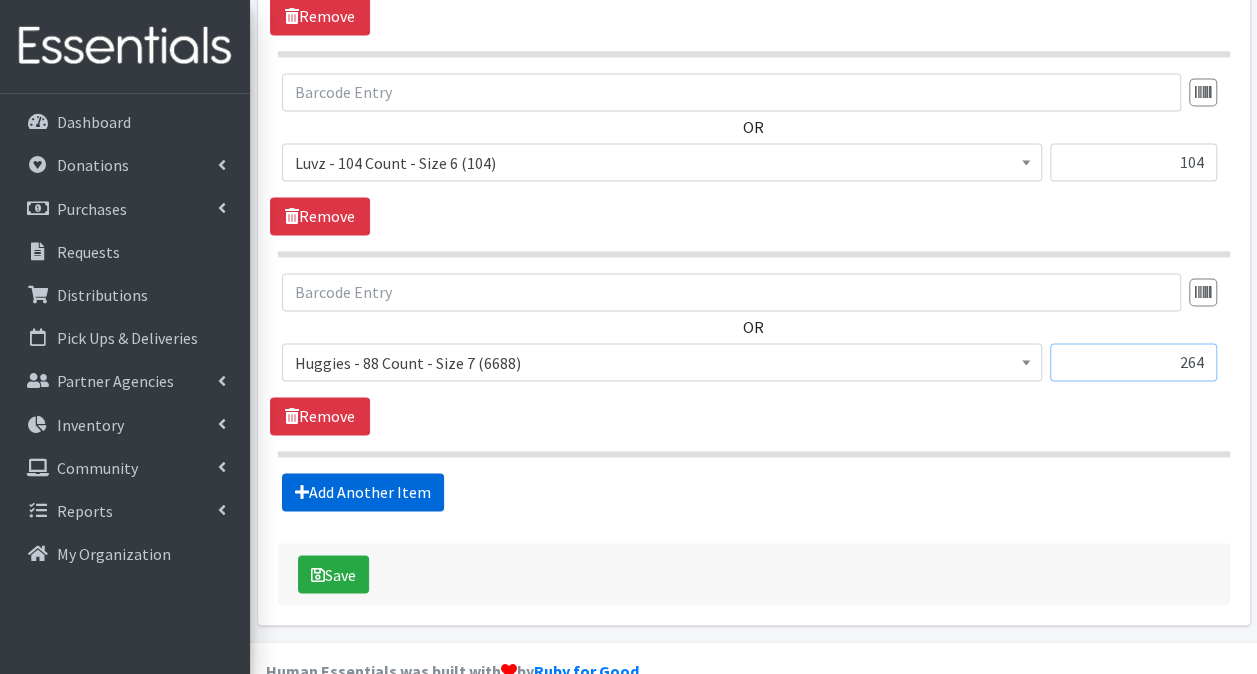 type on "264" 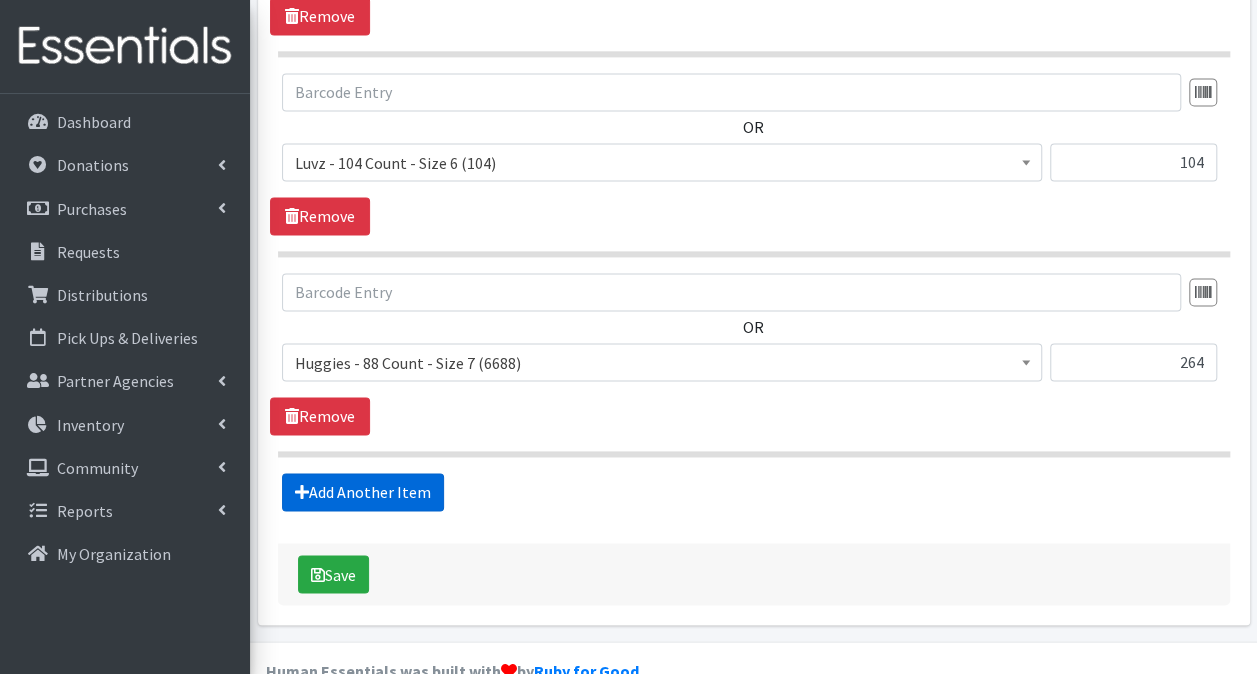 click on "Add Another Item" at bounding box center (363, 492) 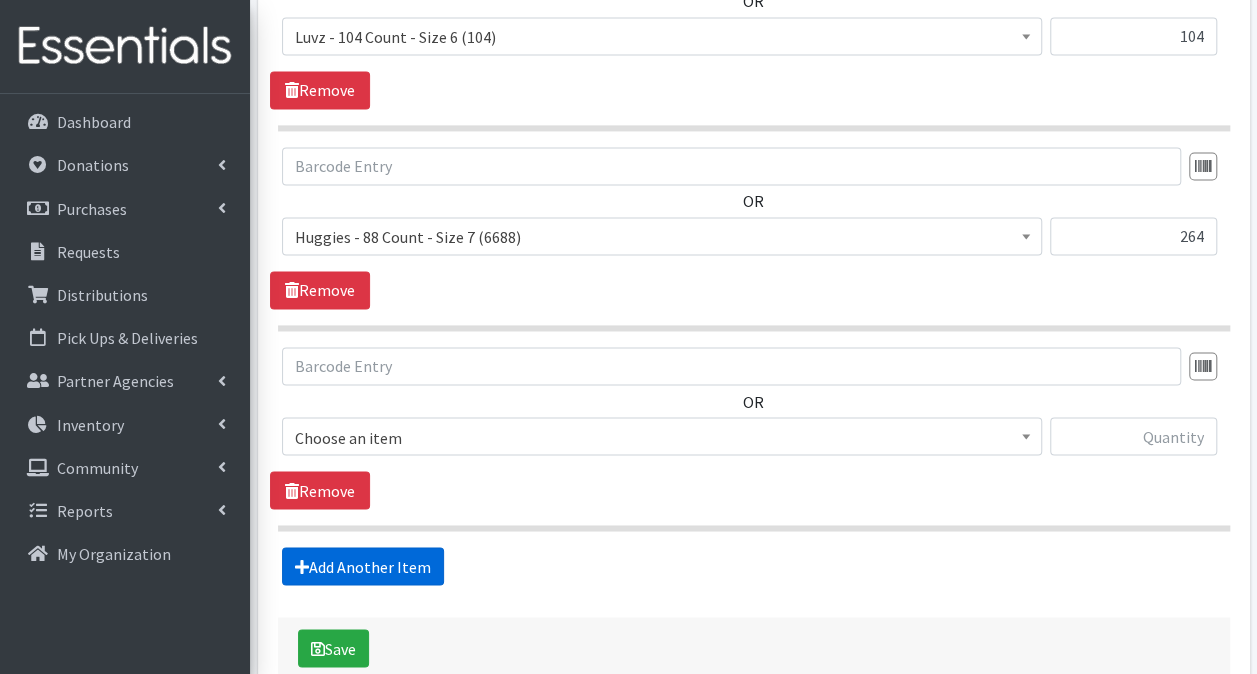 scroll, scrollTop: 1583, scrollLeft: 0, axis: vertical 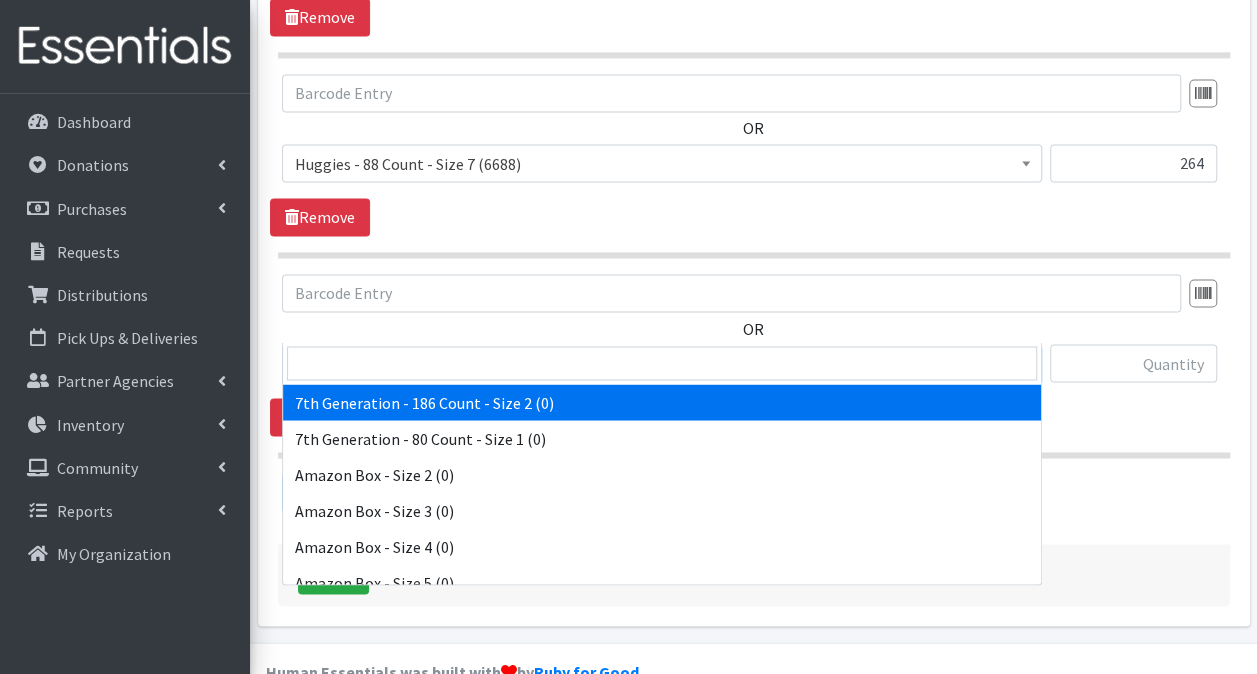 click on "7th Generation - 186 Count - Size 2 (0)" at bounding box center (662, 364) 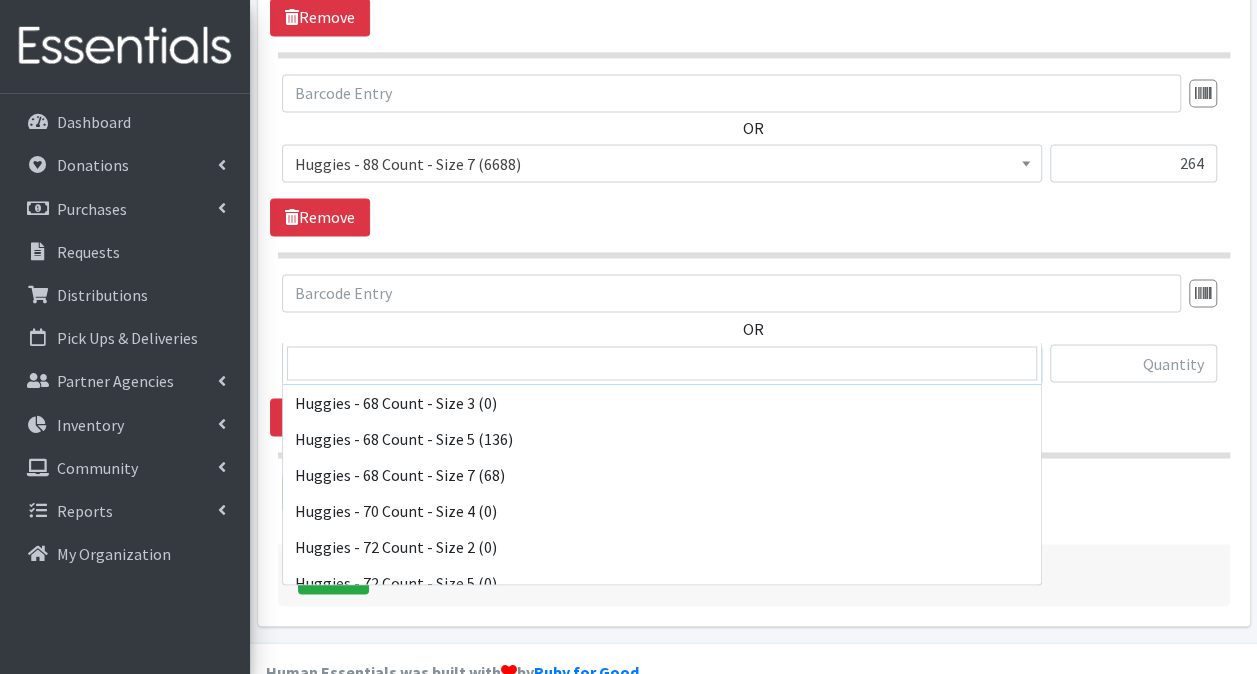 scroll, scrollTop: 5800, scrollLeft: 0, axis: vertical 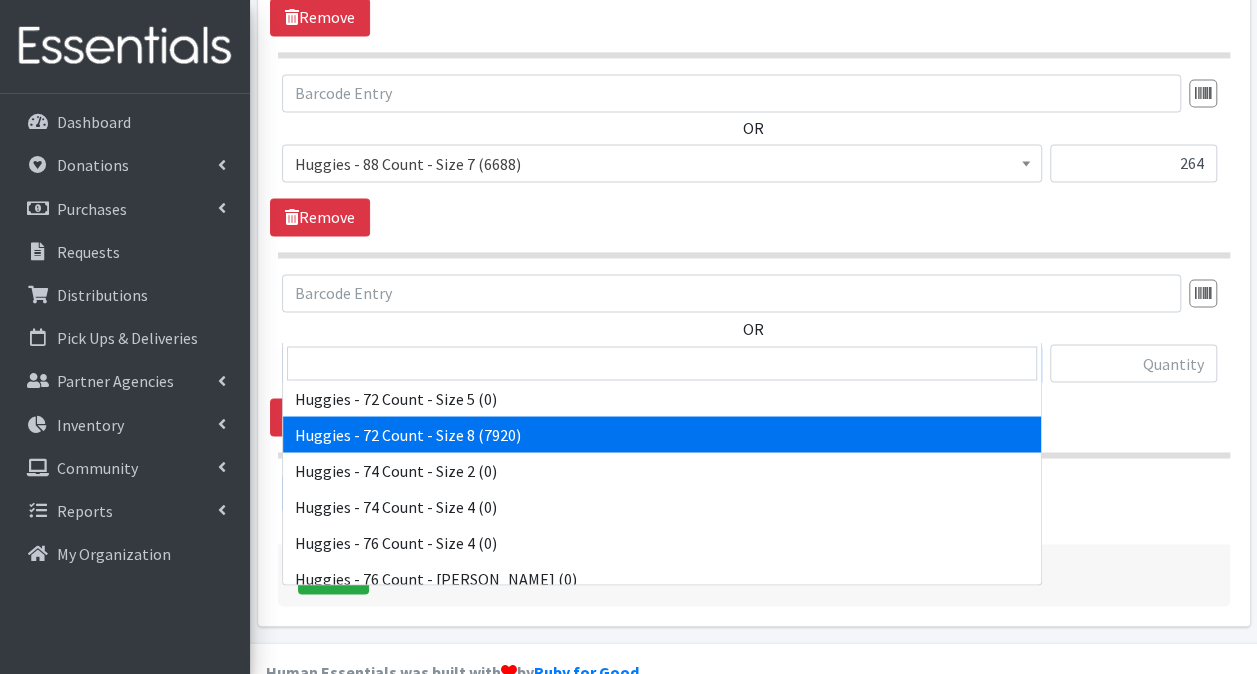 select on "15372" 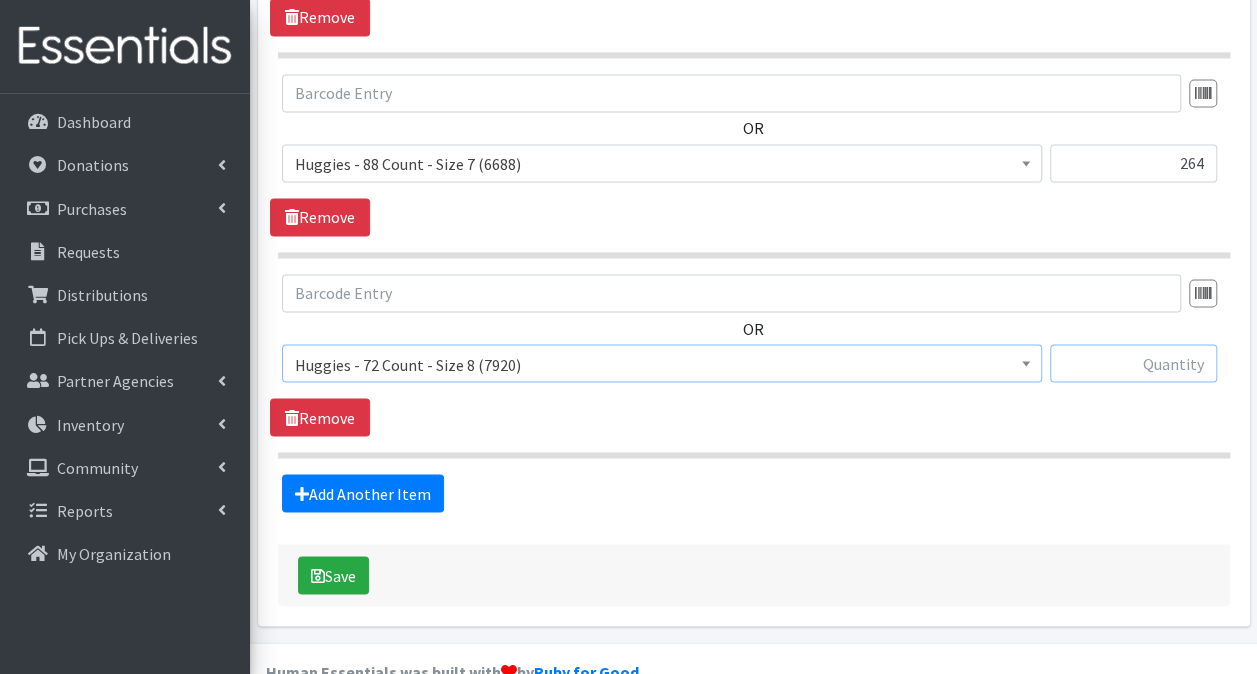 click at bounding box center (1133, 363) 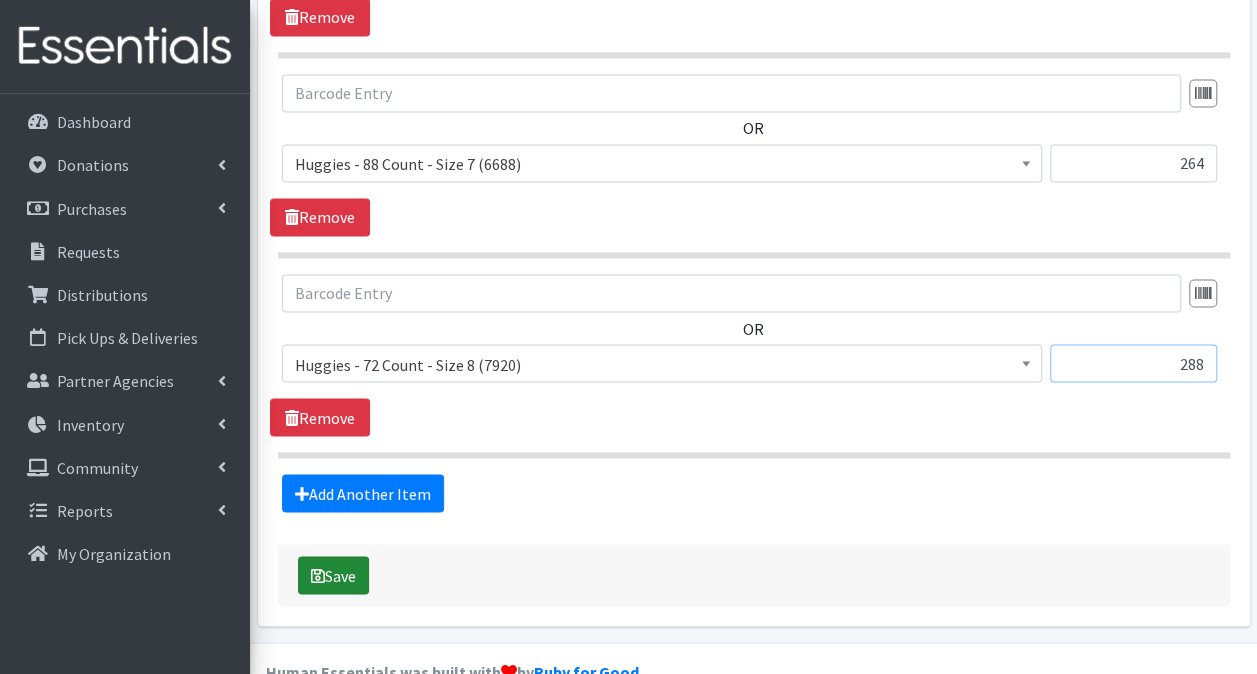type on "288" 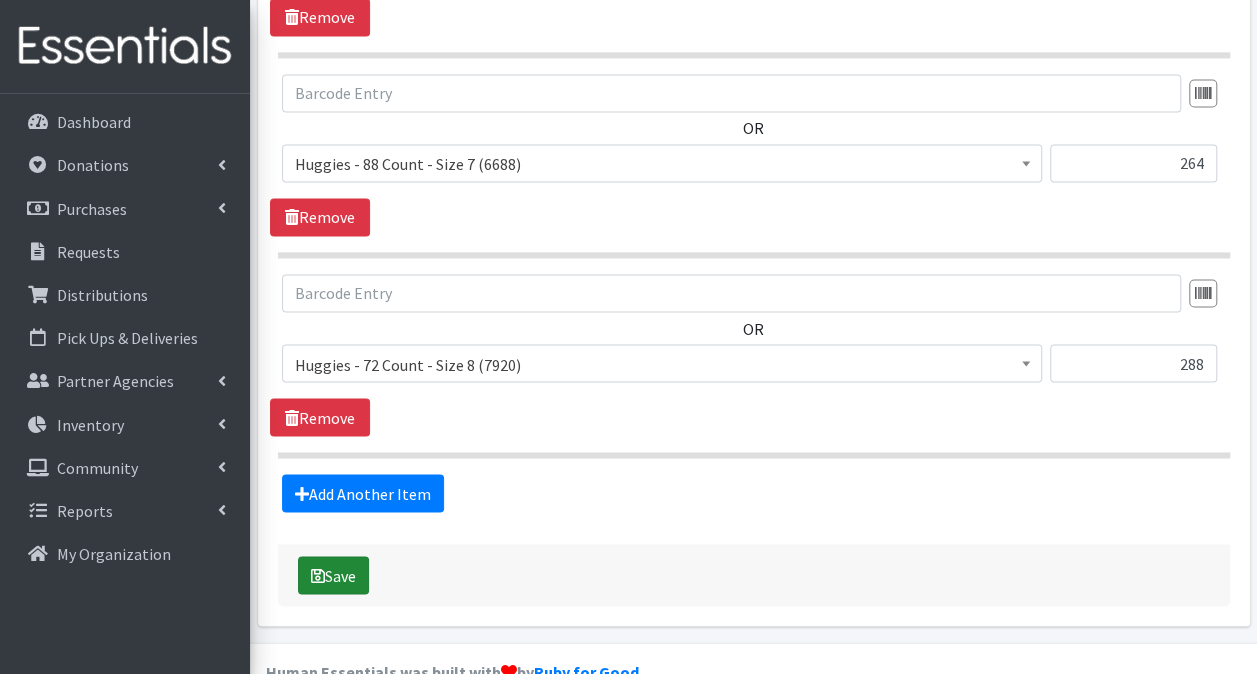 click at bounding box center [318, 575] 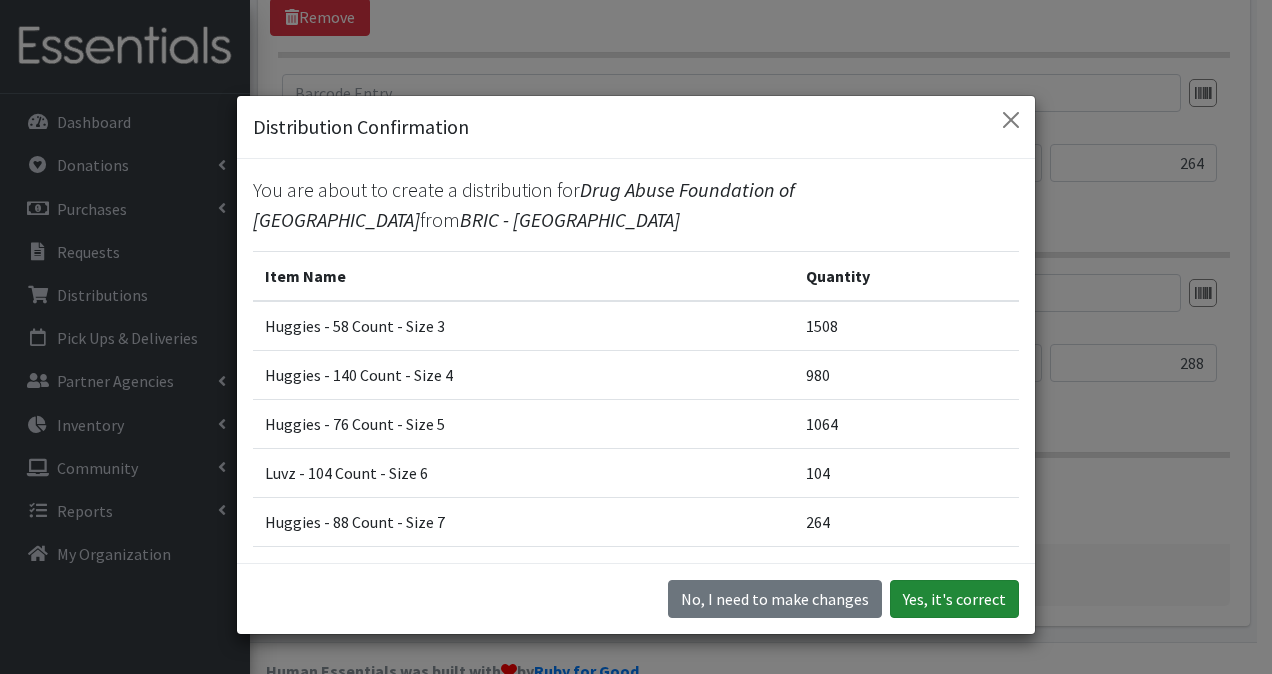 click on "Yes, it's correct" at bounding box center (954, 599) 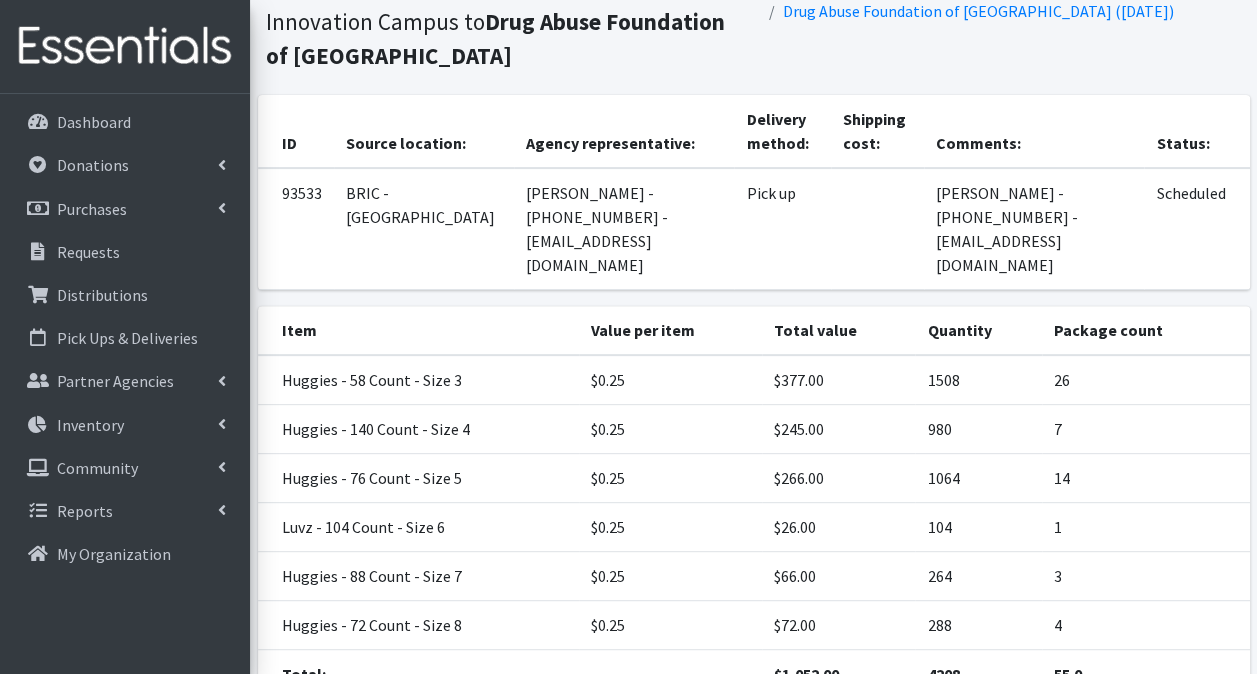 scroll, scrollTop: 300, scrollLeft: 0, axis: vertical 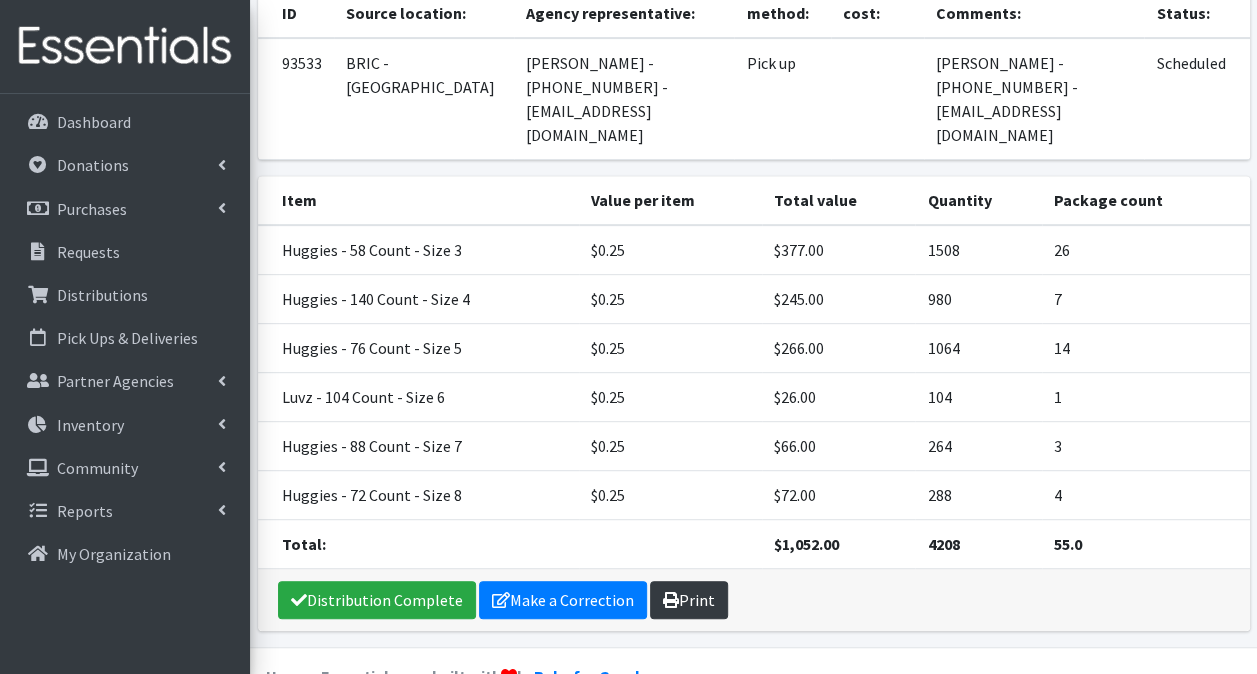 click on "Print" at bounding box center [689, 600] 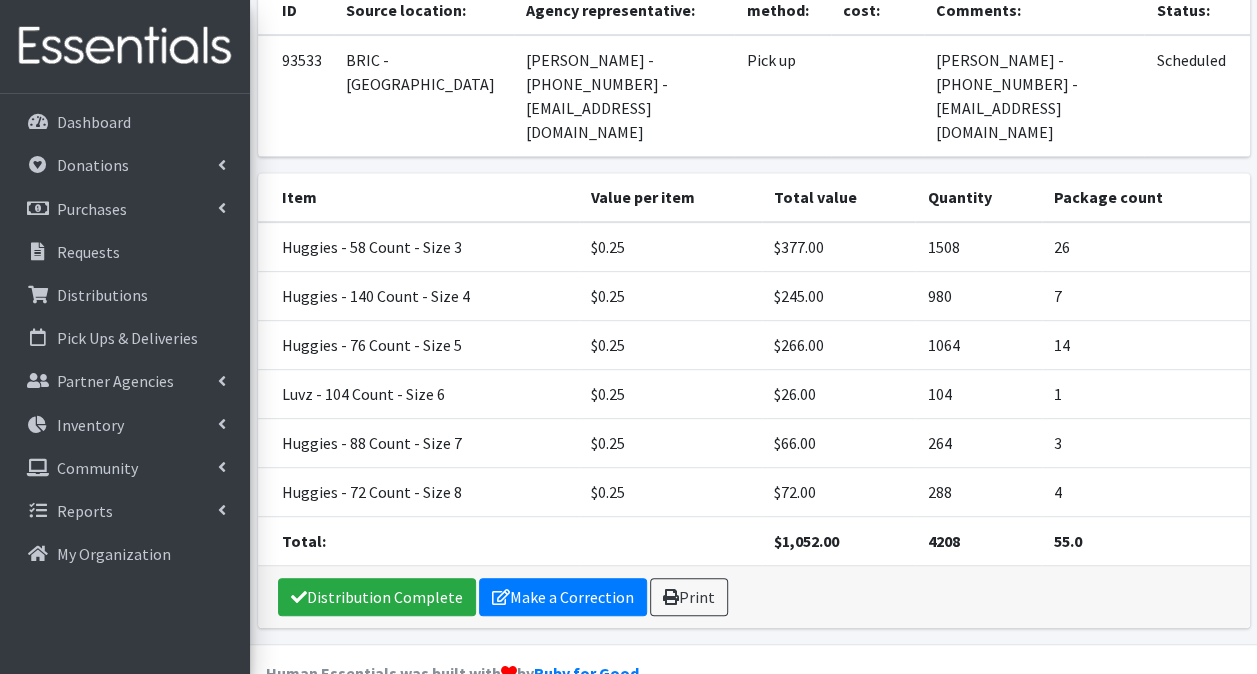 scroll, scrollTop: 344, scrollLeft: 0, axis: vertical 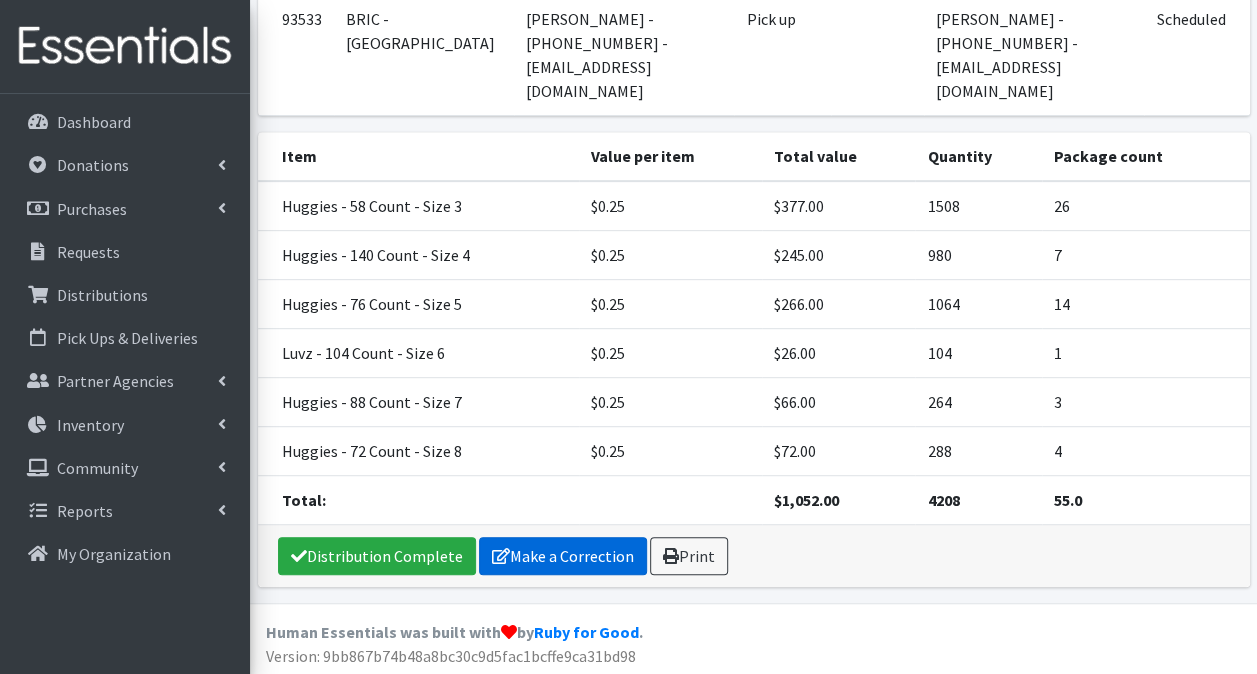 click on "Make a Correction" at bounding box center (563, 556) 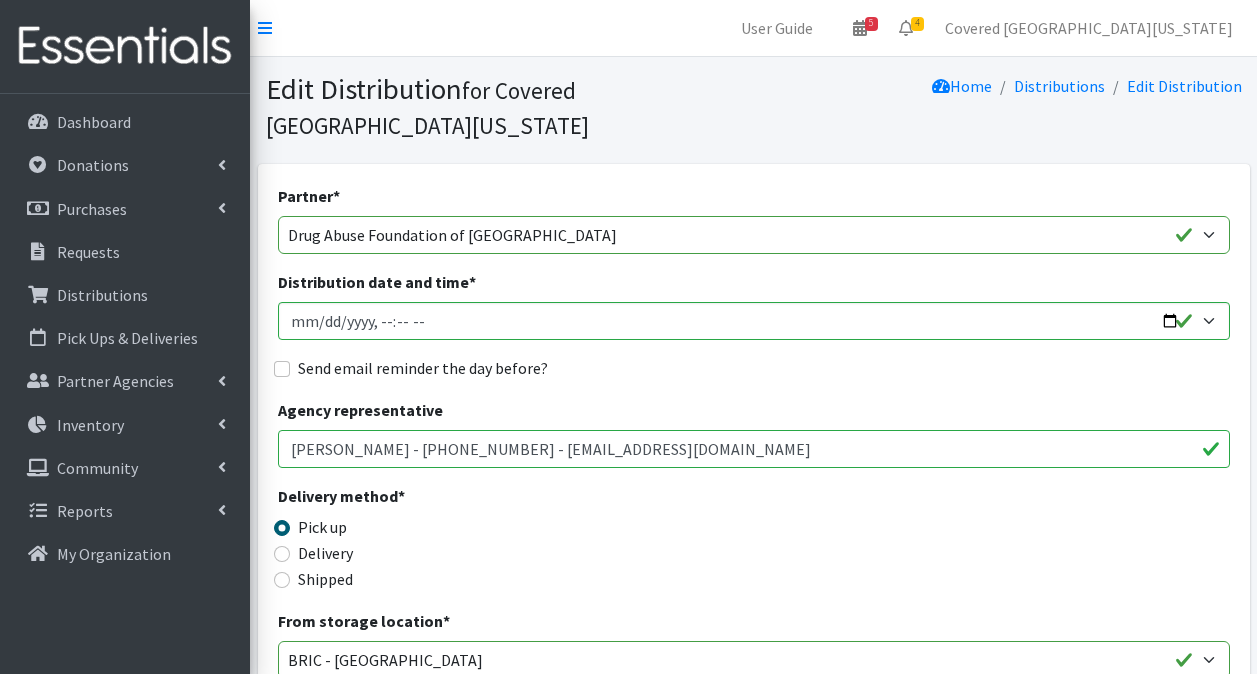 scroll, scrollTop: 0, scrollLeft: 0, axis: both 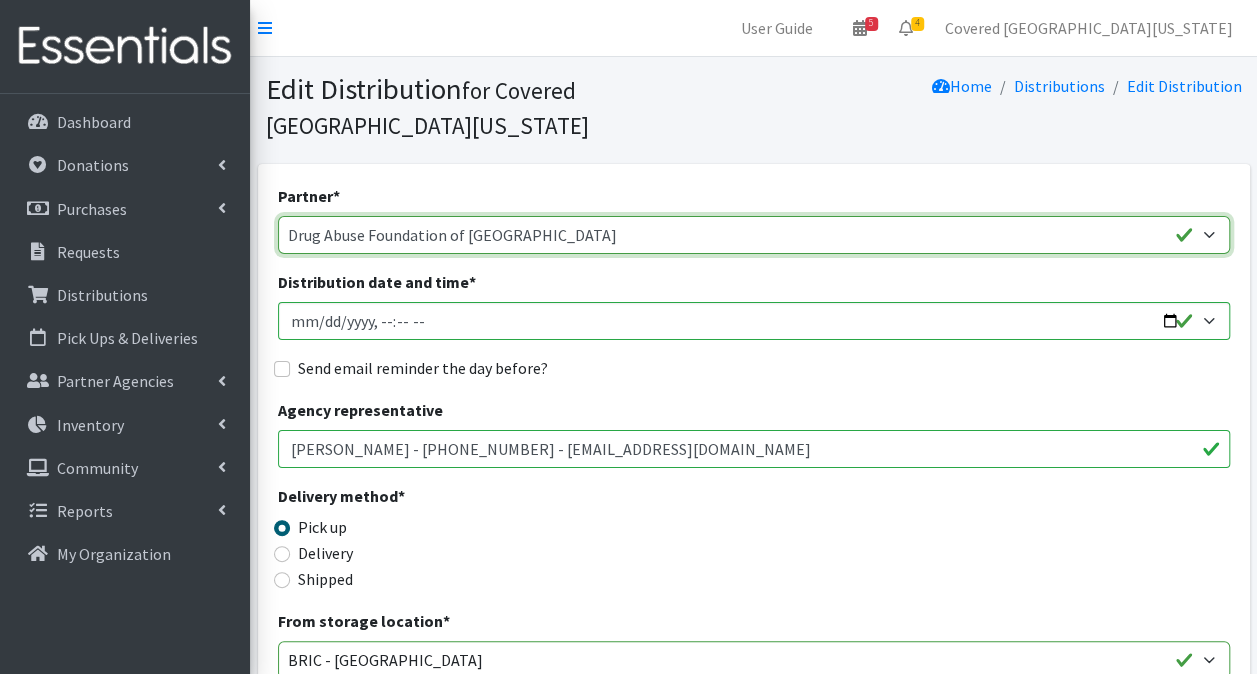 click on "Achievement Centers for Children & Families
Adopt A Family of The Palm Beaches
Alexis Lannan - DIAD  TEST
baby Cycle Tampa
Caridad Center
CB- North Palm Beach
Children's First Academy
Children's Healing Institute
Christmas of Hope Inc.
Congregation B'Nai Israel of Boca Raton
Drug Abuse Foundation of Palm Beach County
Family Promise of South Palm Beach County
Farmworker Coordinating Council
Florence Fuller Child Development Centers
Florida Department of Health PBC - Volunteer Health Services
Gateway Community Outreach
Guatemalan-Maya Center
Haiti Cholera Research FUnding Foundation
Hannah's Home of South Florida
Health Council or Southeast Florida
Healthy Mothers, Healthy Babies of Broward County
Healthy Mothers, Healthy Babies of Palm Beach County
Hope For Her
I'm Just a Mom Not Super Woman
Mary Ann's Closet Inc.
Mary Help of Christians Catholic Church
Mary's Pregnancy Resource Center
Miami Diaper Bank
Milagro Center
RCMA Belle Glade CDC" at bounding box center [754, 235] 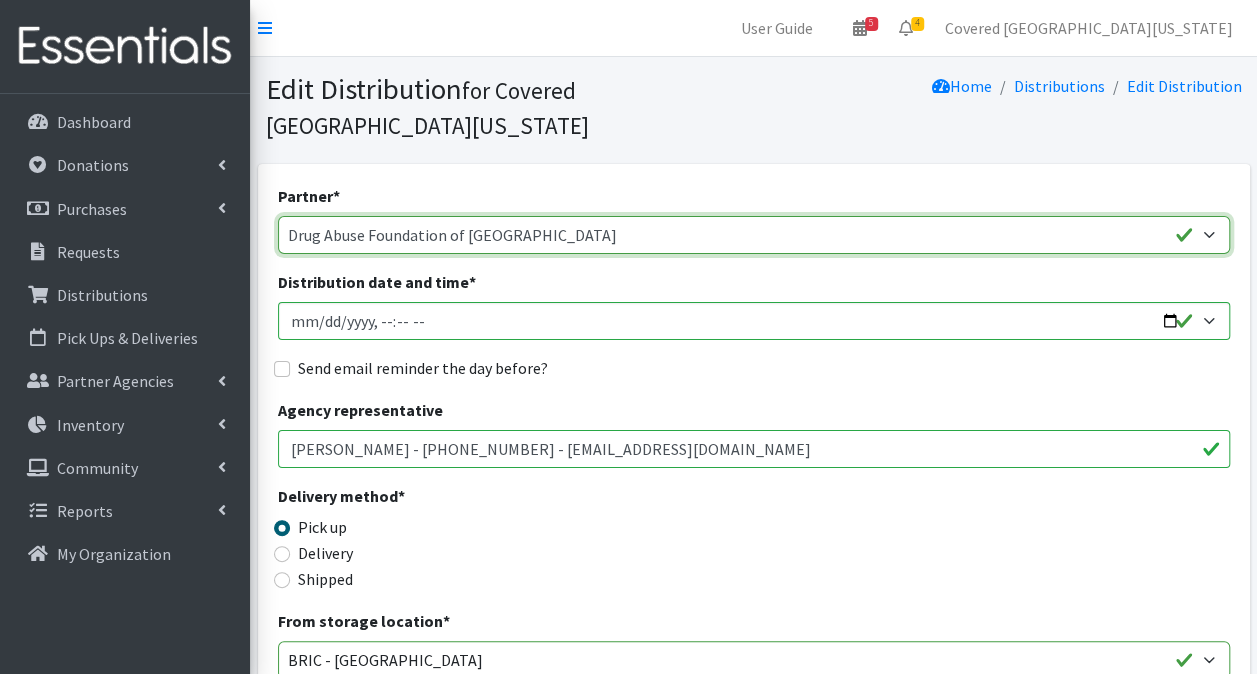 select on "676" 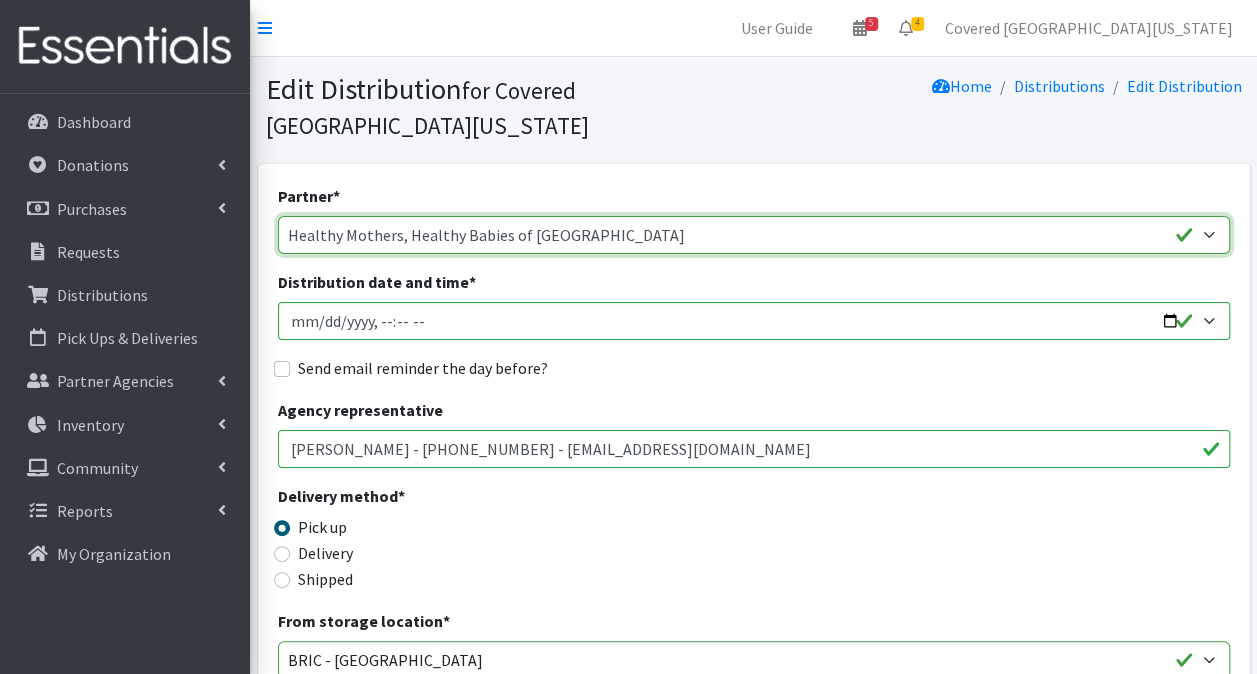click on "Achievement Centers for Children & Families
Adopt A Family of The Palm Beaches
Alexis Lannan - DIAD  TEST
baby Cycle Tampa
Caridad Center
CB- North Palm Beach
Children's First Academy
Children's Healing Institute
Christmas of Hope Inc.
Congregation B'Nai Israel of Boca Raton
Drug Abuse Foundation of Palm Beach County
Family Promise of South Palm Beach County
Farmworker Coordinating Council
Florence Fuller Child Development Centers
Florida Department of Health PBC - Volunteer Health Services
Gateway Community Outreach
Guatemalan-Maya Center
Haiti Cholera Research FUnding Foundation
Hannah's Home of South Florida
Health Council or Southeast Florida
Healthy Mothers, Healthy Babies of Broward County
Healthy Mothers, Healthy Babies of Palm Beach County
Hope For Her
I'm Just a Mom Not Super Woman
Mary Ann's Closet Inc.
Mary Help of Christians Catholic Church
Mary's Pregnancy Resource Center
Miami Diaper Bank
Milagro Center
RCMA Belle Glade CDC" at bounding box center [754, 235] 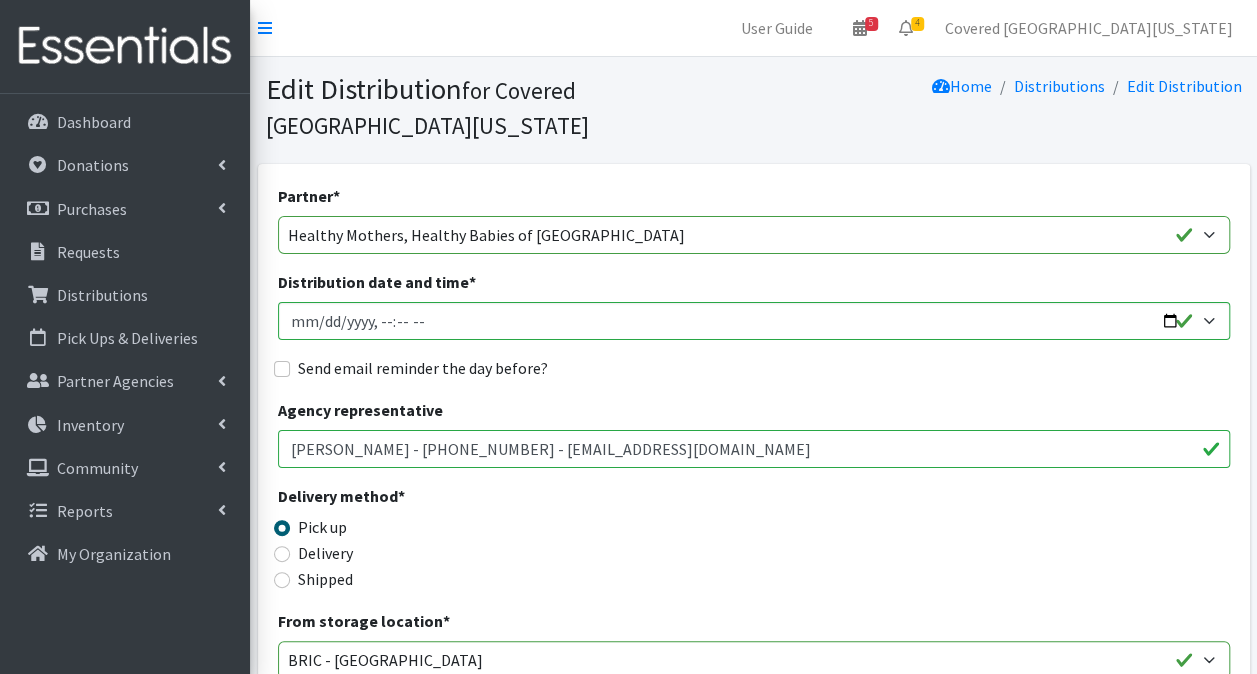 drag, startPoint x: 861, startPoint y: 418, endPoint x: -4, endPoint y: 377, distance: 865.9711 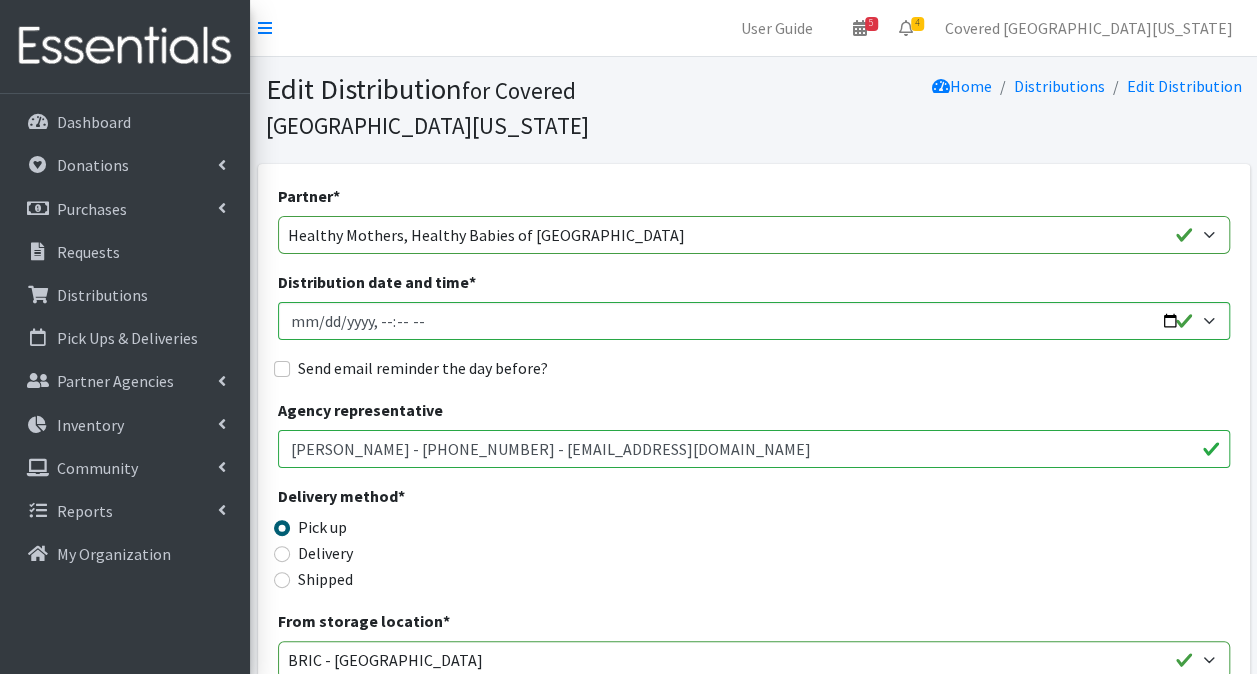 click on "User Guide
5
5 Pick-ups
remaining this week
View Calendar
4
2
Requests
2
Partner Agencies Pending Review
Covered South Florida
Account Settings
My Organization
Log Out
Dashboard
Donations
All Donations
New Donation
Purchases
All Purchases
New Purchase
Requests
Distributions" at bounding box center [628, 1150] 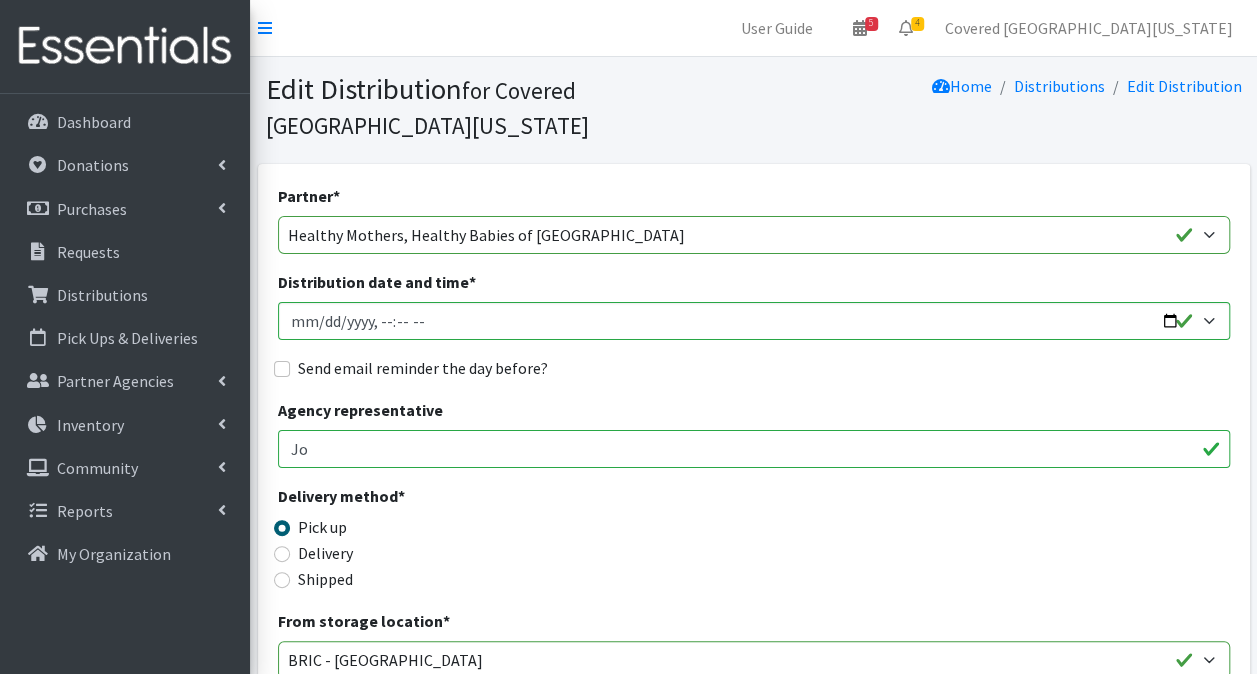 click on "Jo" at bounding box center [754, 449] 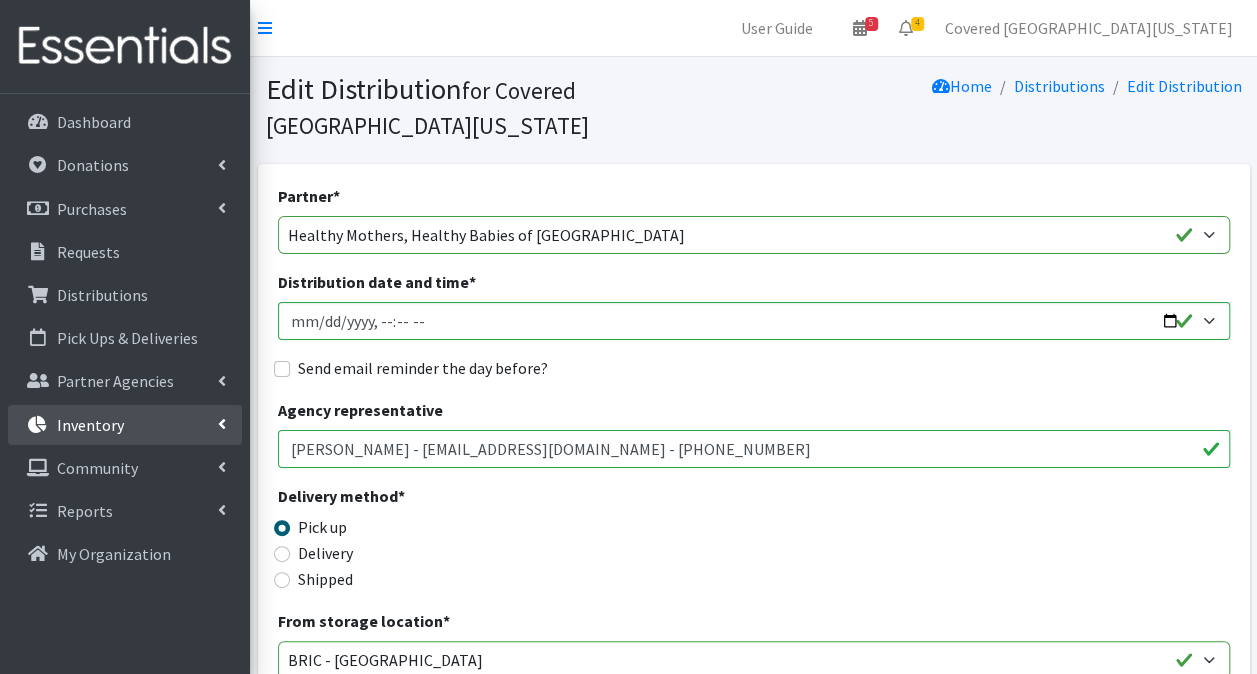 drag, startPoint x: 774, startPoint y: 417, endPoint x: 130, endPoint y: 413, distance: 644.01245 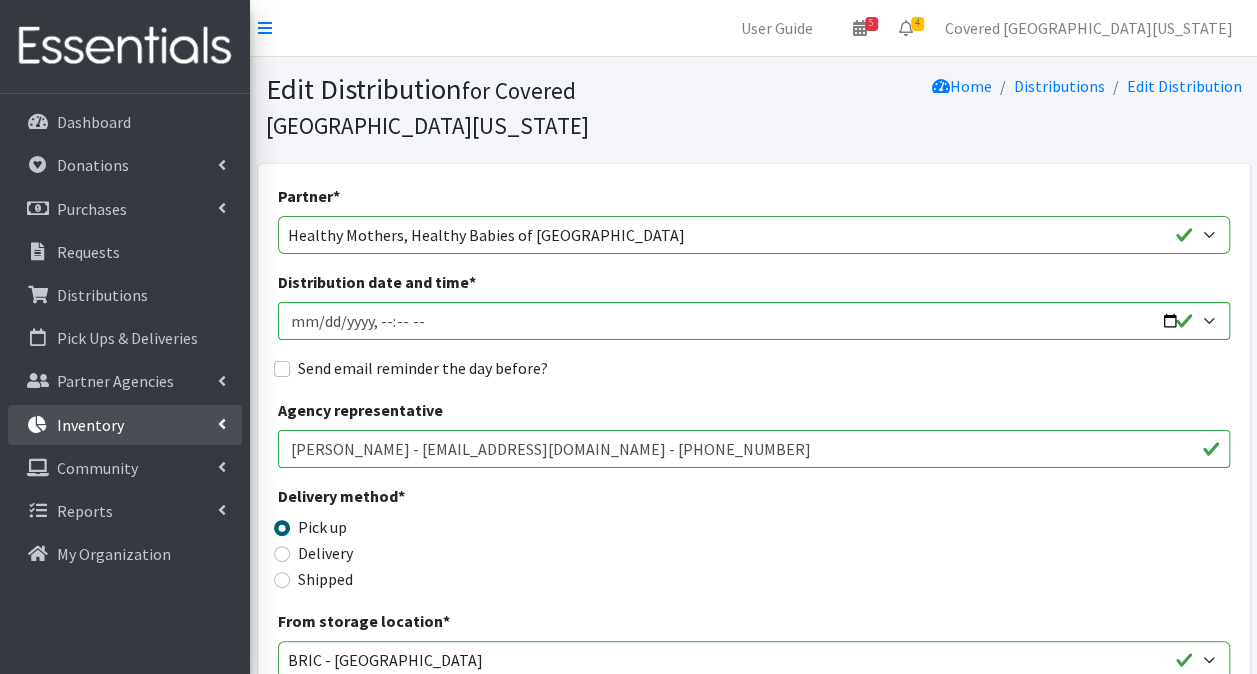 click on "User Guide
5
5 Pick-ups
remaining this week
View Calendar
4
2
Requests
2
Partner Agencies Pending Review
Covered South Florida
Account Settings
My Organization
Log Out
Dashboard
Donations
All Donations
New Donation
Purchases
All Purchases
New Purchase
Requests
Distributions" at bounding box center (628, 1150) 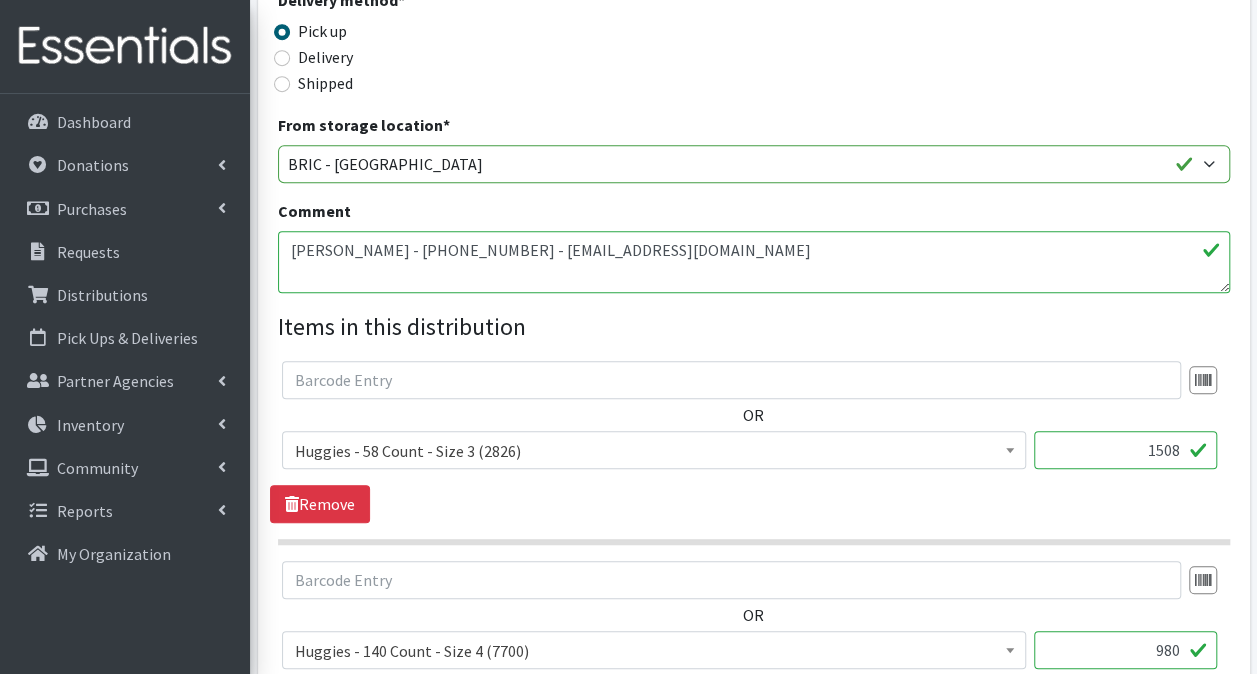 scroll, scrollTop: 400, scrollLeft: 0, axis: vertical 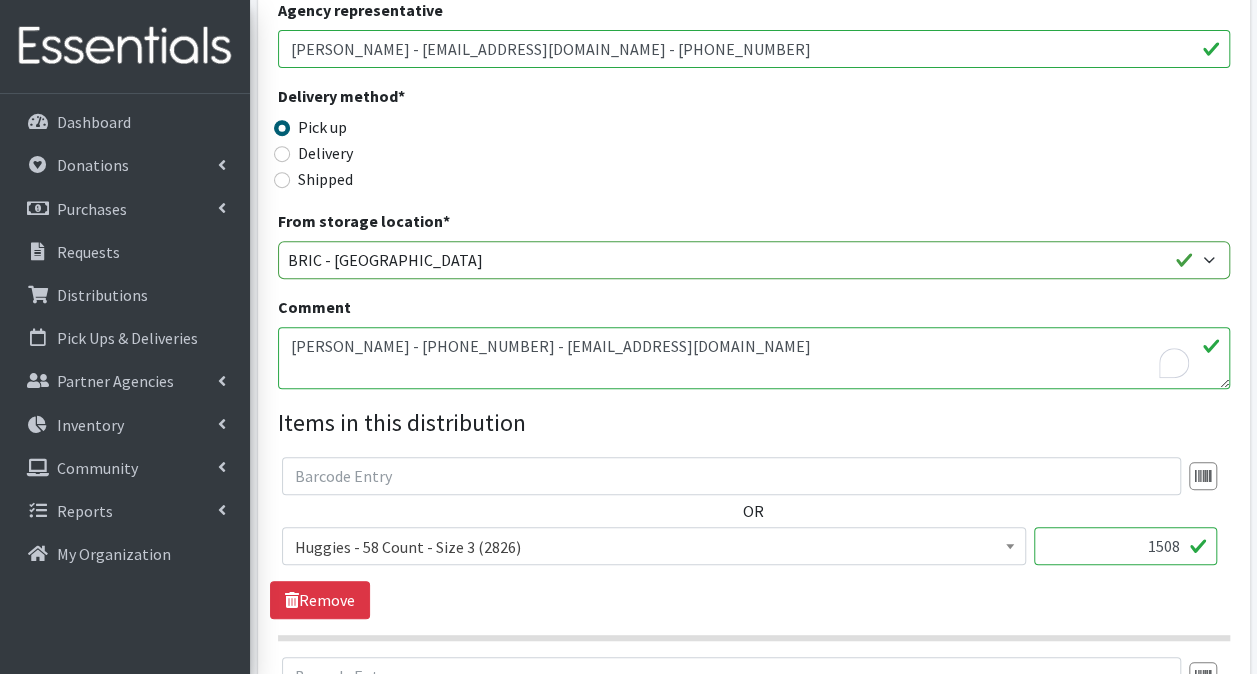 drag, startPoint x: 814, startPoint y: 332, endPoint x: -4, endPoint y: 337, distance: 818.01526 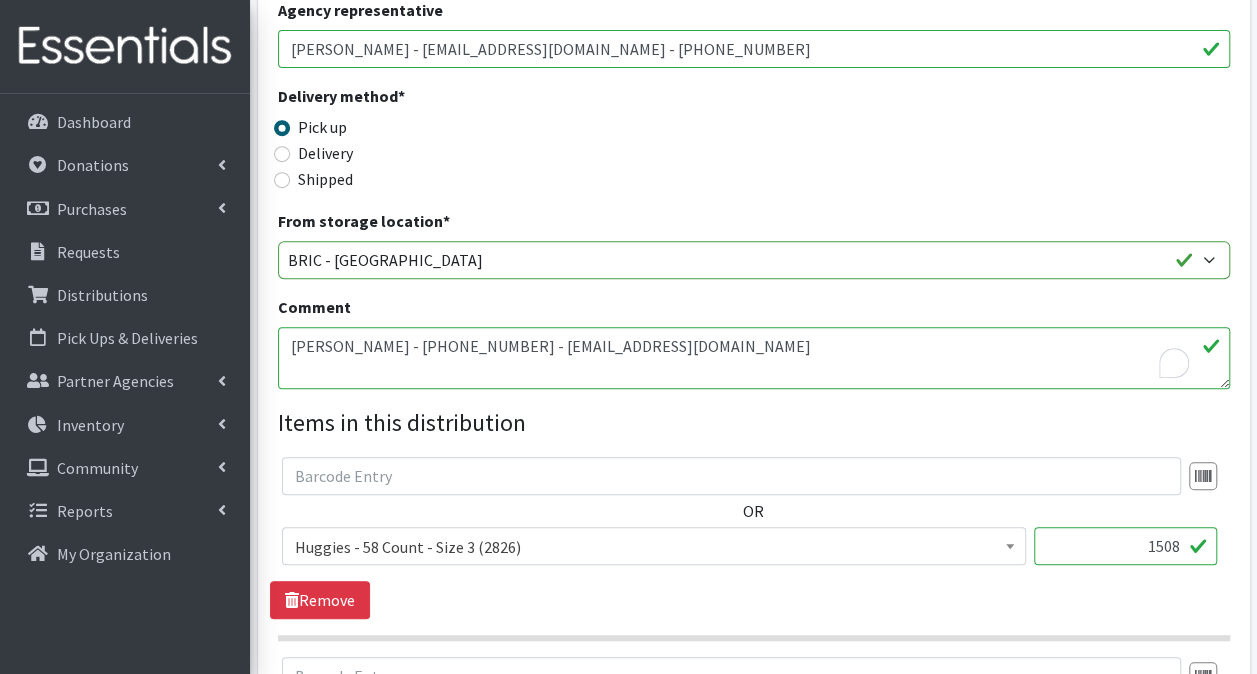 click on "User Guide
5
5 Pick-ups
remaining this week
View Calendar
4
2
Requests
2
Partner Agencies Pending Review
Covered South Florida
Account Settings
My Organization
Log Out
Dashboard
Donations
All Donations
New Donation
Purchases
All Purchases
New Purchase
Requests
Distributions" at bounding box center (628, 750) 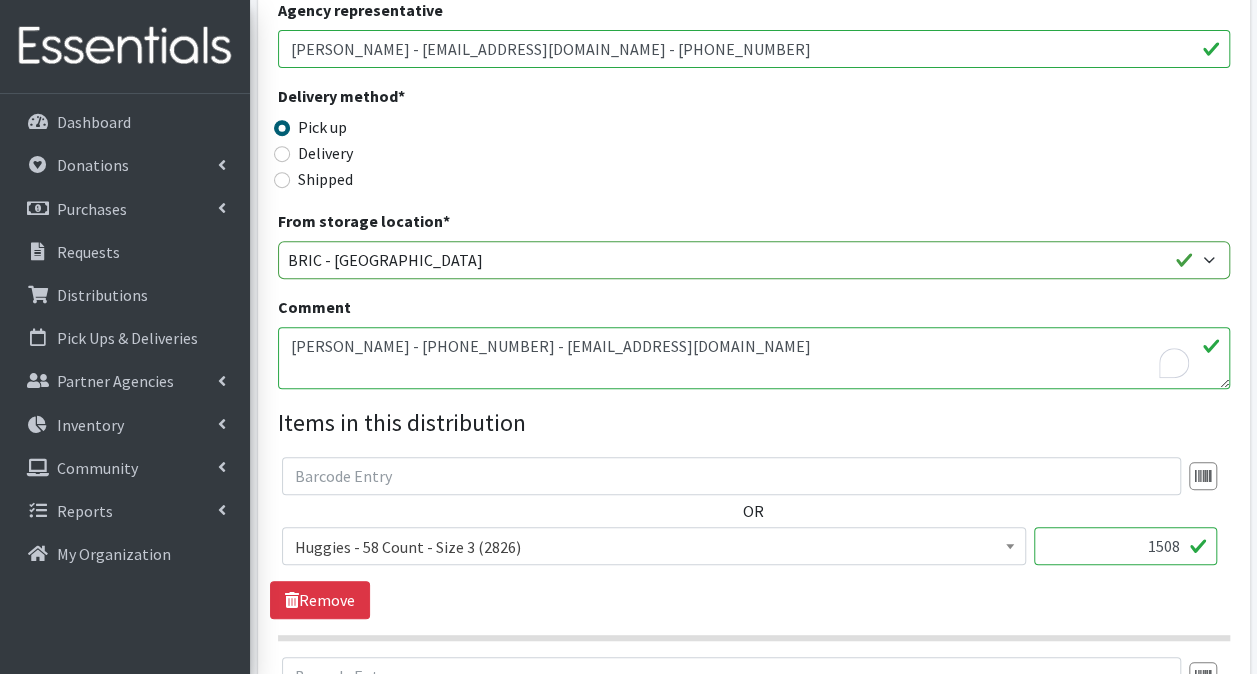 paste on "[PERSON_NAME] - [EMAIL_ADDRESS][DOMAIN_NAME] - [PHONE_NUMBER]" 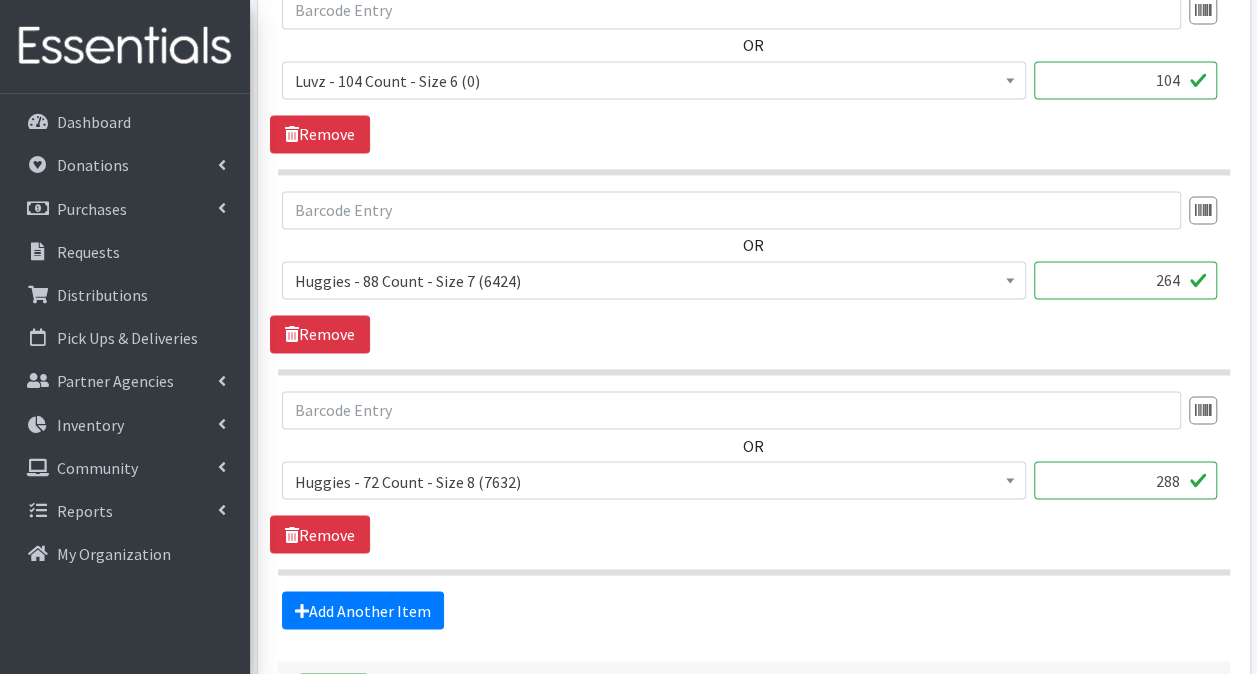 scroll, scrollTop: 1583, scrollLeft: 0, axis: vertical 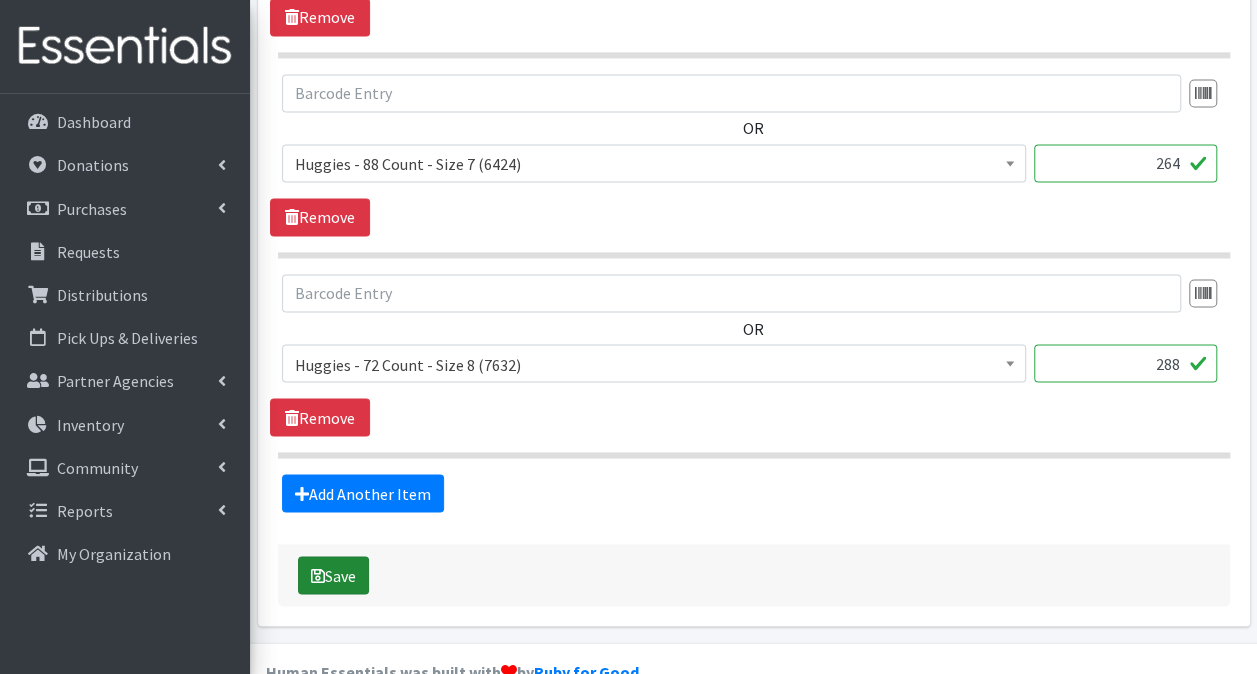 type on "[PERSON_NAME] - [EMAIL_ADDRESS][DOMAIN_NAME] - [PHONE_NUMBER]" 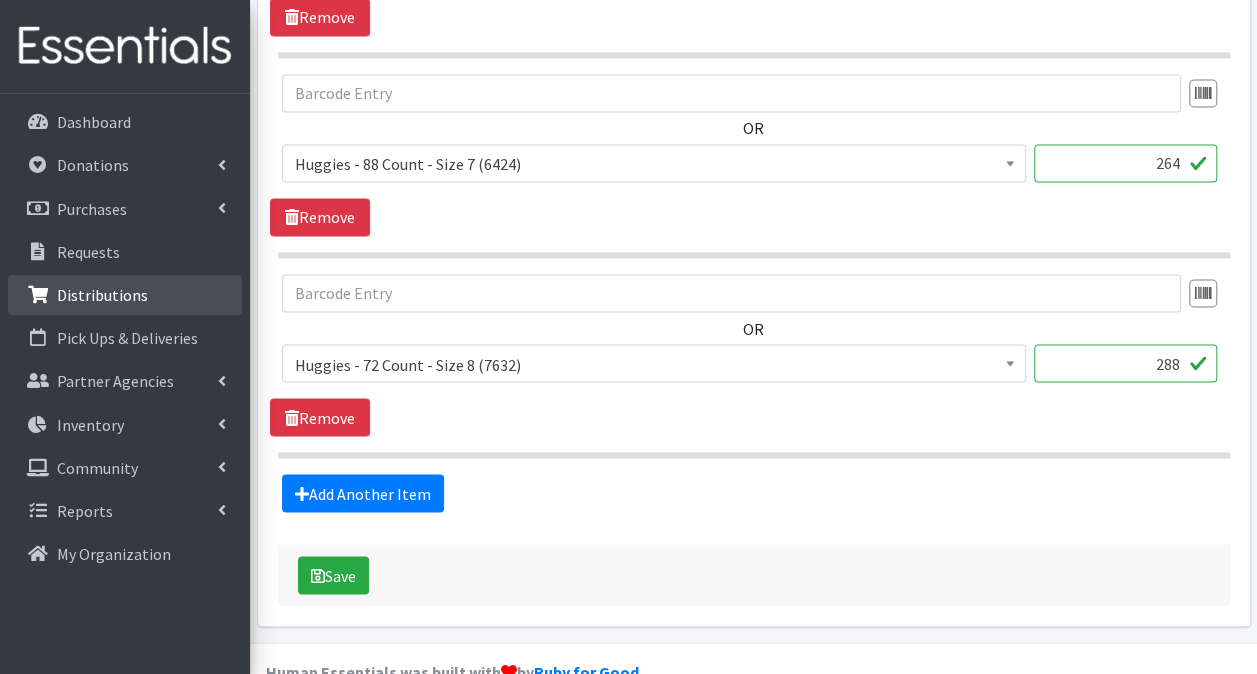 click on "Distributions" at bounding box center [102, 295] 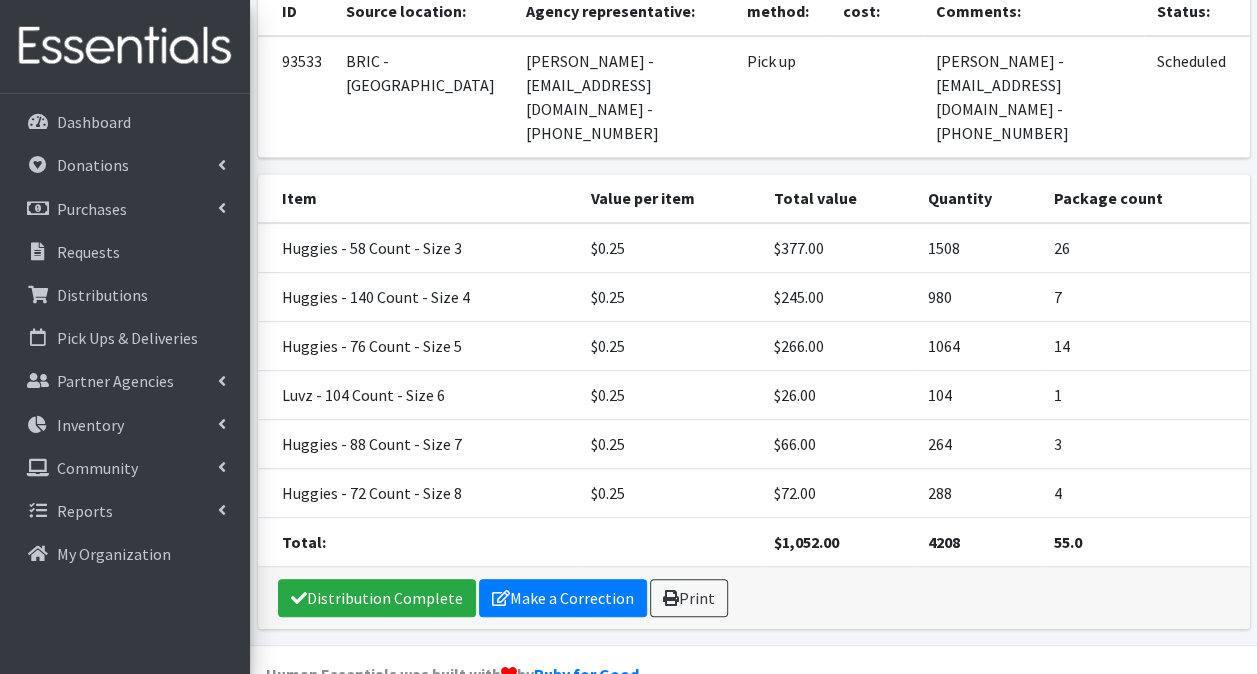 scroll, scrollTop: 344, scrollLeft: 0, axis: vertical 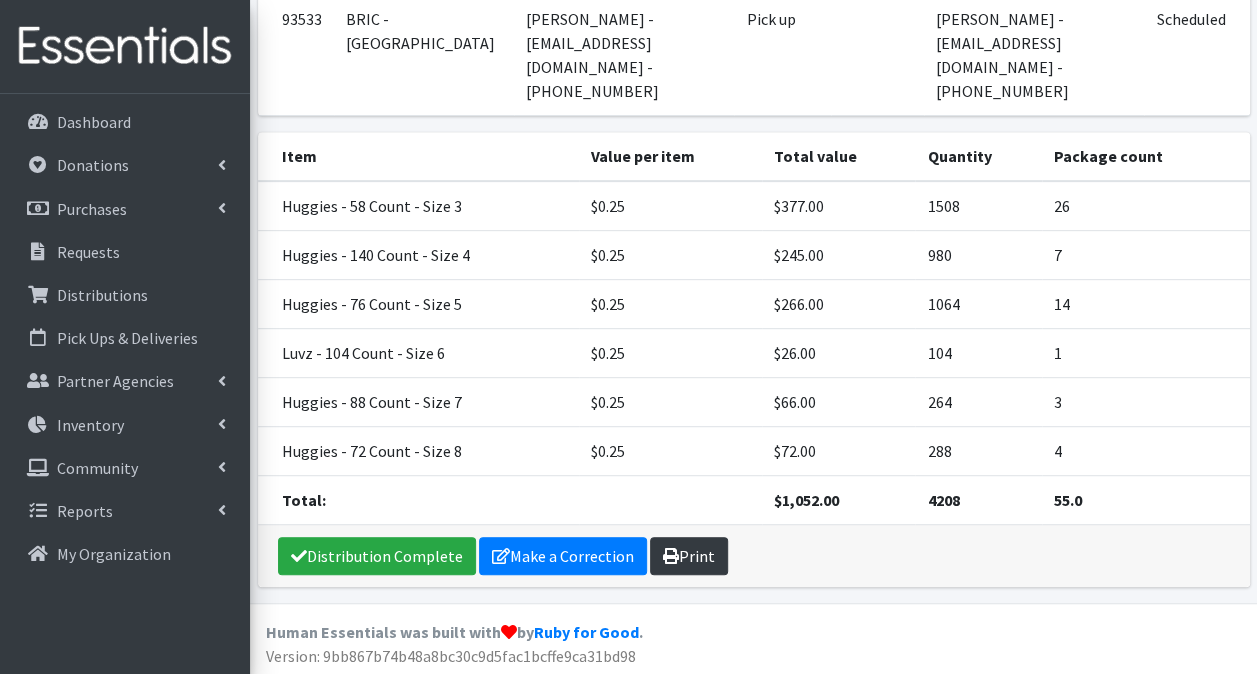 click at bounding box center (671, 556) 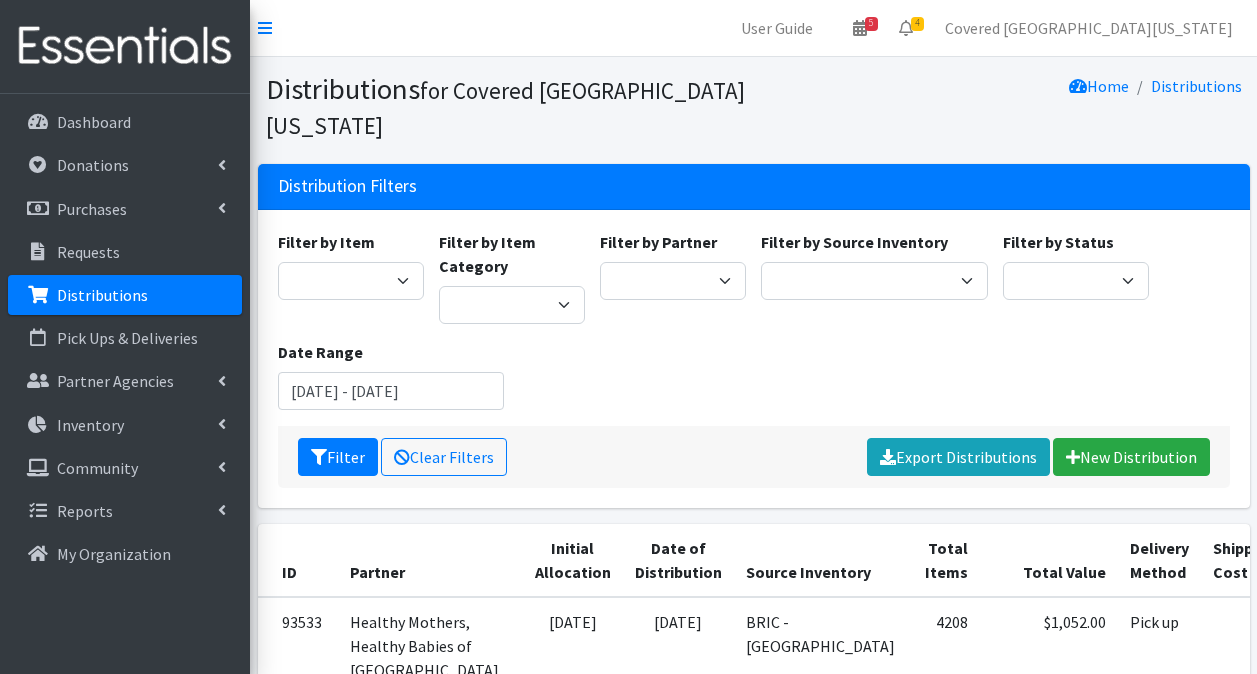 scroll, scrollTop: 0, scrollLeft: 0, axis: both 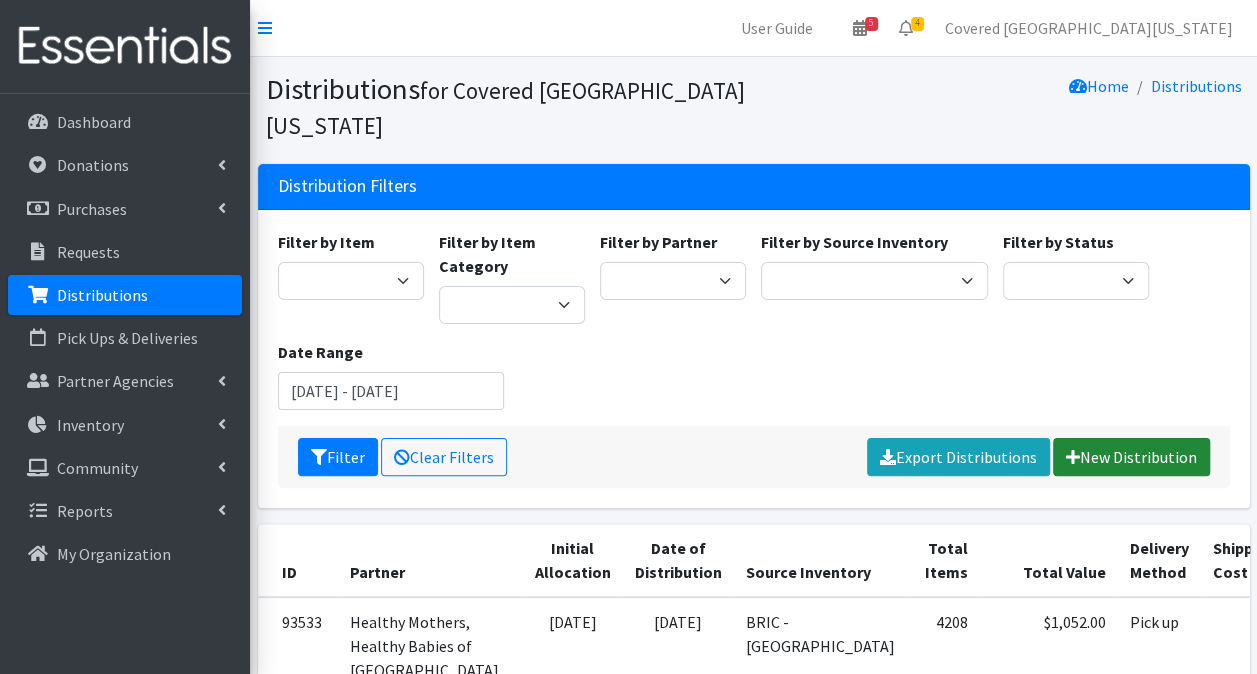 click on "New Distribution" at bounding box center [1131, 457] 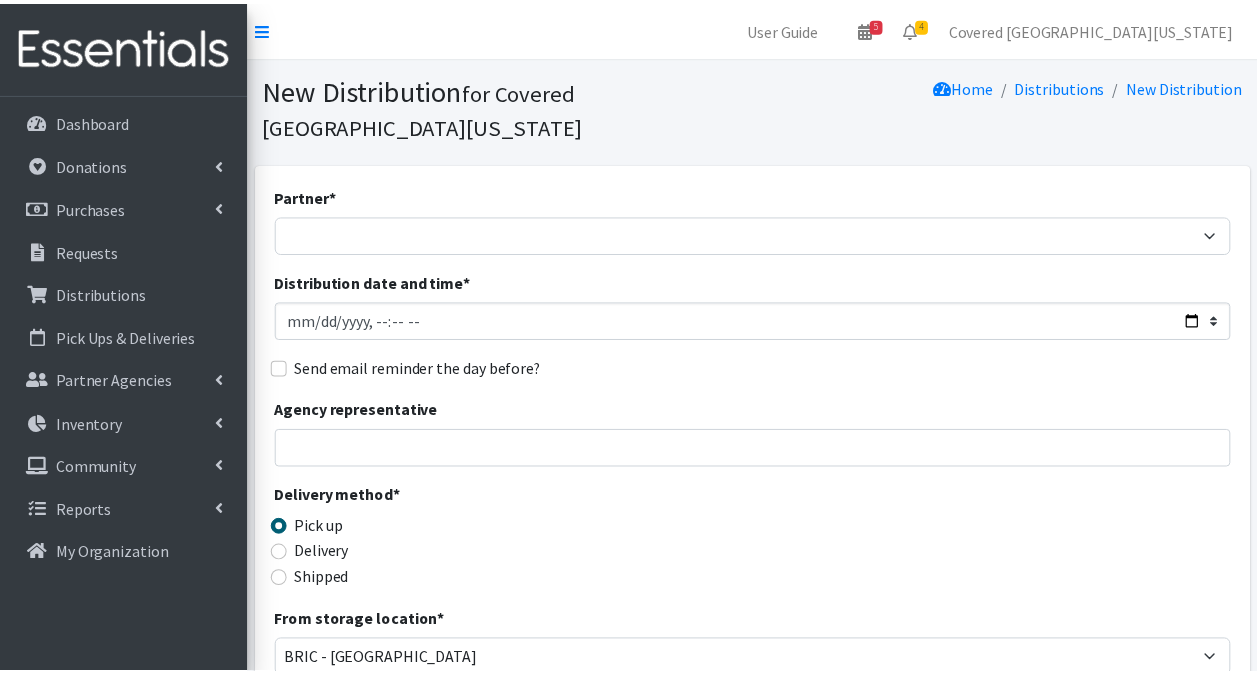 scroll, scrollTop: 0, scrollLeft: 0, axis: both 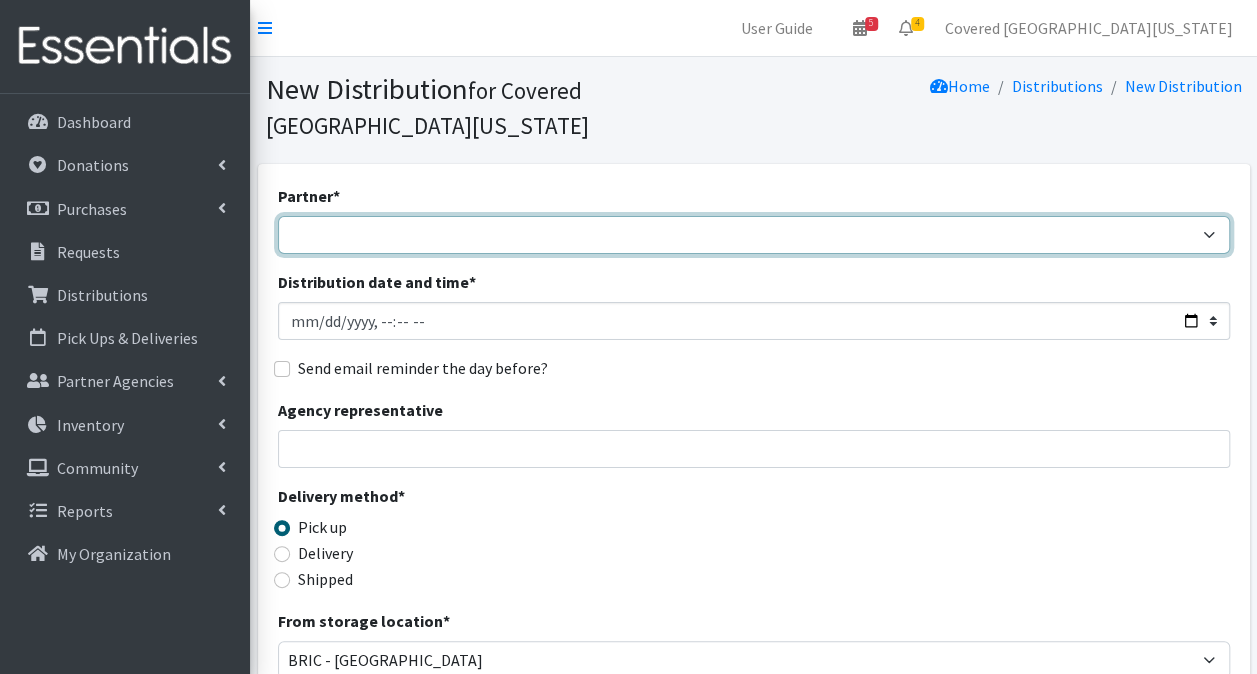 click on "Achievement Centers for Children & Families
Adopt A Family of The Palm Beaches
[PERSON_NAME] - DIAD  TEST
baby Cycle [GEOGRAPHIC_DATA][PERSON_NAME]
CB- [GEOGRAPHIC_DATA]
Children's First Academy
Children's Healing Institute
Christmas of Hope Inc.
Congregation B'Nai Israel of Boca Raton
Drug Abuse Foundation of Palm Beach County
Family Promise of [GEOGRAPHIC_DATA]
[MEDICAL_DATA] Coordinating Council
[PERSON_NAME] Child Development Centers
[US_STATE] Department of Health PBC - Volunteer Health Services
Gateway Community Outreach
[GEOGRAPHIC_DATA]
[GEOGRAPHIC_DATA] [MEDICAL_DATA] Research FUnding Foundation
[PERSON_NAME]'s Home of South [US_STATE]
Health Council or Southeast [US_STATE]
Healthy Mothers, Healthy Babies of Broward County
Healthy Mothers, Healthy Babies of [GEOGRAPHIC_DATA]
Hope For Her
I'm Just a Mom Not Super Woman
[PERSON_NAME]'s Closet Inc.
[PERSON_NAME][DEMOGRAPHIC_DATA]
[GEOGRAPHIC_DATA] Resource Center
Miami [GEOGRAPHIC_DATA][PERSON_NAME]
RCMA Belle Glade CDC" at bounding box center [754, 235] 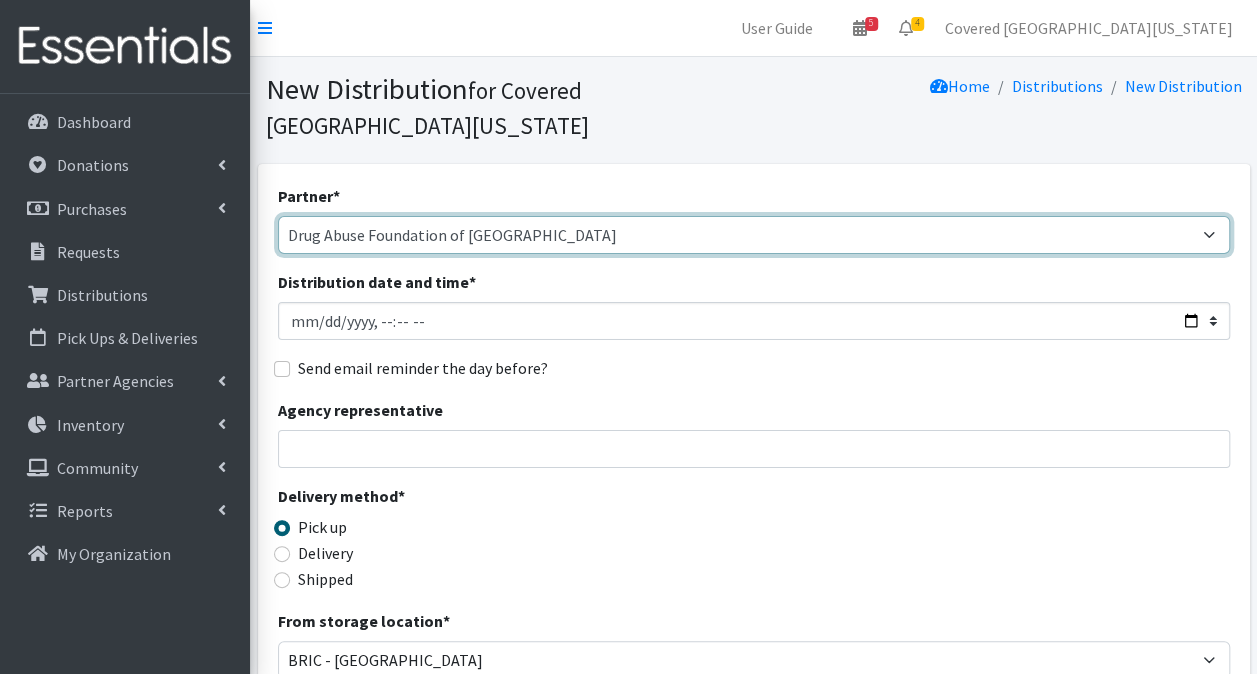 click on "Achievement Centers for Children & Families
Adopt A Family of The Palm Beaches
[PERSON_NAME] - DIAD  TEST
baby Cycle [GEOGRAPHIC_DATA][PERSON_NAME]
CB- [GEOGRAPHIC_DATA]
Children's First Academy
Children's Healing Institute
Christmas of Hope Inc.
Congregation B'Nai Israel of Boca Raton
Drug Abuse Foundation of Palm Beach County
Family Promise of [GEOGRAPHIC_DATA]
[MEDICAL_DATA] Coordinating Council
[PERSON_NAME] Child Development Centers
[US_STATE] Department of Health PBC - Volunteer Health Services
Gateway Community Outreach
[GEOGRAPHIC_DATA]
[GEOGRAPHIC_DATA] [MEDICAL_DATA] Research FUnding Foundation
[PERSON_NAME]'s Home of South [US_STATE]
Health Council or Southeast [US_STATE]
Healthy Mothers, Healthy Babies of Broward County
Healthy Mothers, Healthy Babies of [GEOGRAPHIC_DATA]
Hope For Her
I'm Just a Mom Not Super Woman
[PERSON_NAME]'s Closet Inc.
[PERSON_NAME][DEMOGRAPHIC_DATA]
[GEOGRAPHIC_DATA] Resource Center
Miami [GEOGRAPHIC_DATA][PERSON_NAME]
RCMA Belle Glade CDC" at bounding box center [754, 235] 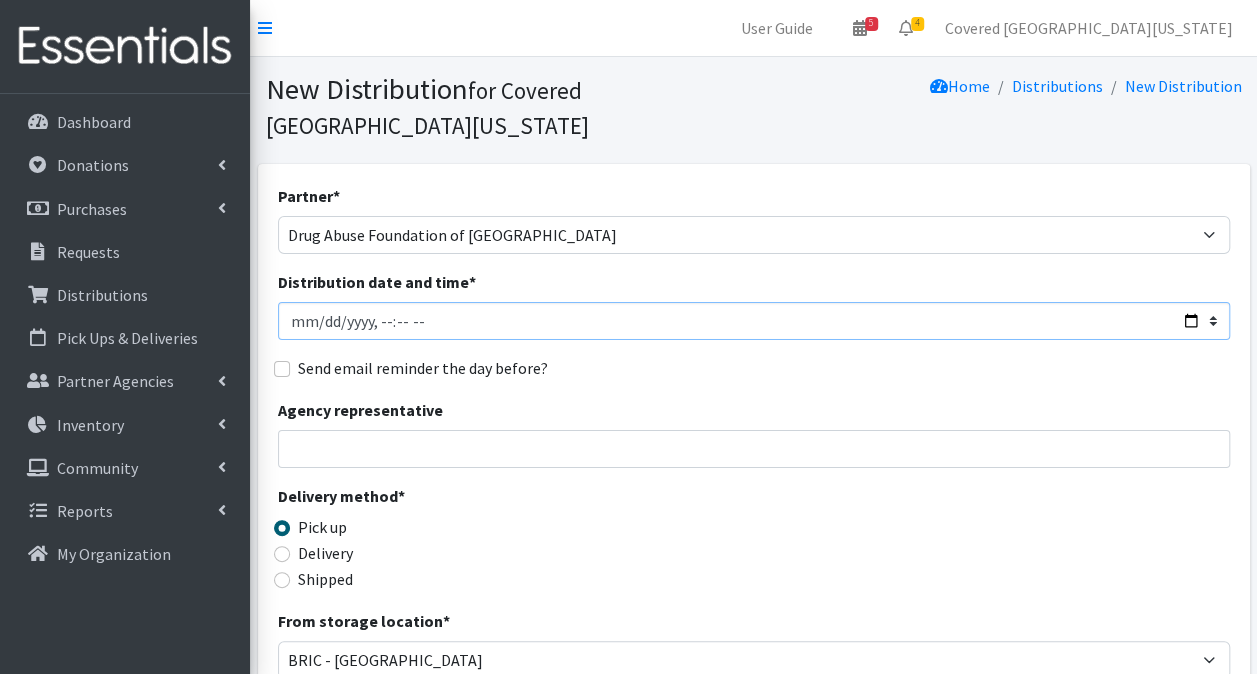 click on "Distribution date and time  *" at bounding box center [754, 321] 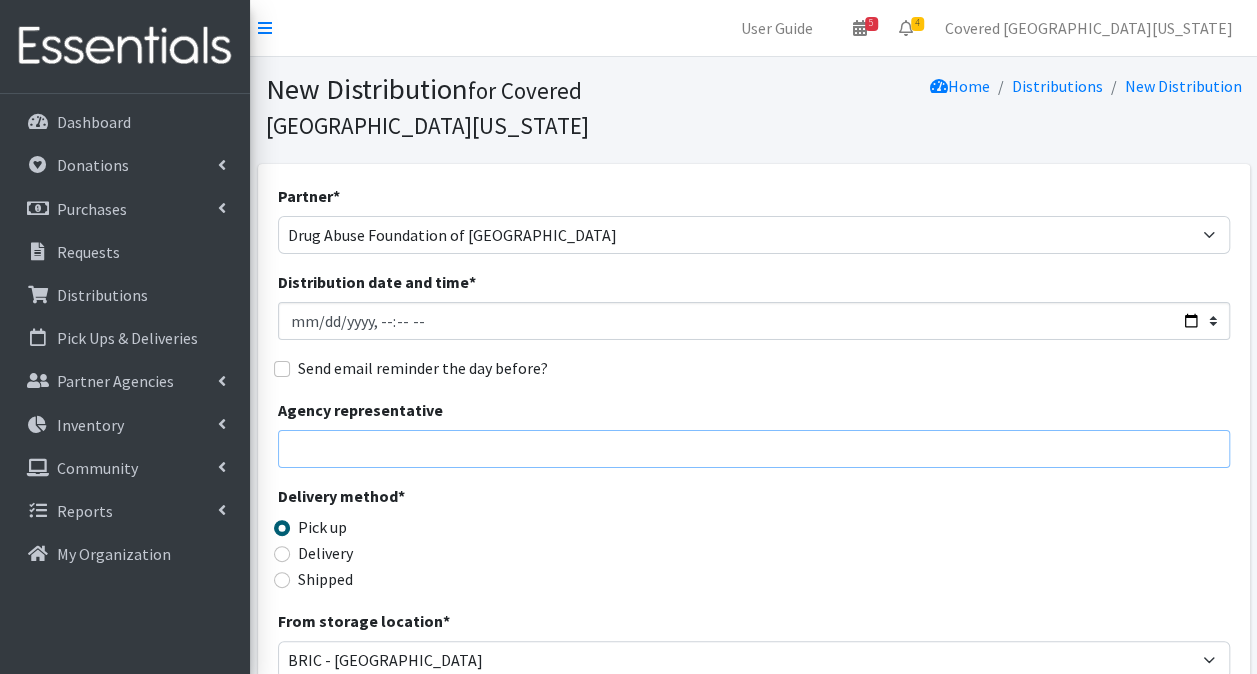 type on "[DATE]T23:59" 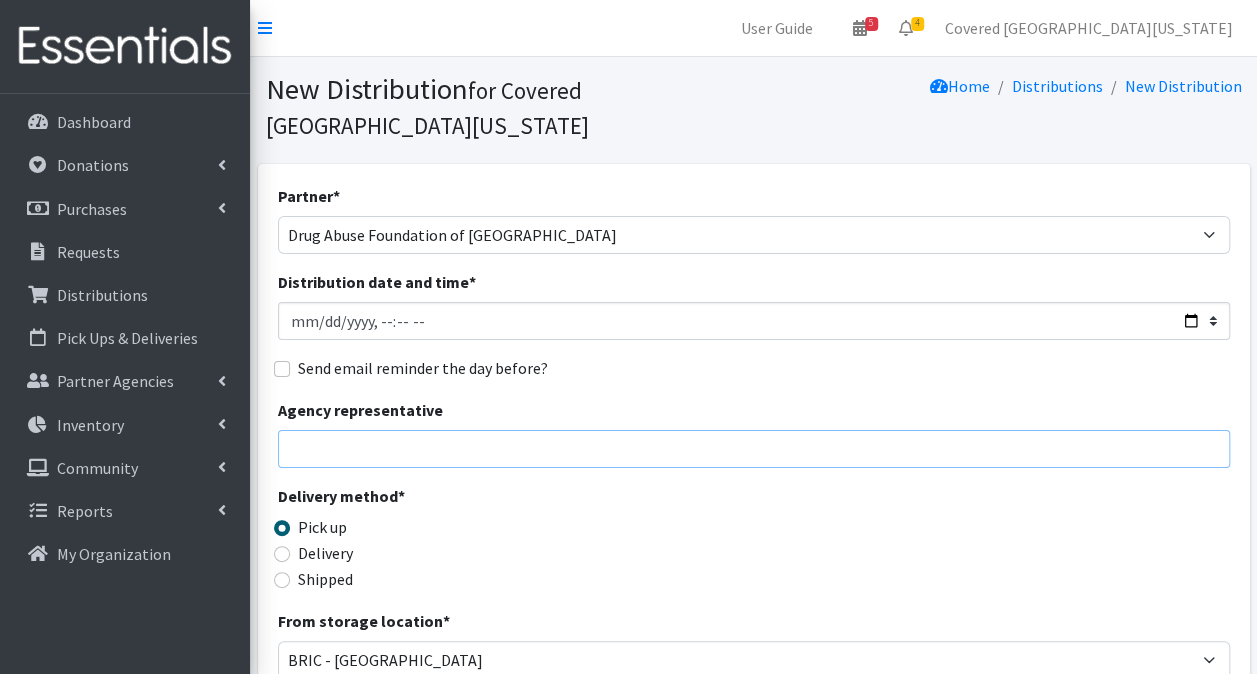type on "[PERSON_NAME] - [PHONE_NUMBER] - [EMAIL_ADDRESS][DOMAIN_NAME]" 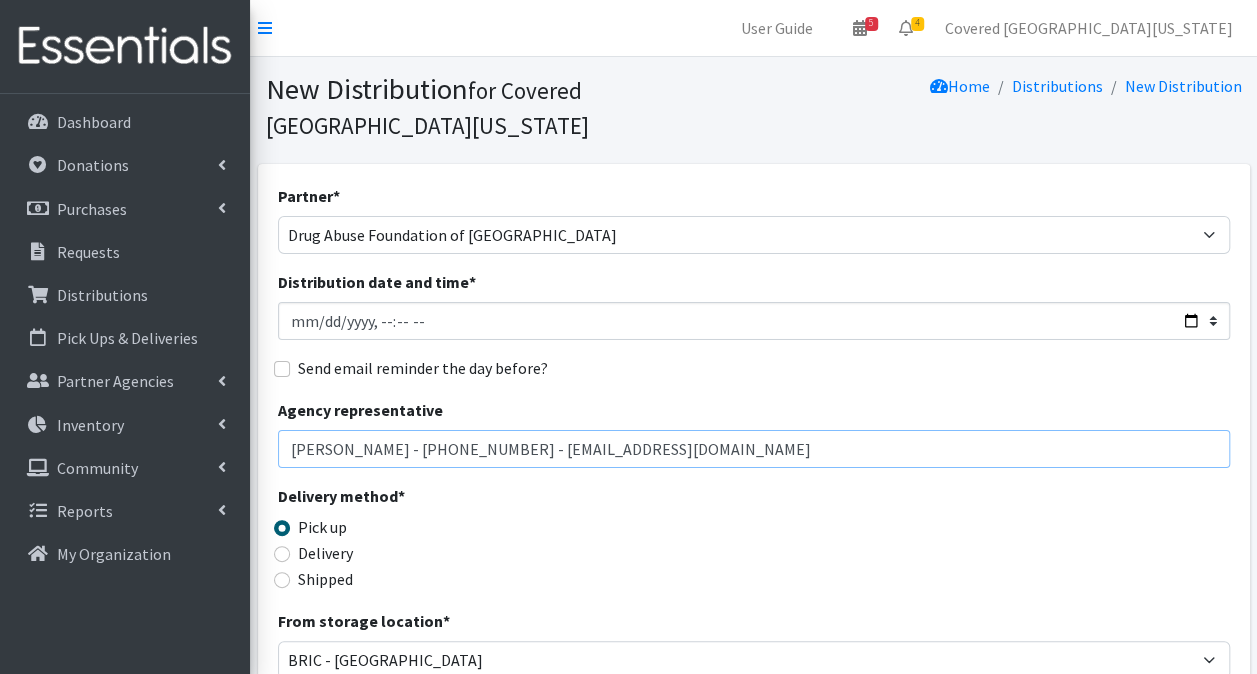drag, startPoint x: 428, startPoint y: 414, endPoint x: 380, endPoint y: 414, distance: 48 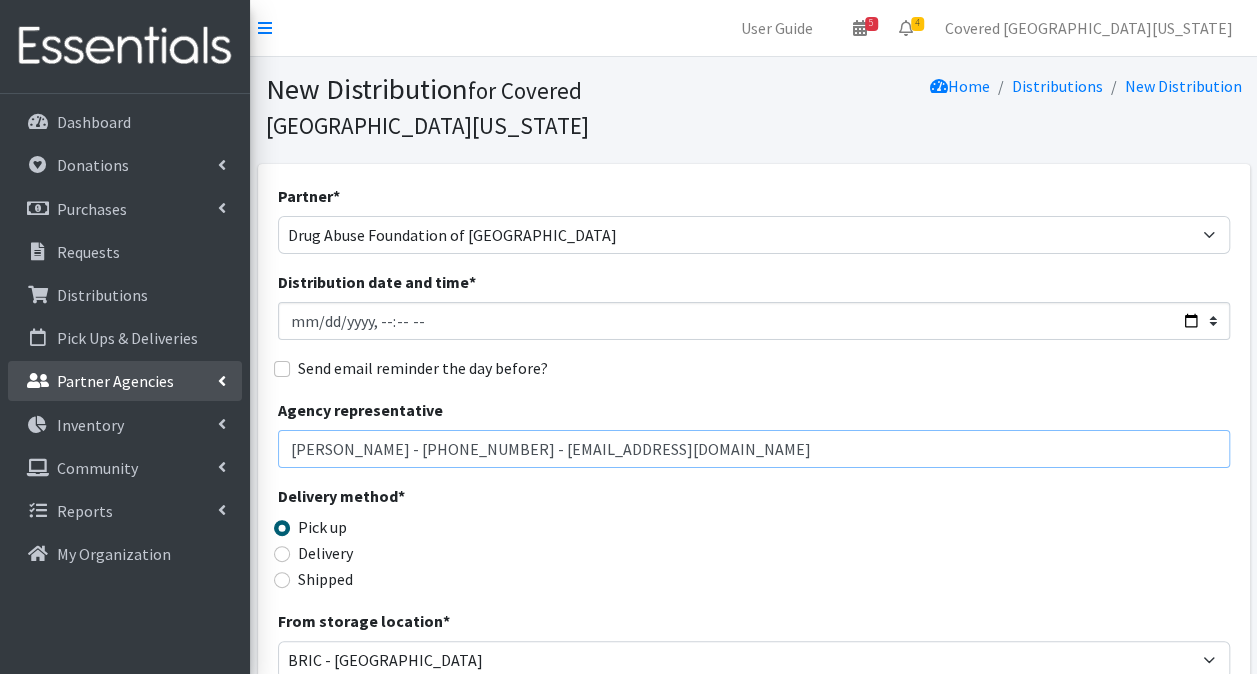 drag, startPoint x: 813, startPoint y: 417, endPoint x: 147, endPoint y: 378, distance: 667.1409 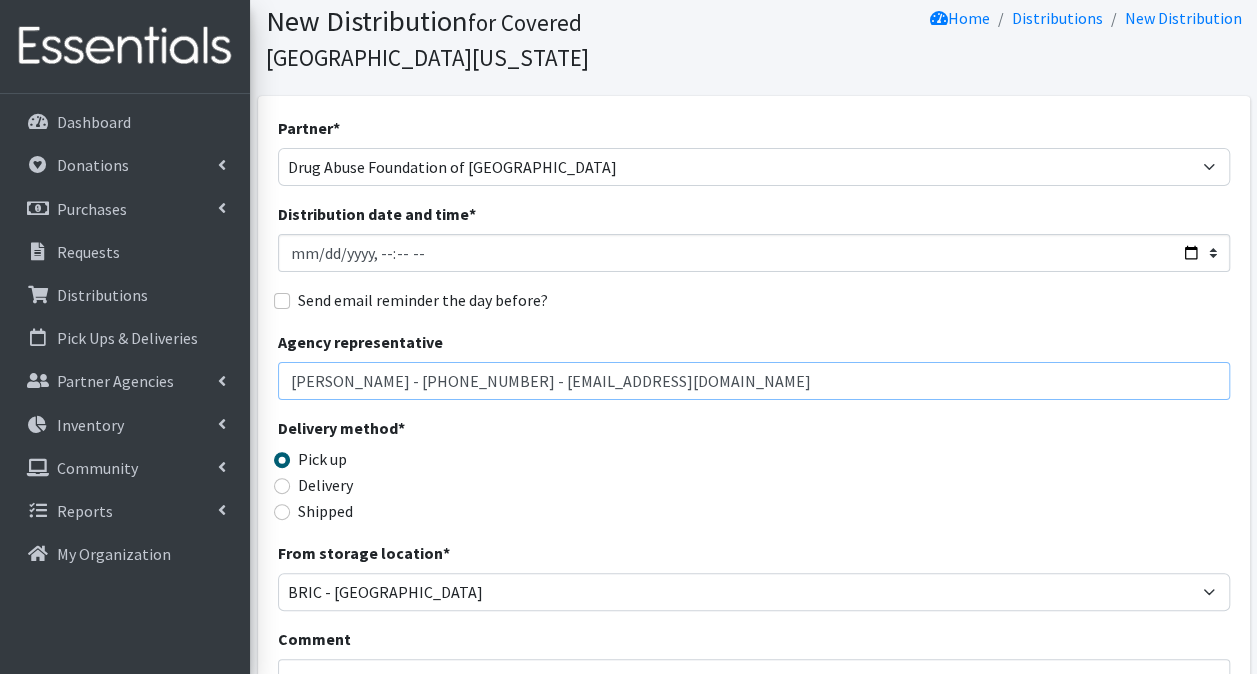 scroll, scrollTop: 100, scrollLeft: 0, axis: vertical 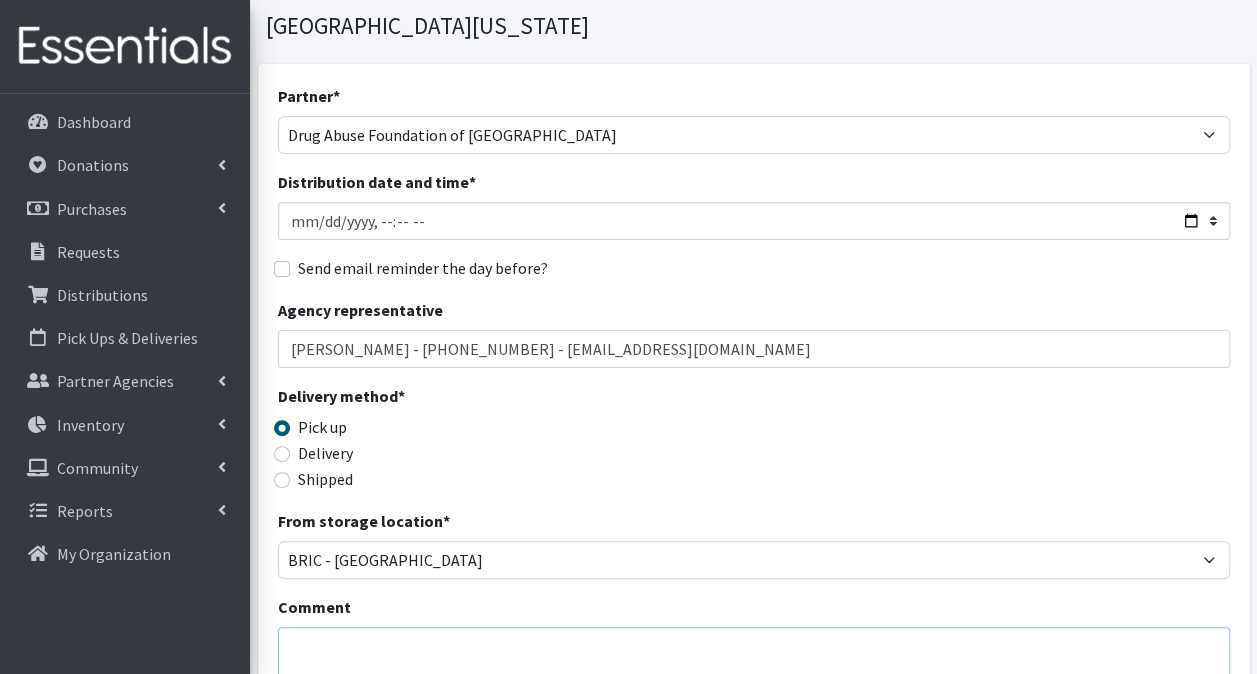 click on "Comment" at bounding box center [754, 658] 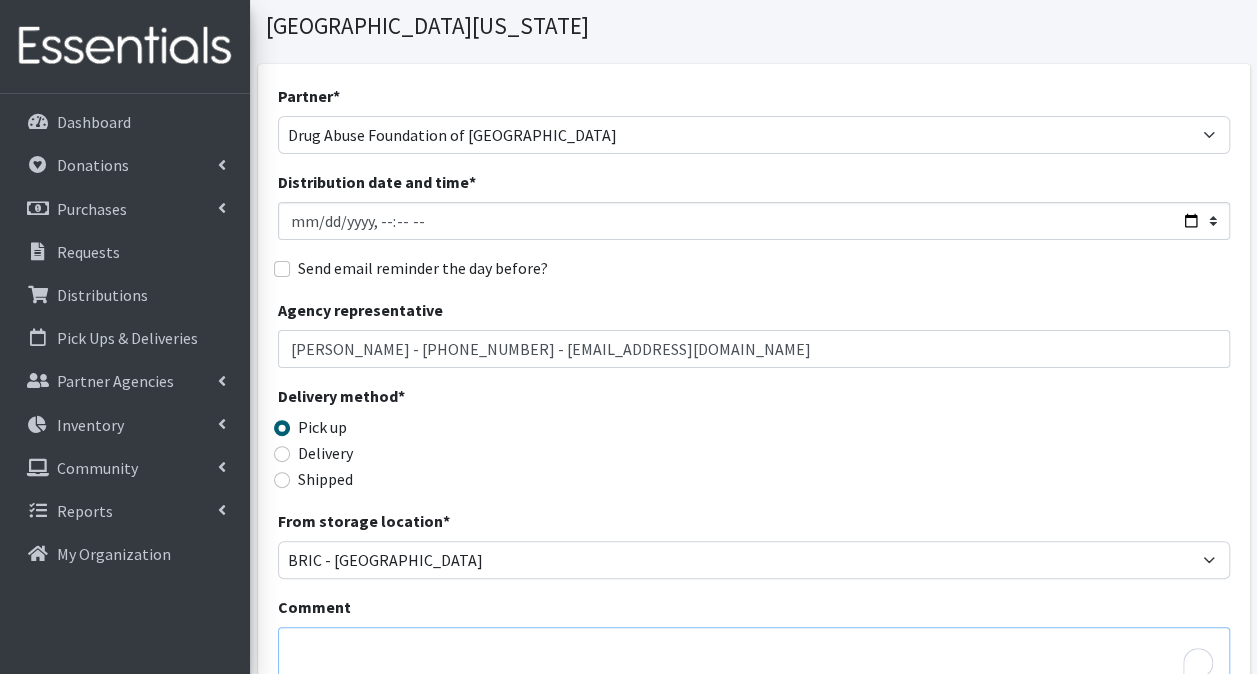 paste on "Stephanie Thompson - 561-577-1779 - stephanie_thompson@dafpbci.org" 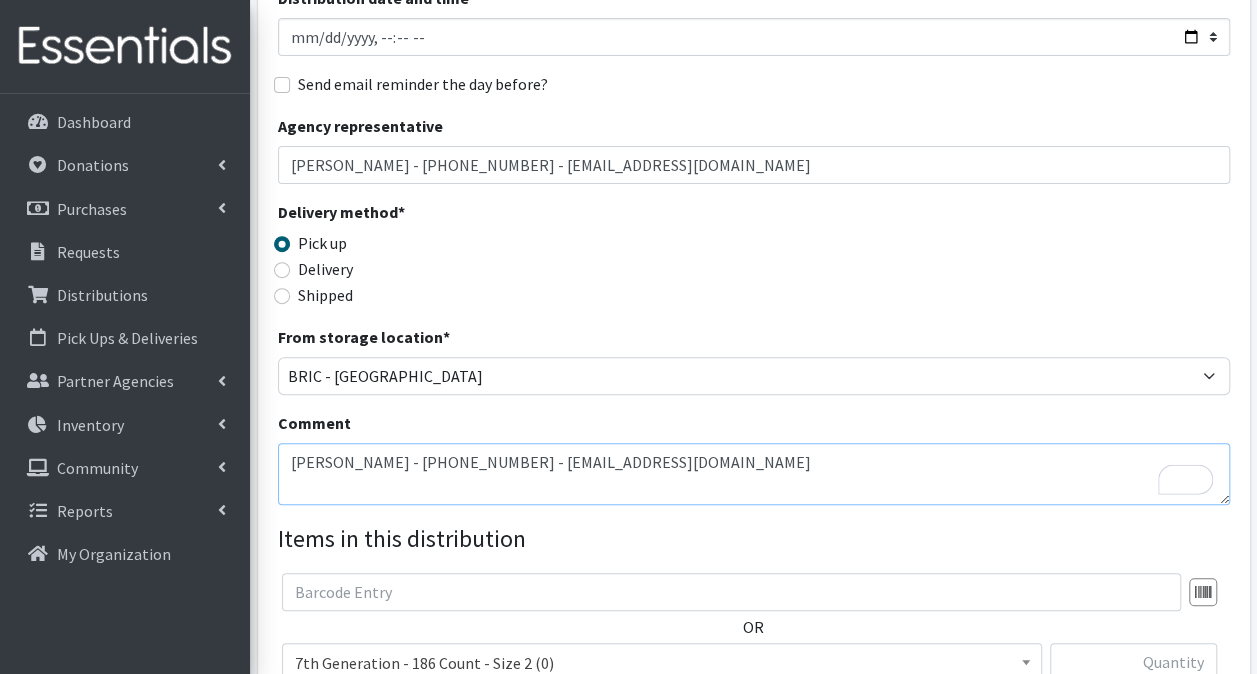 scroll, scrollTop: 500, scrollLeft: 0, axis: vertical 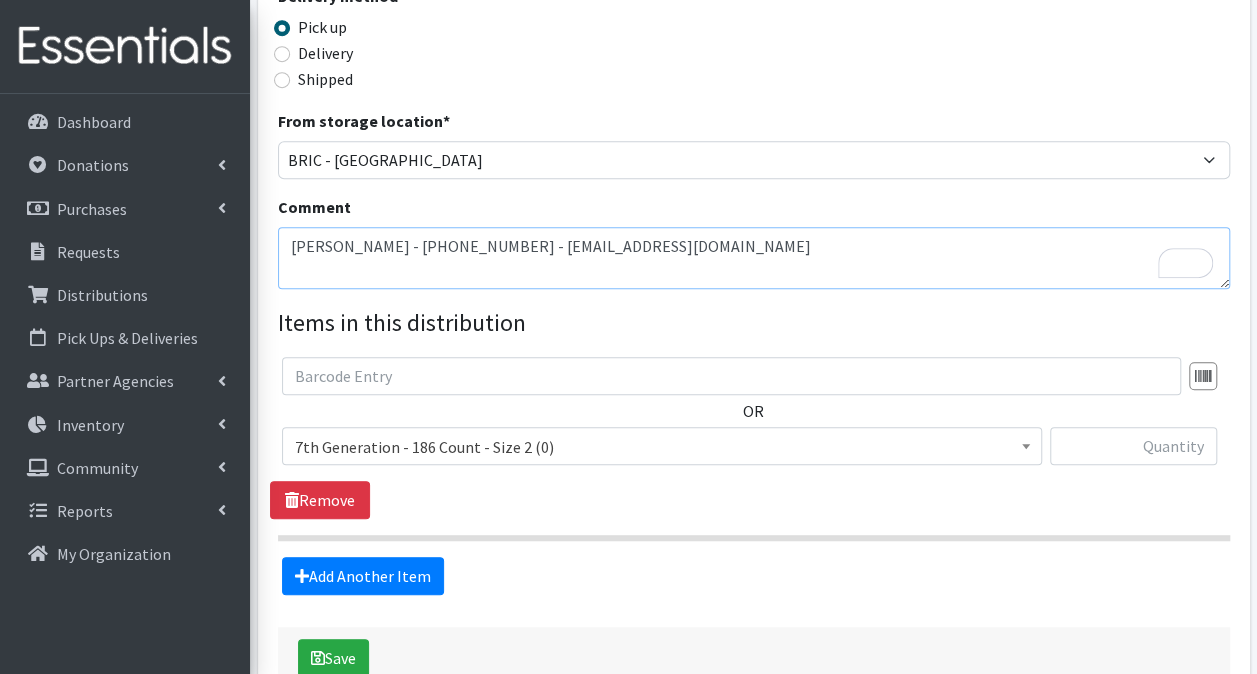 type on "Stephanie Thompson - 561-577-1779 - stephanie_thompson@dafpbci.org" 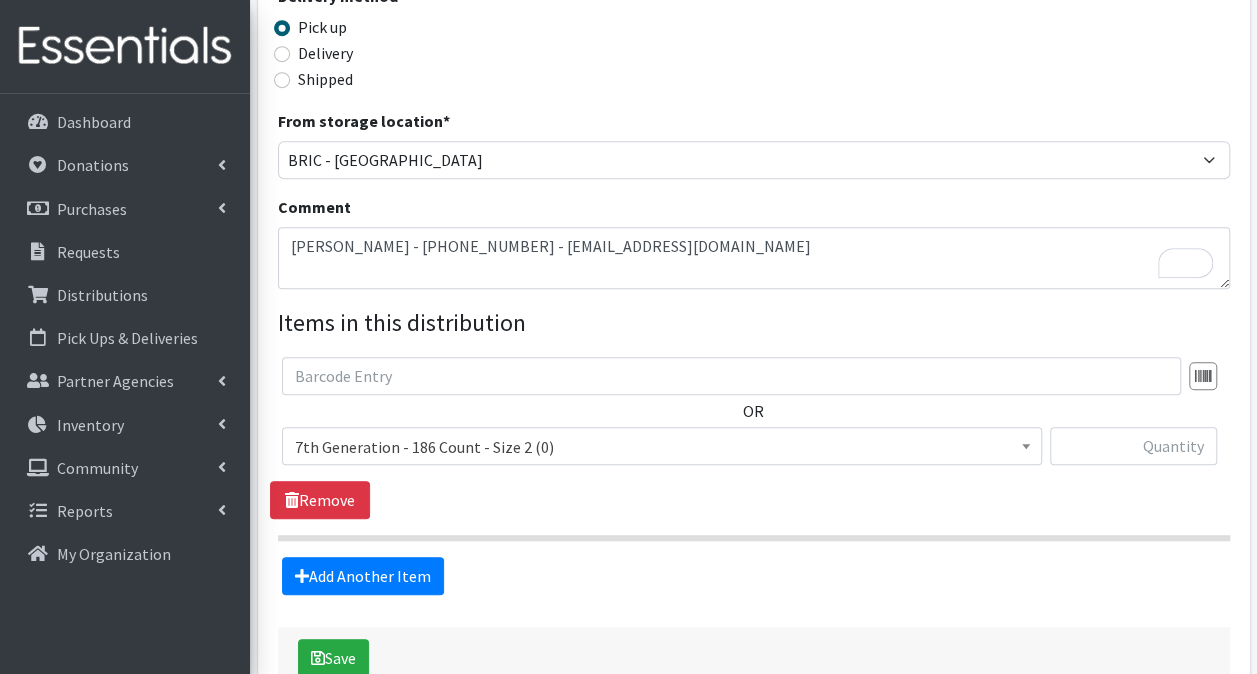 click on "7th Generation - 186 Count - Size 2 (0)" at bounding box center [662, 447] 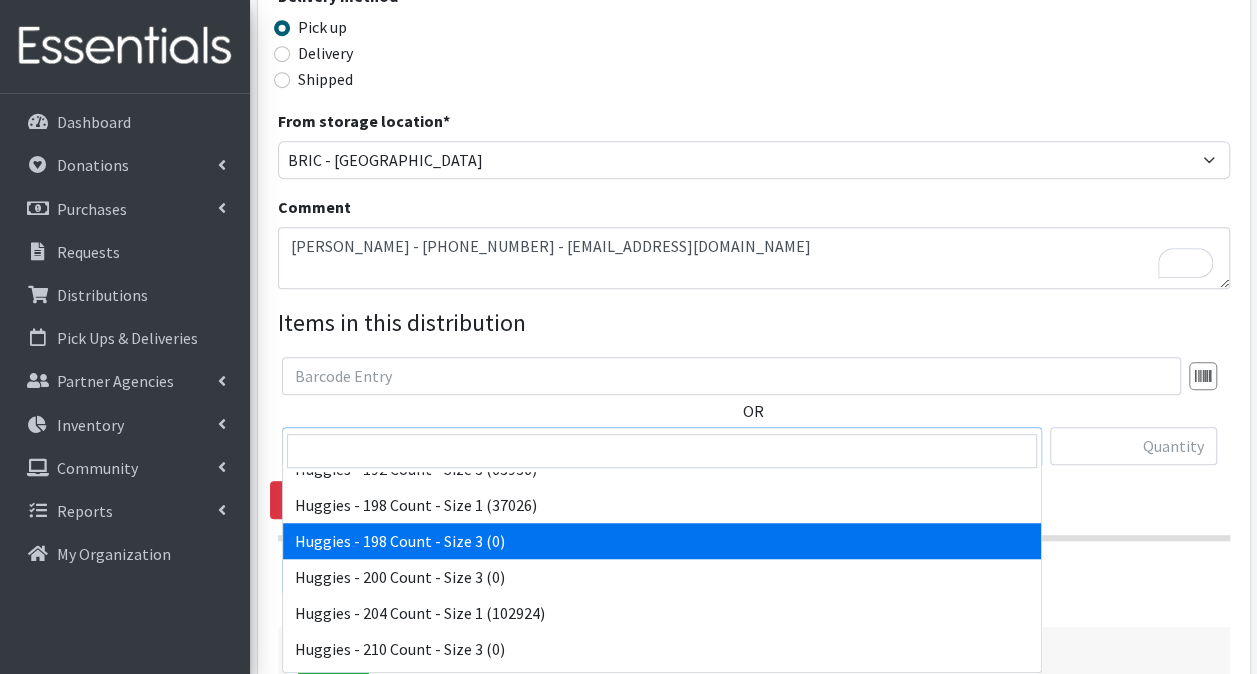 scroll, scrollTop: 4300, scrollLeft: 0, axis: vertical 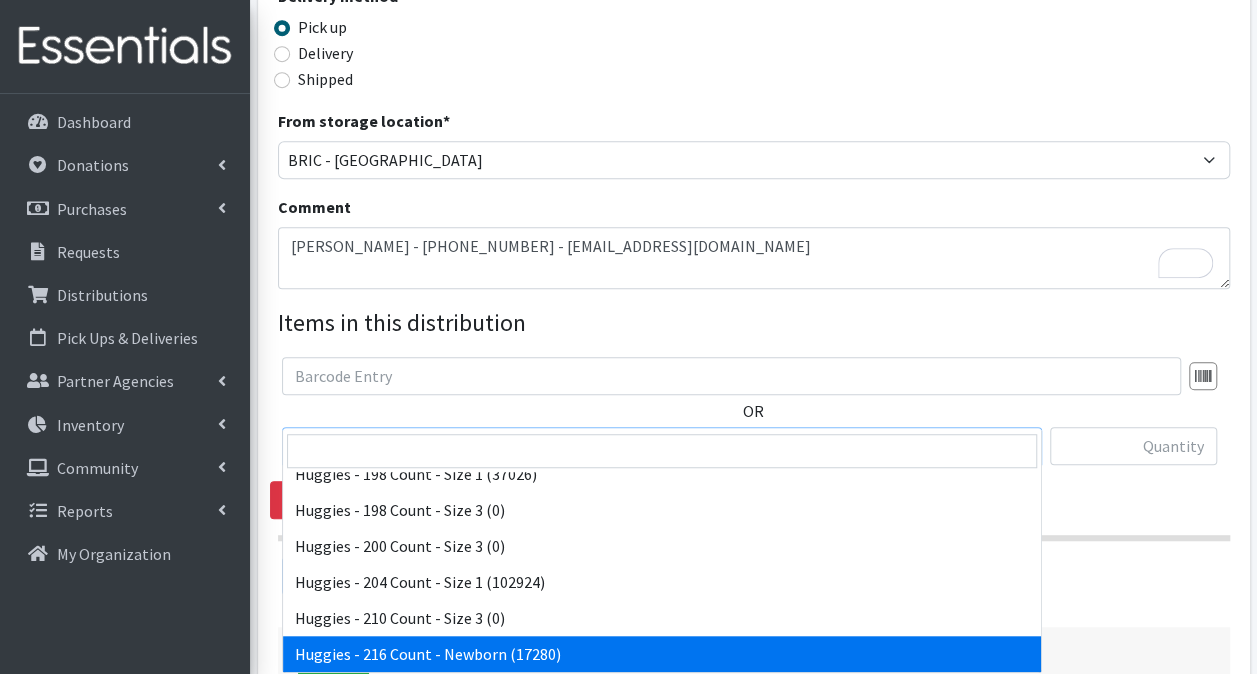 select on "14630" 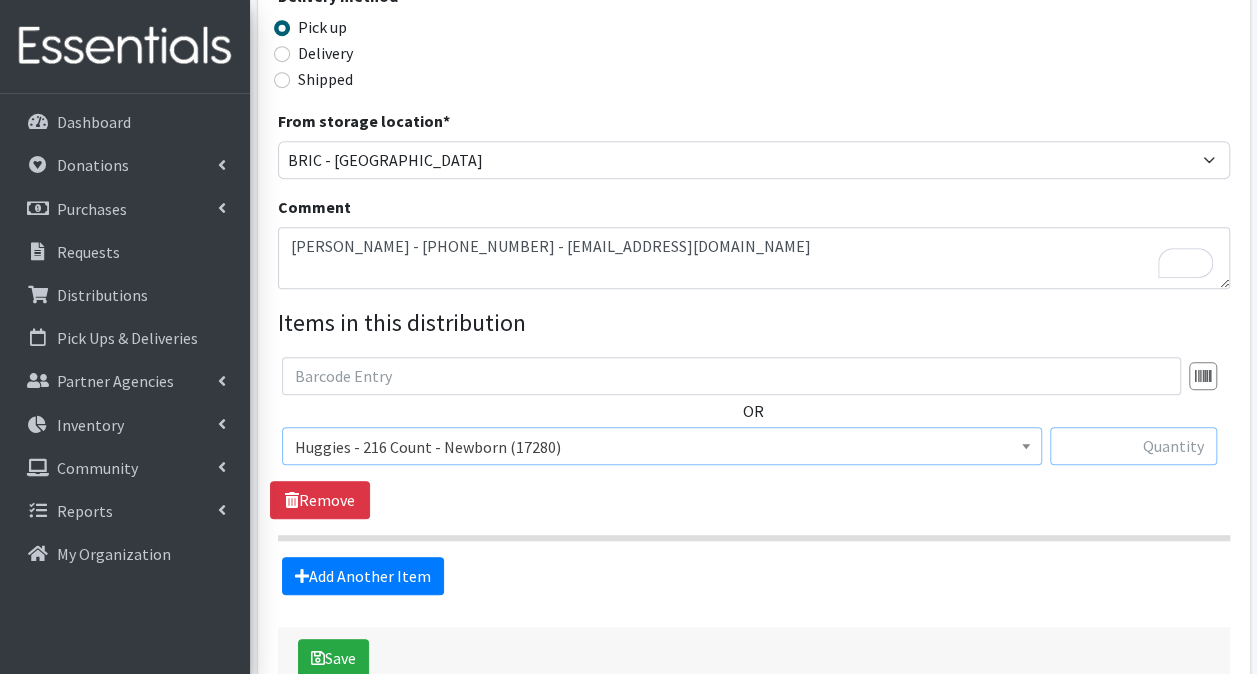 click at bounding box center (1133, 446) 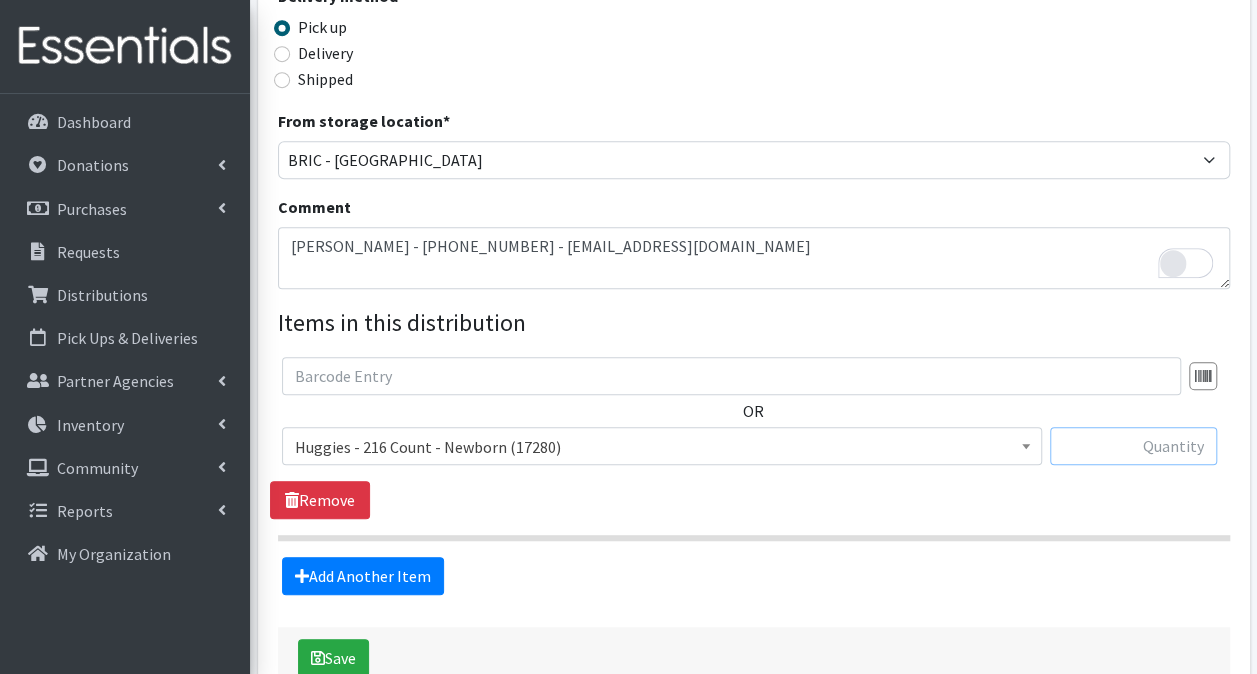 type on "216" 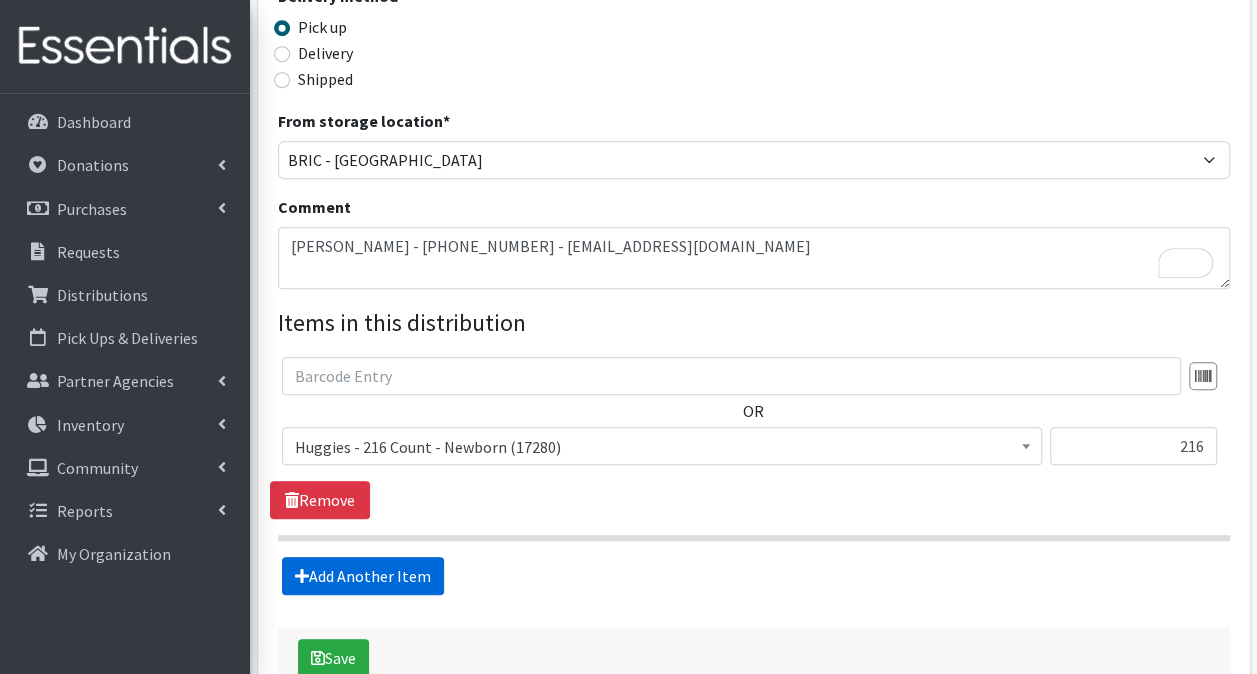 click on "Add Another Item" at bounding box center [363, 576] 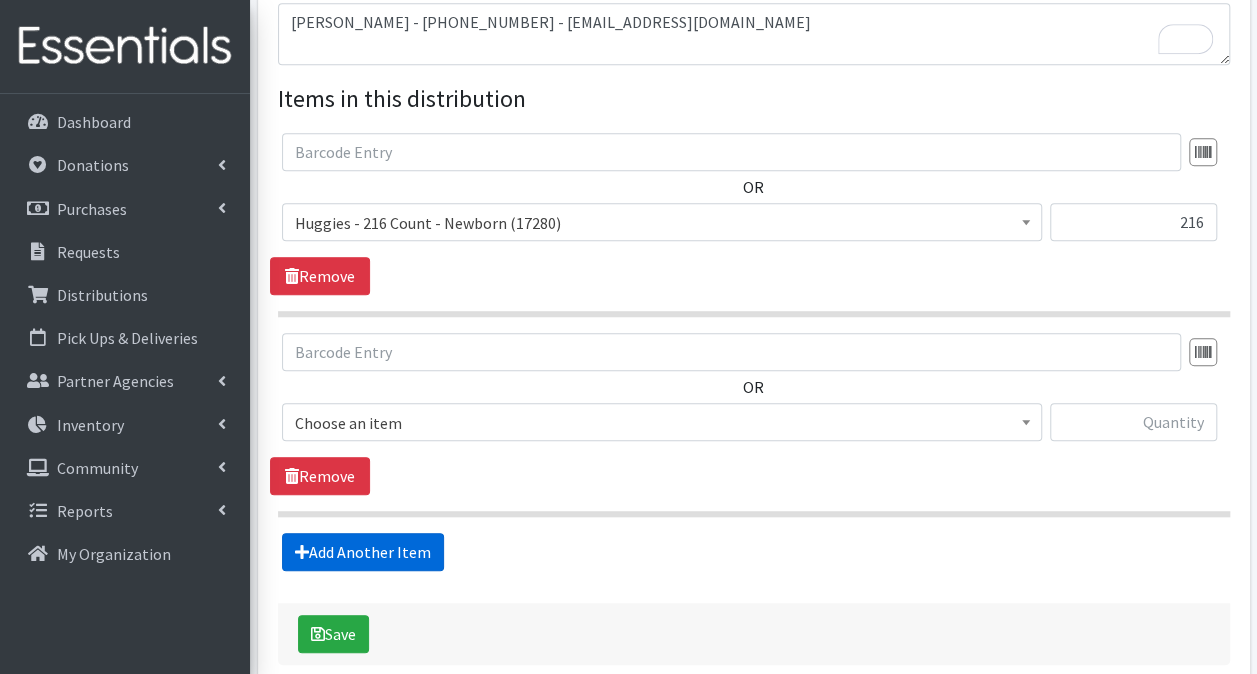 scroll, scrollTop: 787, scrollLeft: 0, axis: vertical 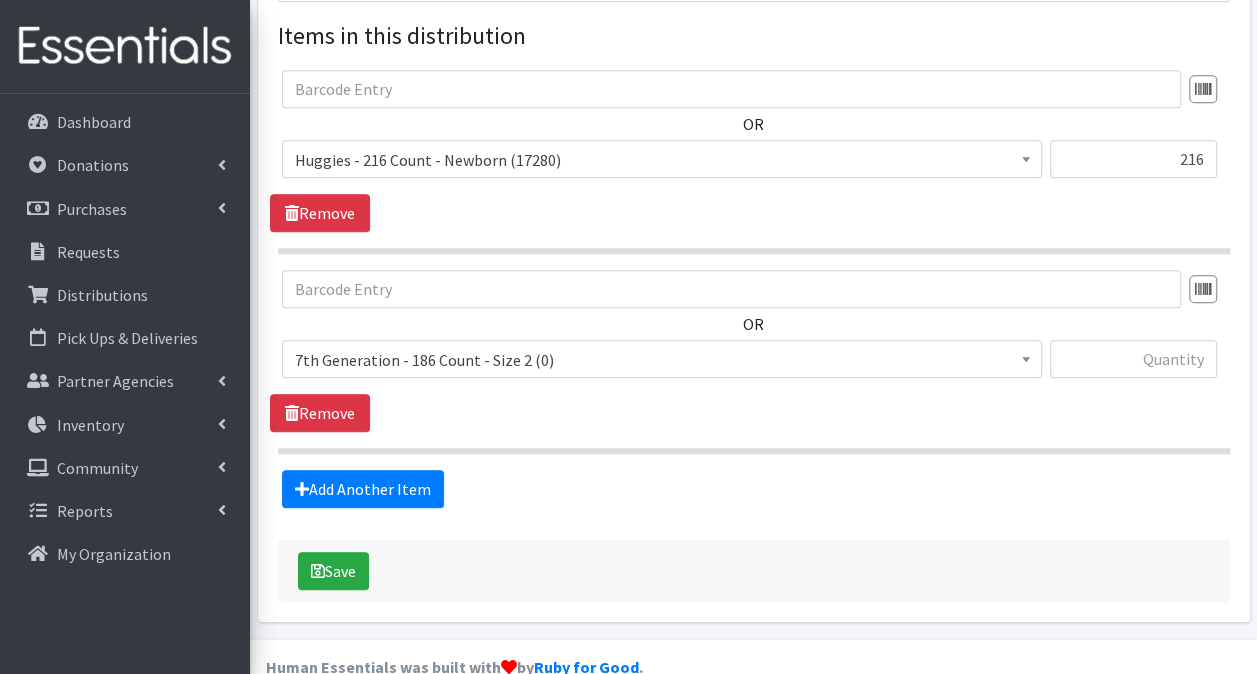 click on "7th Generation - 186 Count - Size 2 (0)" at bounding box center (662, 360) 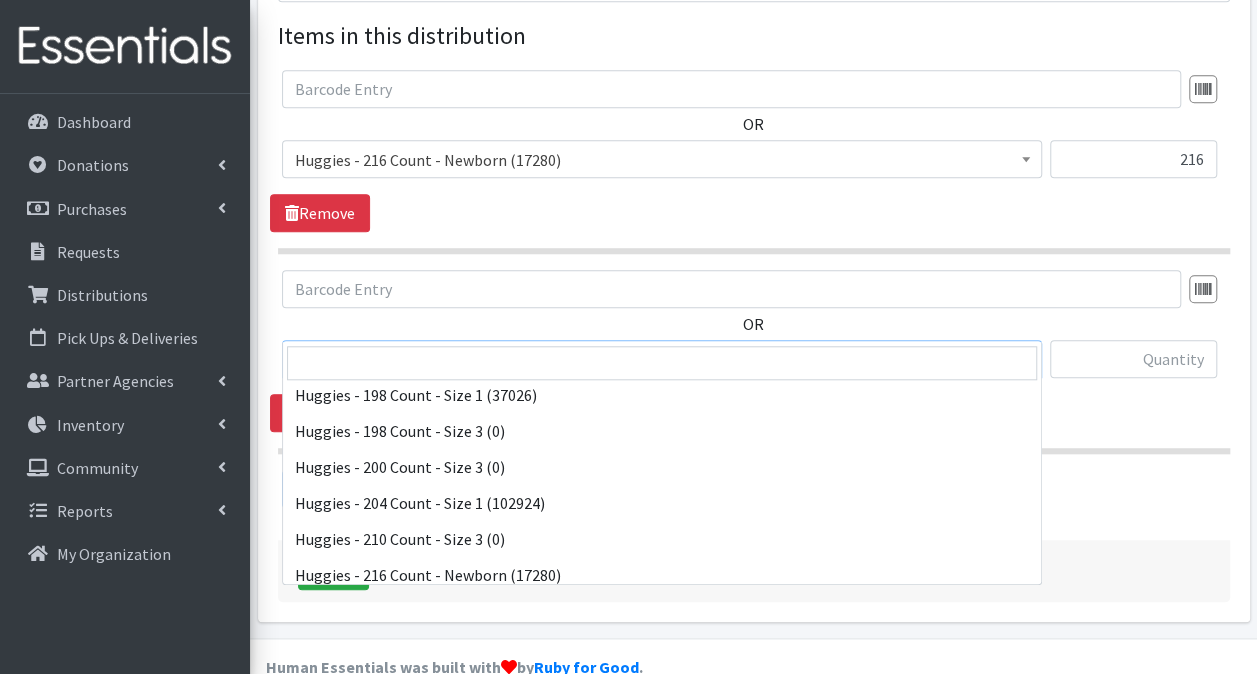 scroll, scrollTop: 4300, scrollLeft: 0, axis: vertical 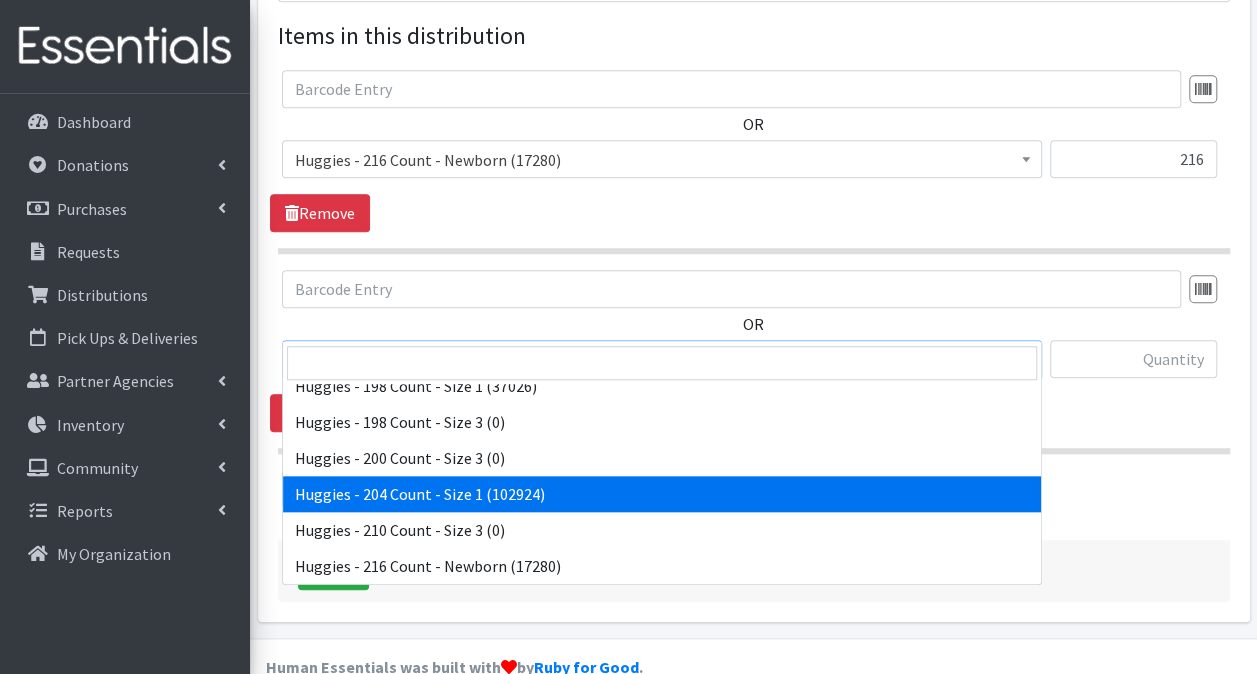 select on "13242" 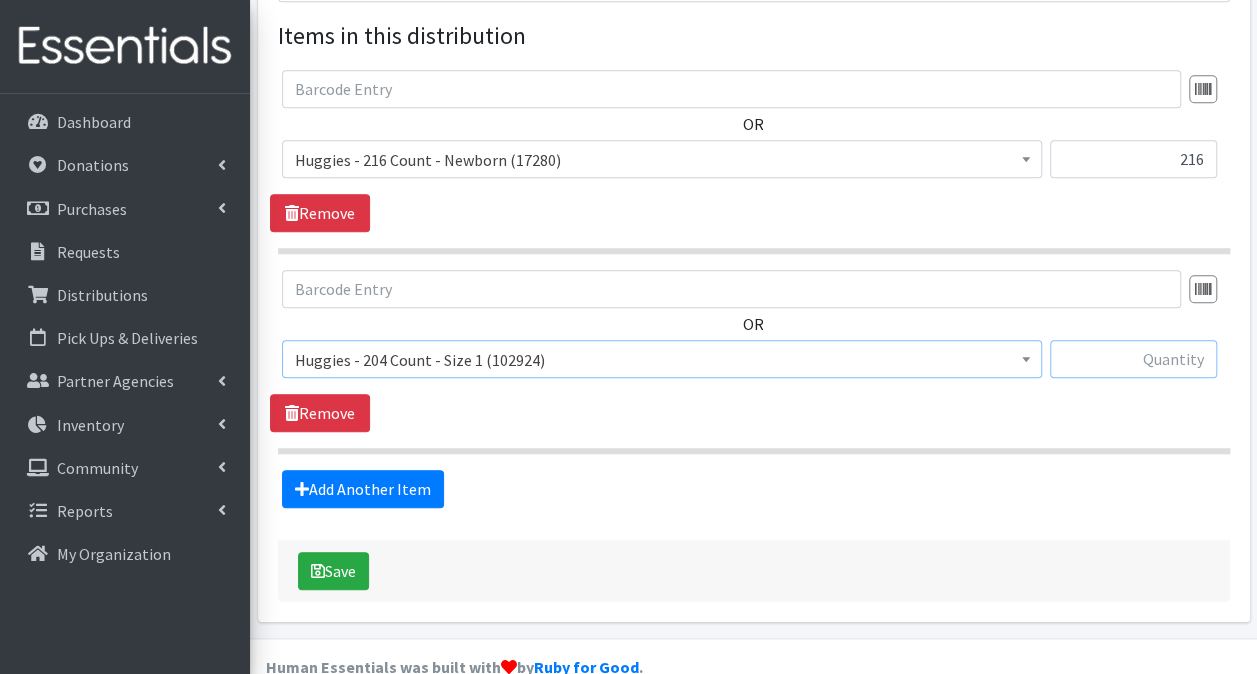 click at bounding box center [1133, 359] 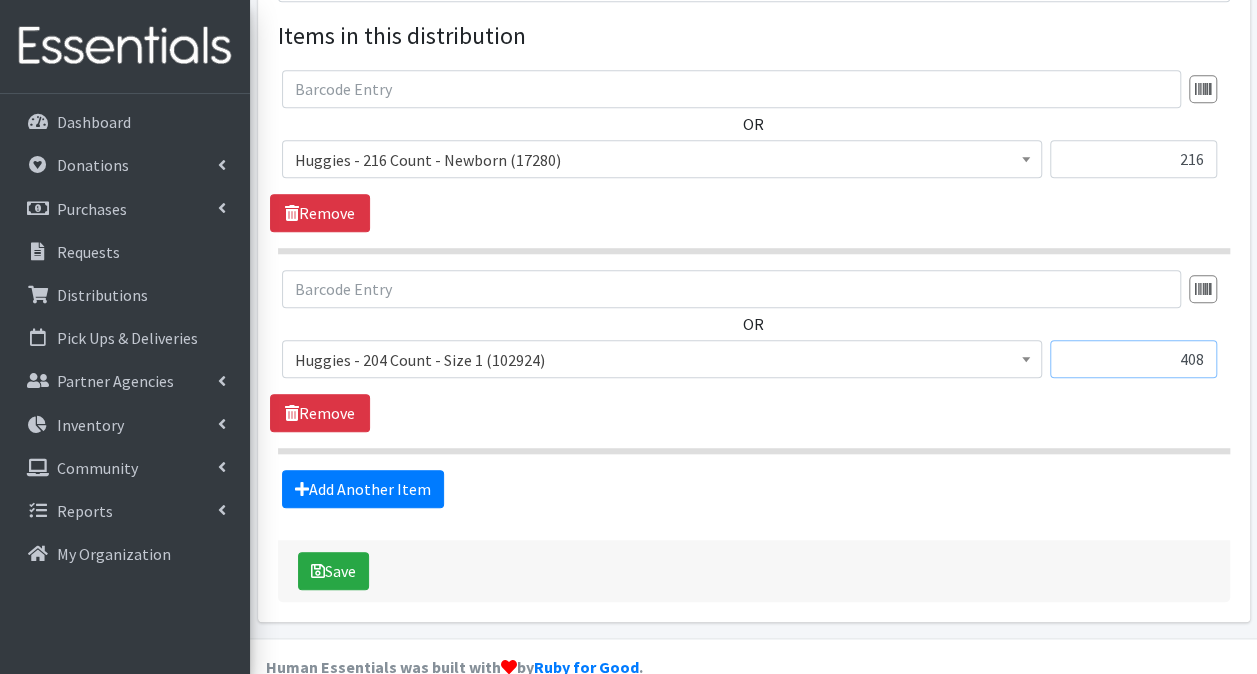 type on "408" 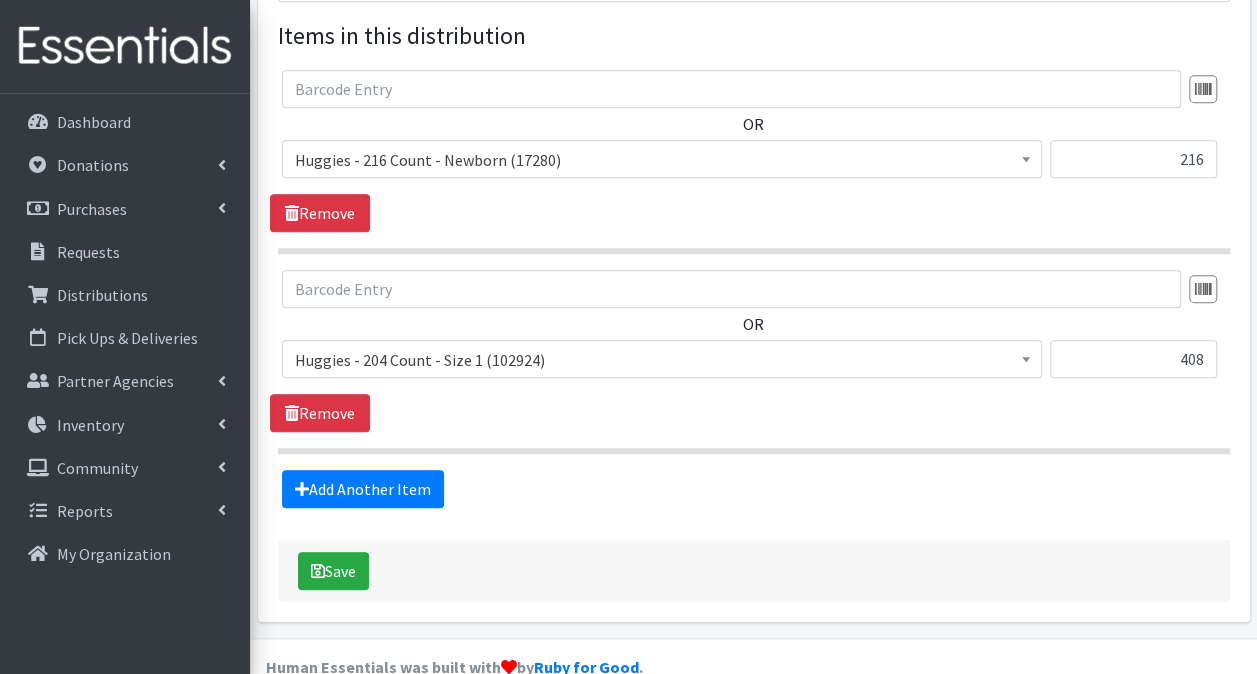 click on "Partner  *
Achievement Centers for Children & Families
Adopt A Family of The Palm Beaches
Alexis Lannan - DIAD  TEST
baby Cycle Tampa
Caridad Center
CB- North Palm Beach
Children's First Academy
Children's Healing Institute
Christmas of Hope Inc.
Congregation B'Nai Israel of Boca Raton
Drug Abuse Foundation of Palm Beach County
Family Promise of South Palm Beach County
Farmworker Coordinating Council
Florence Fuller Child Development Centers
Florida Department of Health PBC - Volunteer Health Services
Gateway Community Outreach
Guatemalan-Maya Center
Haiti Cholera Research FUnding Foundation
Hannah's Home of South Florida
Health Council or Southeast Florida
Healthy Mothers, Healthy Babies of Broward County
Healthy Mothers, Healthy Babies of Palm Beach County
Hope For Her
I'm Just a Mom Not Super Woman
Mary Ann's Closet Inc.
Mary Help of Christians Catholic Church
Mary's Pregnancy Resource Center
Miami Diaper Bank
Milagro Center" at bounding box center (754, -1) 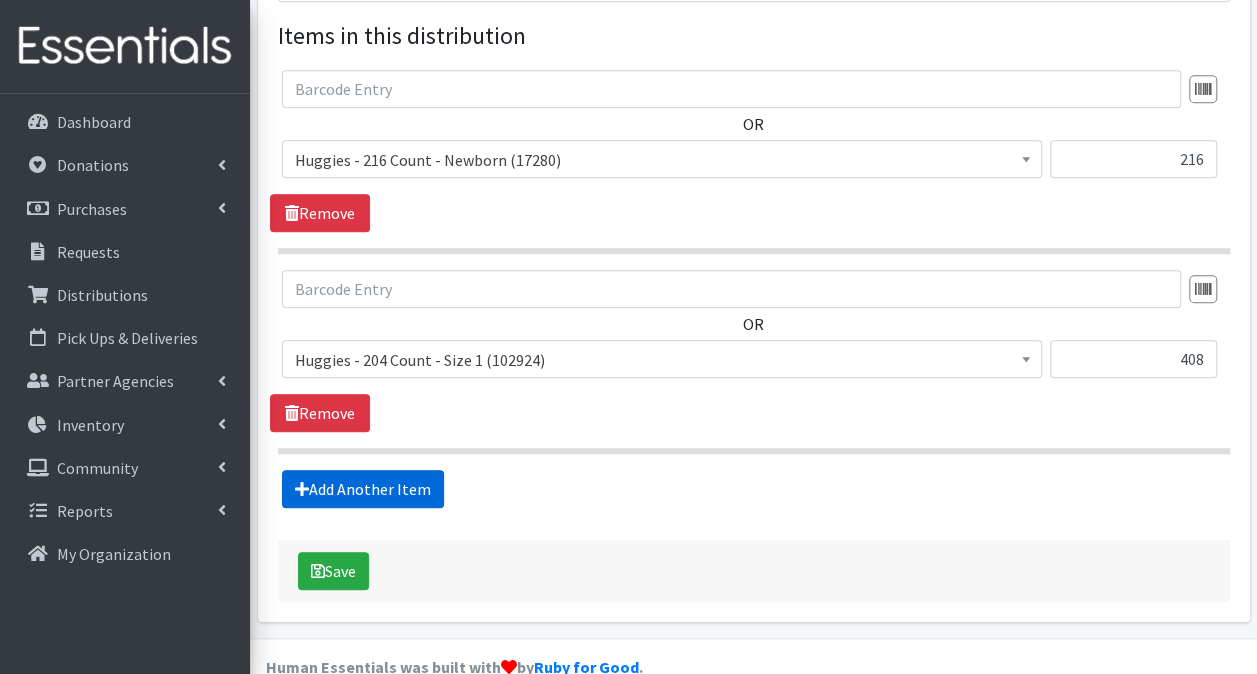 click on "Add Another Item" at bounding box center [363, 489] 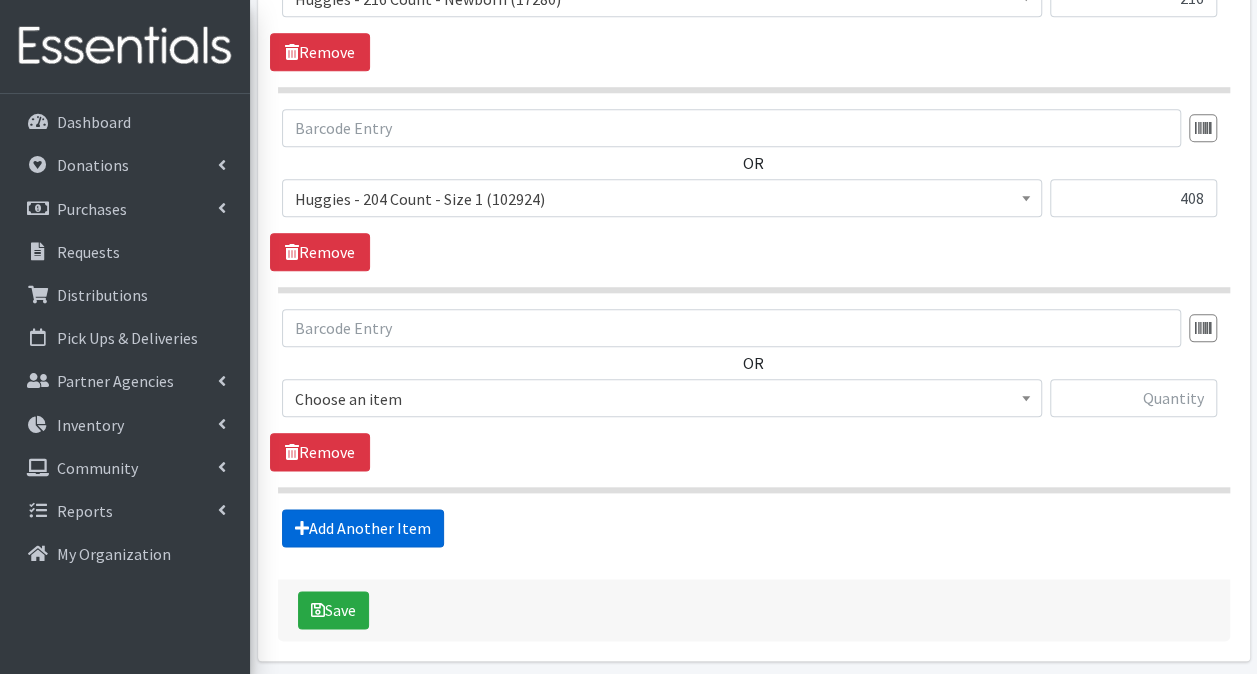 scroll, scrollTop: 986, scrollLeft: 0, axis: vertical 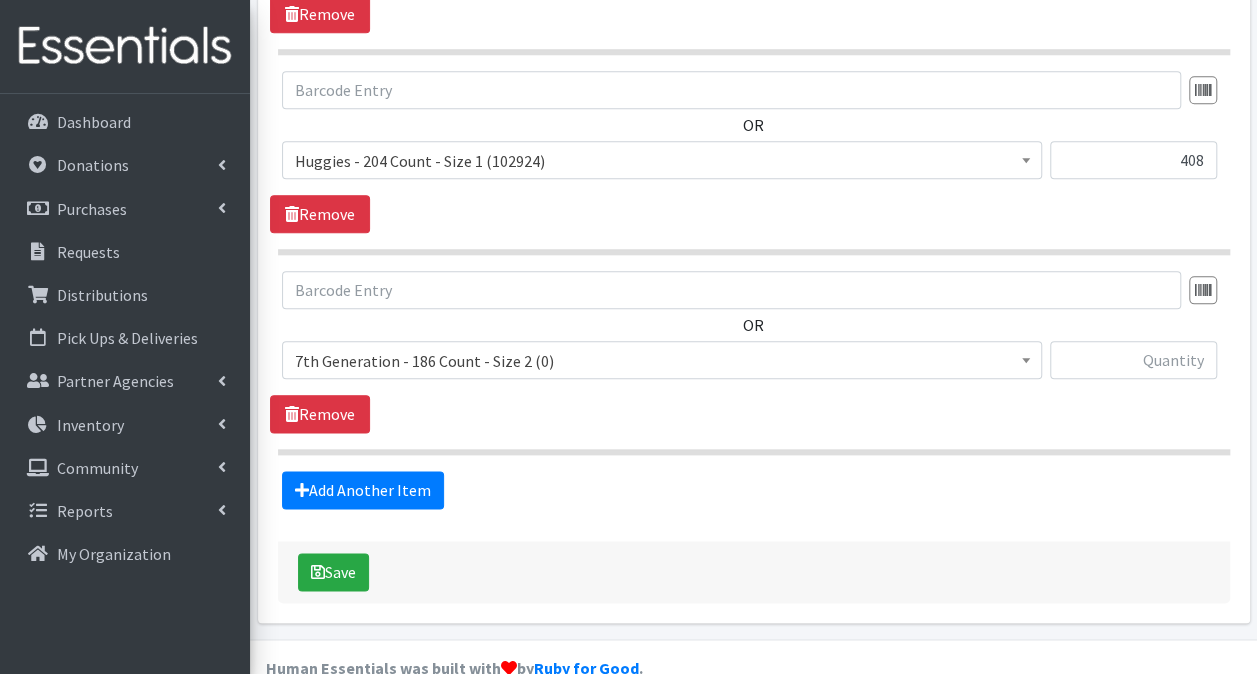 click on "7th Generation - 186 Count - Size 2 (0)" at bounding box center (662, 361) 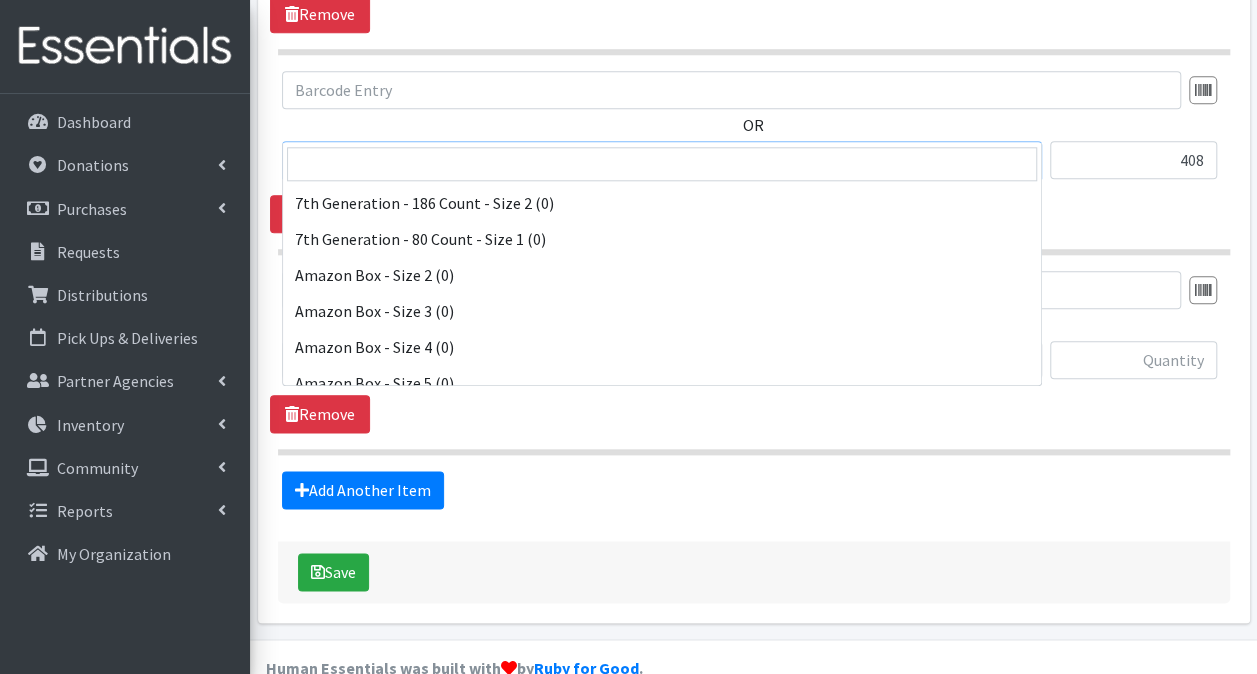 click on "Huggies - 204 Count - Size 1 (102924)" at bounding box center [662, 161] 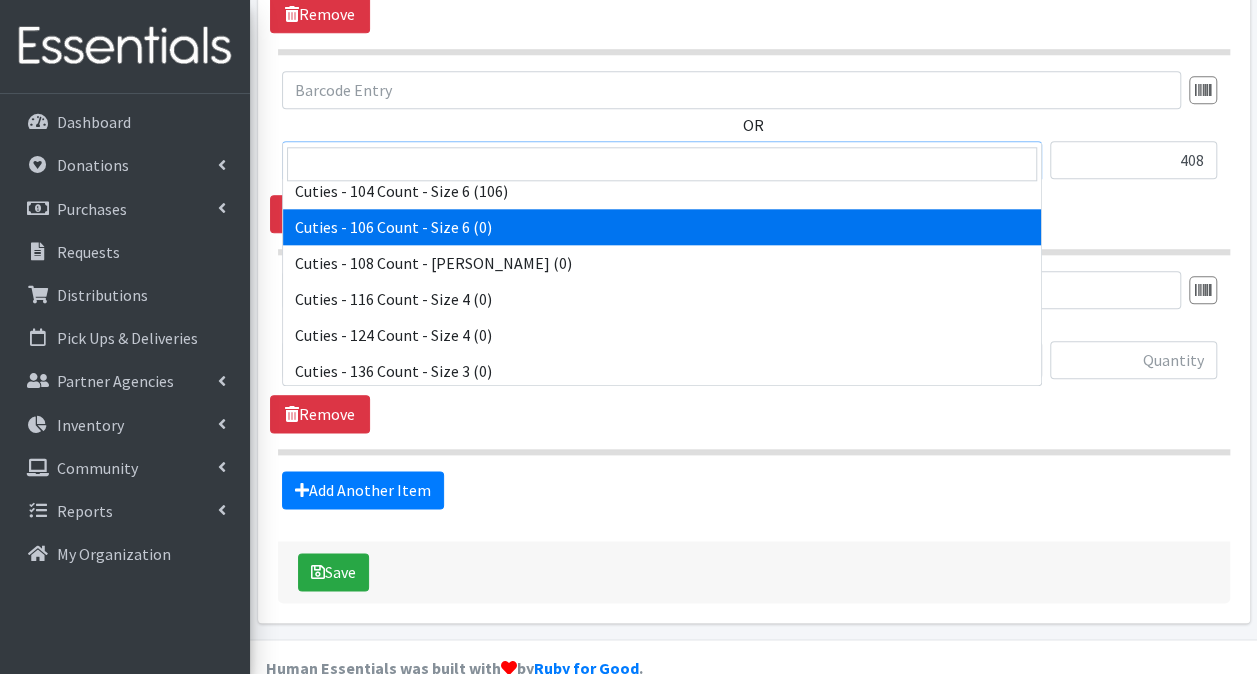 scroll, scrollTop: 1256, scrollLeft: 0, axis: vertical 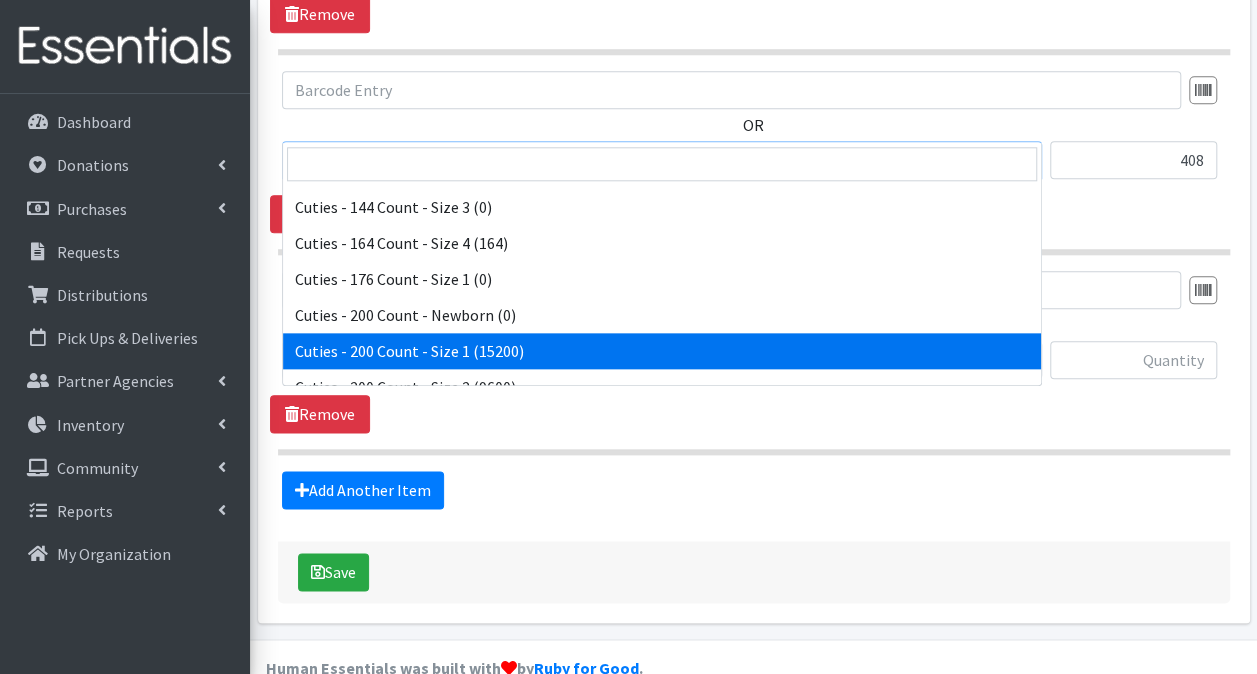 select on "13258" 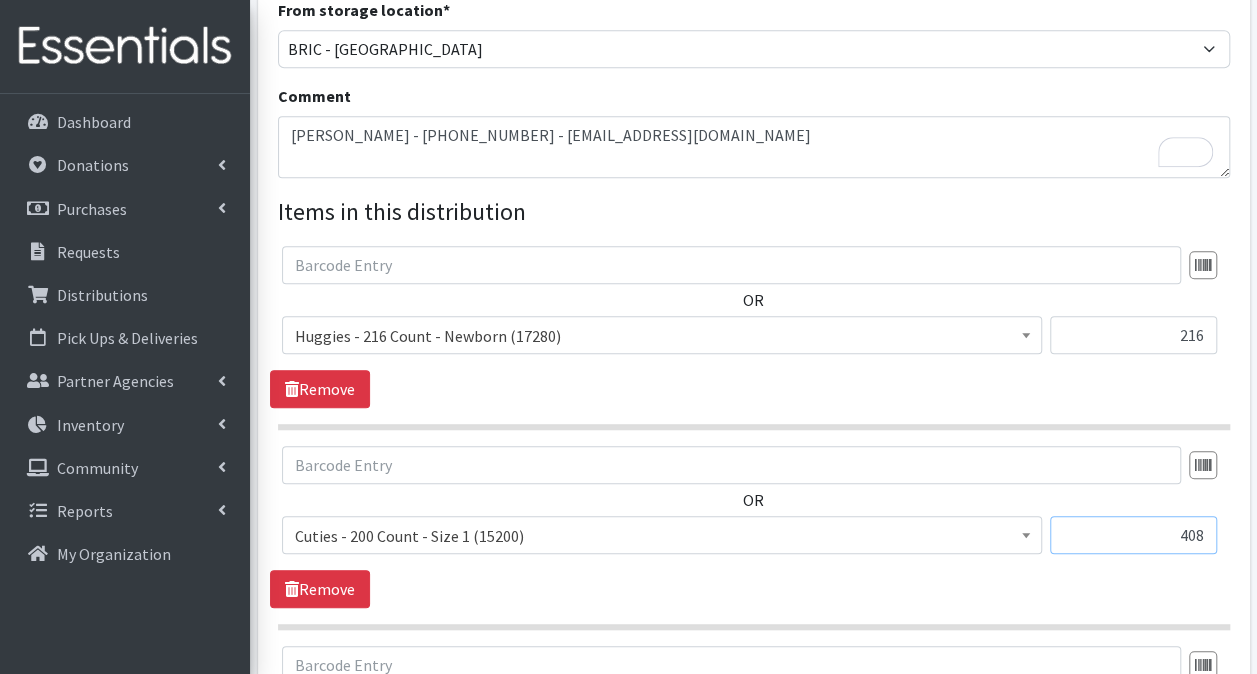 scroll, scrollTop: 697, scrollLeft: 0, axis: vertical 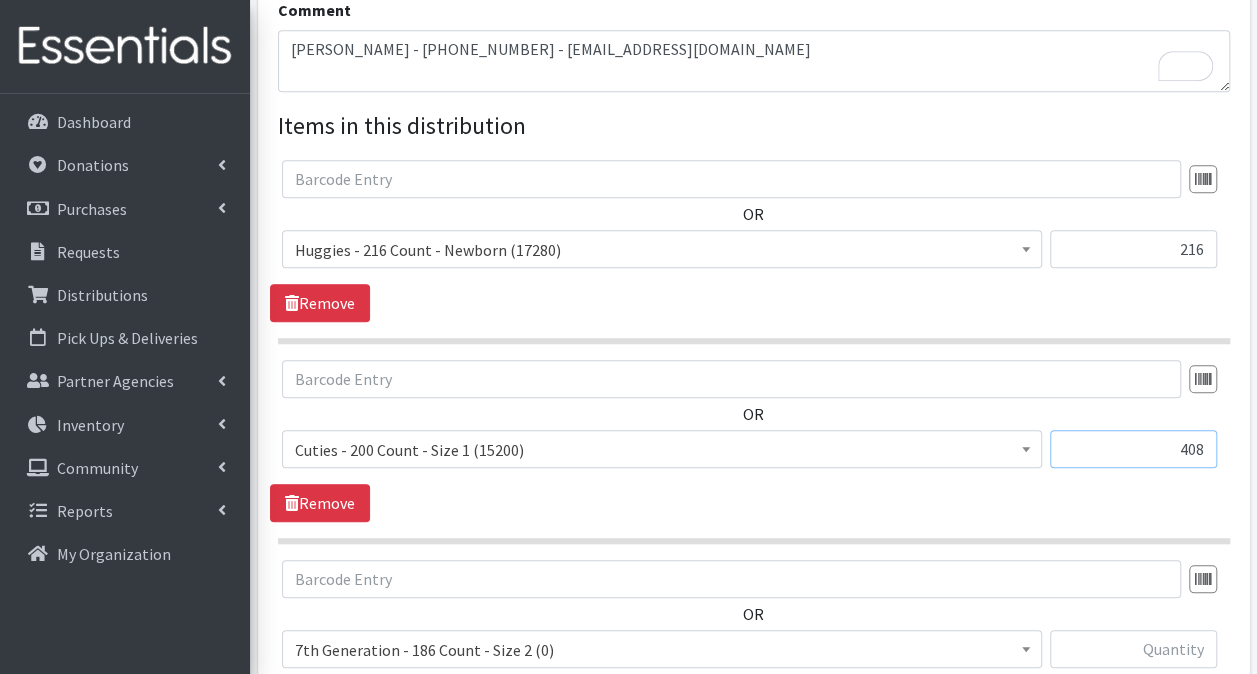 drag, startPoint x: 1180, startPoint y: 410, endPoint x: 1270, endPoint y: 403, distance: 90.27181 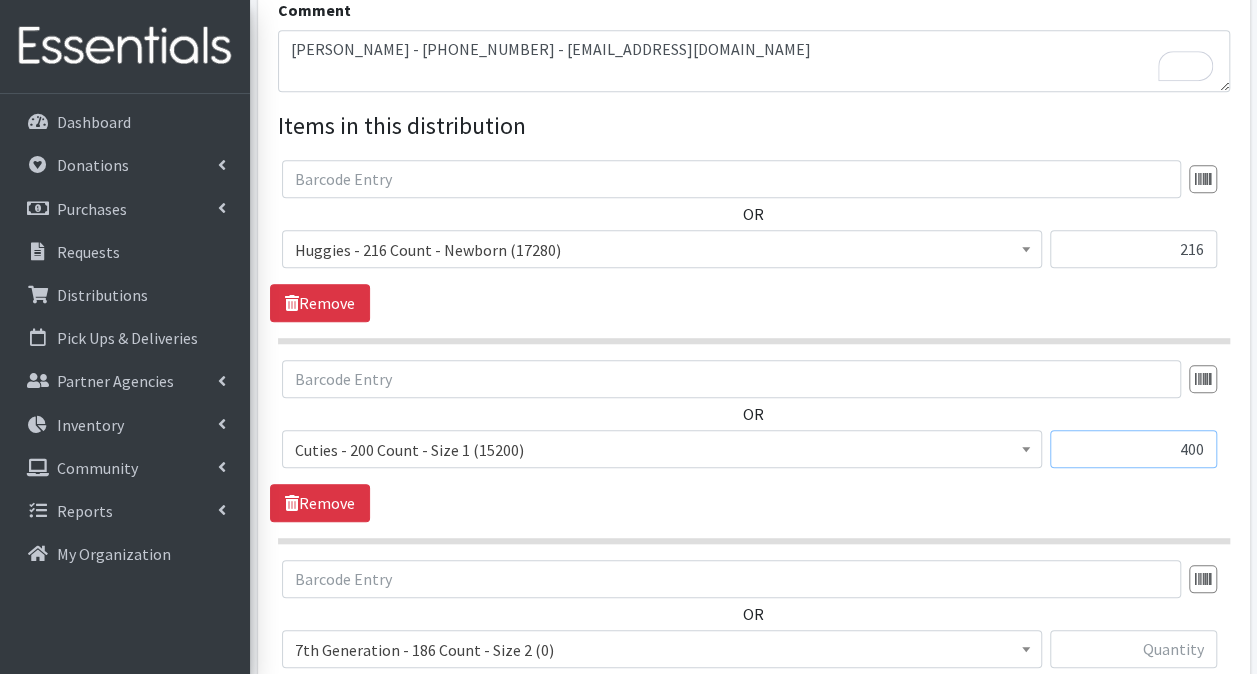 type on "400" 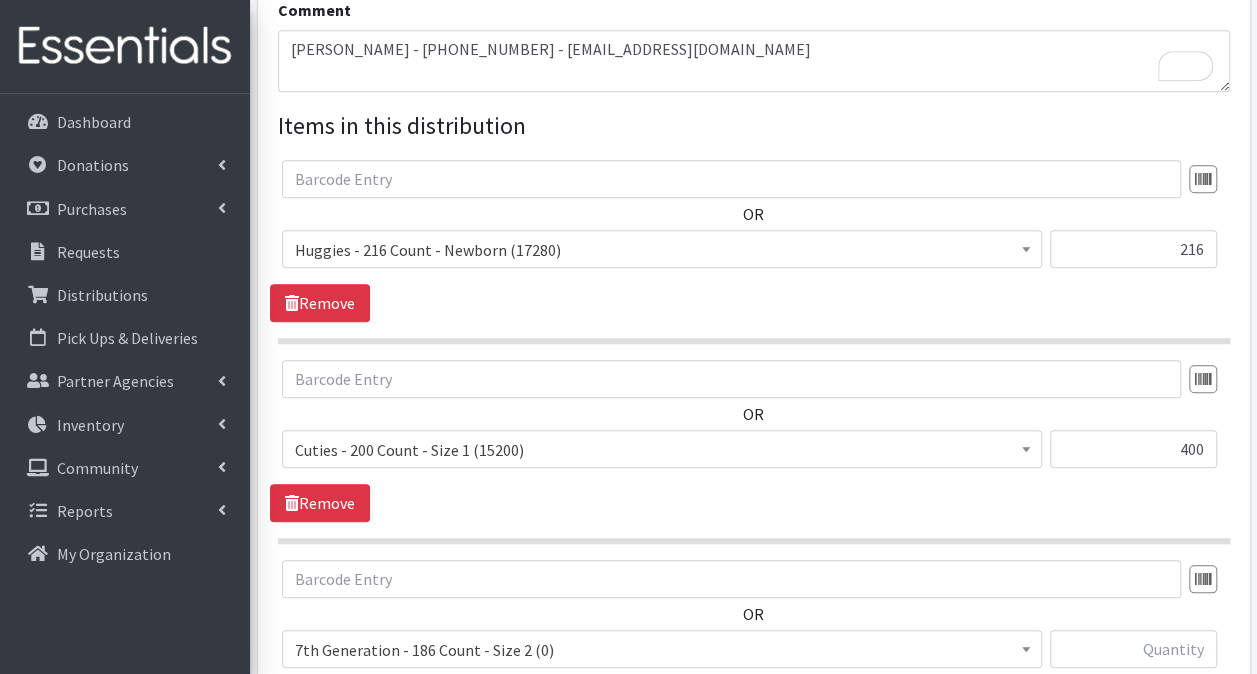 click on "7th Generation - 186 Count - Size 2 (0)" at bounding box center [662, 650] 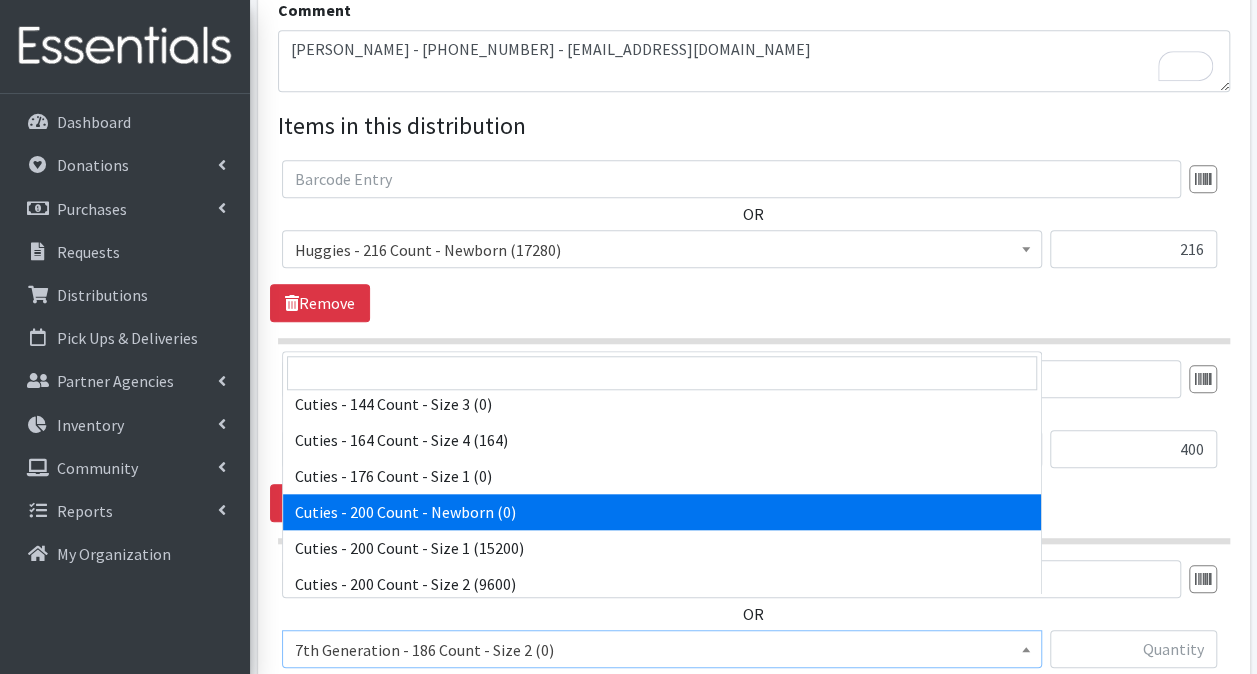 scroll, scrollTop: 1300, scrollLeft: 0, axis: vertical 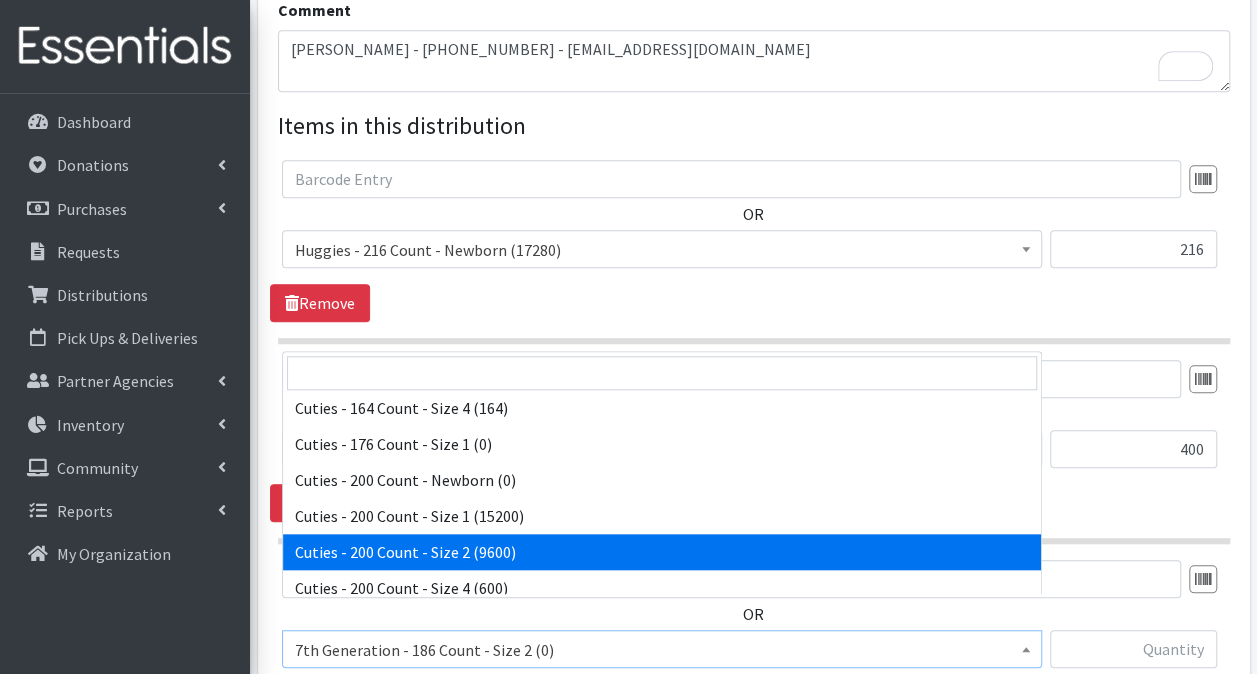 select on "13259" 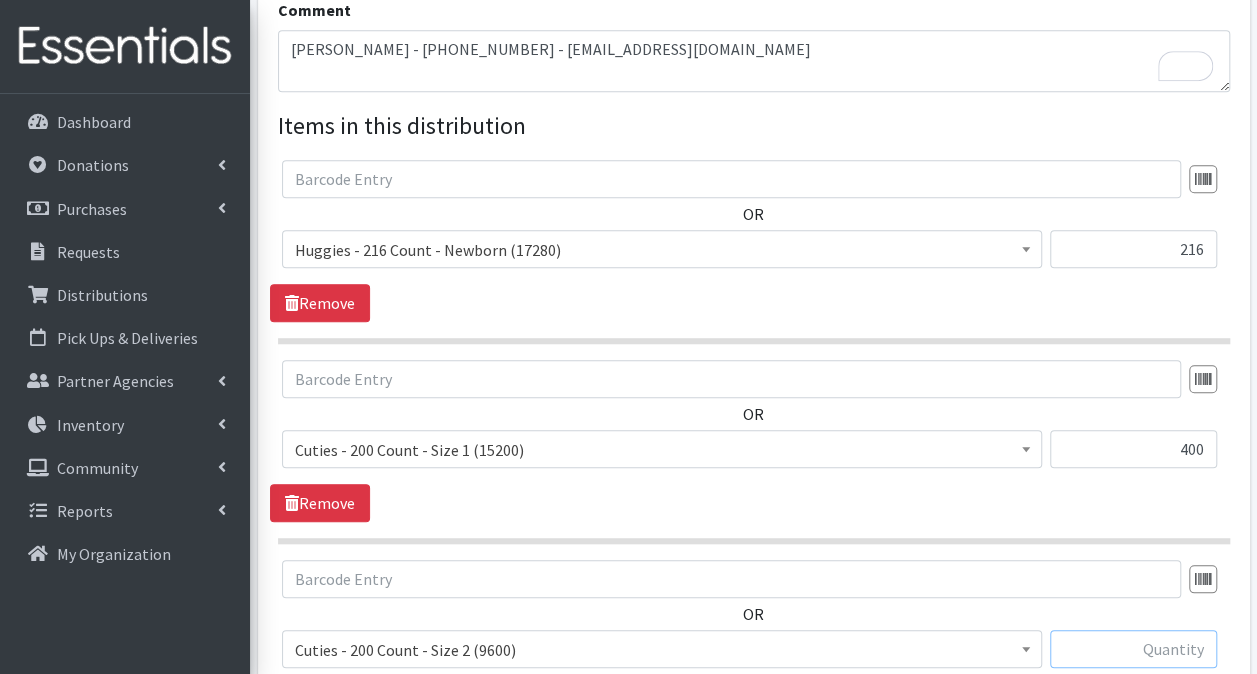 click at bounding box center (1133, 649) 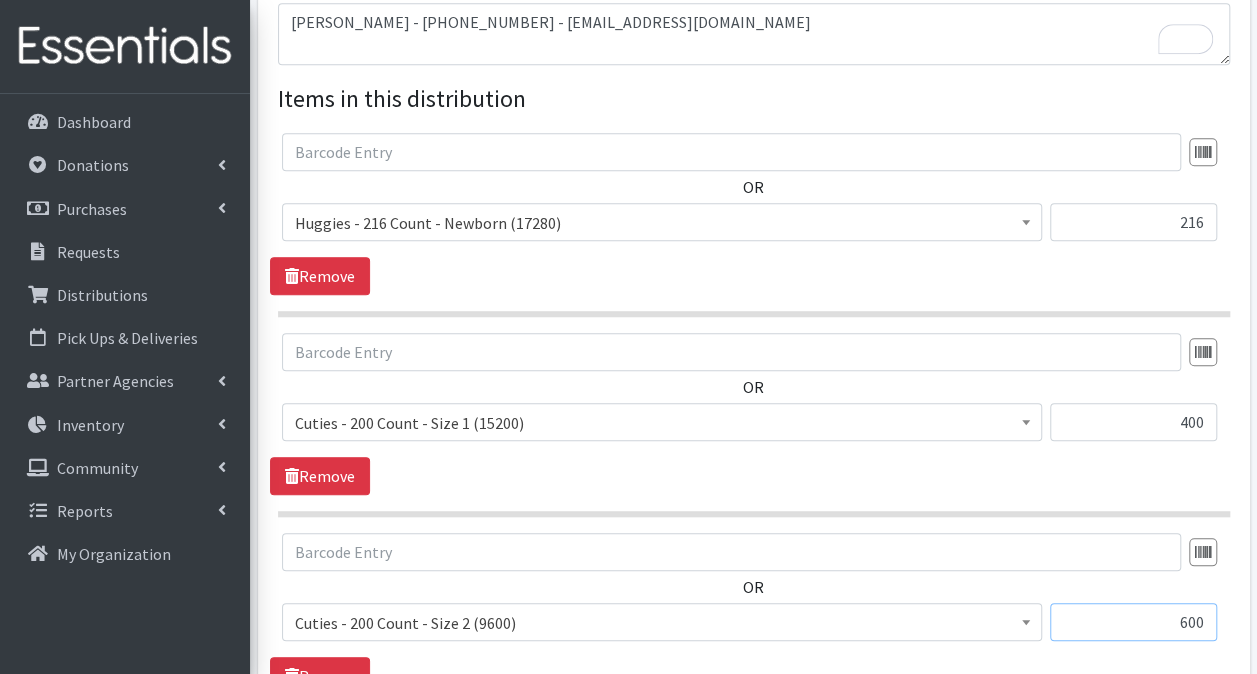 scroll, scrollTop: 986, scrollLeft: 0, axis: vertical 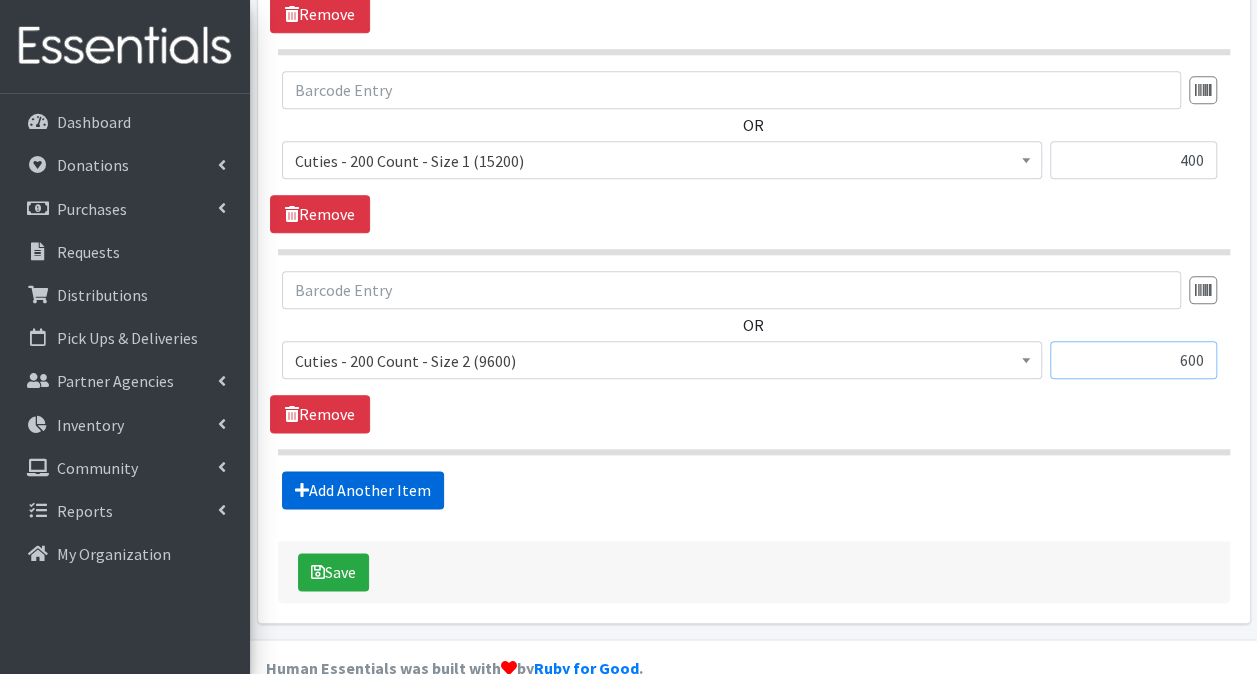type on "600" 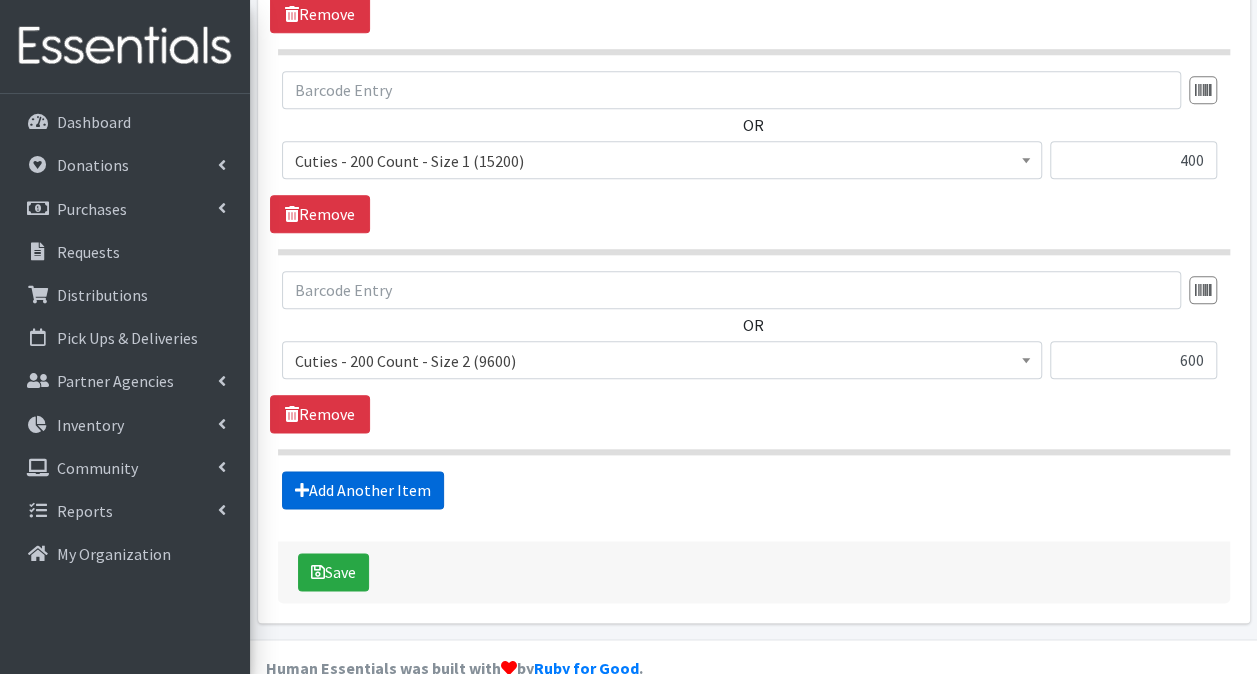 click on "Add Another Item" at bounding box center [363, 490] 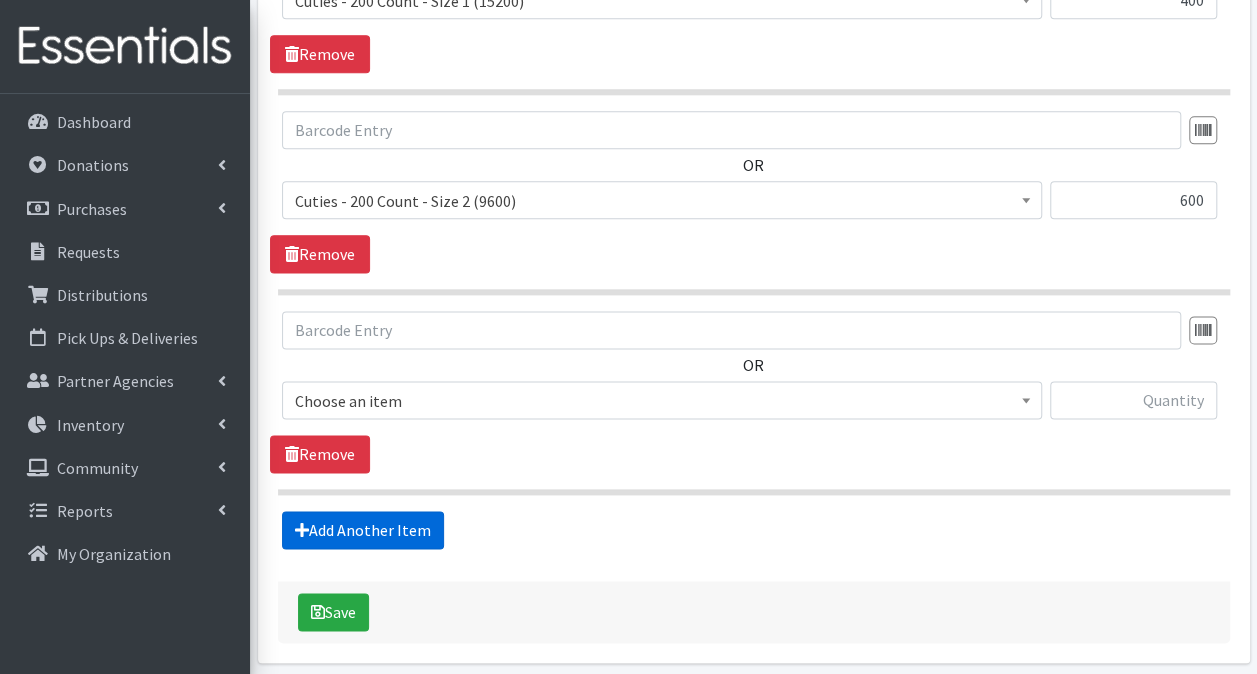 scroll, scrollTop: 1185, scrollLeft: 0, axis: vertical 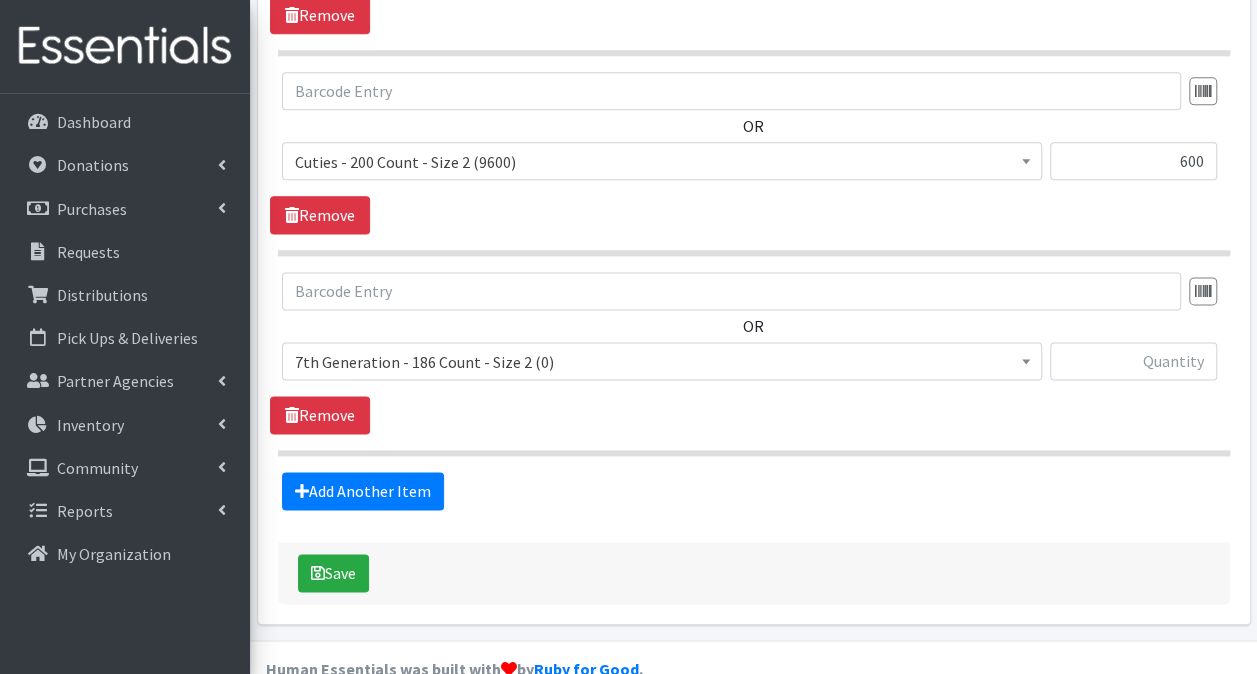 click on "7th Generation - 186 Count - Size 2 (0)" at bounding box center [662, 362] 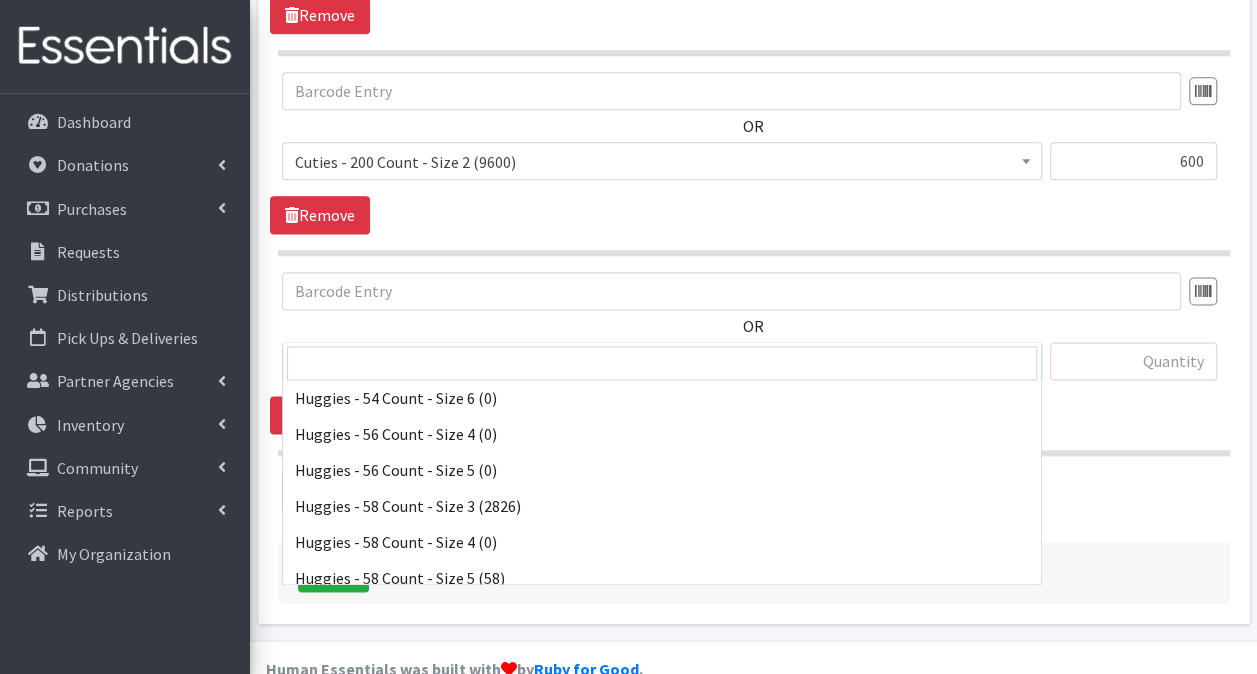 scroll, scrollTop: 5100, scrollLeft: 0, axis: vertical 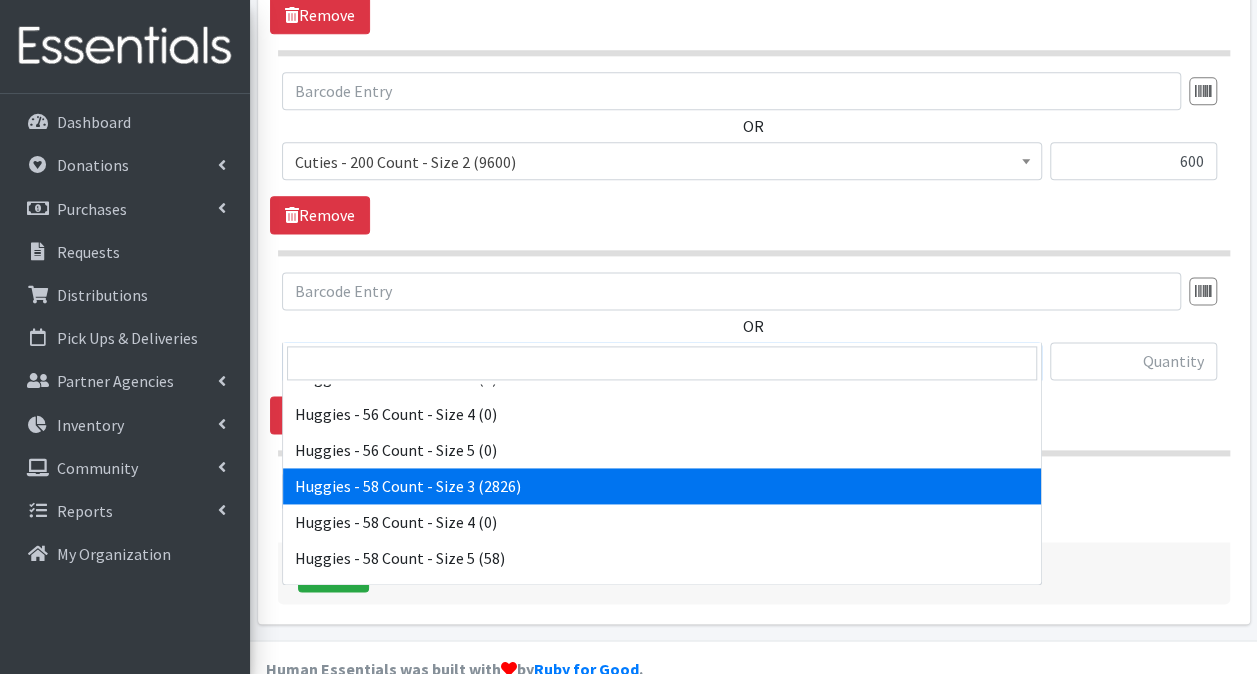 select on "14655" 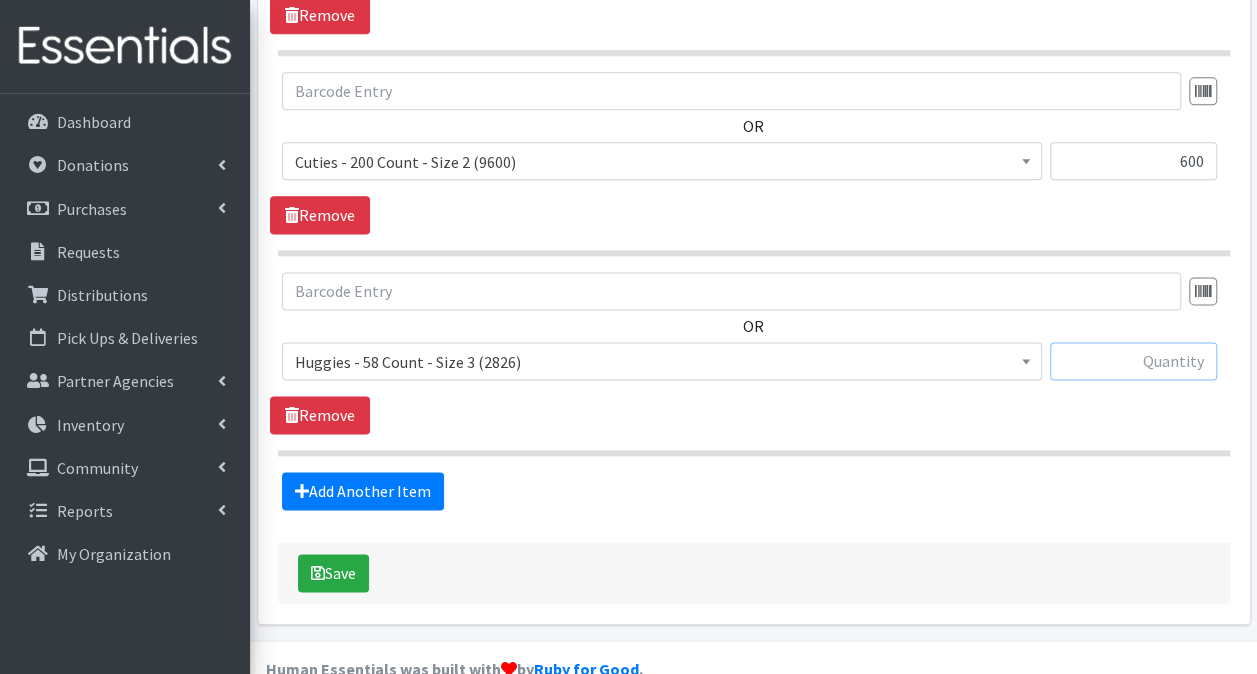click at bounding box center [1133, 361] 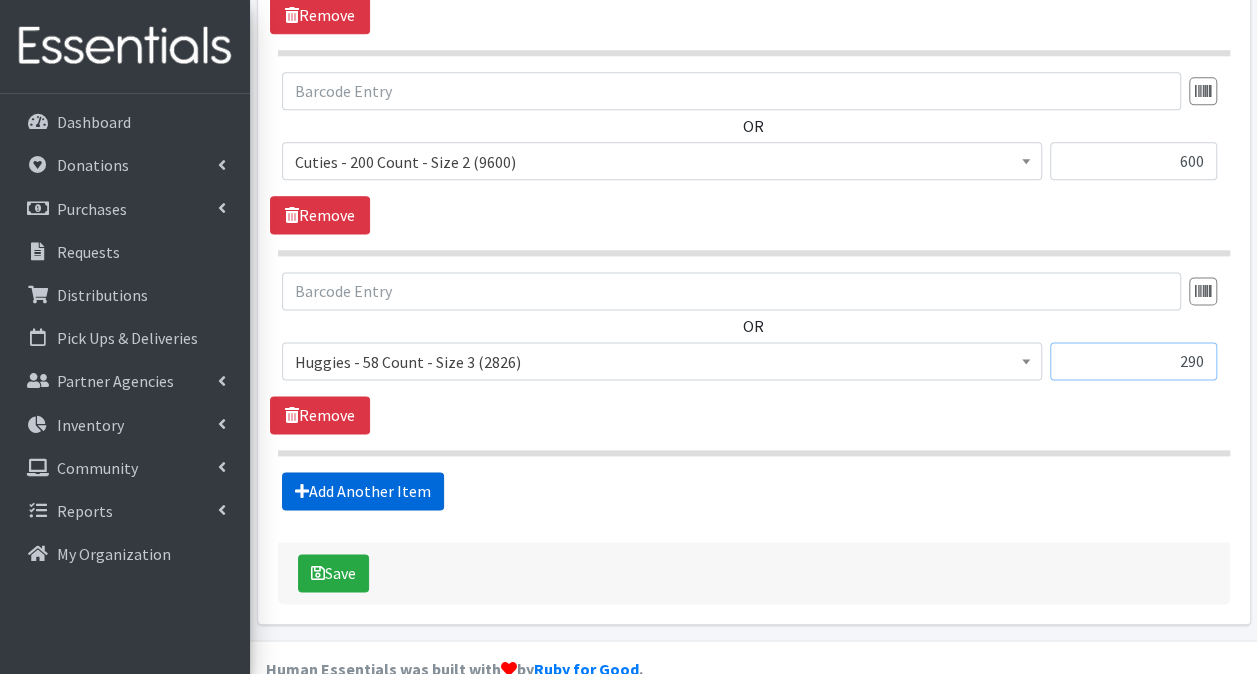 type on "290" 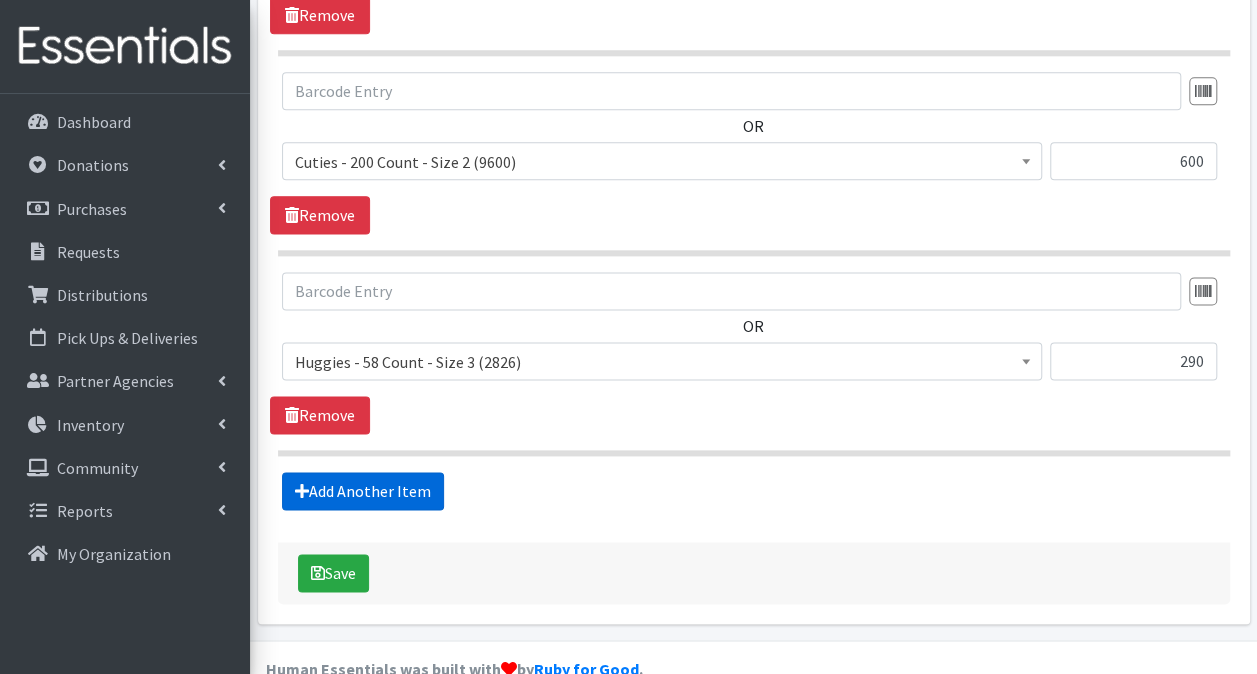 click on "Add Another Item" at bounding box center (363, 491) 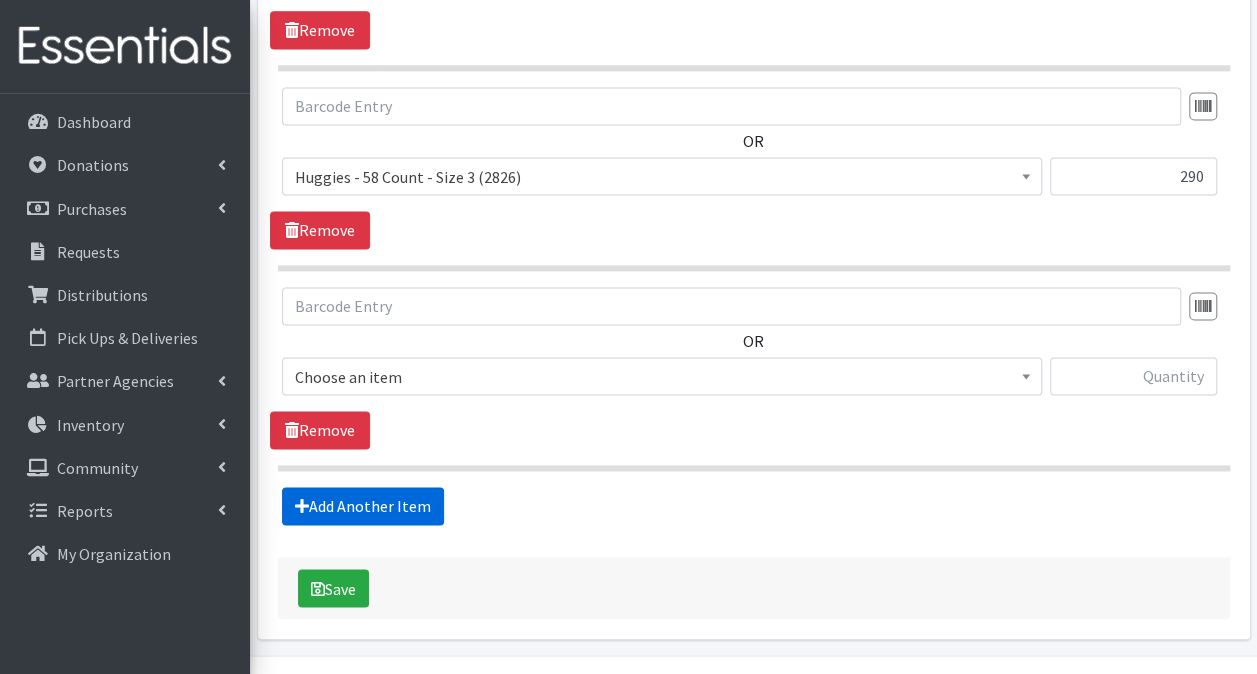 scroll, scrollTop: 1384, scrollLeft: 0, axis: vertical 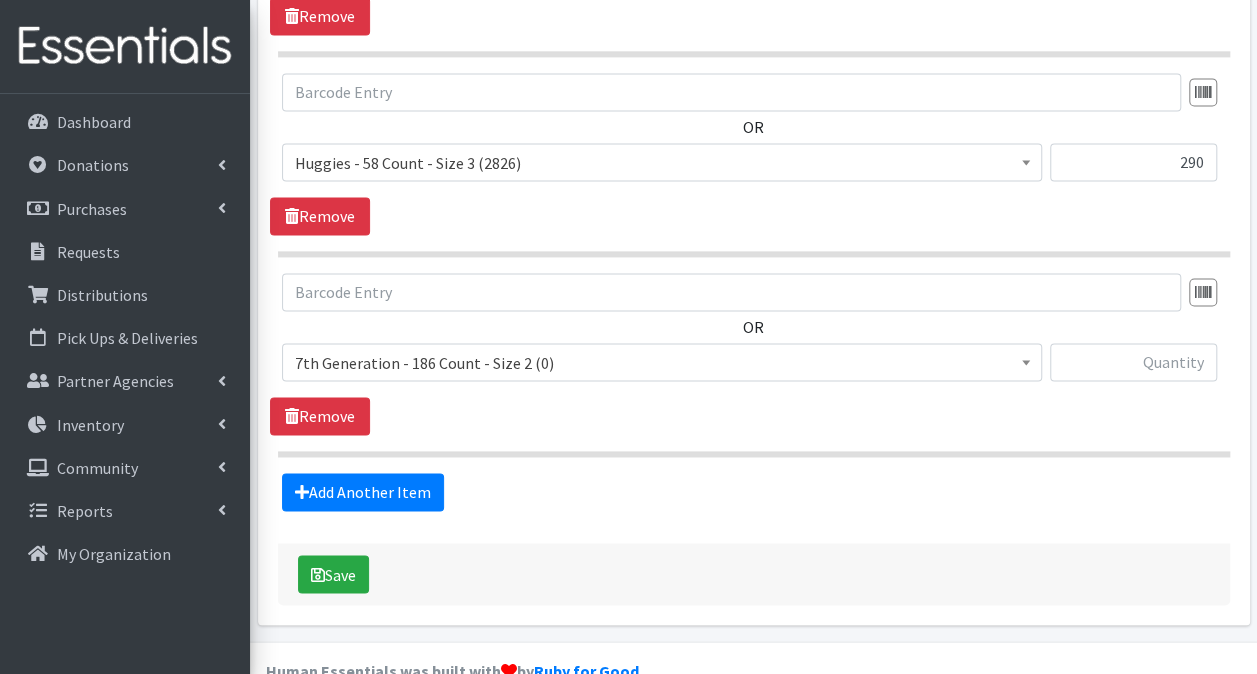 click on "7th Generation - 186 Count - Size 2 (0)" at bounding box center (662, 363) 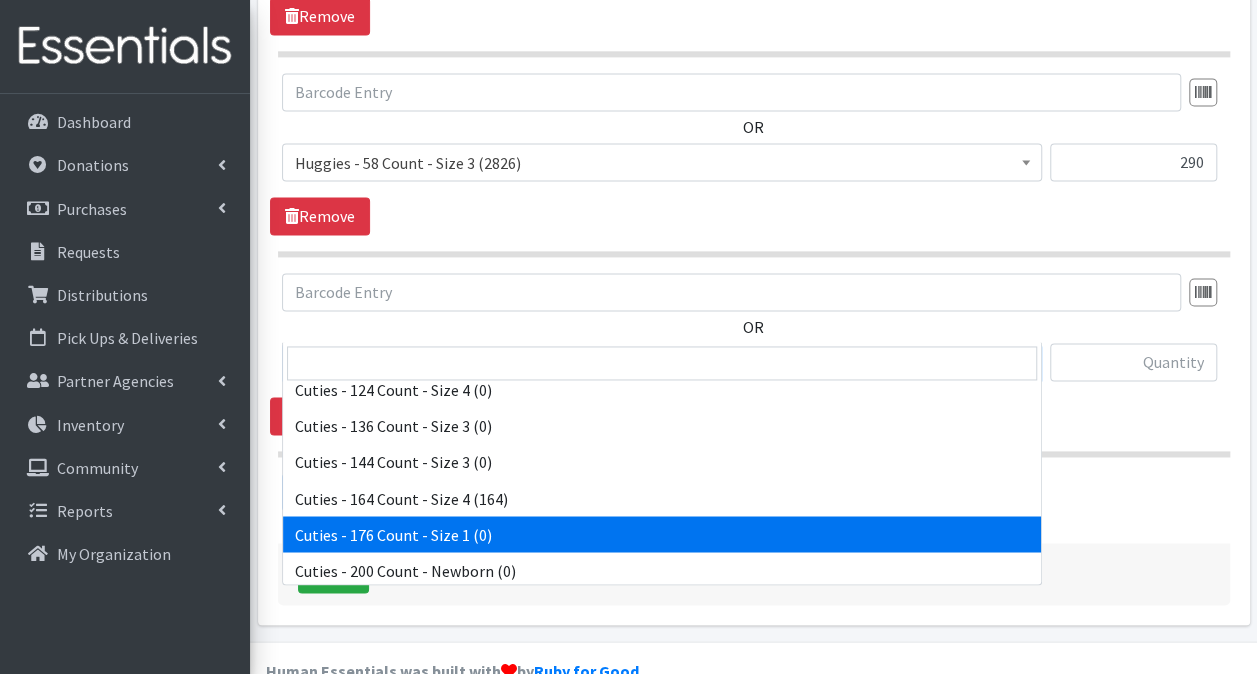 scroll, scrollTop: 1300, scrollLeft: 0, axis: vertical 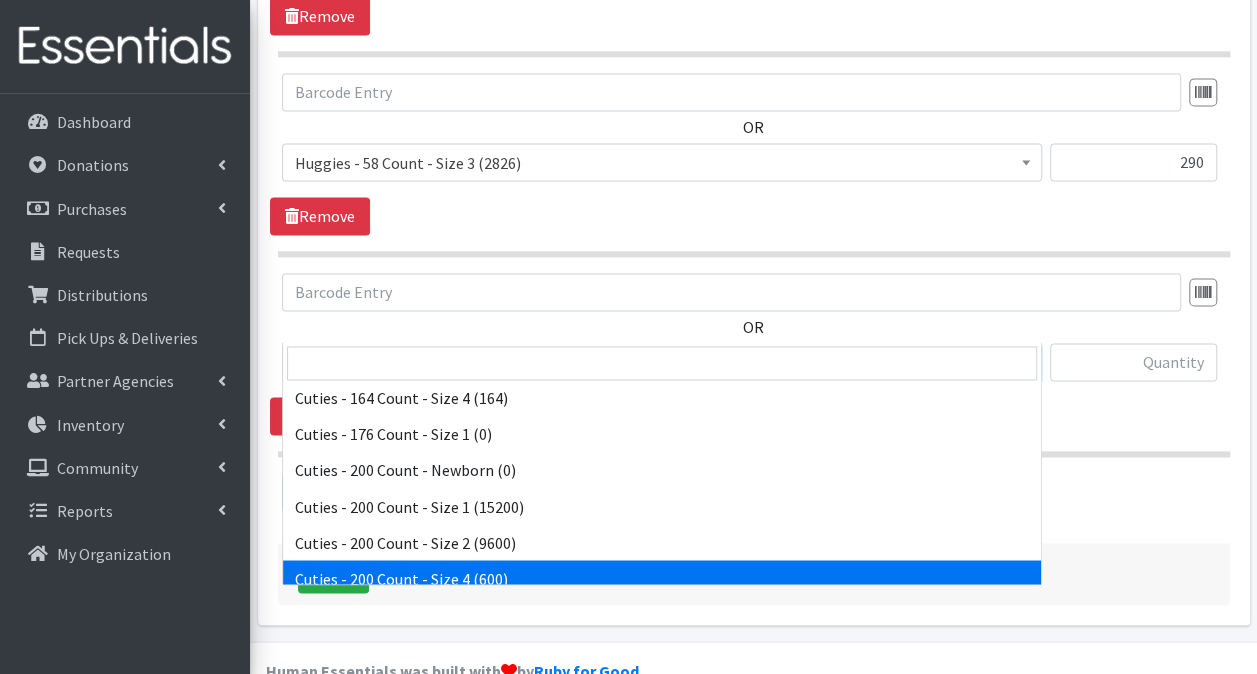 select on "14764" 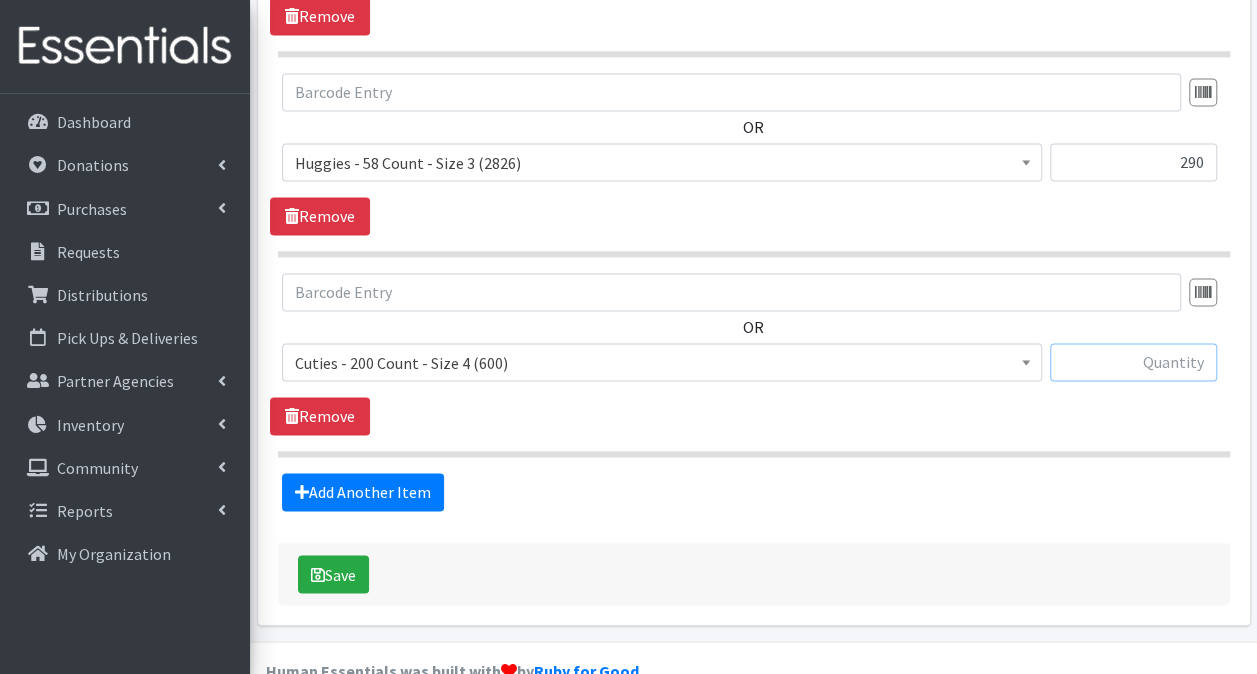 click at bounding box center [1133, 362] 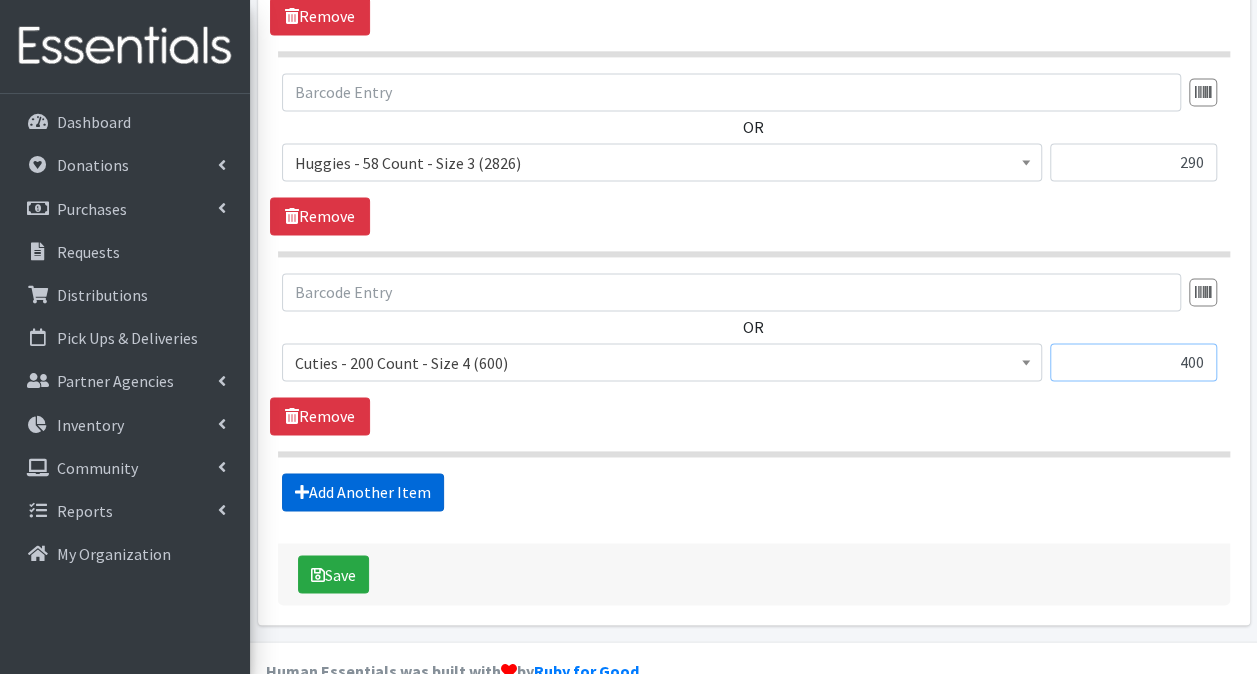 type on "400" 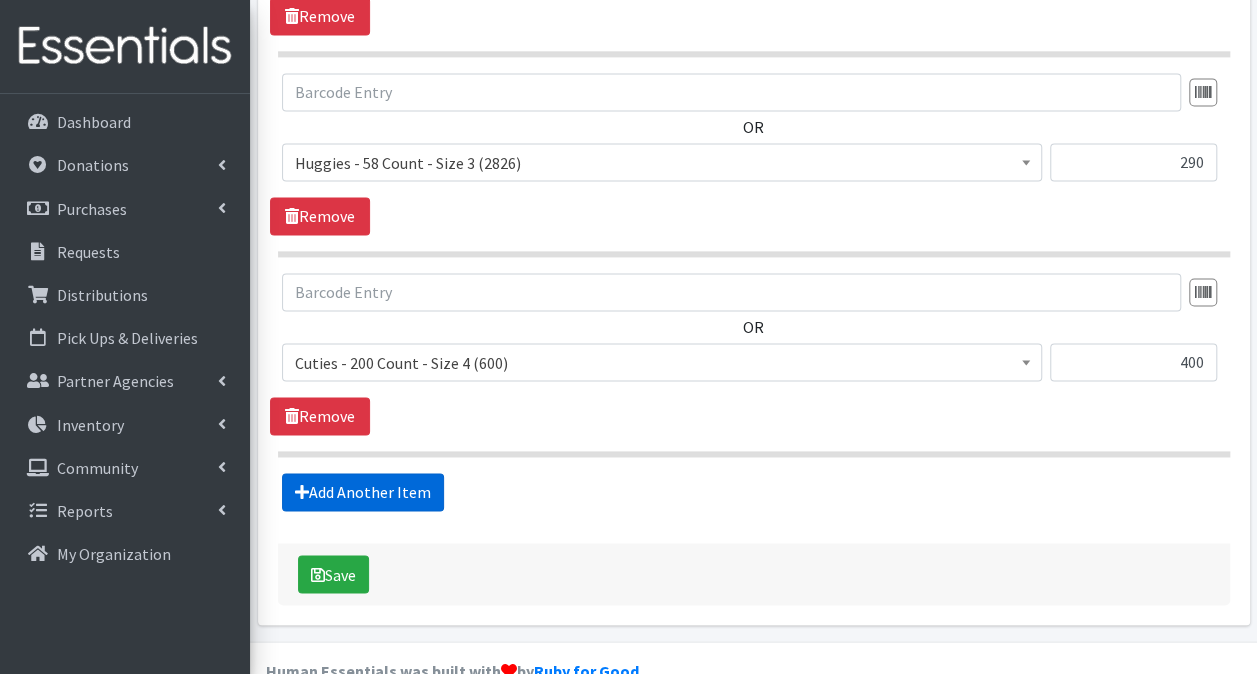 click on "Add Another Item" at bounding box center [363, 492] 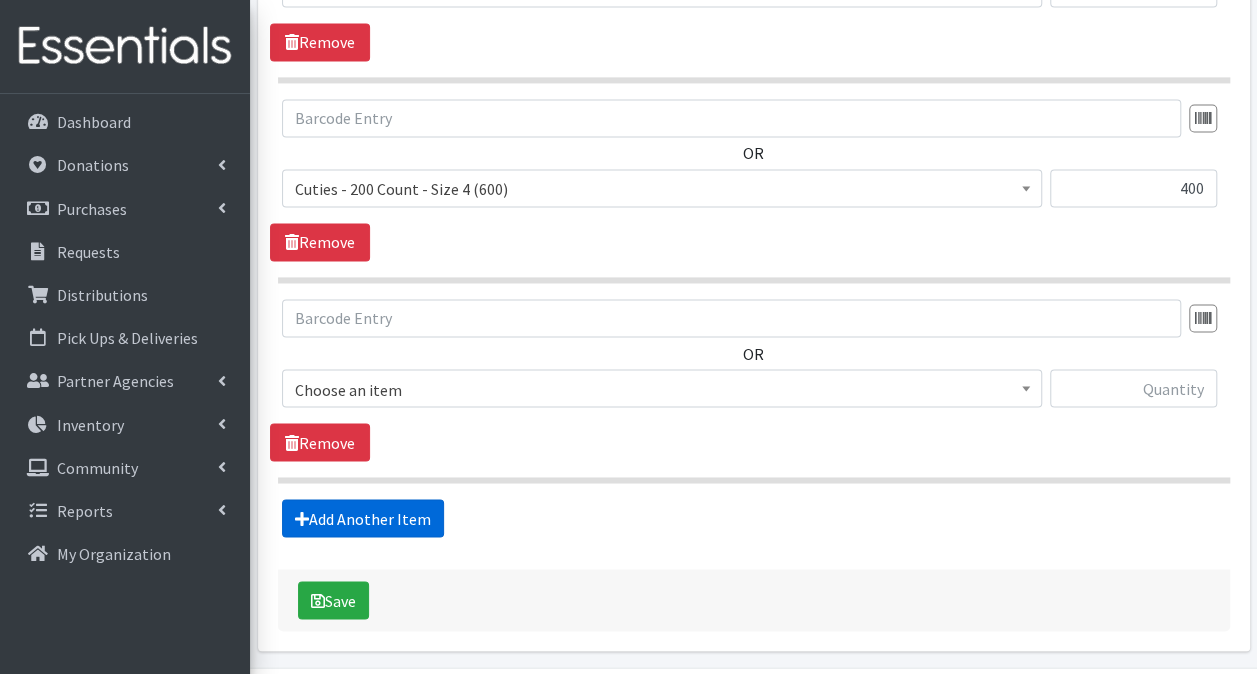 scroll, scrollTop: 1583, scrollLeft: 0, axis: vertical 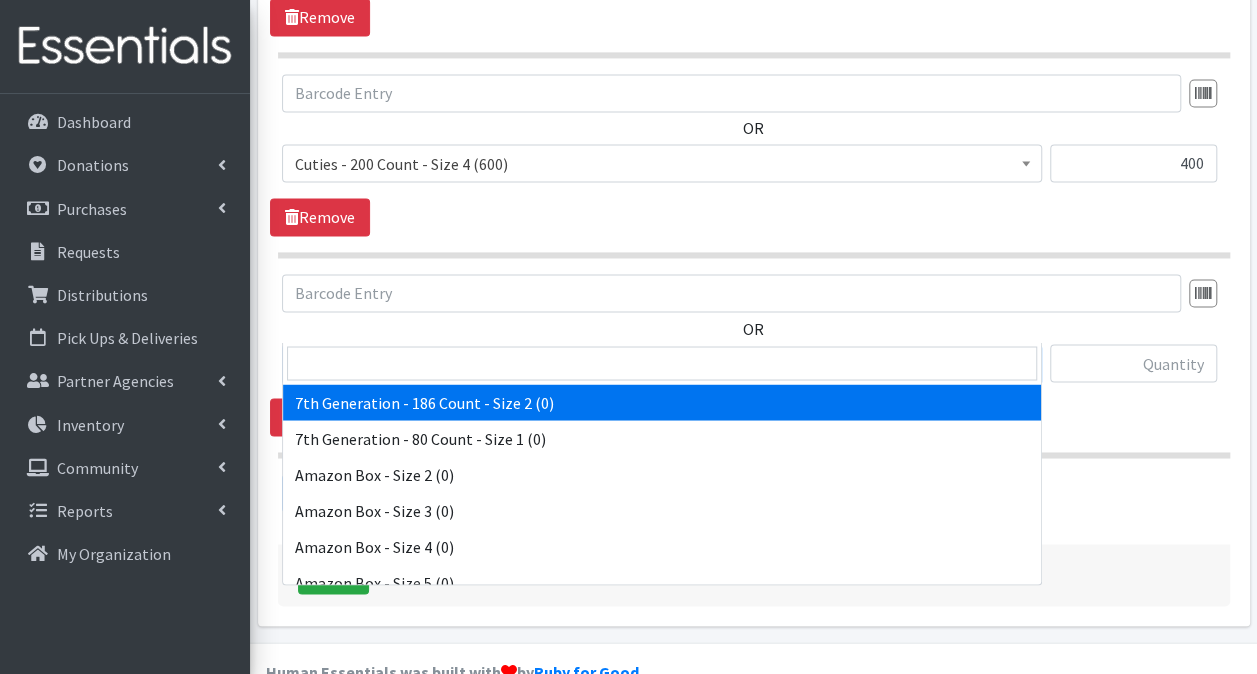 click on "7th Generation - 186 Count - Size 2 (0)" at bounding box center (662, 364) 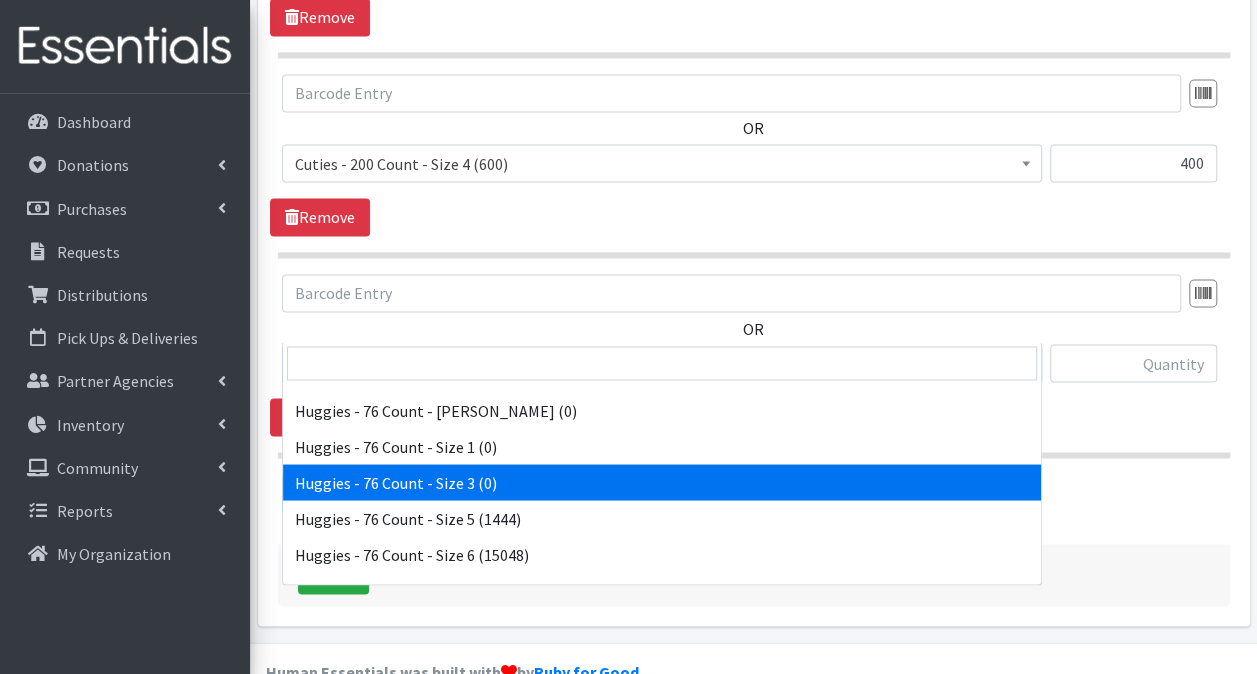 scroll, scrollTop: 6000, scrollLeft: 0, axis: vertical 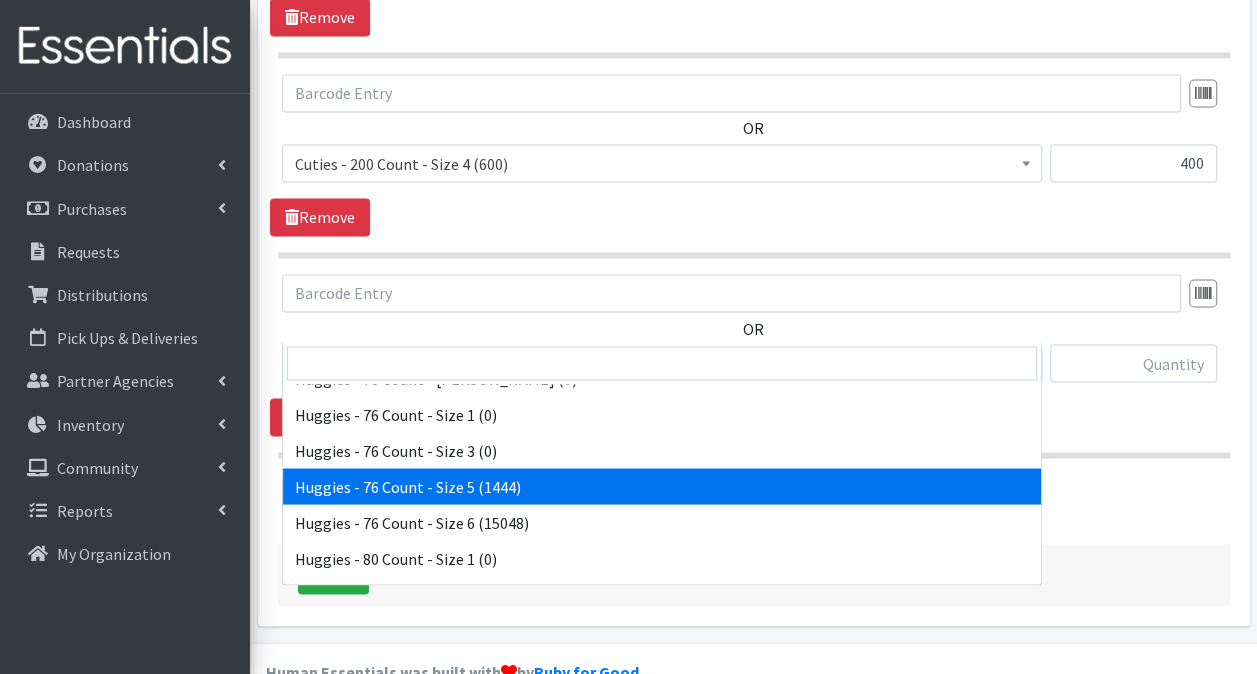 select on "4959" 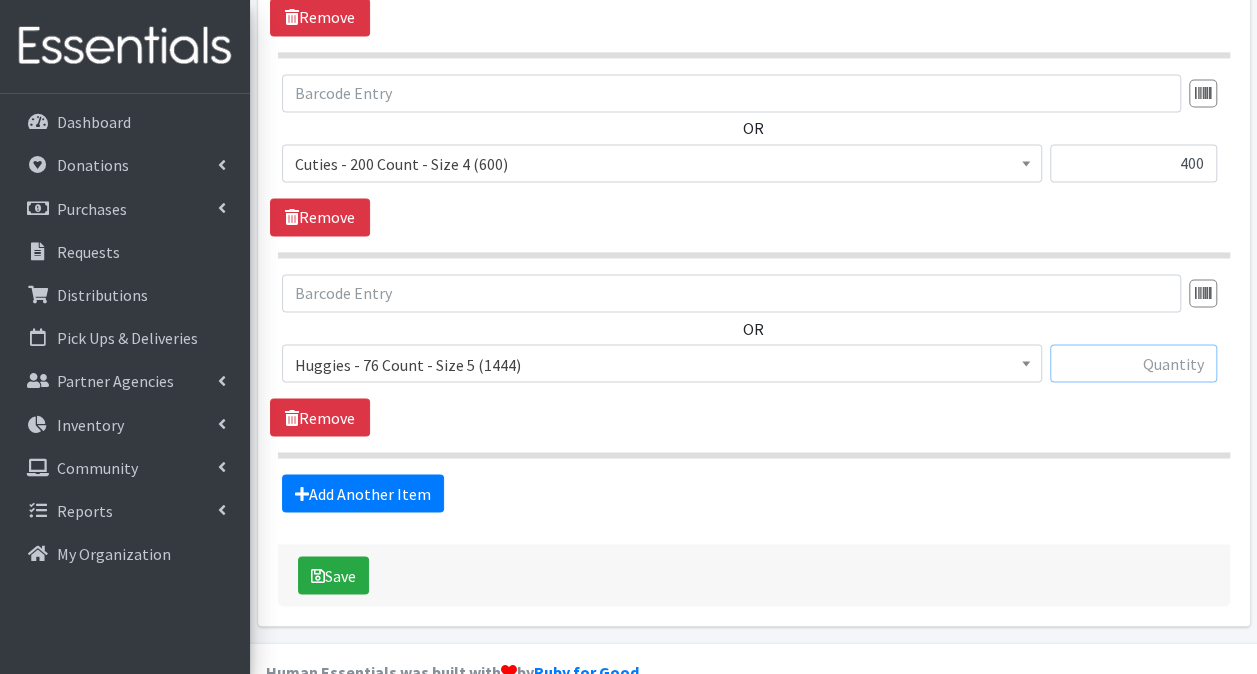 click at bounding box center [1133, 363] 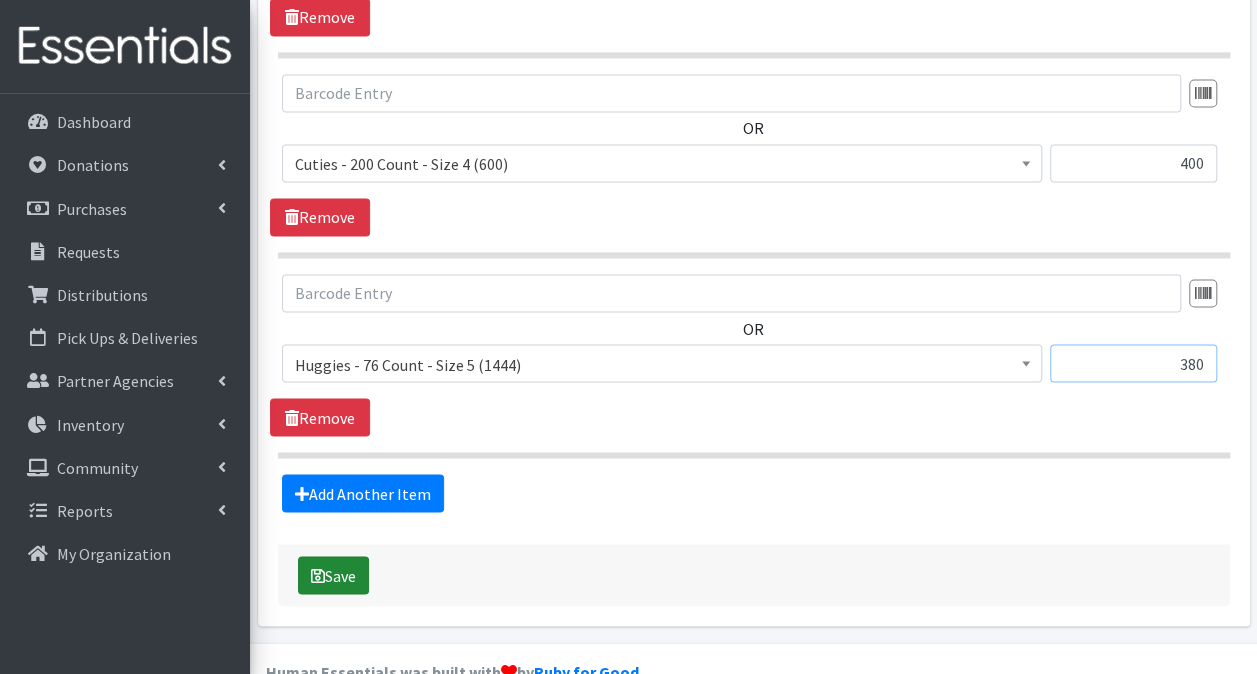 type on "380" 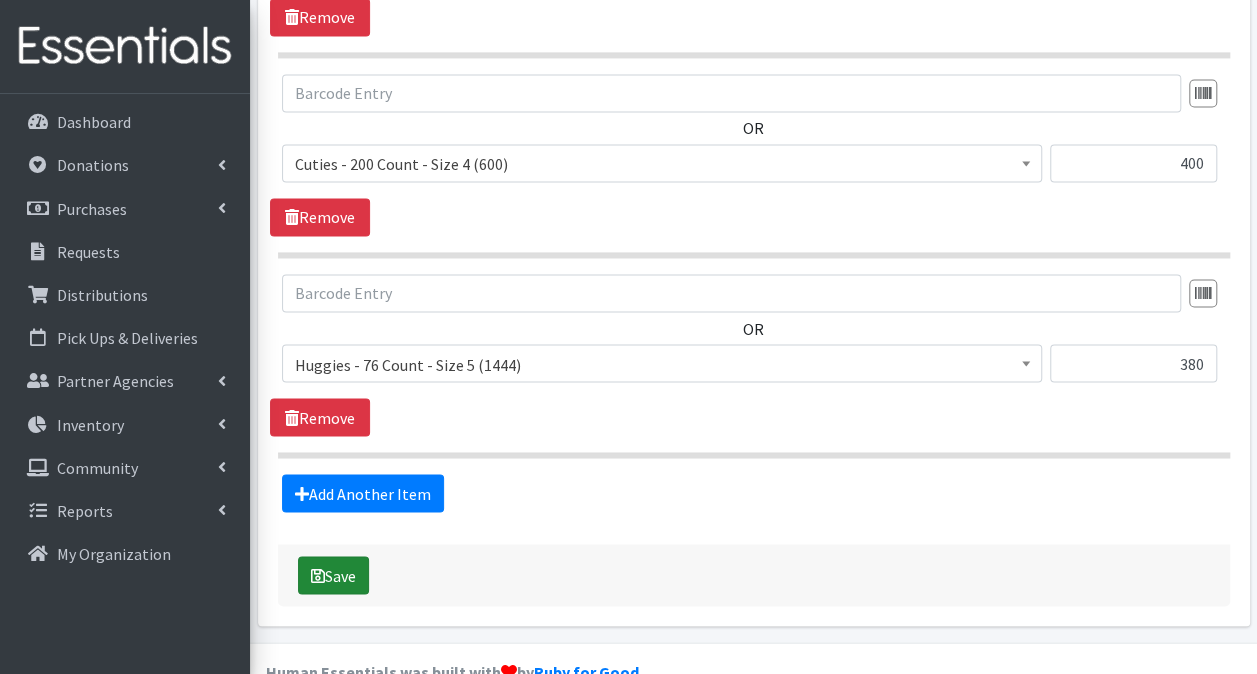 click on "Save" at bounding box center [333, 575] 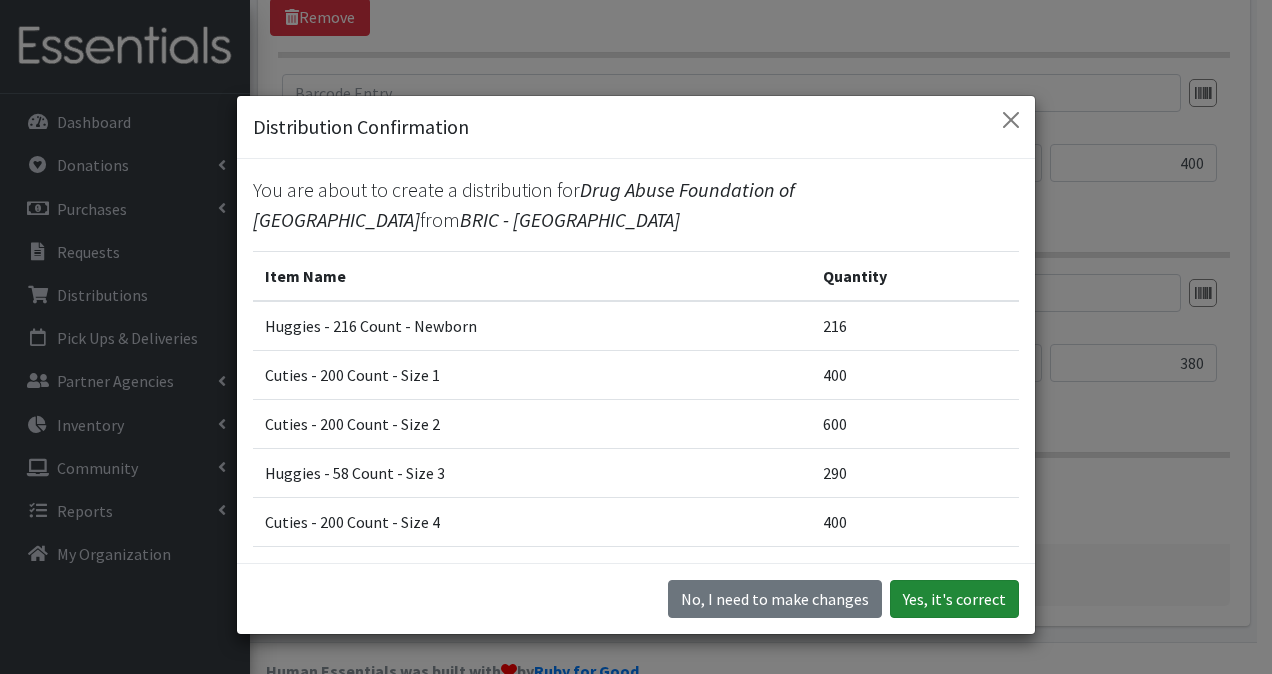 click on "Yes, it's correct" at bounding box center [954, 599] 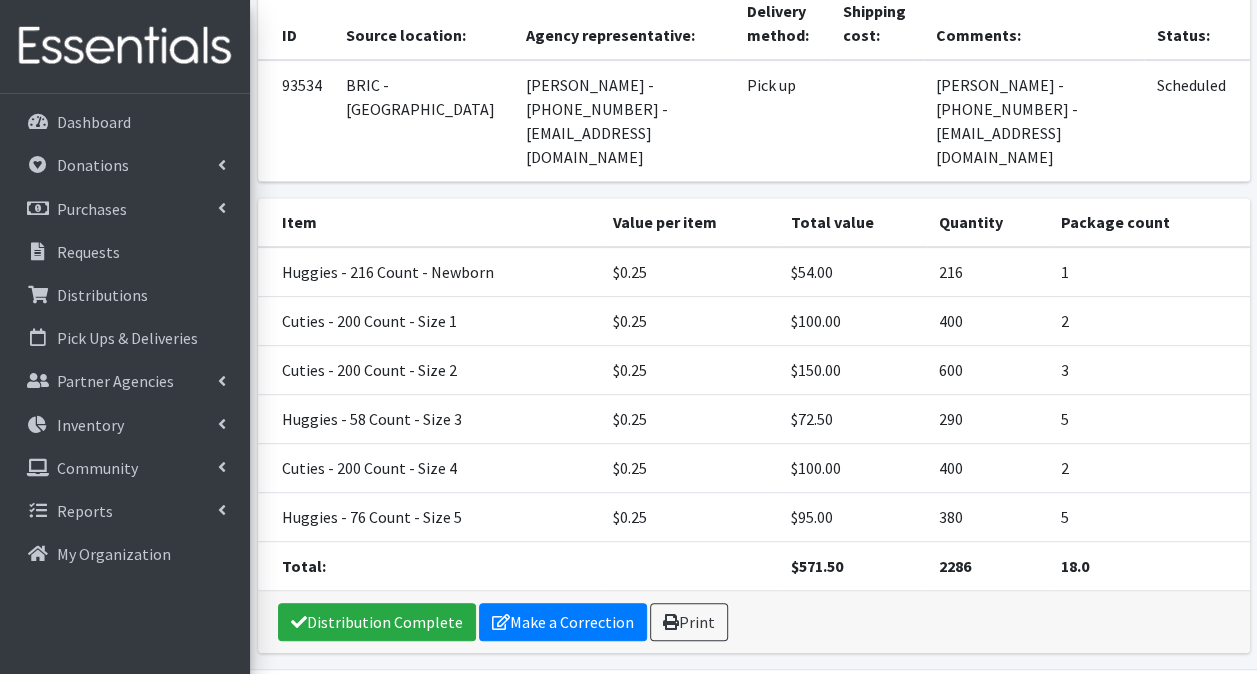 scroll, scrollTop: 344, scrollLeft: 0, axis: vertical 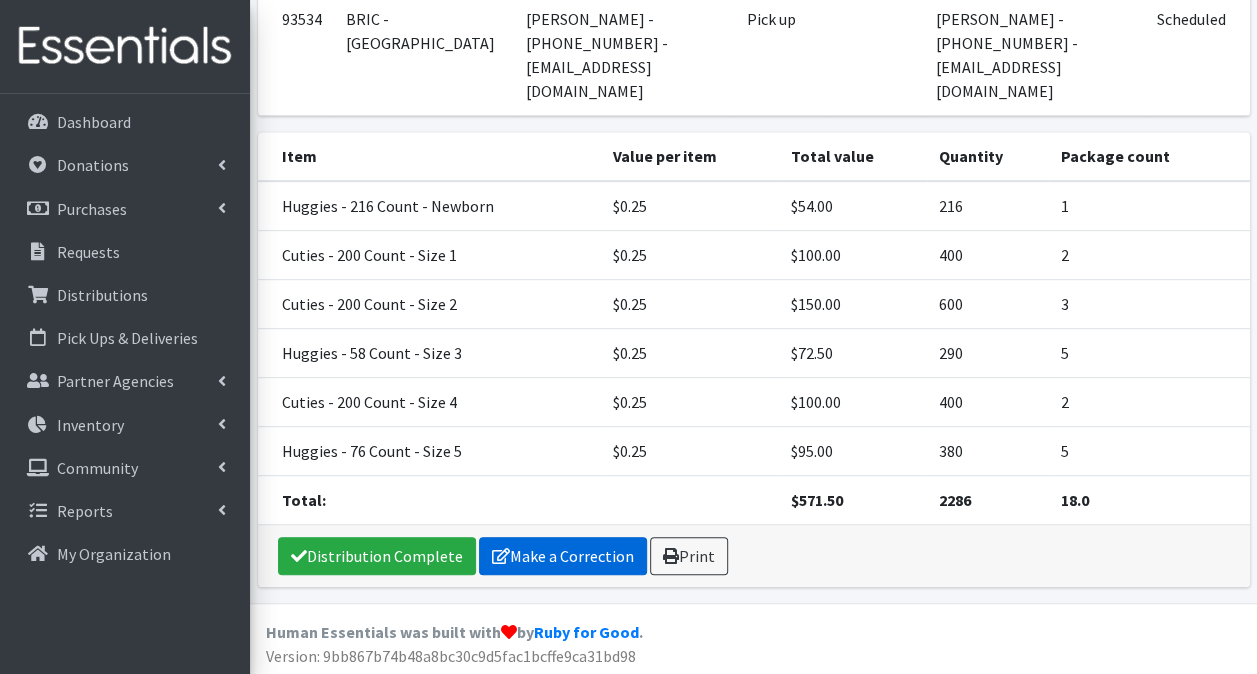 click on "Make a Correction" at bounding box center [563, 556] 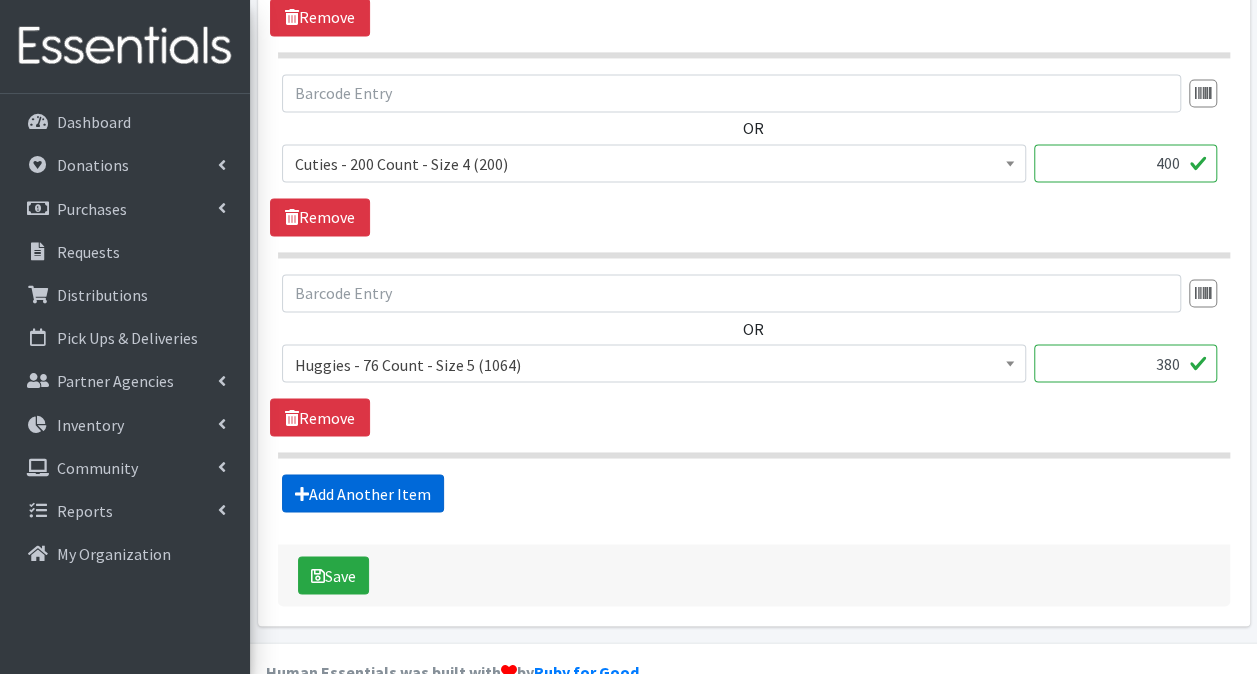click on "Add Another Item" at bounding box center (363, 493) 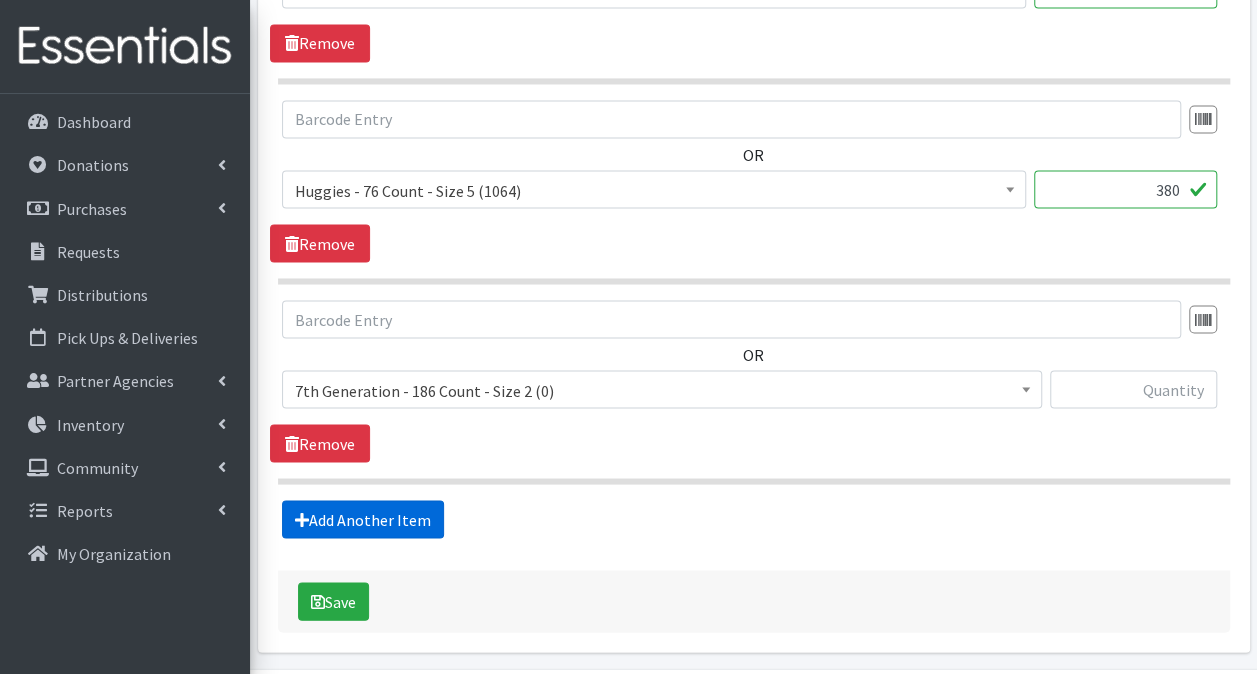 scroll, scrollTop: 1782, scrollLeft: 0, axis: vertical 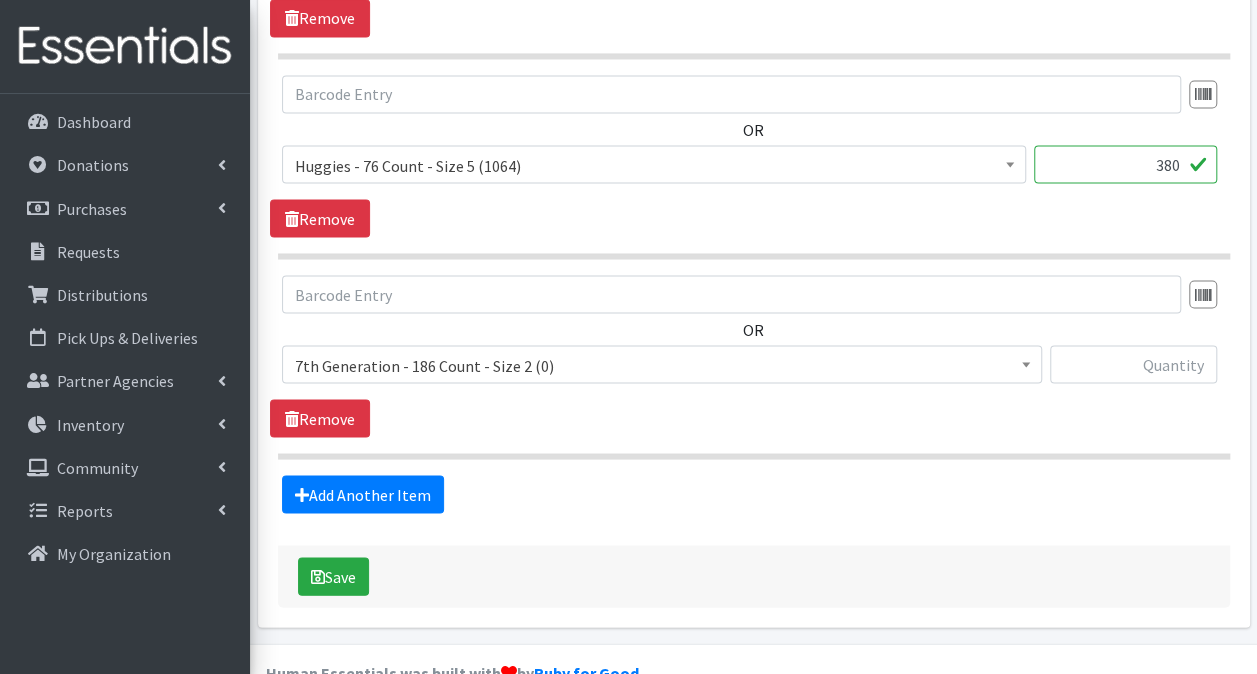 click on "7th Generation - 186 Count - Size 2 (0)" at bounding box center (662, 365) 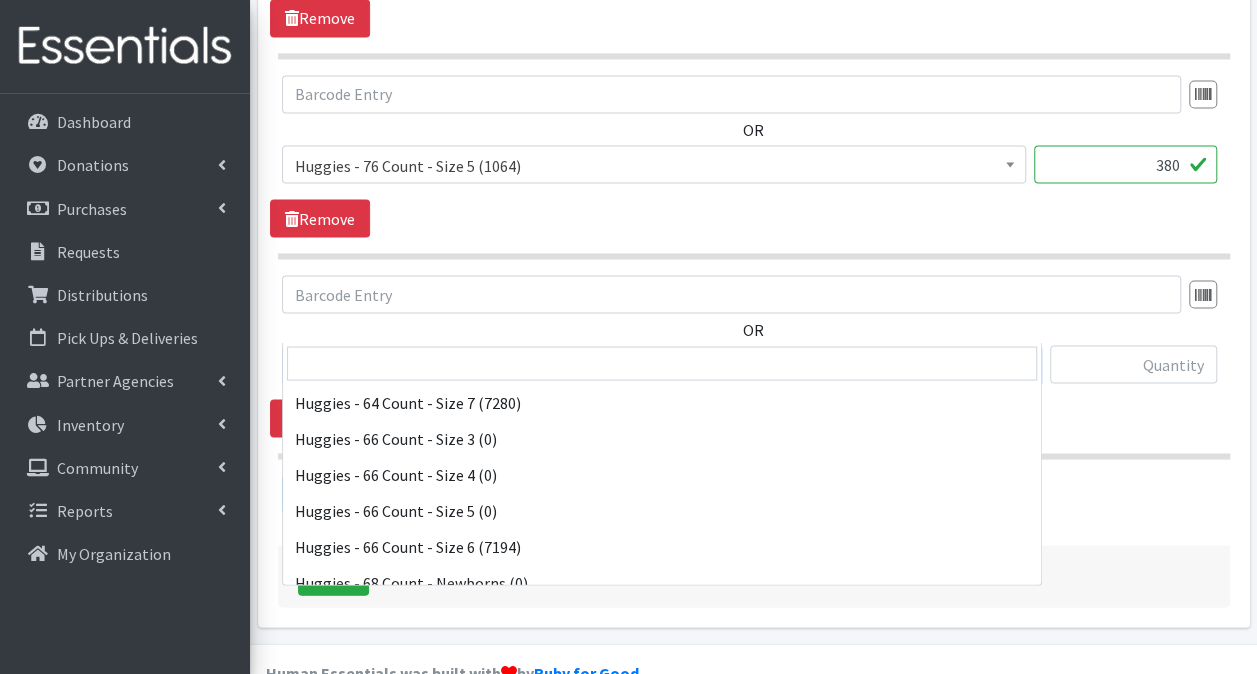 scroll, scrollTop: 5500, scrollLeft: 0, axis: vertical 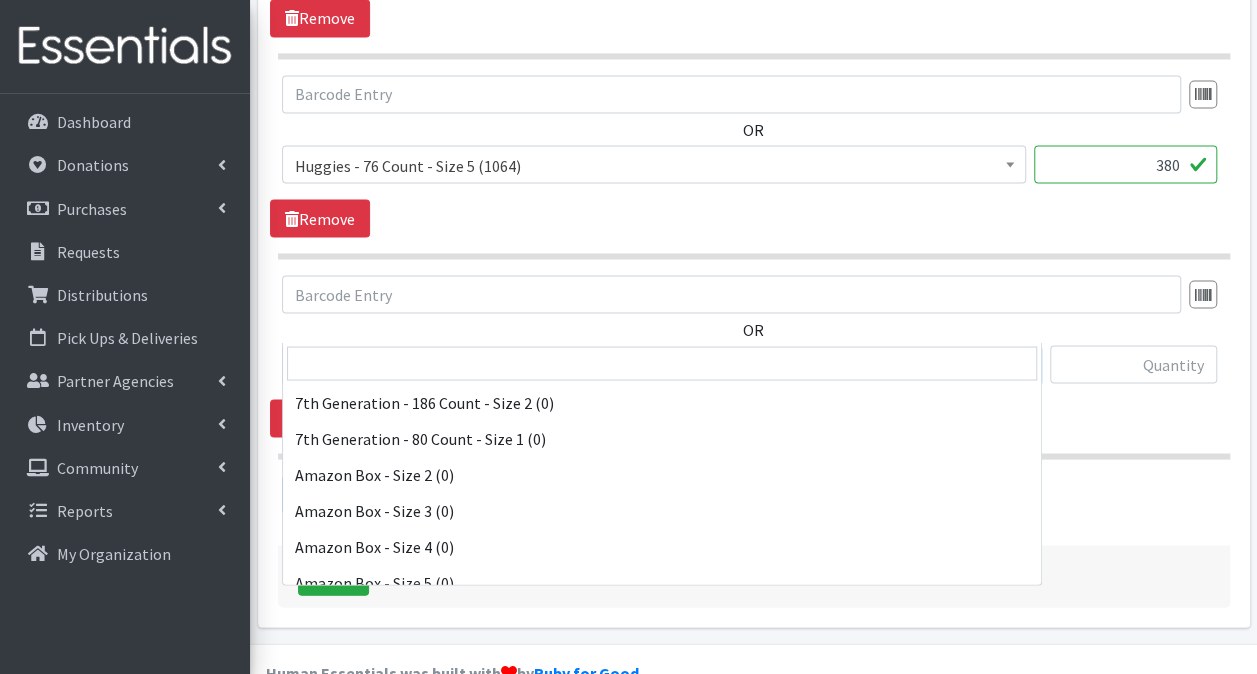 click on "Huggies - 66 Count - Size 6 (7194)" at bounding box center [662, 365] 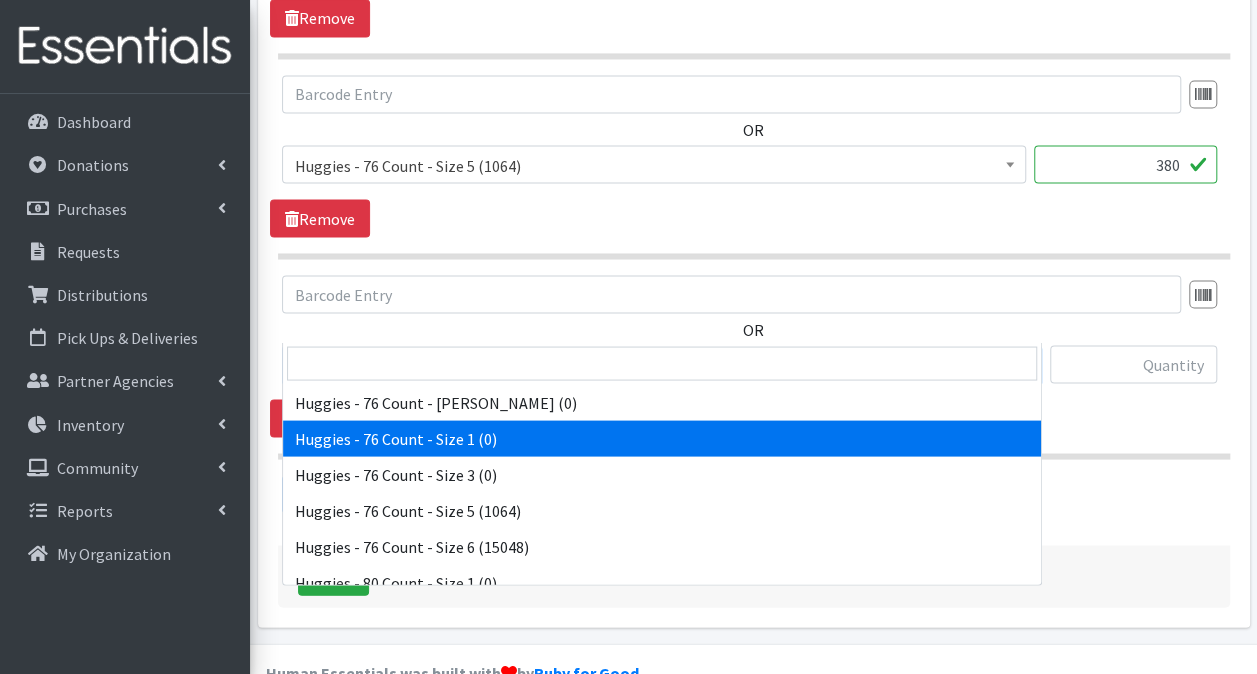 scroll, scrollTop: 6008, scrollLeft: 0, axis: vertical 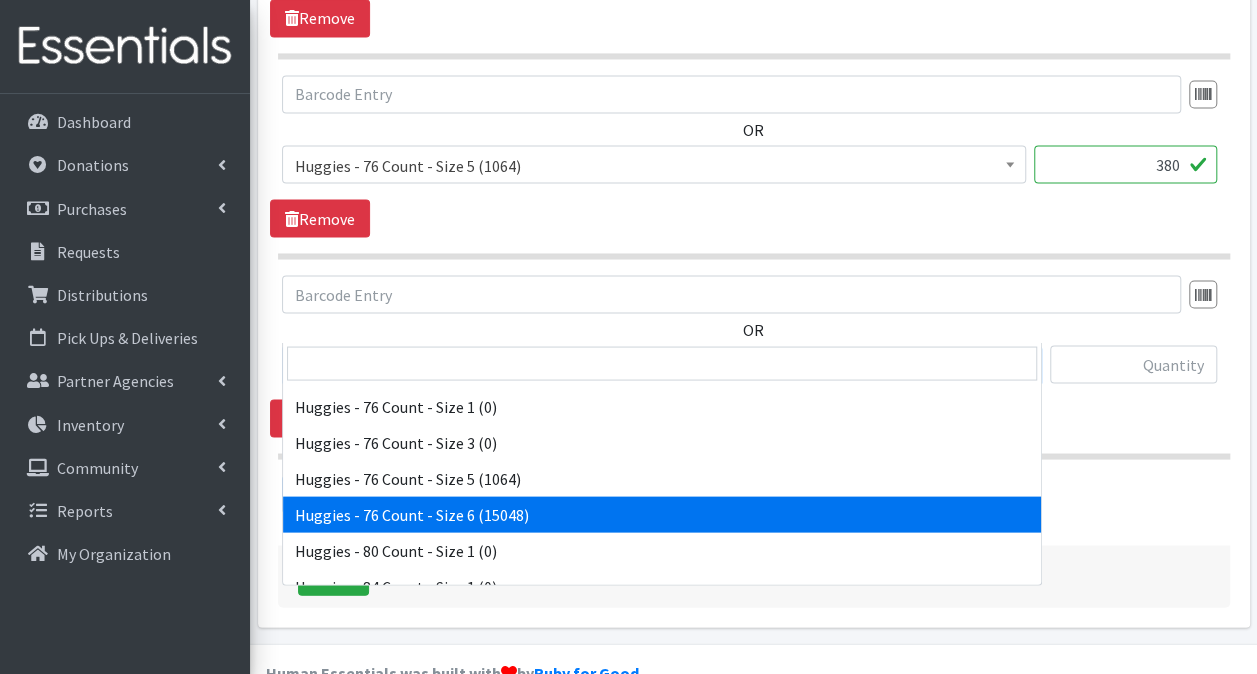 select on "15371" 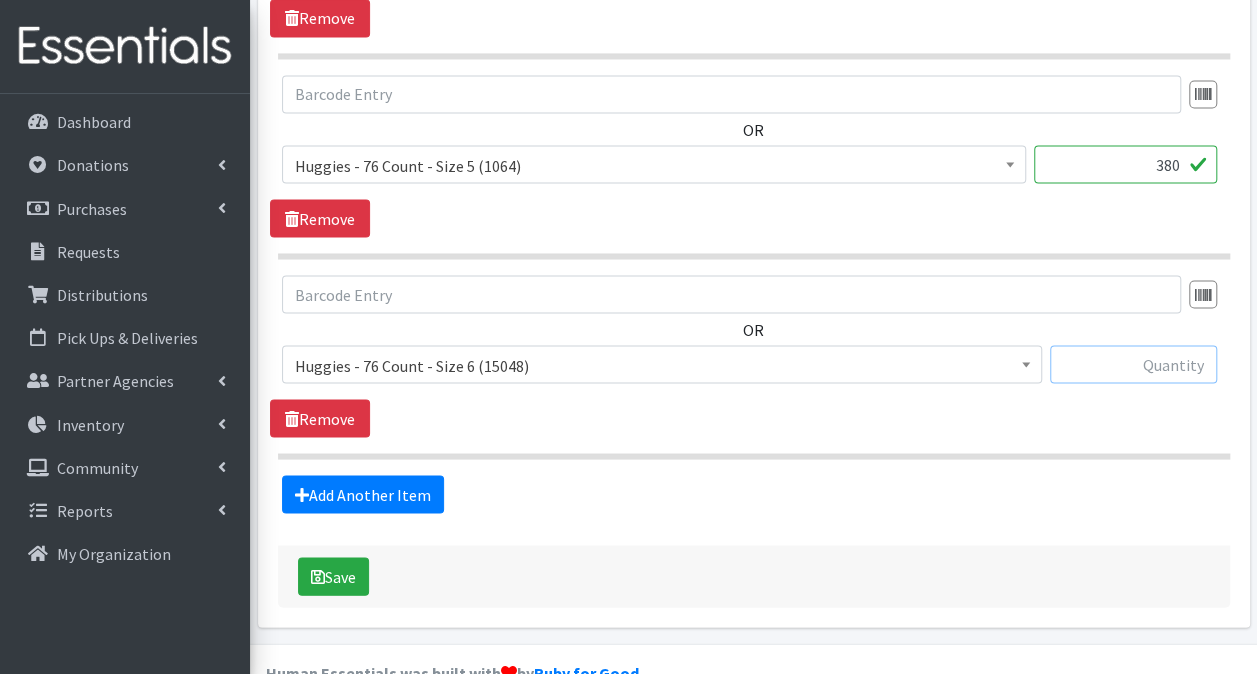 click at bounding box center (1133, 364) 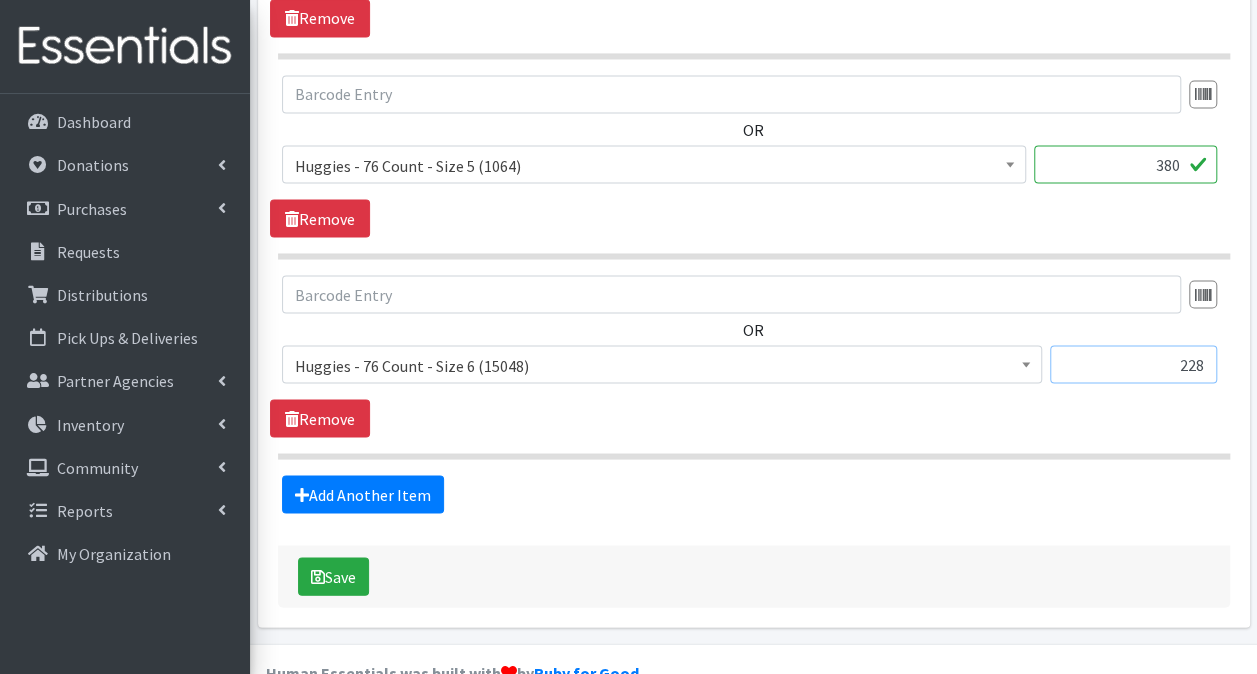 type on "228" 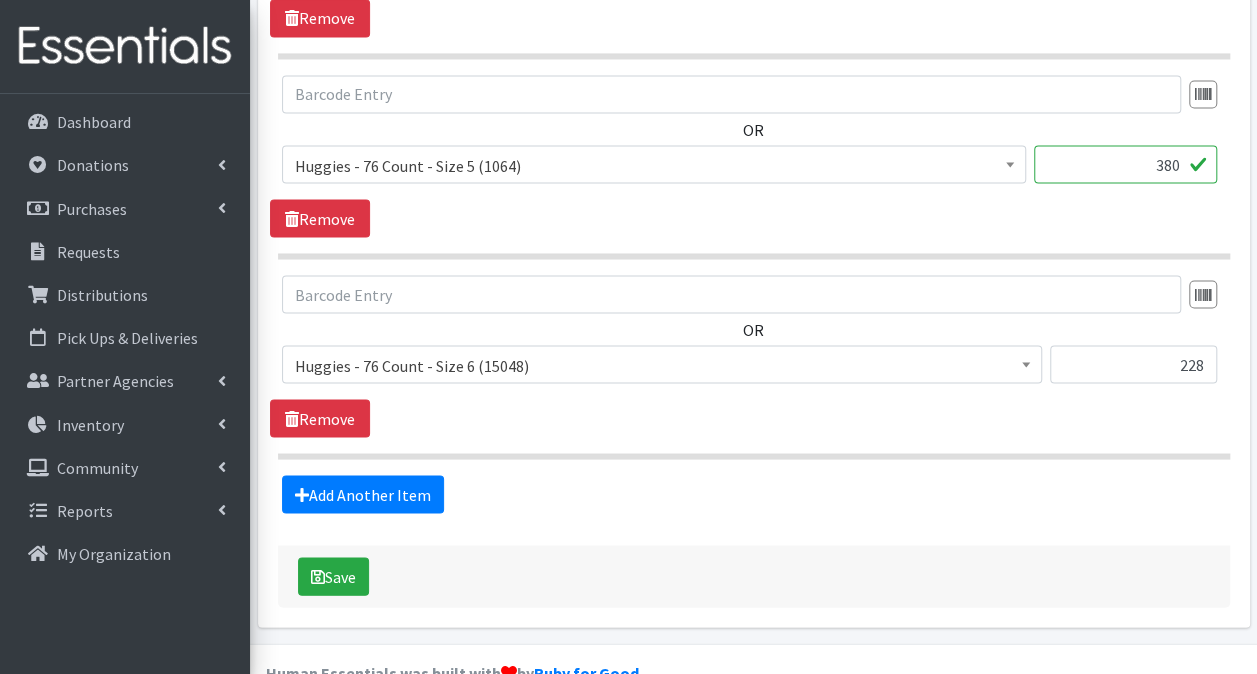 click on "Save" at bounding box center [754, 576] 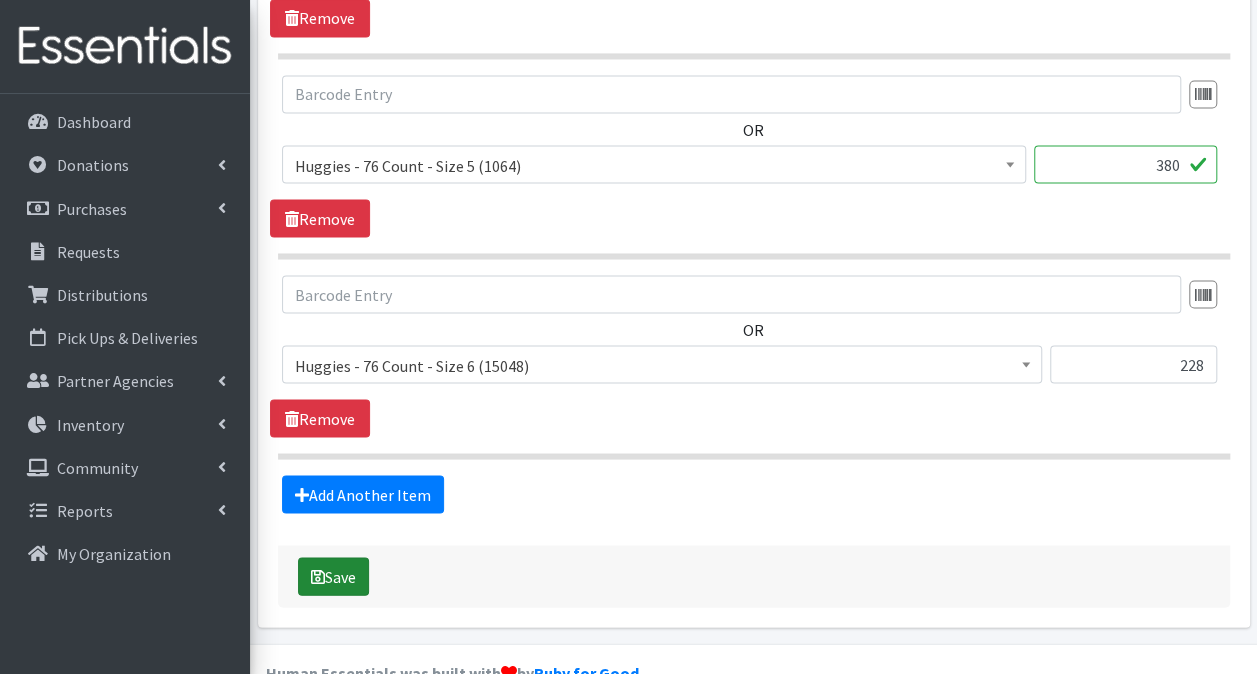 click on "Save" at bounding box center [333, 576] 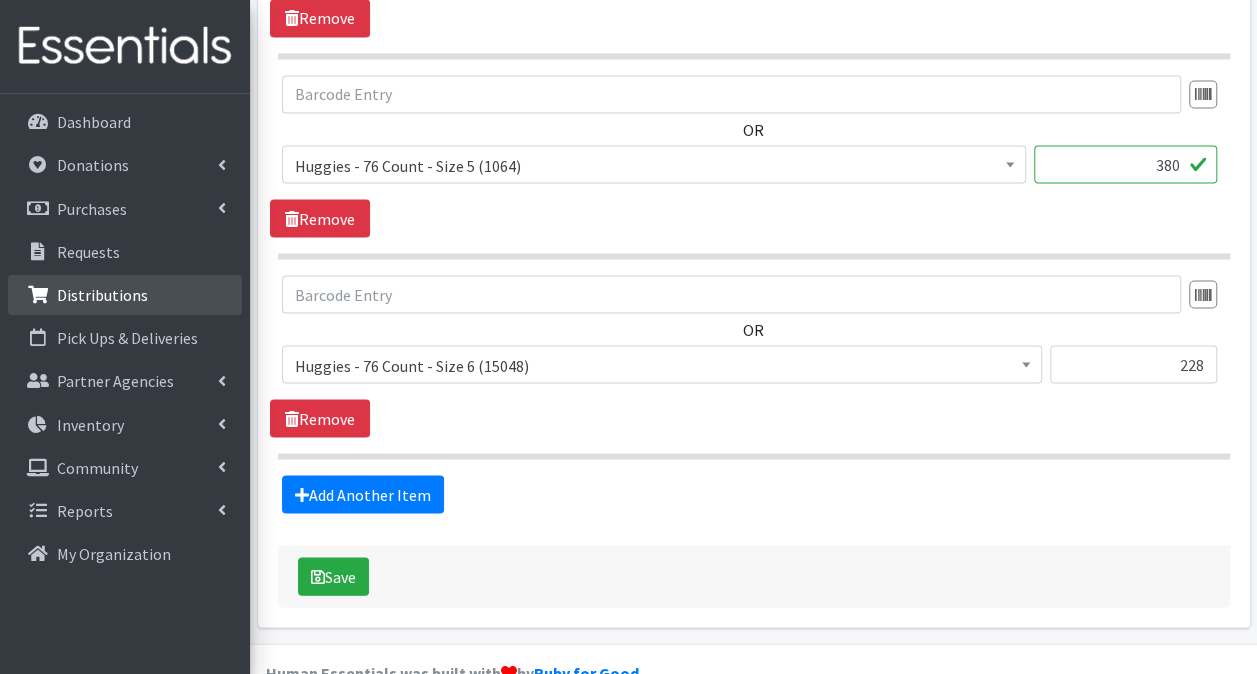 click on "Distributions" at bounding box center [102, 295] 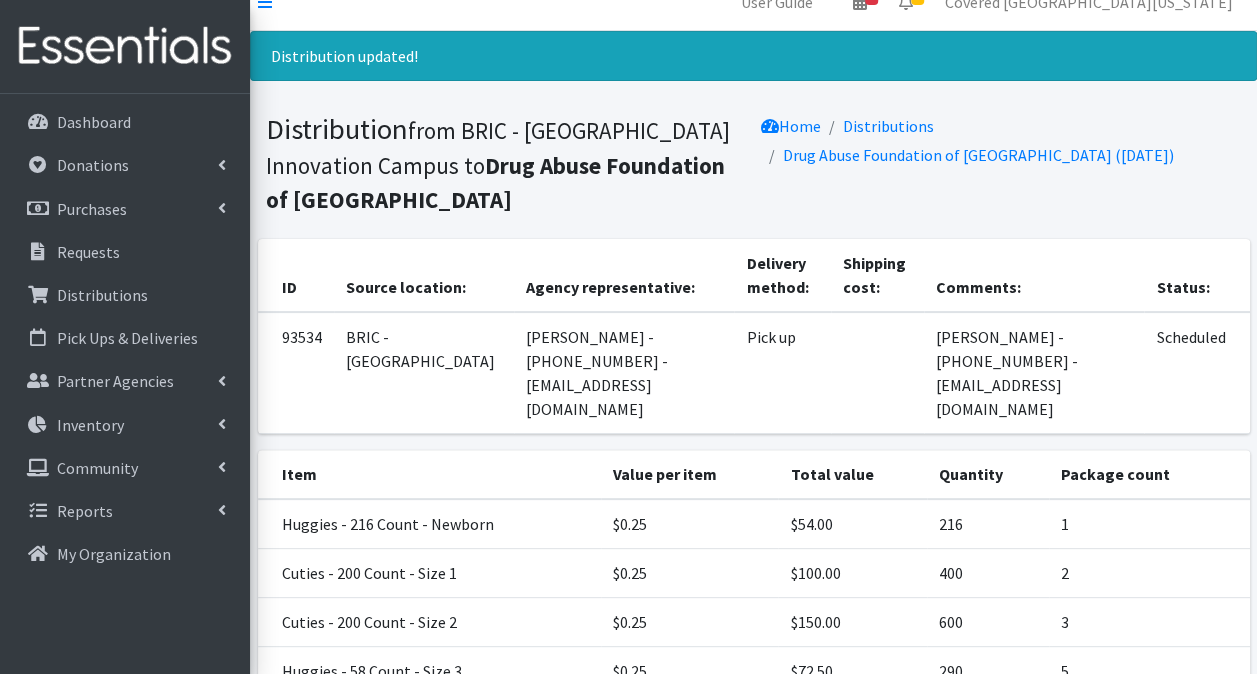 scroll, scrollTop: 392, scrollLeft: 0, axis: vertical 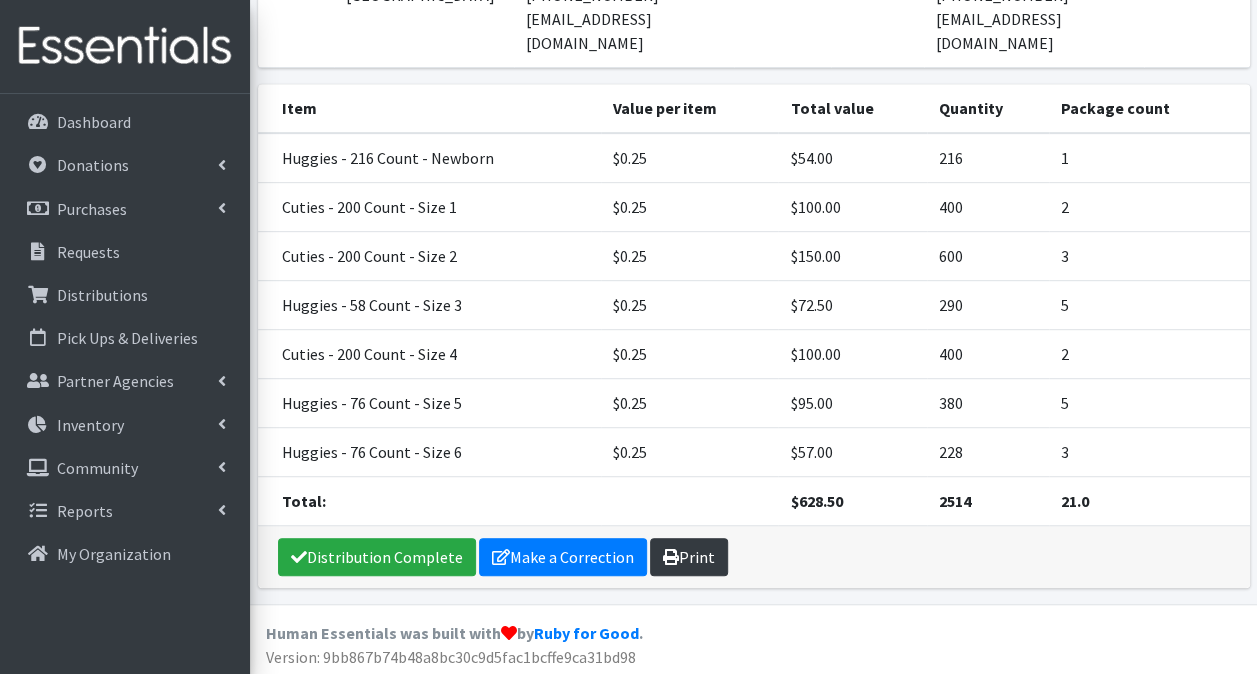 click on "Print" at bounding box center [689, 557] 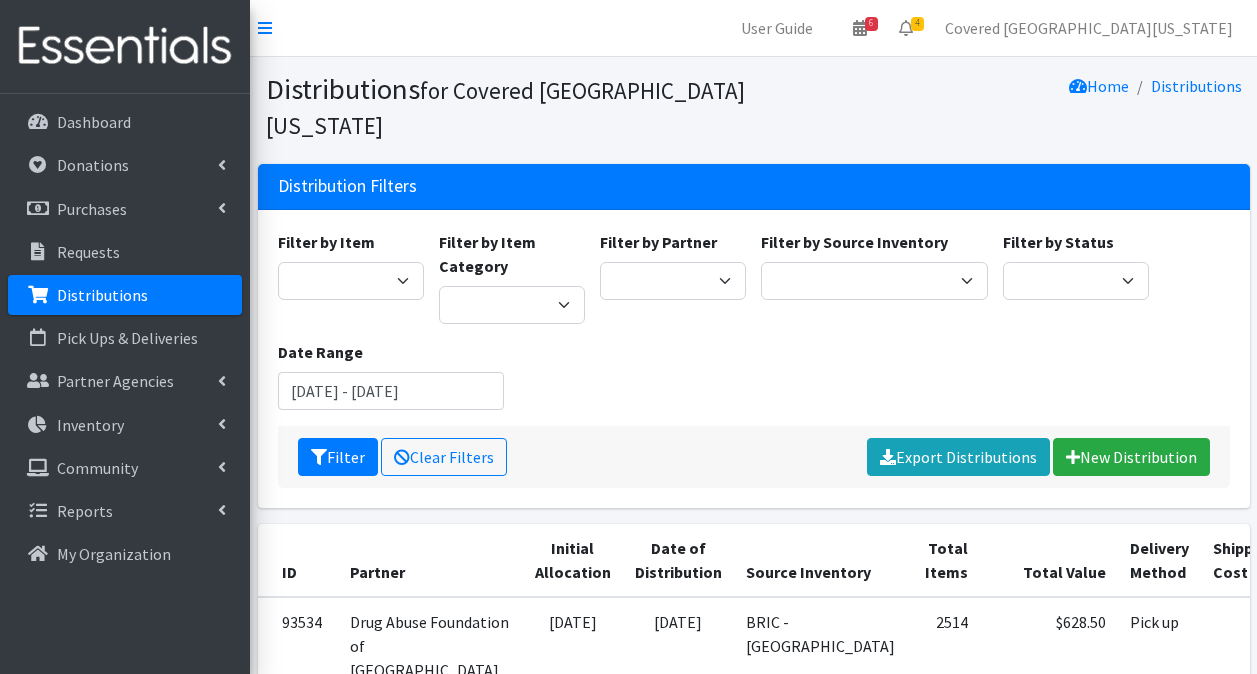 scroll, scrollTop: 0, scrollLeft: 0, axis: both 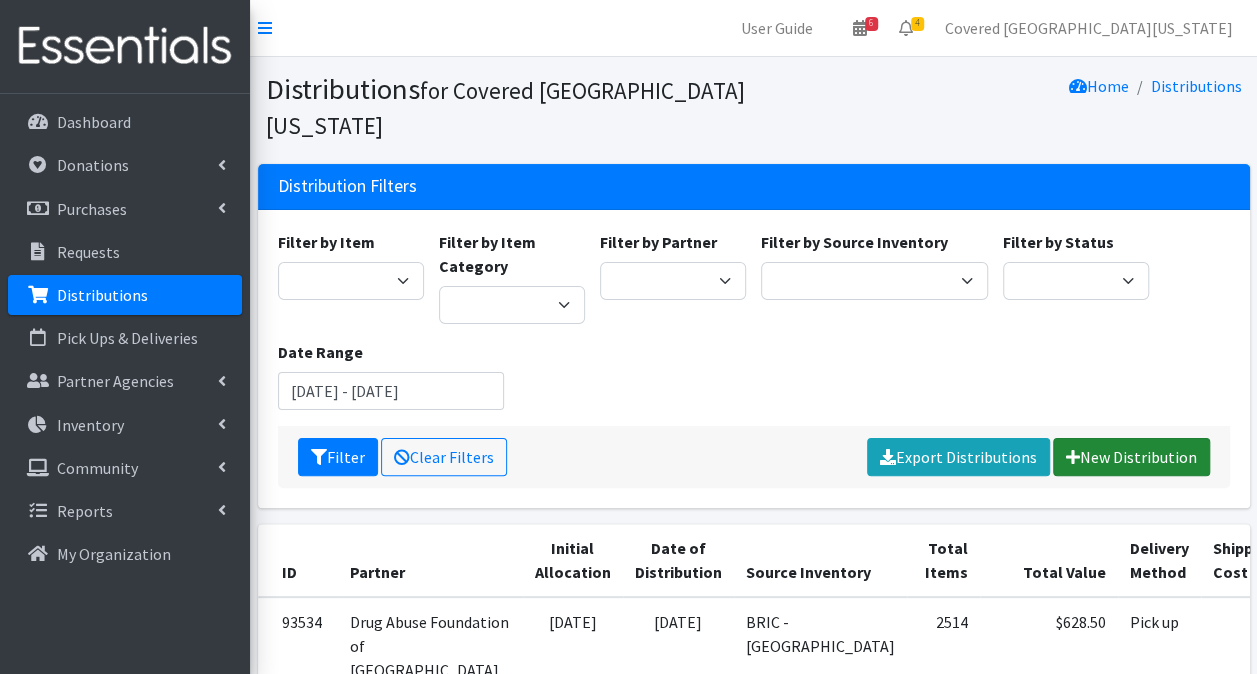 click on "New Distribution" at bounding box center (1131, 457) 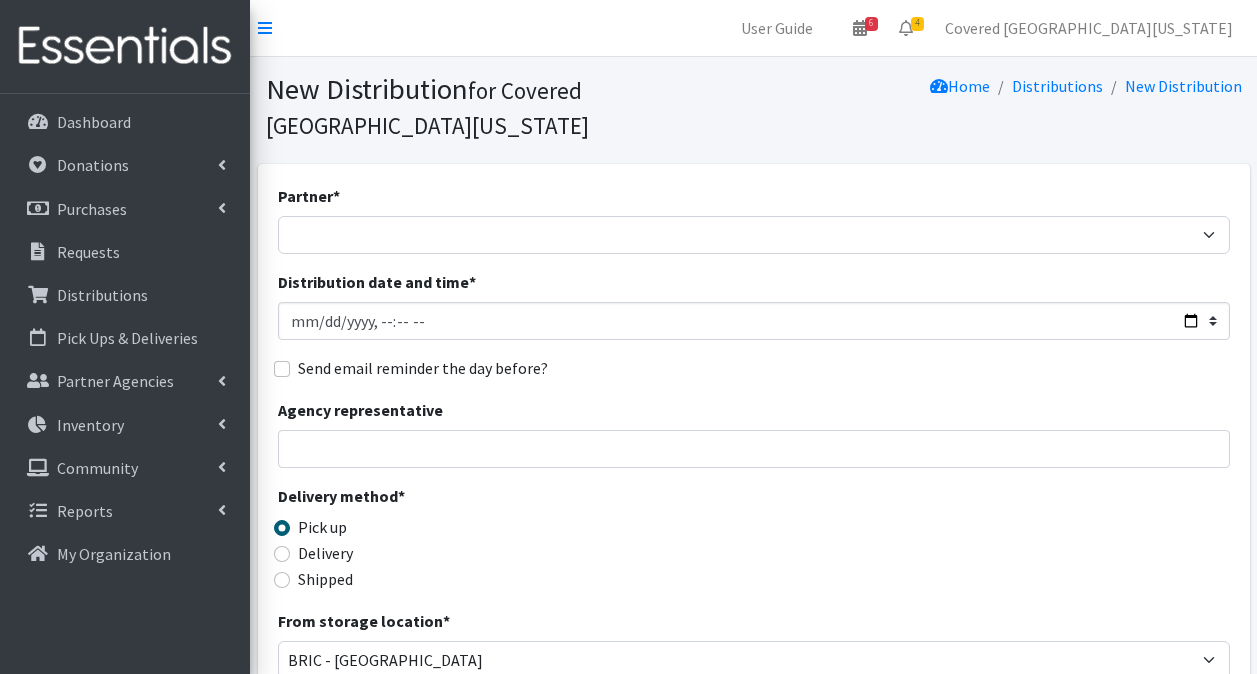 scroll, scrollTop: 0, scrollLeft: 0, axis: both 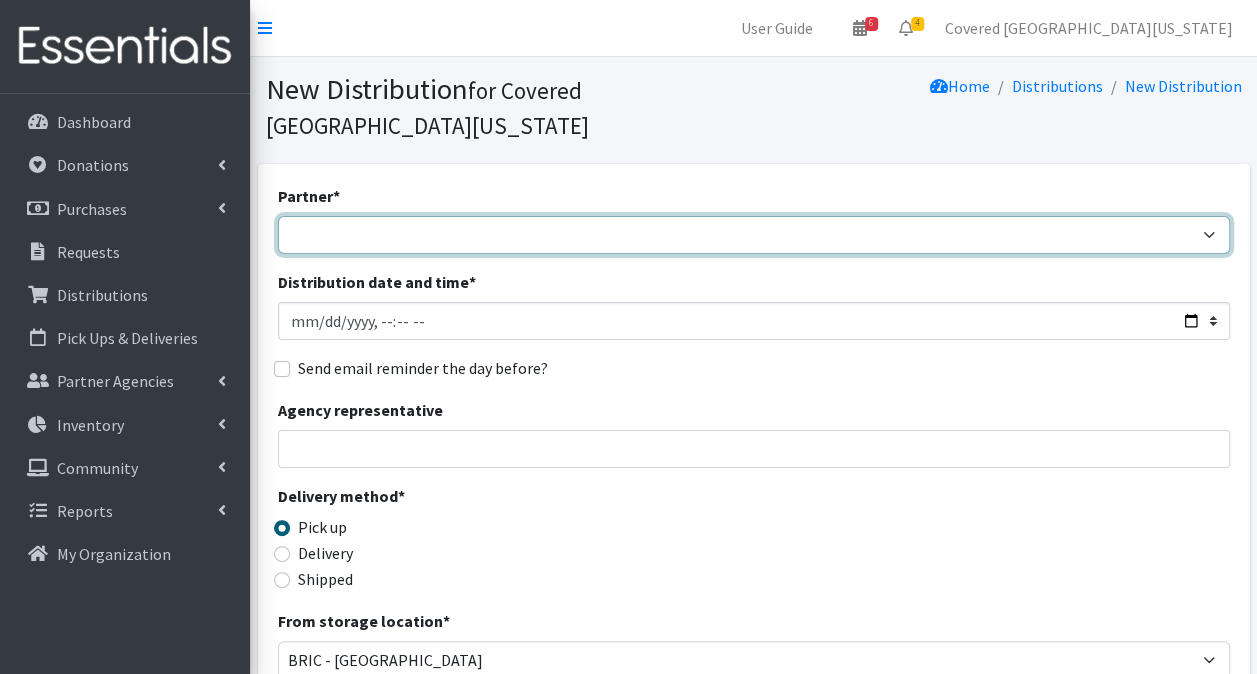click on "Achievement Centers for Children & Families
Adopt A Family of The Palm Beaches
[PERSON_NAME] - DIAD  TEST
baby Cycle [GEOGRAPHIC_DATA][PERSON_NAME]
CB- [GEOGRAPHIC_DATA]
Children's First Academy
Children's Healing Institute
Christmas of Hope Inc.
Congregation B'Nai Israel of Boca Raton
Drug Abuse Foundation of Palm Beach County
Family Promise of [GEOGRAPHIC_DATA]
[MEDICAL_DATA] Coordinating Council
[PERSON_NAME] Child Development Centers
[US_STATE] Department of Health PBC - Volunteer Health Services
Gateway Community Outreach
[GEOGRAPHIC_DATA]
[GEOGRAPHIC_DATA] [MEDICAL_DATA] Research FUnding Foundation
[PERSON_NAME]'s Home of South [US_STATE]
Health Council or Southeast [US_STATE]
Healthy Mothers, Healthy Babies of Broward County
Healthy Mothers, Healthy Babies of [GEOGRAPHIC_DATA]
Hope For Her
I'm Just a Mom Not Super Woman
[PERSON_NAME]'s Closet Inc.
[PERSON_NAME][DEMOGRAPHIC_DATA]
[GEOGRAPHIC_DATA] Resource Center
Miami [GEOGRAPHIC_DATA][PERSON_NAME]
RCMA Belle Glade CDC" at bounding box center (754, 235) 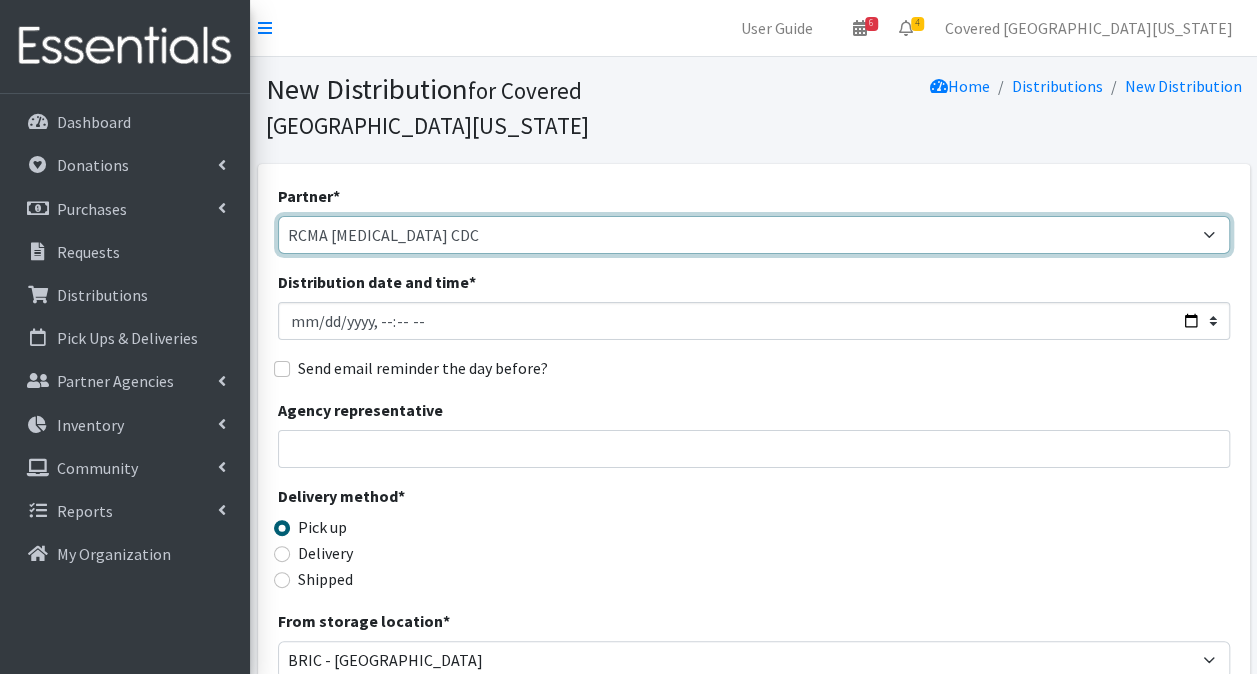 click on "Achievement Centers for Children & Families
Adopt A Family of The Palm Beaches
[PERSON_NAME] - DIAD  TEST
baby Cycle [GEOGRAPHIC_DATA][PERSON_NAME]
CB- [GEOGRAPHIC_DATA]
Children's First Academy
Children's Healing Institute
Christmas of Hope Inc.
Congregation B'Nai Israel of Boca Raton
Drug Abuse Foundation of Palm Beach County
Family Promise of [GEOGRAPHIC_DATA]
[MEDICAL_DATA] Coordinating Council
[PERSON_NAME] Child Development Centers
[US_STATE] Department of Health PBC - Volunteer Health Services
Gateway Community Outreach
[GEOGRAPHIC_DATA]
[GEOGRAPHIC_DATA] [MEDICAL_DATA] Research FUnding Foundation
[PERSON_NAME]'s Home of South [US_STATE]
Health Council or Southeast [US_STATE]
Healthy Mothers, Healthy Babies of Broward County
Healthy Mothers, Healthy Babies of [GEOGRAPHIC_DATA]
Hope For Her
I'm Just a Mom Not Super Woman
[PERSON_NAME]'s Closet Inc.
[PERSON_NAME][DEMOGRAPHIC_DATA]
[GEOGRAPHIC_DATA] Resource Center
Miami [GEOGRAPHIC_DATA][PERSON_NAME]
RCMA Belle Glade CDC" at bounding box center (754, 235) 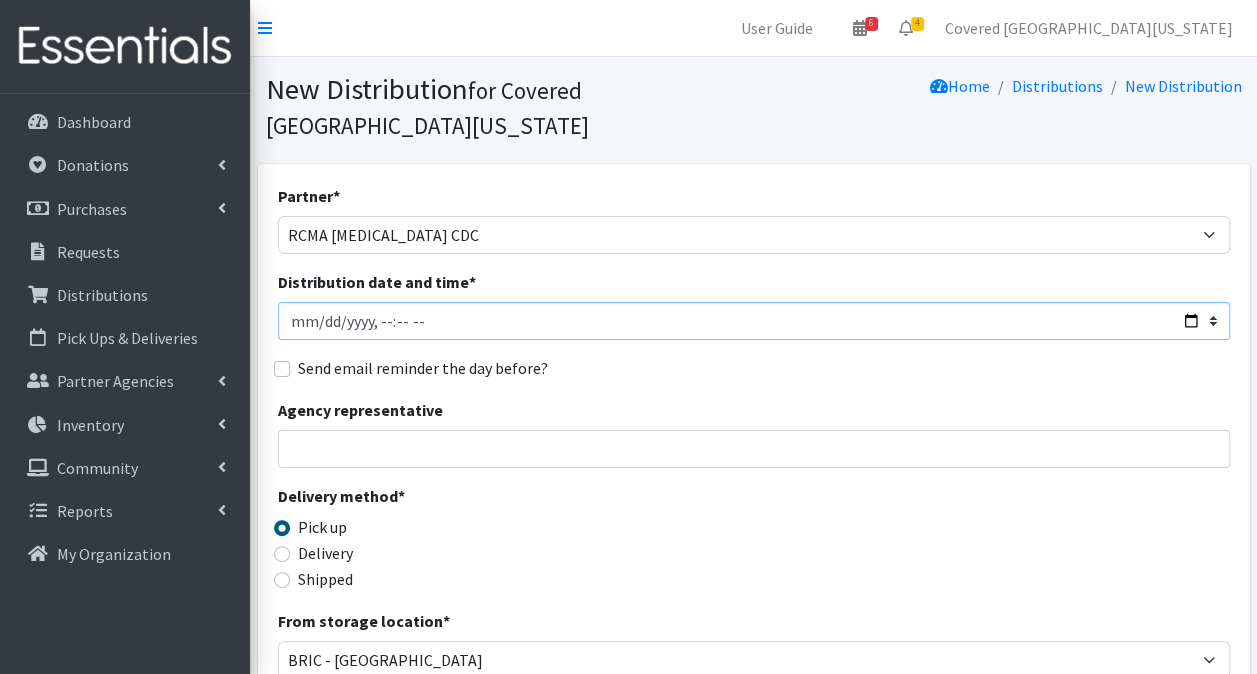 click on "Distribution date and time  *" at bounding box center (754, 321) 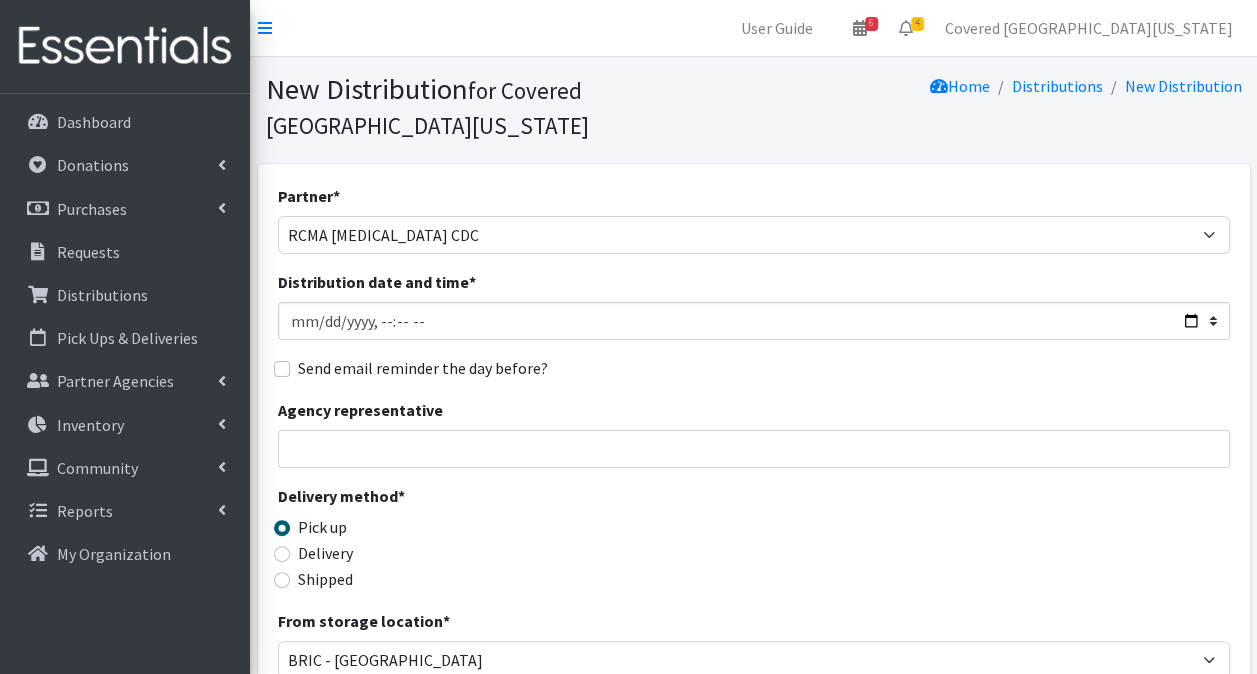 type on "[DATE]T23:59" 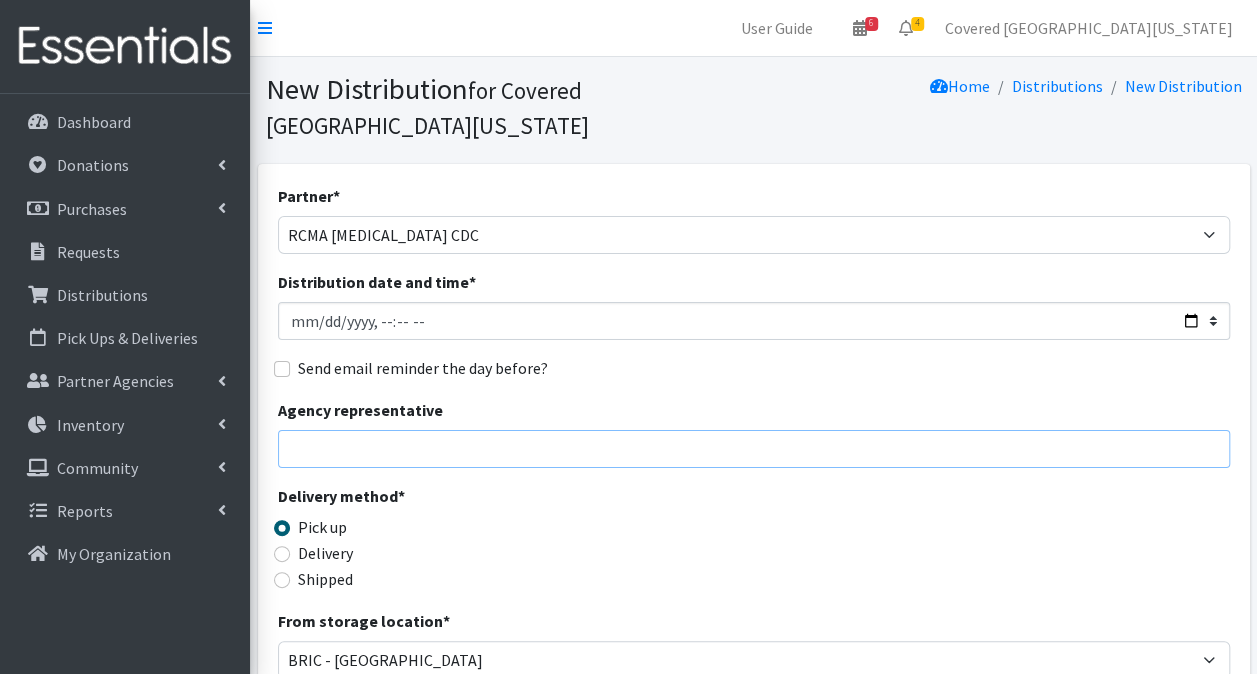 click on "Agency representative" at bounding box center (754, 449) 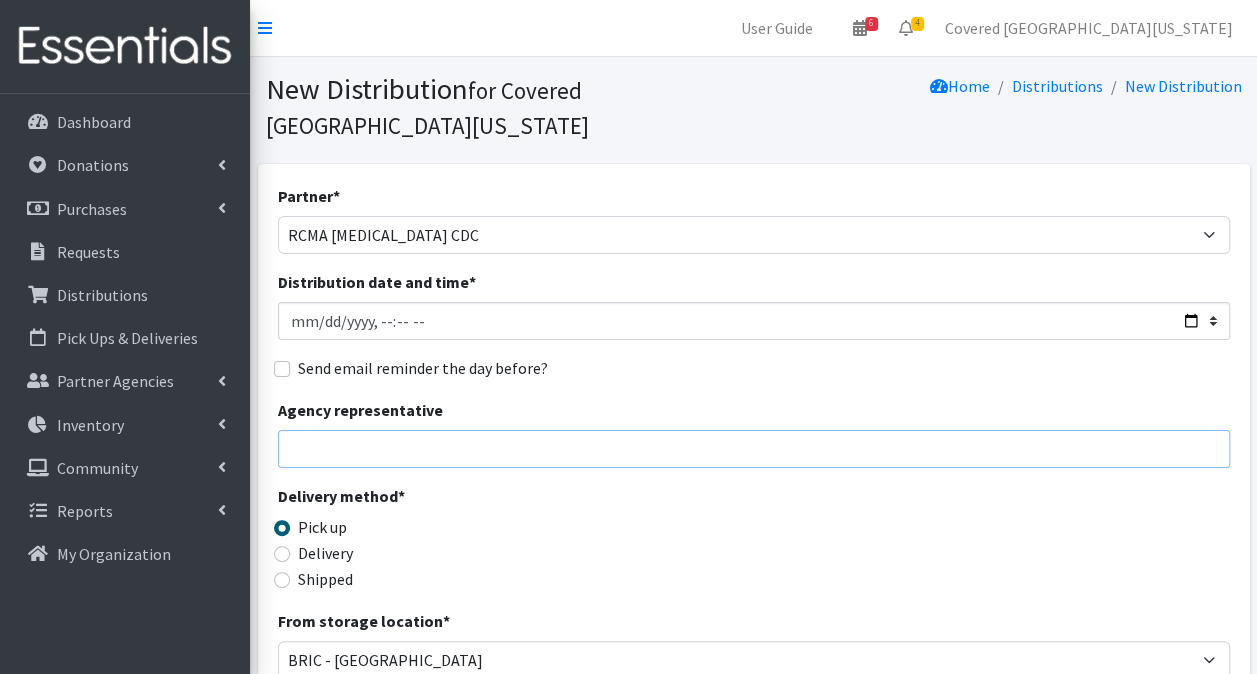 type on "[PERSON_NAME] - 561-827-2733- [PERSON_NAME][EMAIL_ADDRESS][DOMAIN_NAME]" 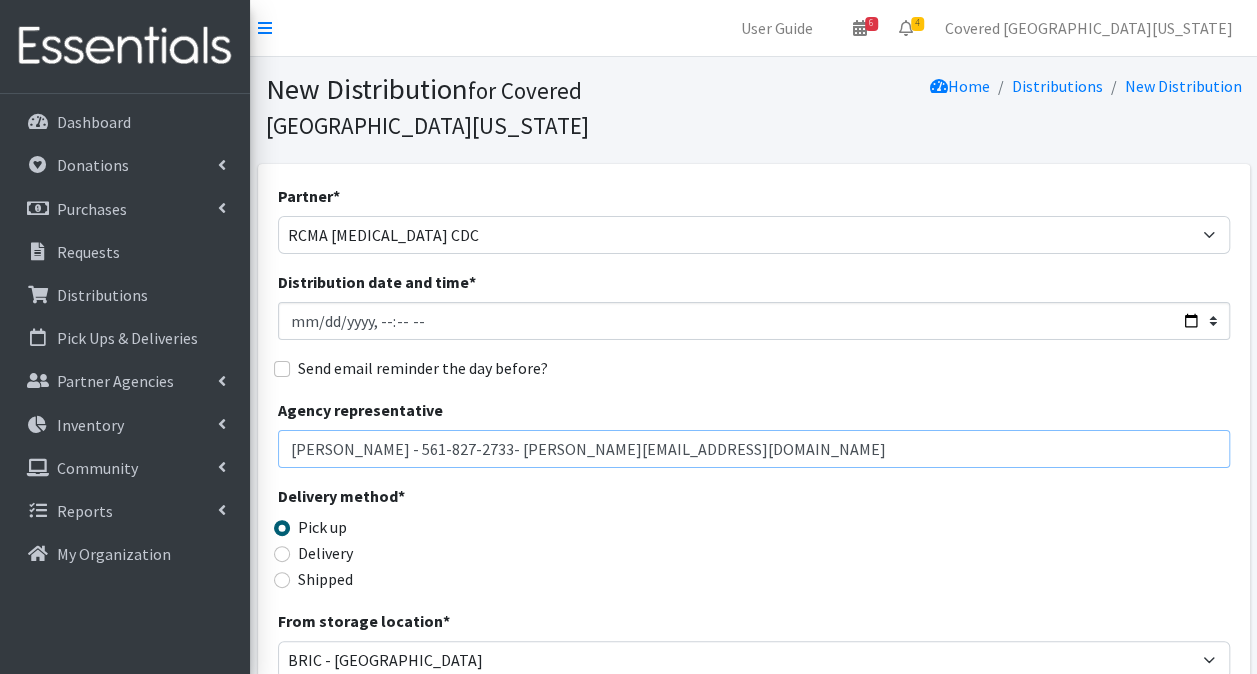 drag, startPoint x: 740, startPoint y: 407, endPoint x: -4, endPoint y: 426, distance: 744.24255 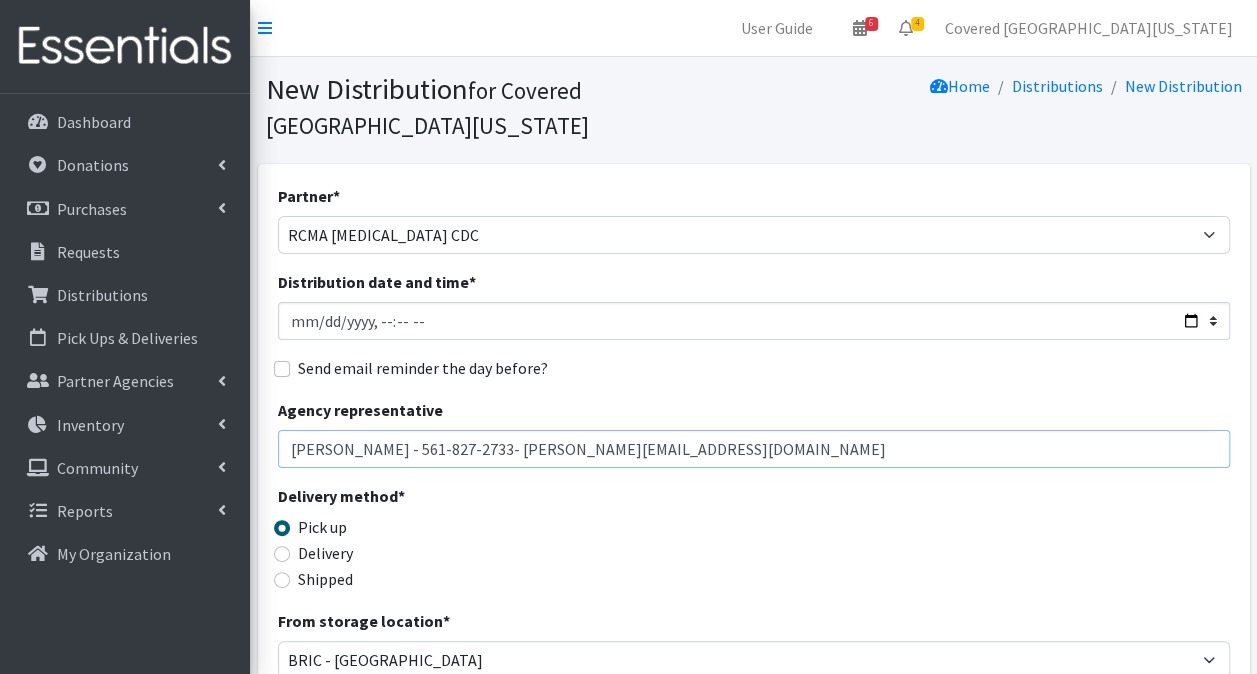 click on "User Guide
6
6 Pick-ups
remaining this week
View Calendar
4
2
Requests
2
Partner Agencies Pending Review
Covered [GEOGRAPHIC_DATA][US_STATE]
Account Settings
My Organization
Log Out
Dashboard
Donations
All Donations
New Donation
Purchases
All Purchases
[GEOGRAPHIC_DATA]
Requests
Distributions" at bounding box center [628, 650] 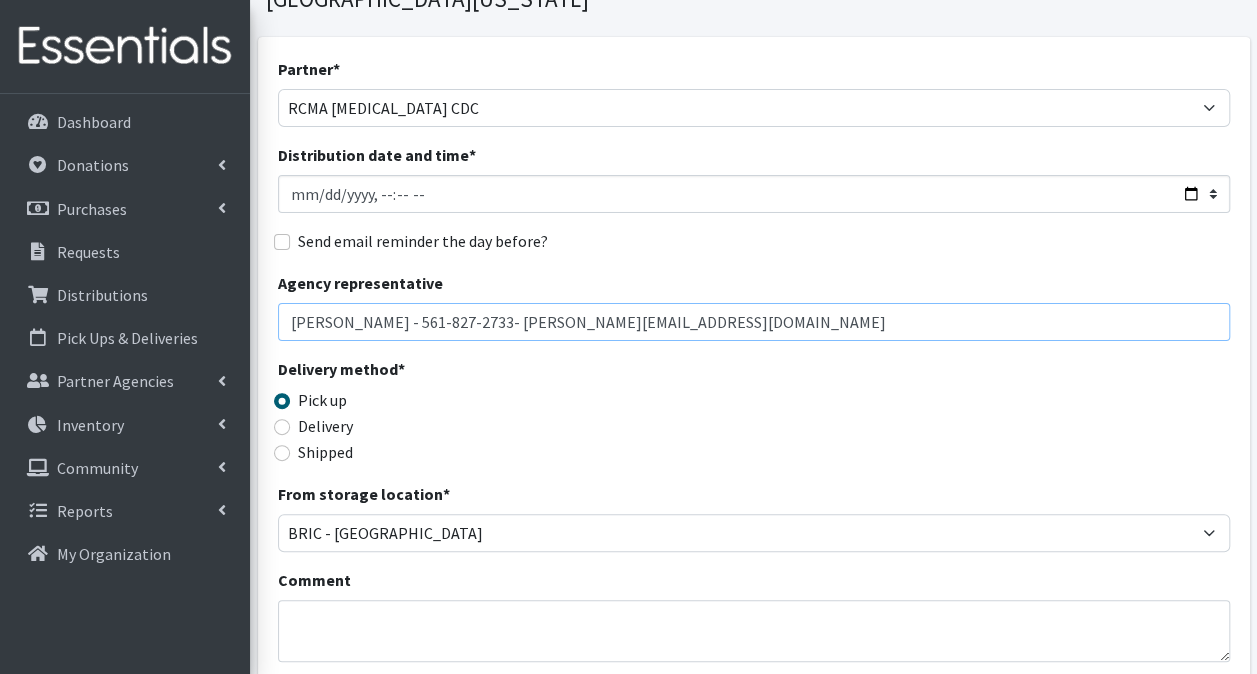 scroll, scrollTop: 200, scrollLeft: 0, axis: vertical 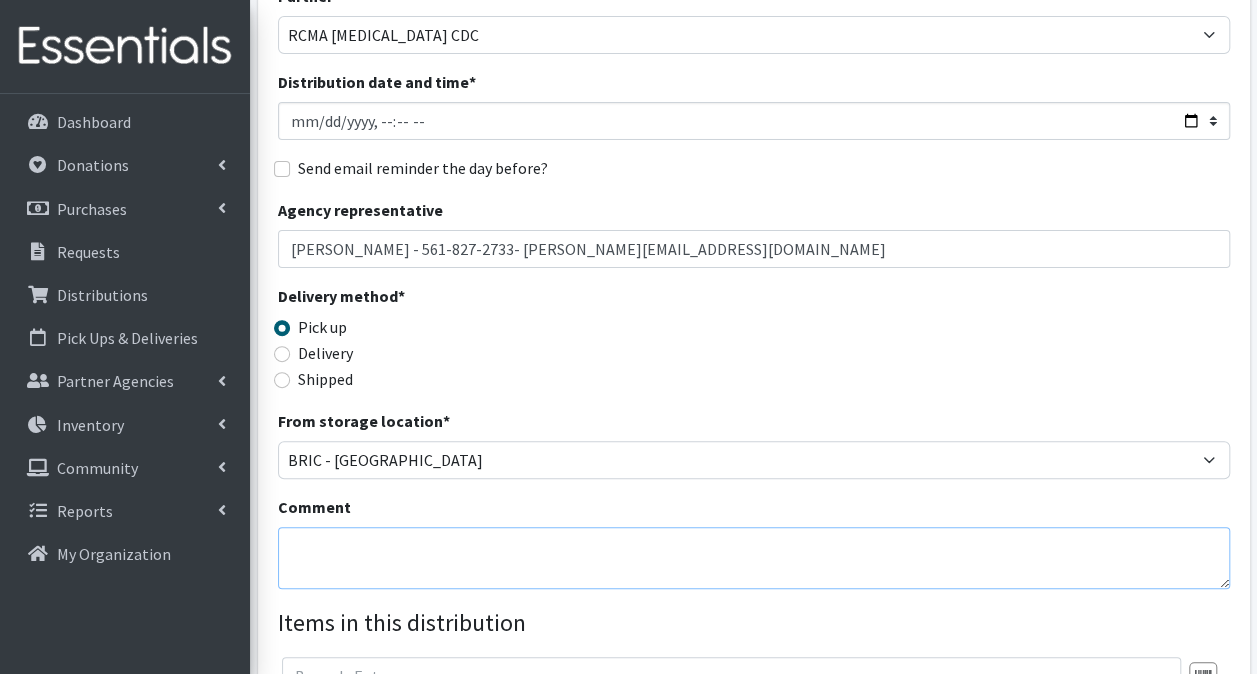 click on "Comment" at bounding box center (754, 558) 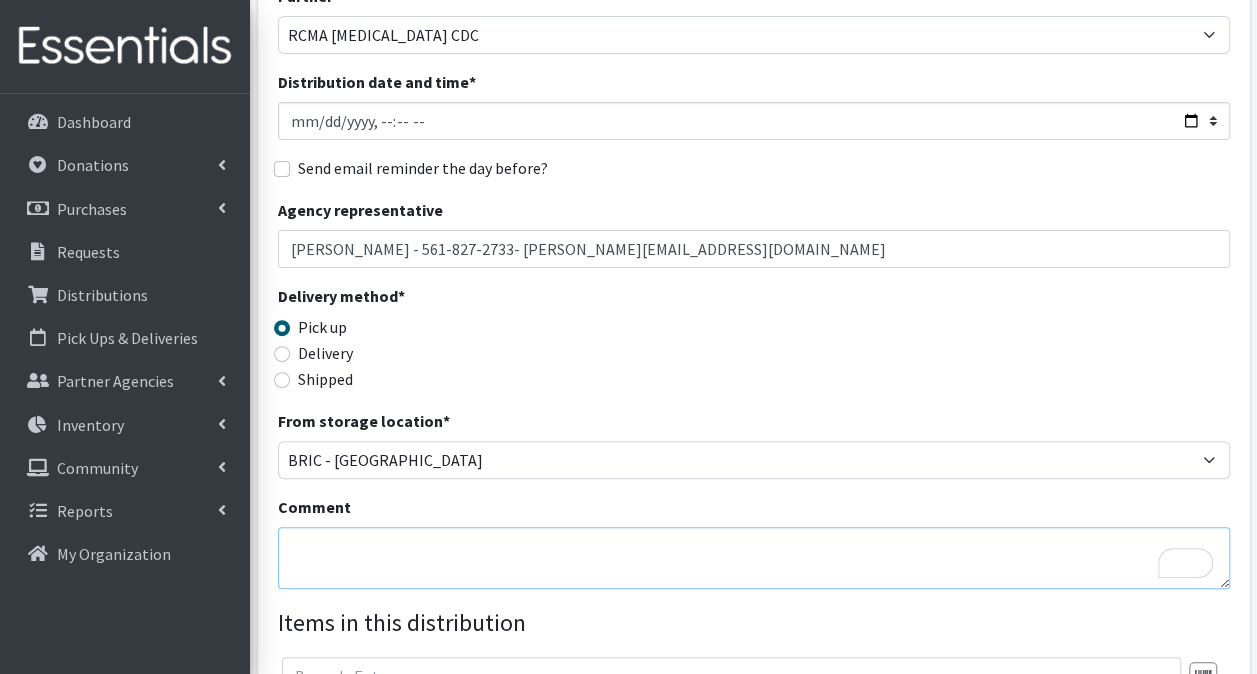 paste on "[PERSON_NAME] - 561-827-2733- [PERSON_NAME][EMAIL_ADDRESS][DOMAIN_NAME]" 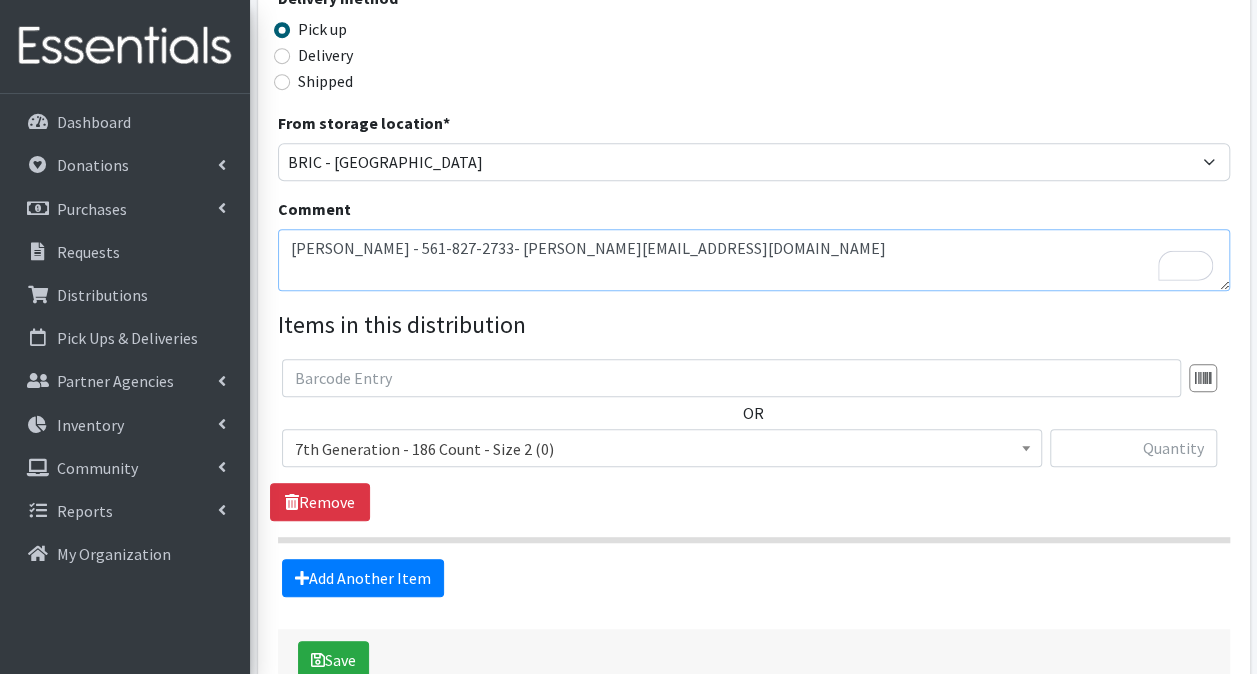 scroll, scrollTop: 500, scrollLeft: 0, axis: vertical 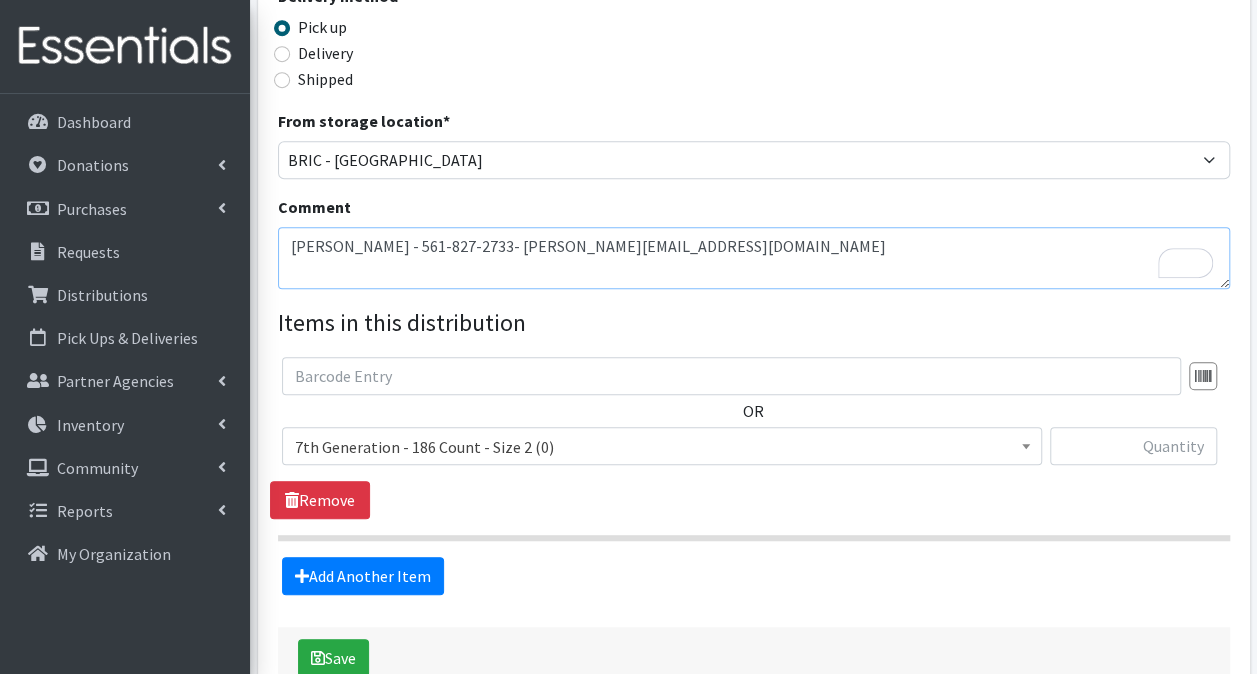 type on "[PERSON_NAME] - 561-827-2733- [PERSON_NAME][EMAIL_ADDRESS][DOMAIN_NAME]" 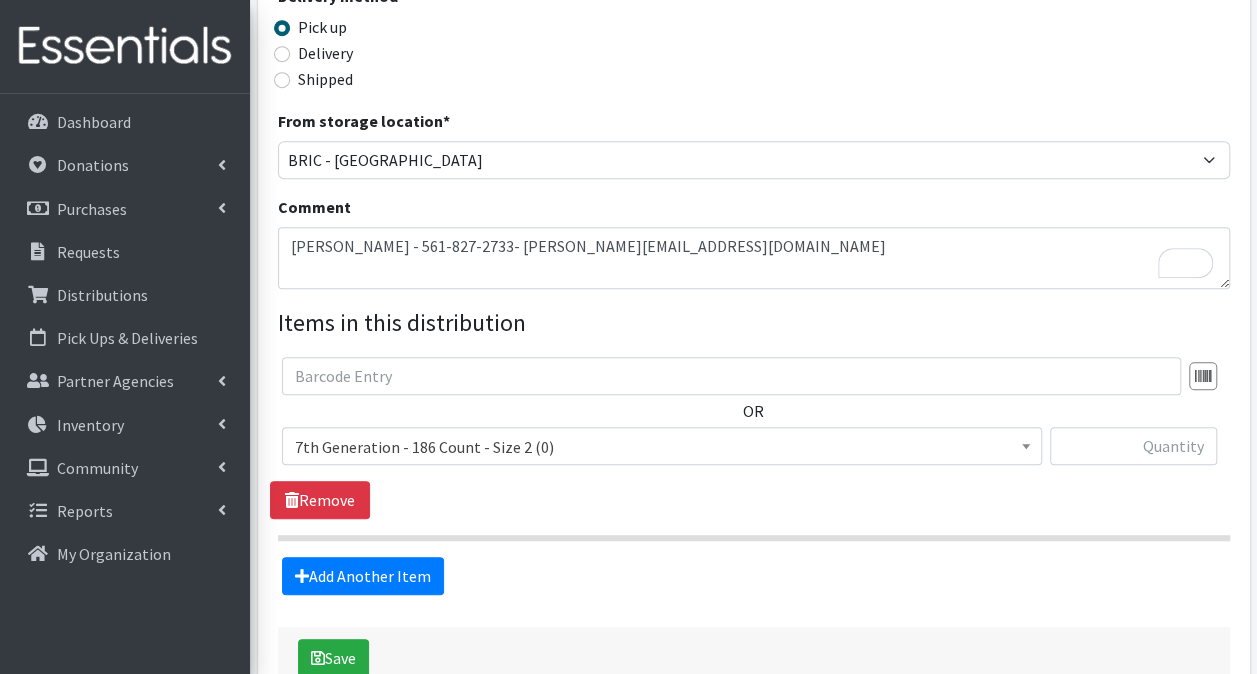 click on "7th Generation - 186 Count - Size 2 (0)" at bounding box center (662, 447) 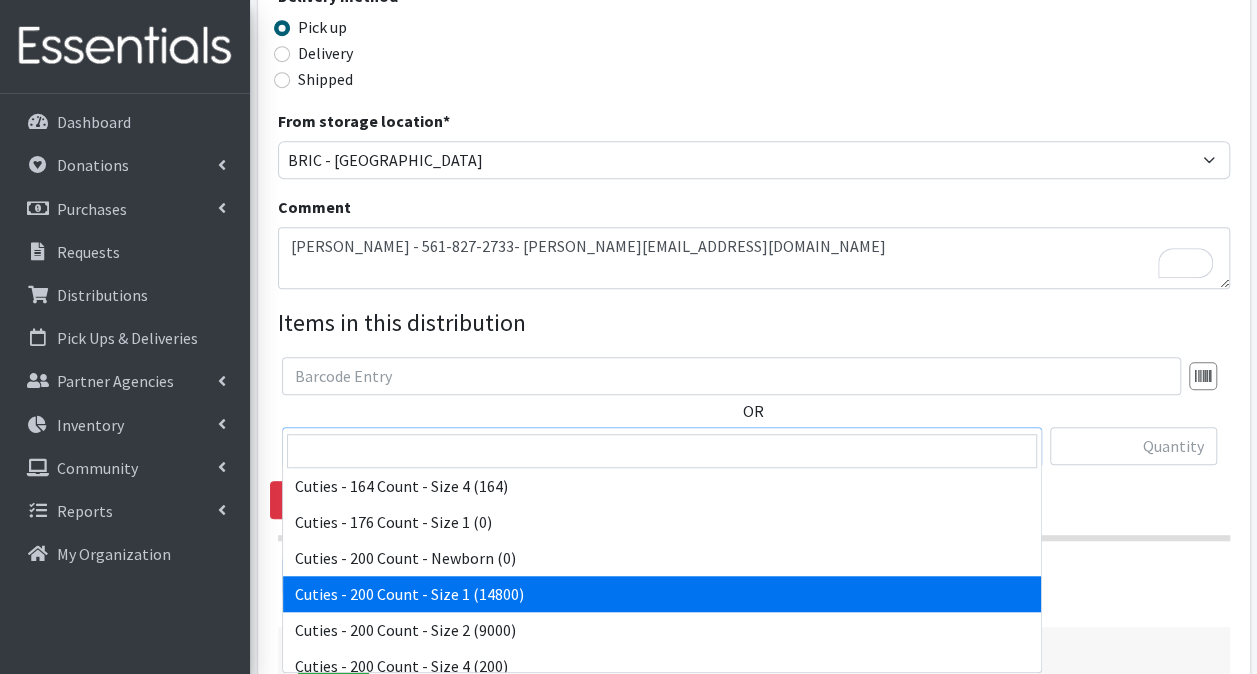 scroll, scrollTop: 1400, scrollLeft: 0, axis: vertical 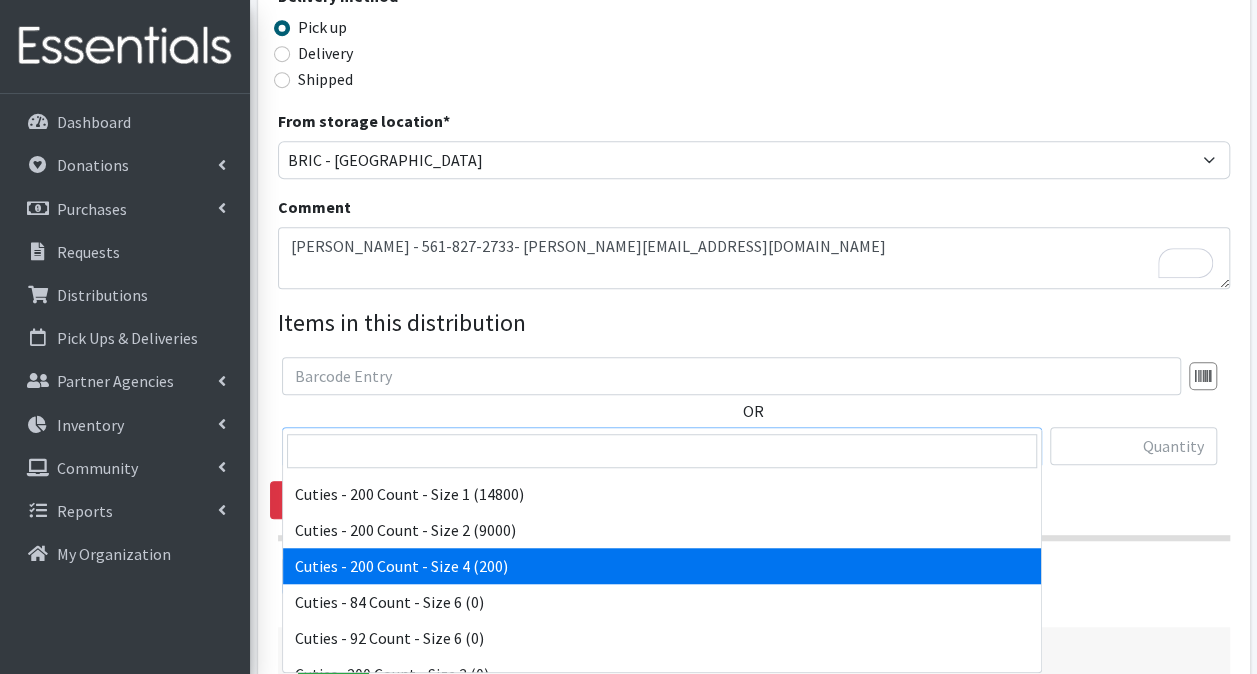 select on "14764" 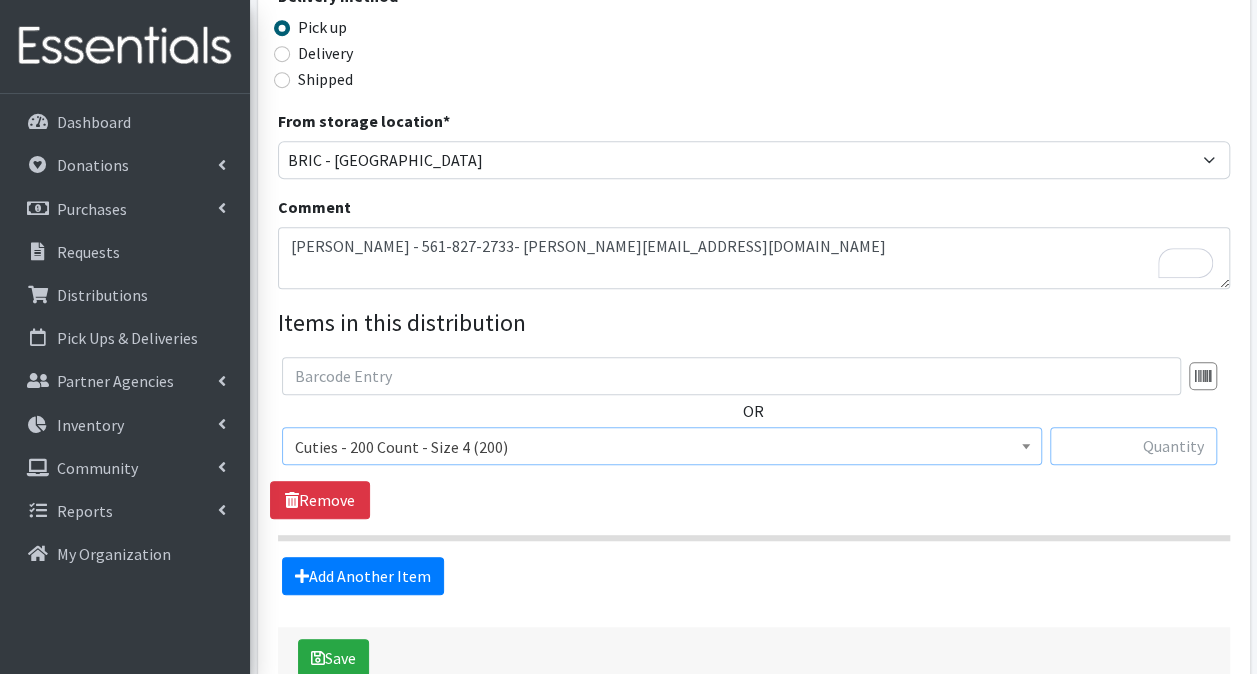 click at bounding box center [1133, 446] 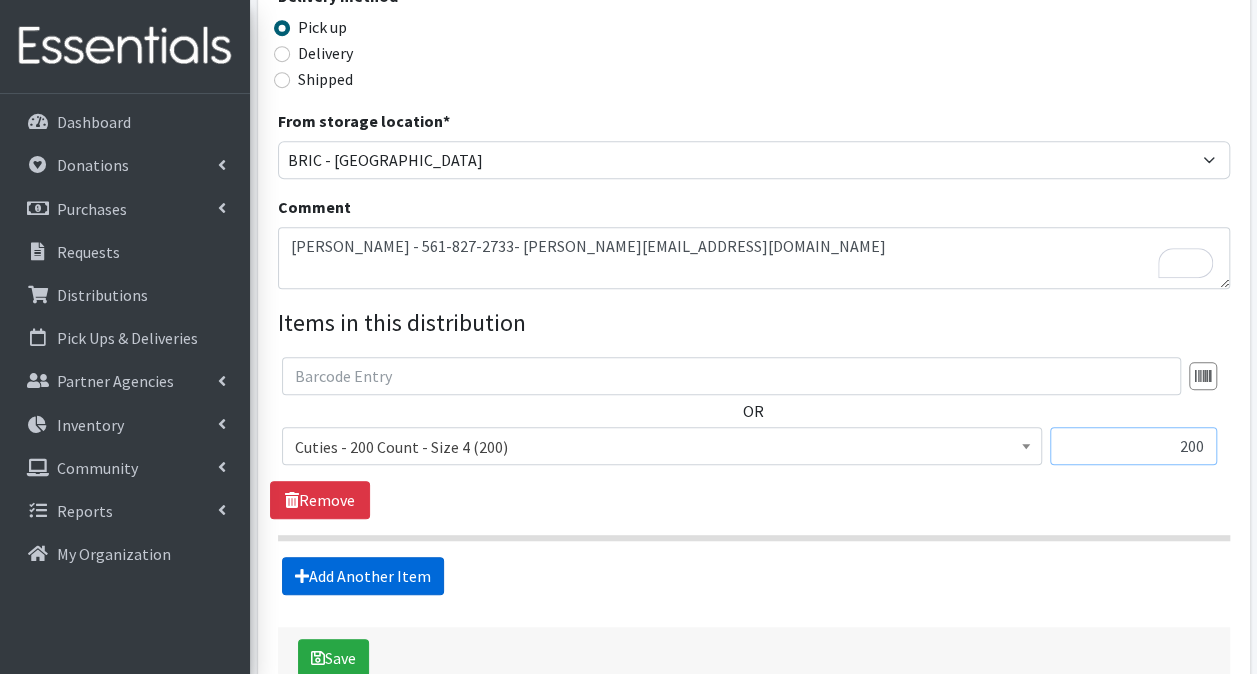 type on "200" 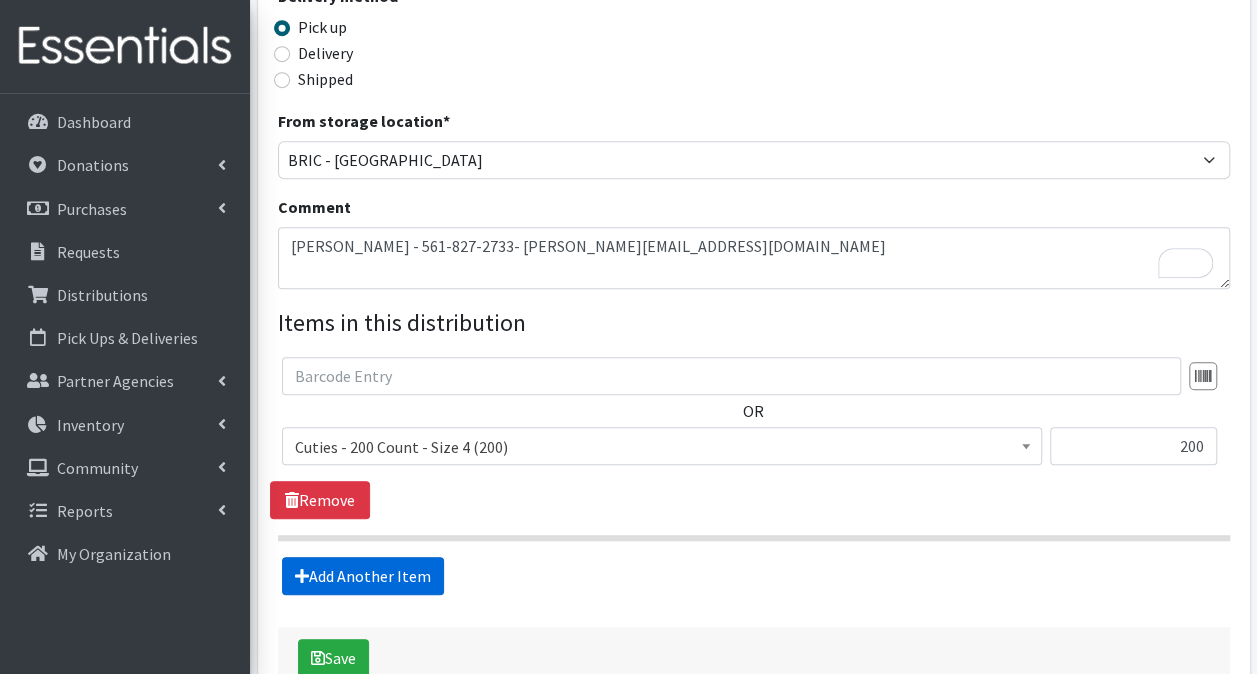 click on "Add Another Item" at bounding box center [363, 576] 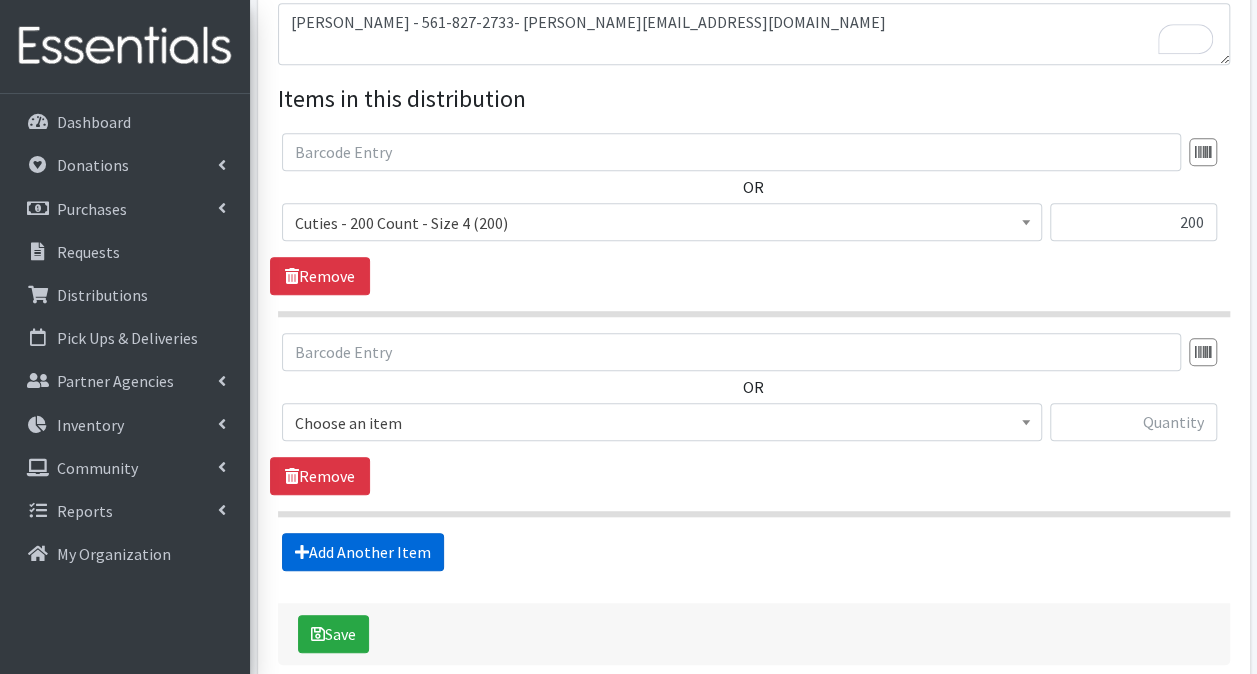 scroll, scrollTop: 787, scrollLeft: 0, axis: vertical 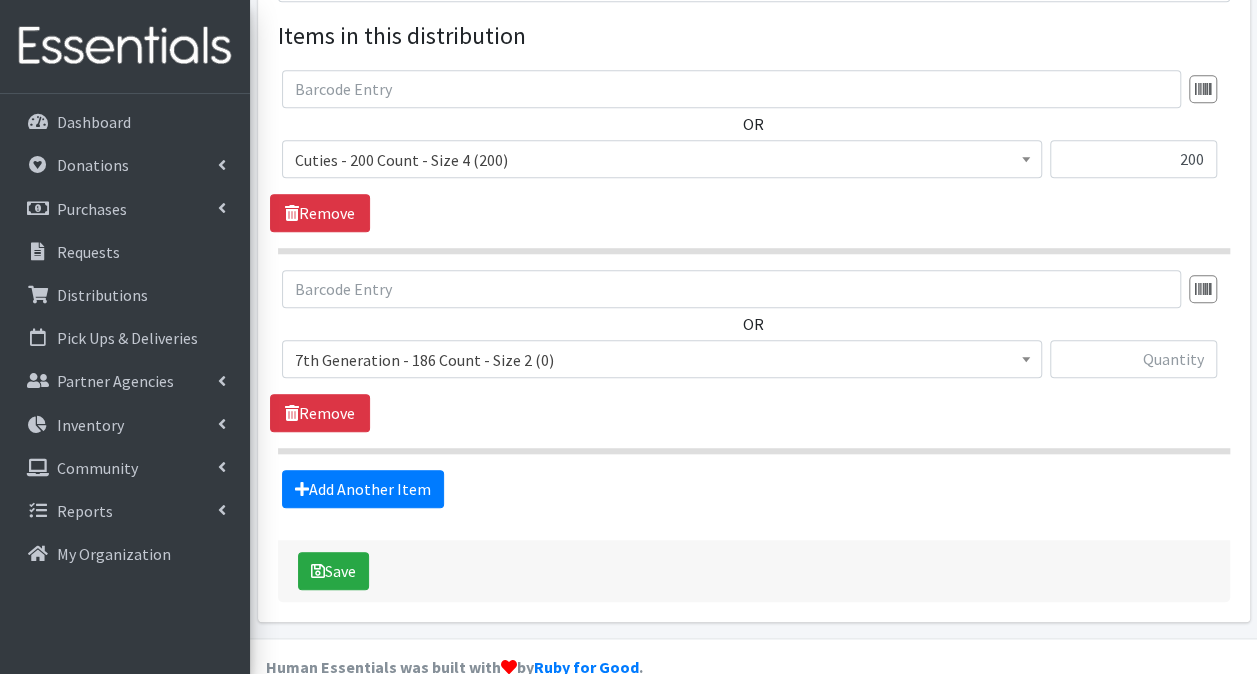 click on "7th Generation - 186 Count - Size 2 (0)" at bounding box center (662, 360) 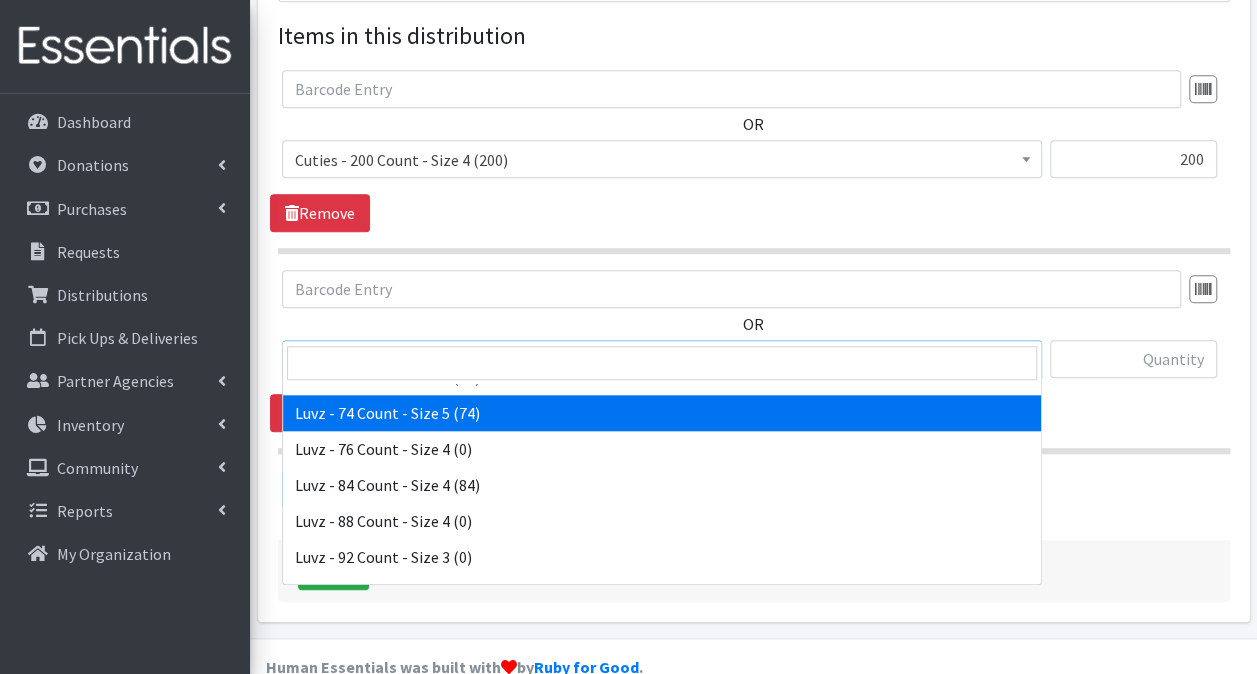 scroll, scrollTop: 8900, scrollLeft: 0, axis: vertical 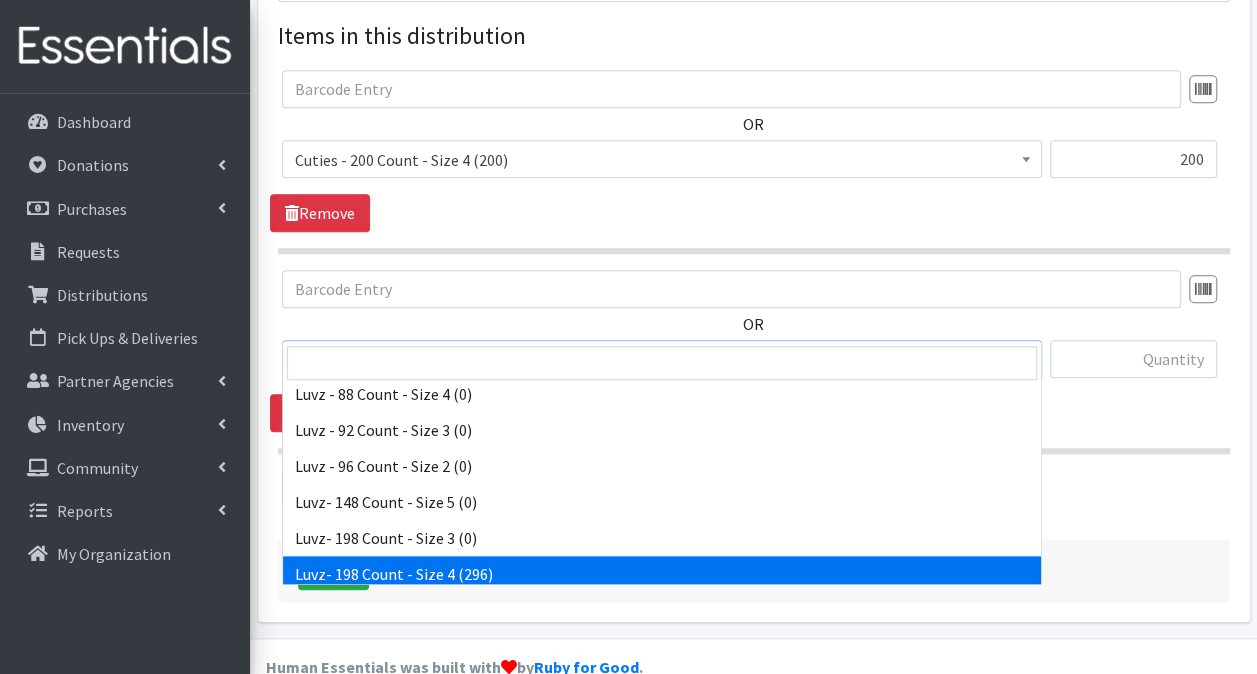 select on "9822" 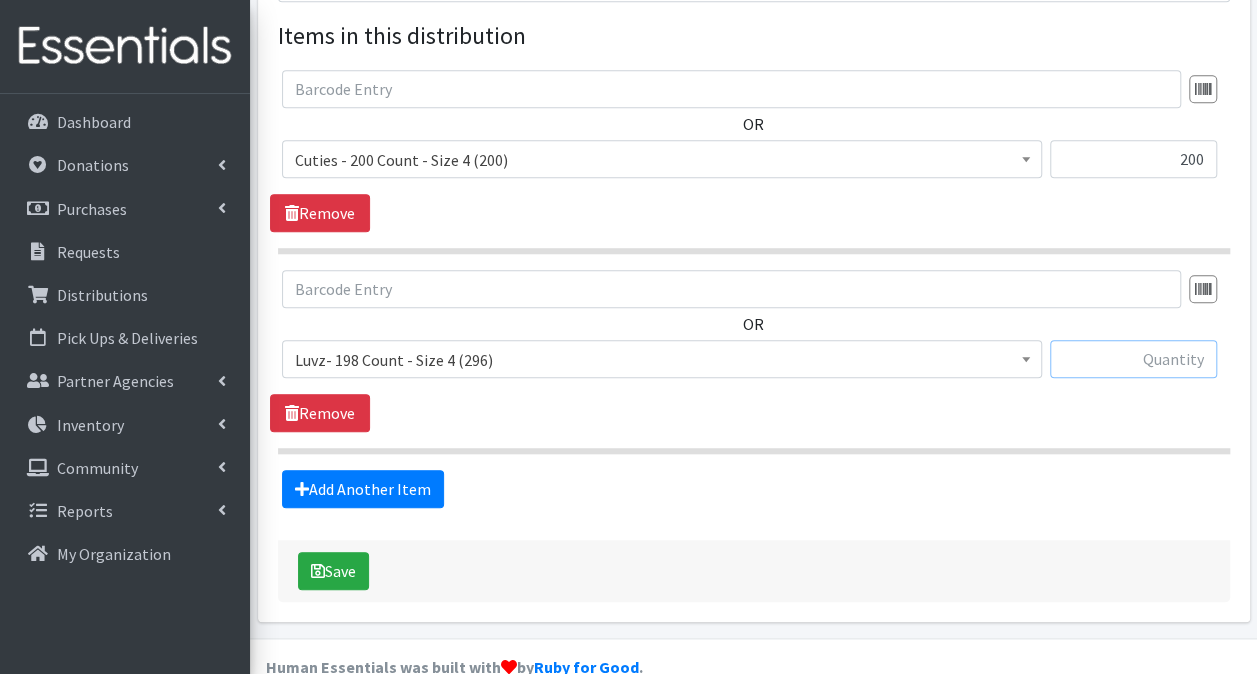 click at bounding box center (1133, 359) 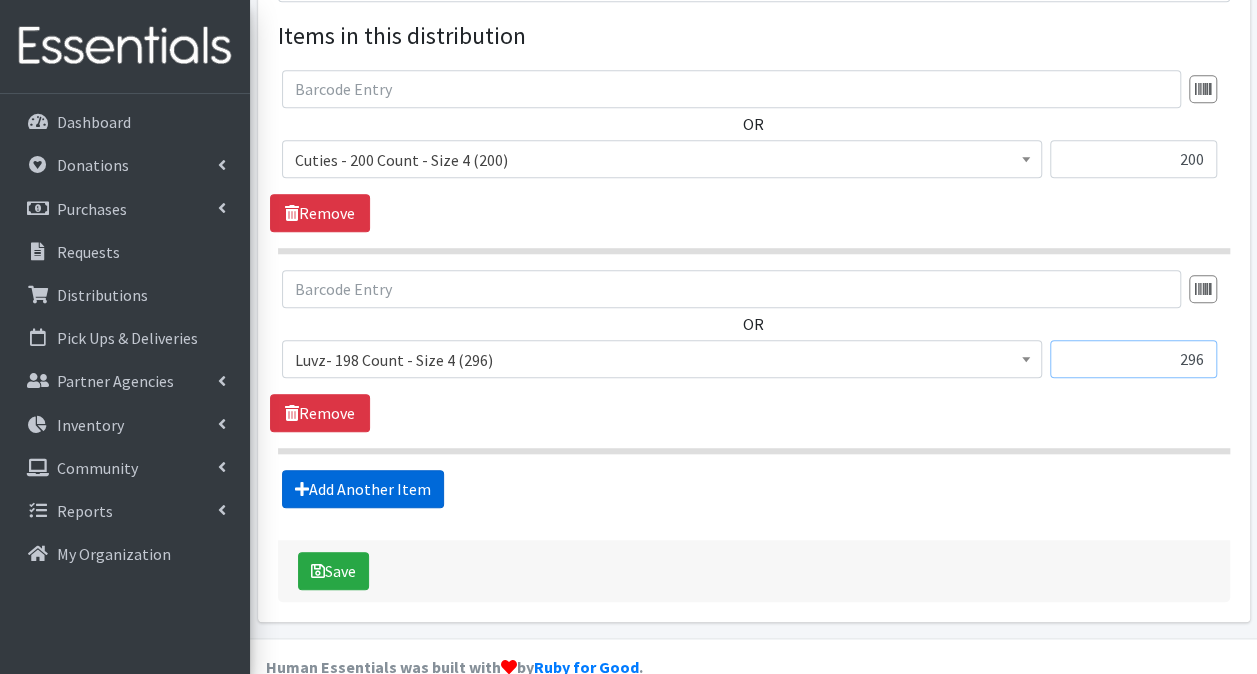 type on "296" 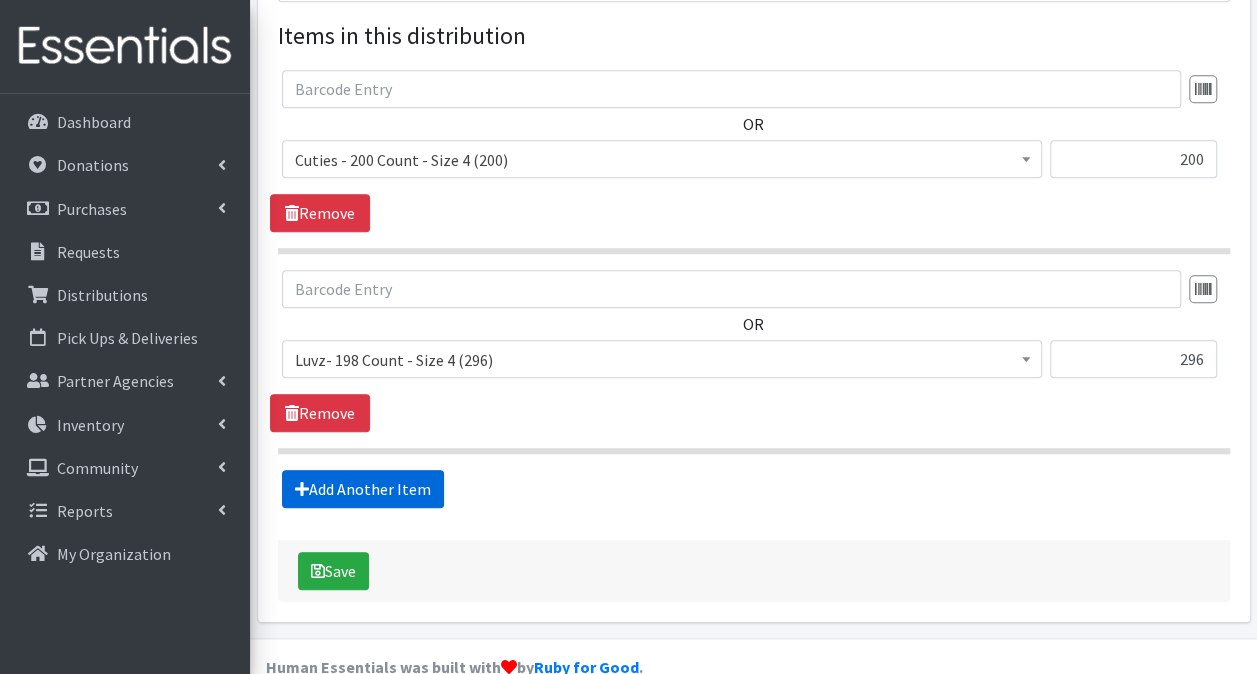 click on "Add Another Item" at bounding box center [363, 489] 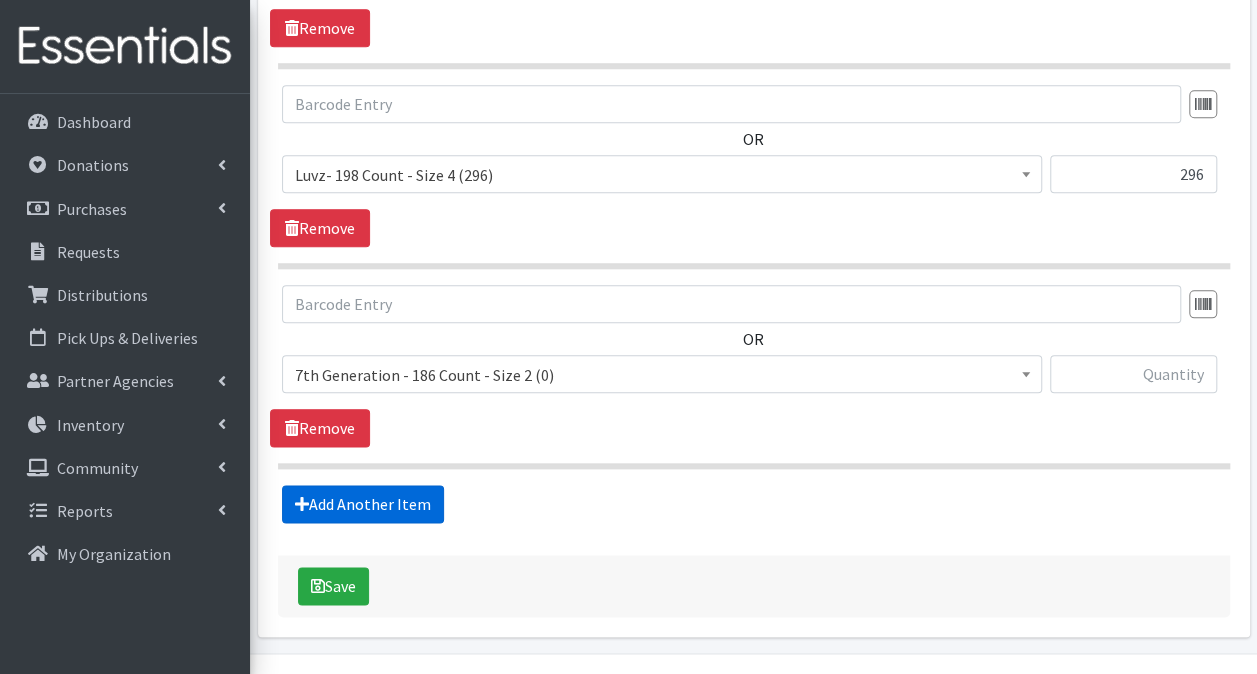 scroll, scrollTop: 986, scrollLeft: 0, axis: vertical 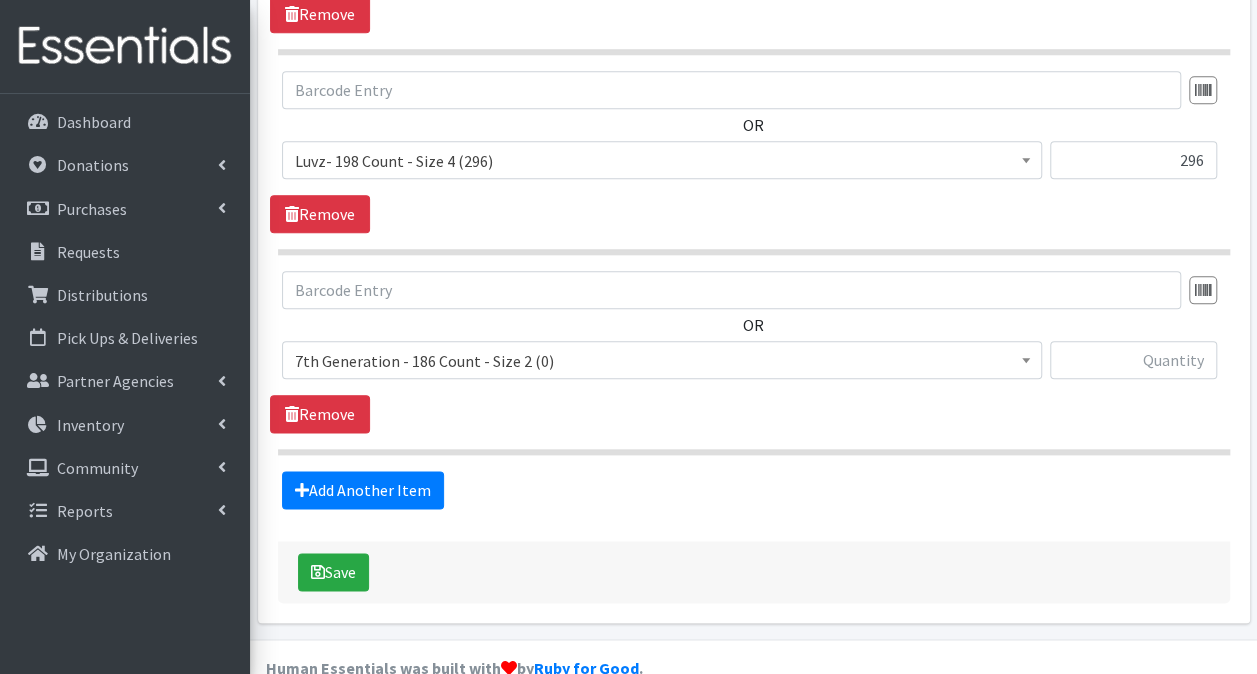 click on "7th Generation - 186 Count - Size 2 (0)" at bounding box center (662, 361) 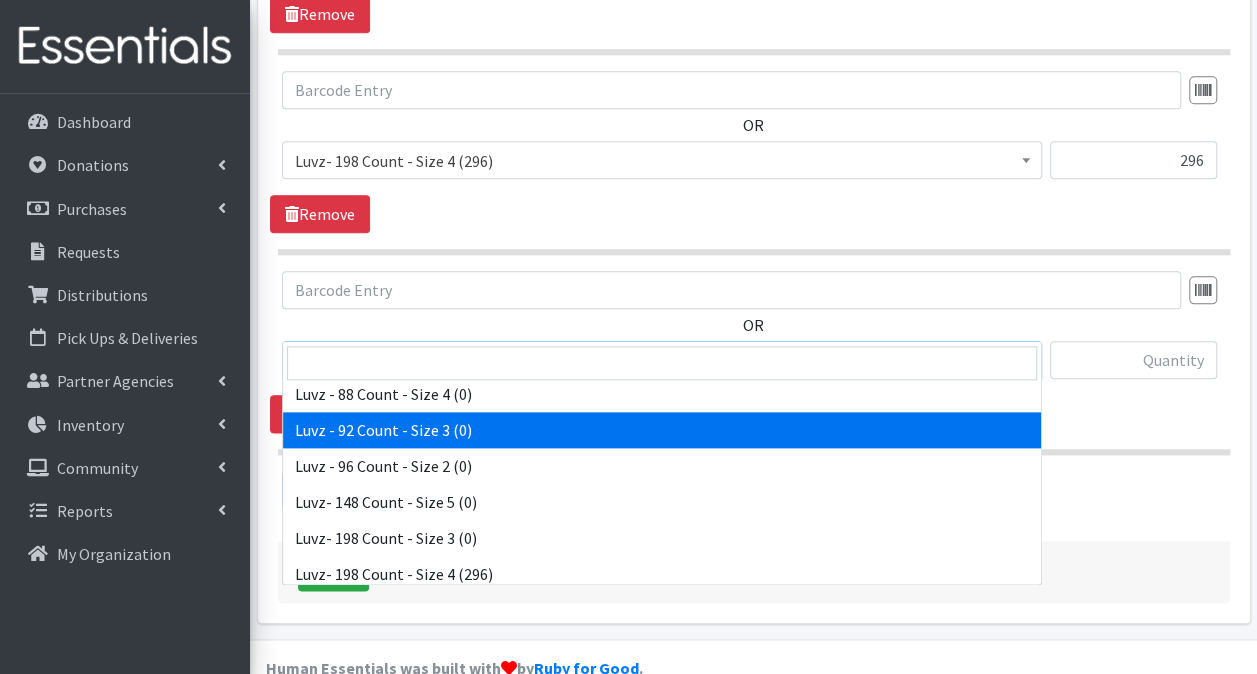 scroll, scrollTop: 8800, scrollLeft: 0, axis: vertical 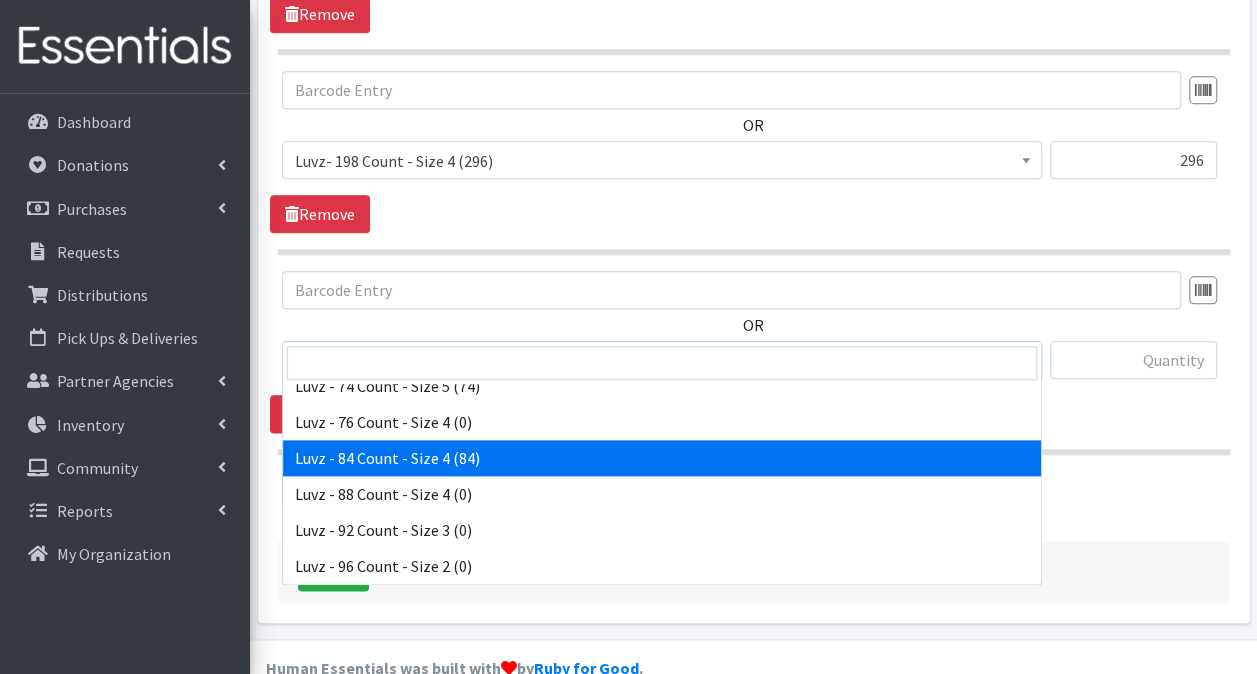 select on "15213" 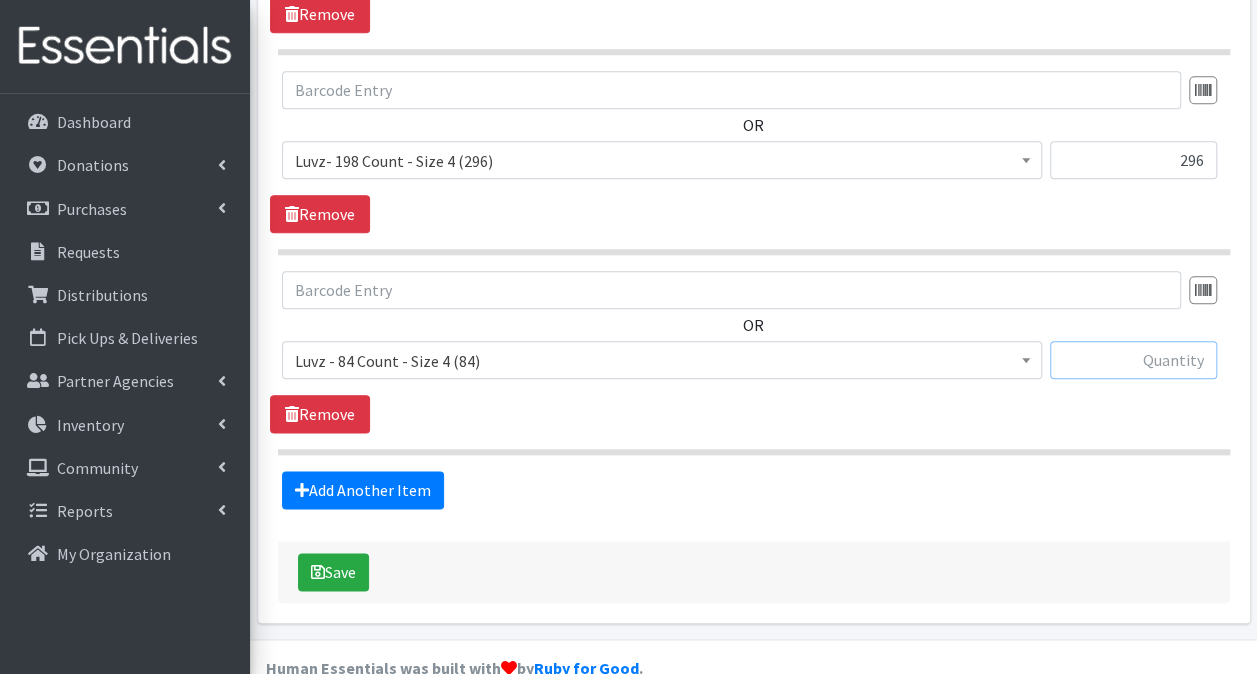 click at bounding box center [1133, 360] 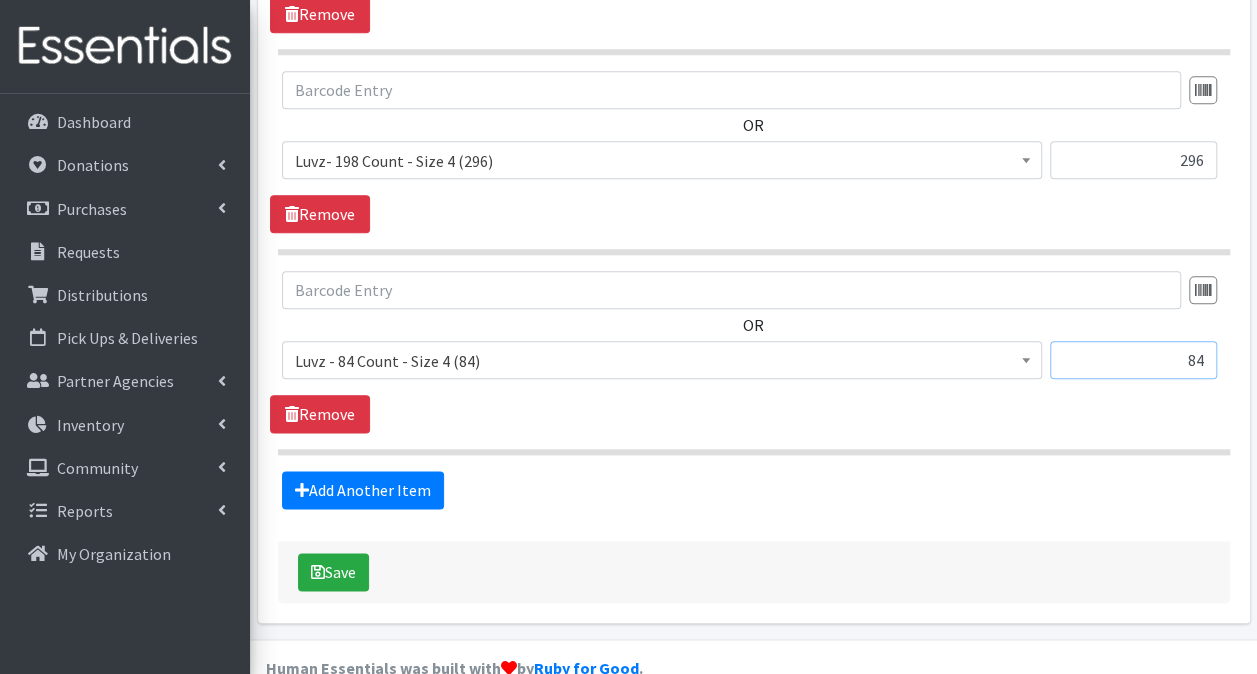 type on "84" 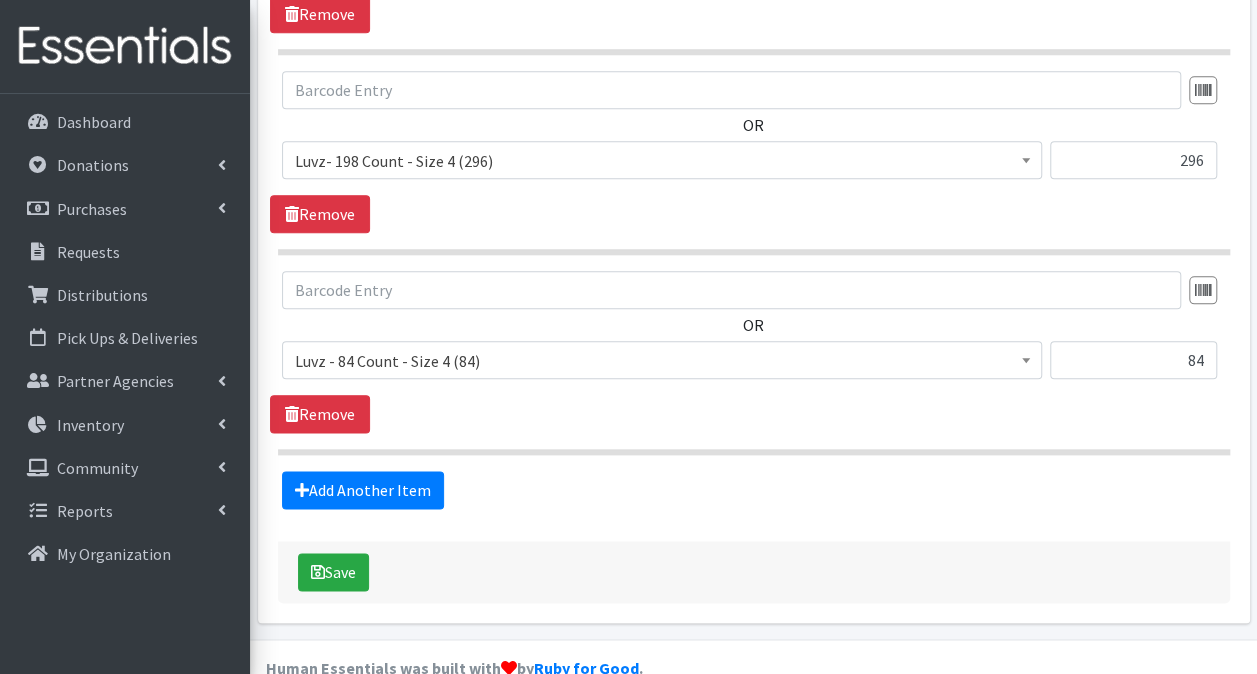 click on "OR" at bounding box center (753, 352) 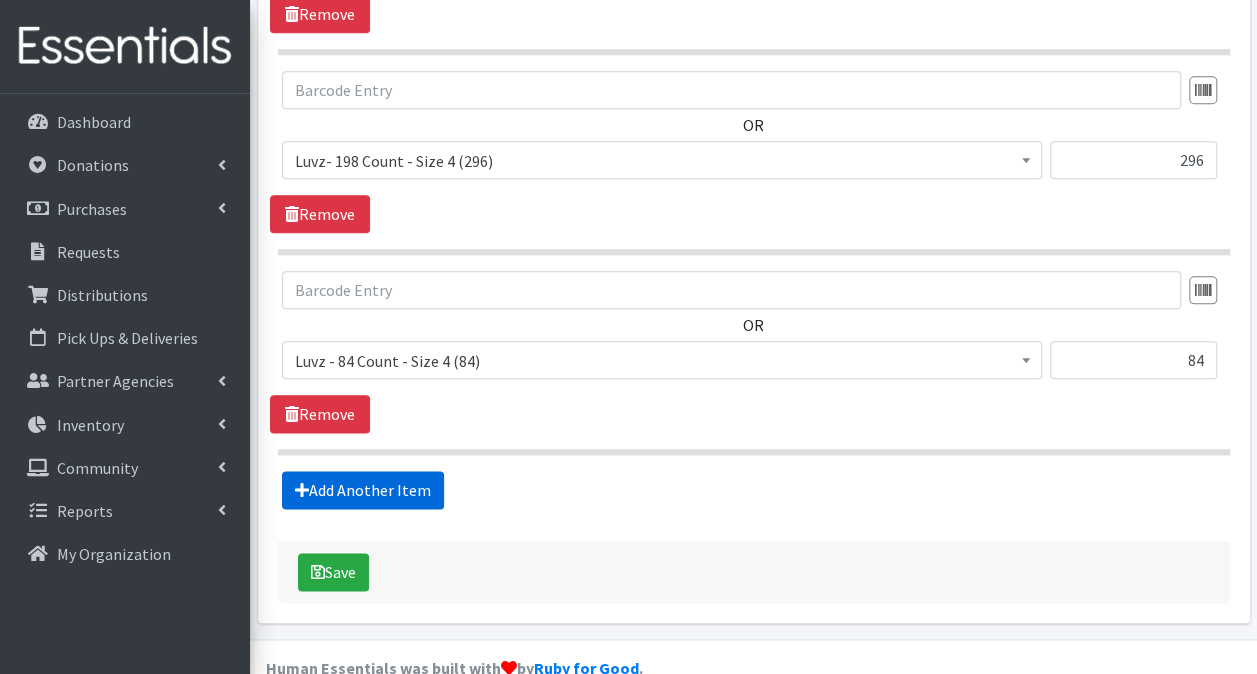 click on "Add Another Item" at bounding box center [363, 490] 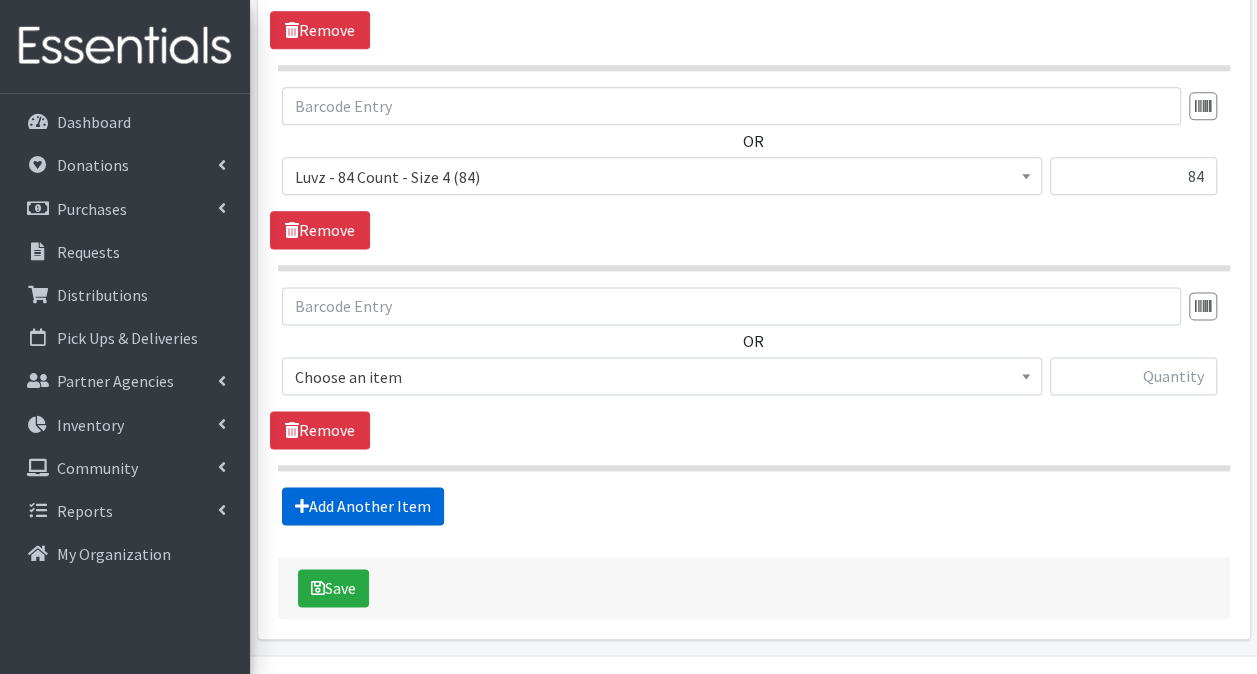 scroll, scrollTop: 1185, scrollLeft: 0, axis: vertical 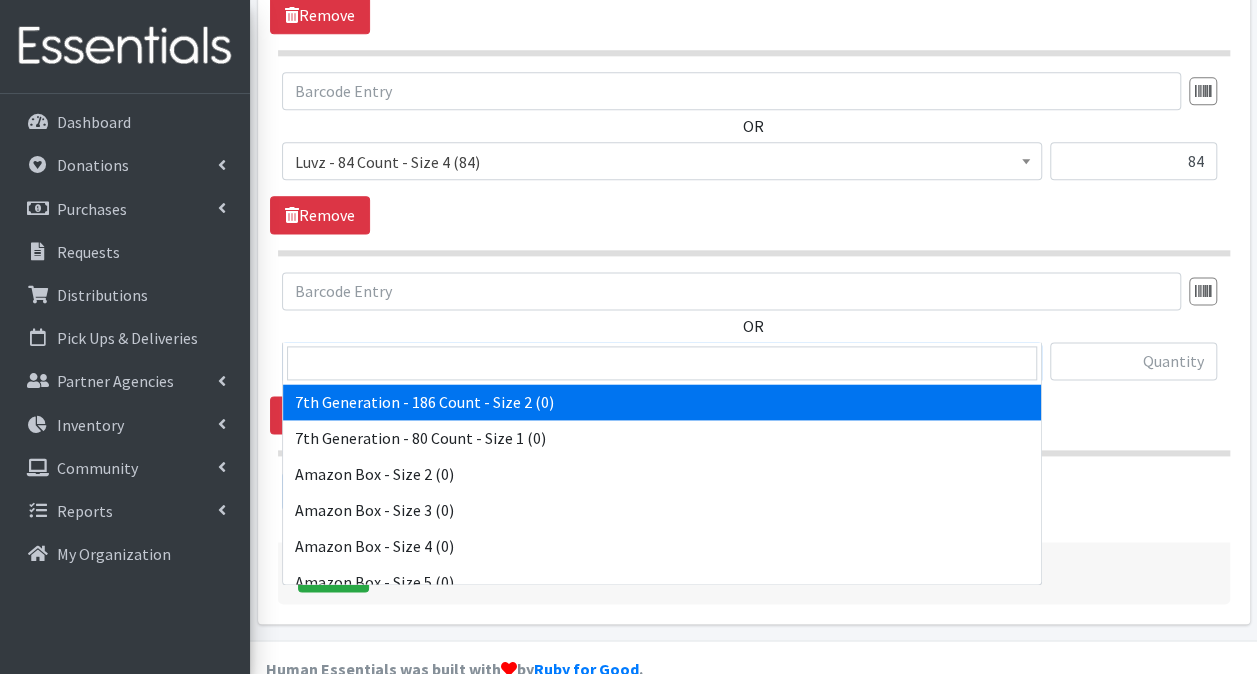 click on "7th Generation - 186 Count - Size 2 (0)" at bounding box center (662, 362) 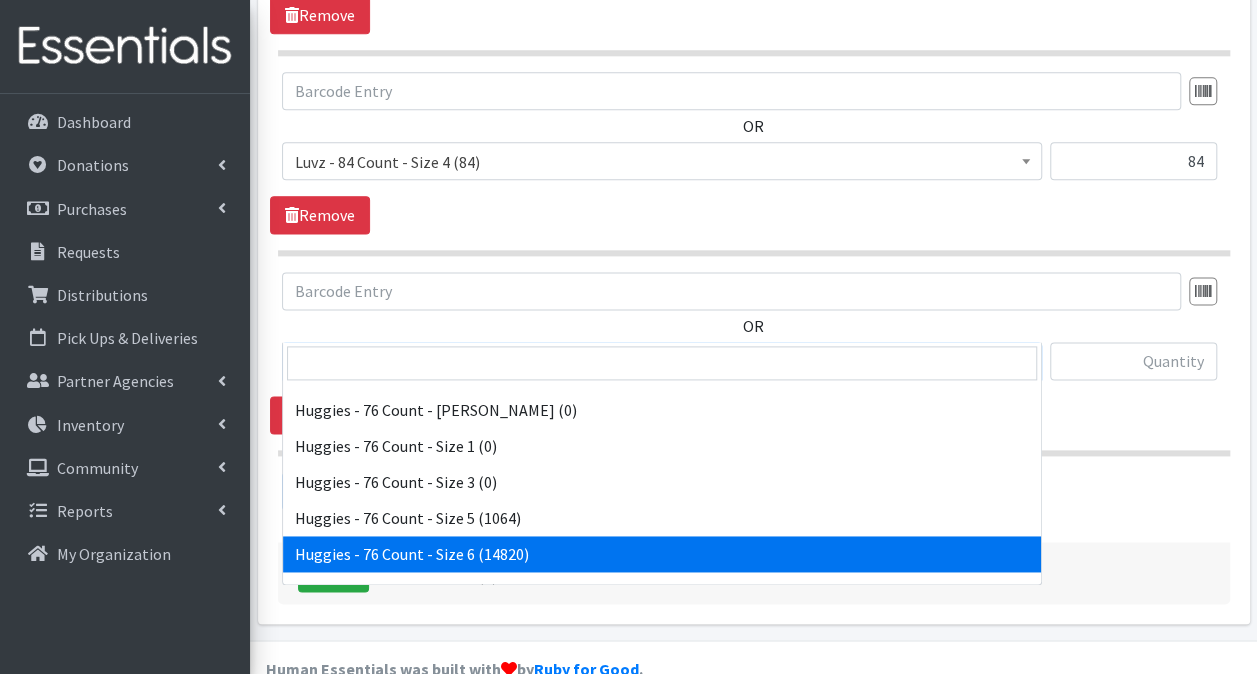 scroll, scrollTop: 6000, scrollLeft: 0, axis: vertical 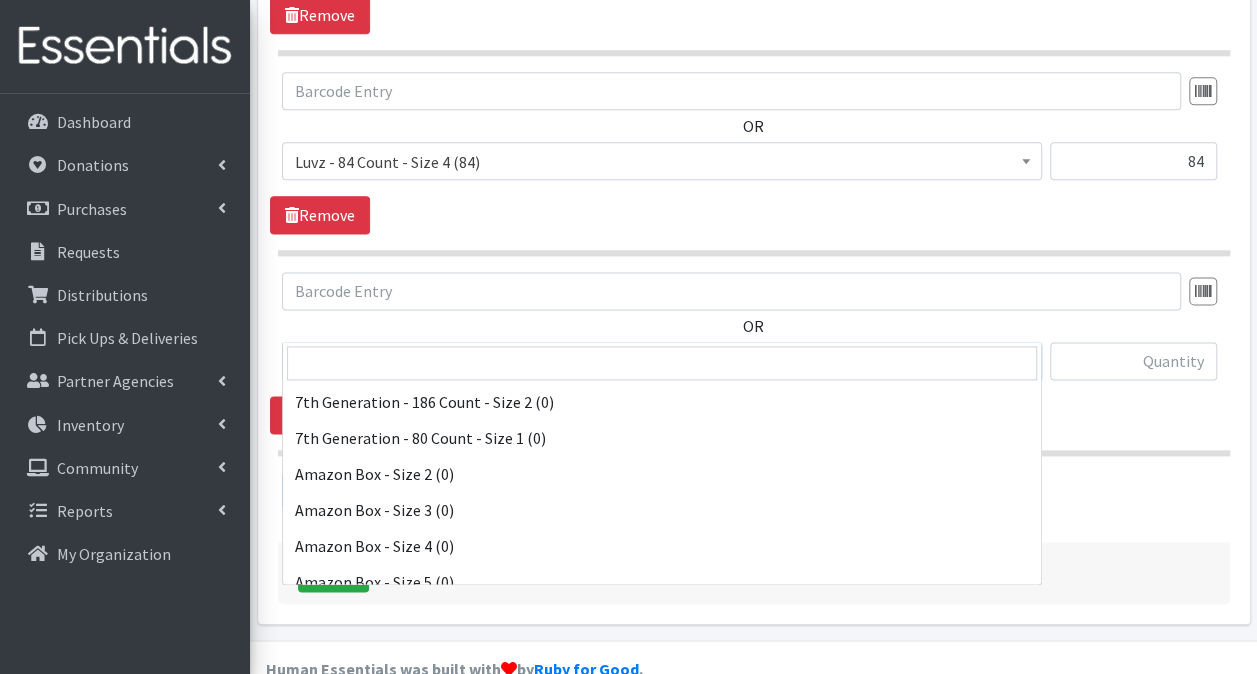click on "Huggies - 76 Count - Size 5 (1064)" at bounding box center [662, 362] 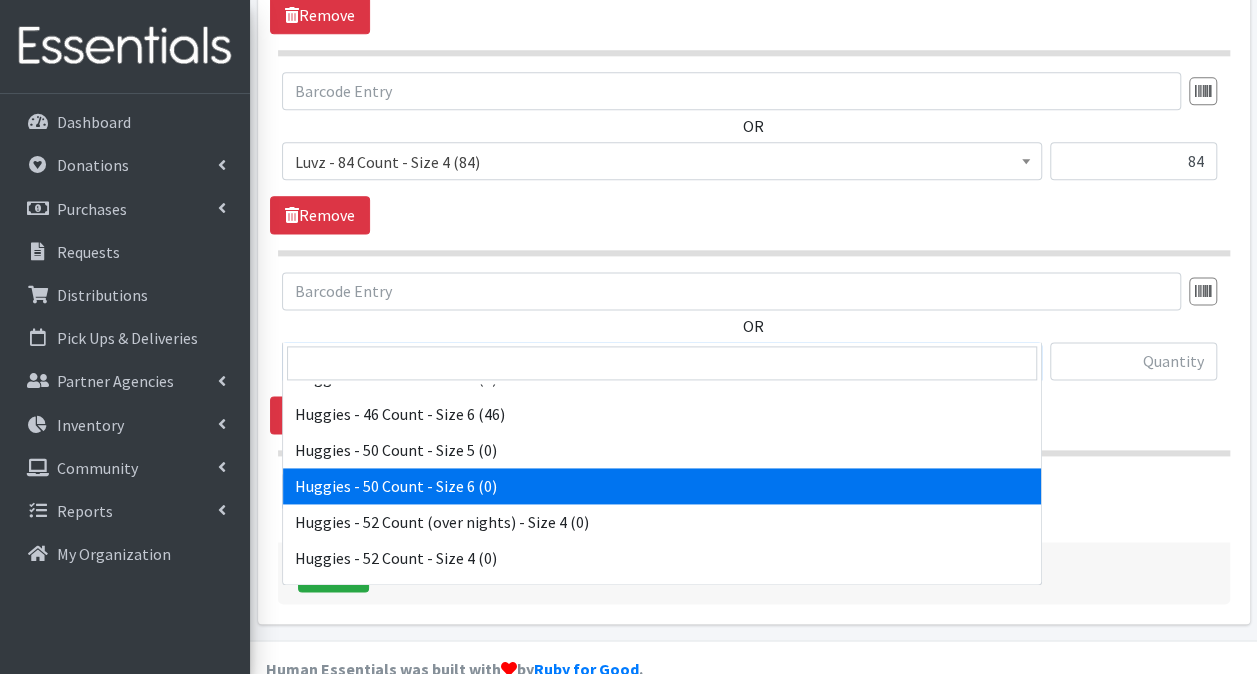 scroll, scrollTop: 4748, scrollLeft: 0, axis: vertical 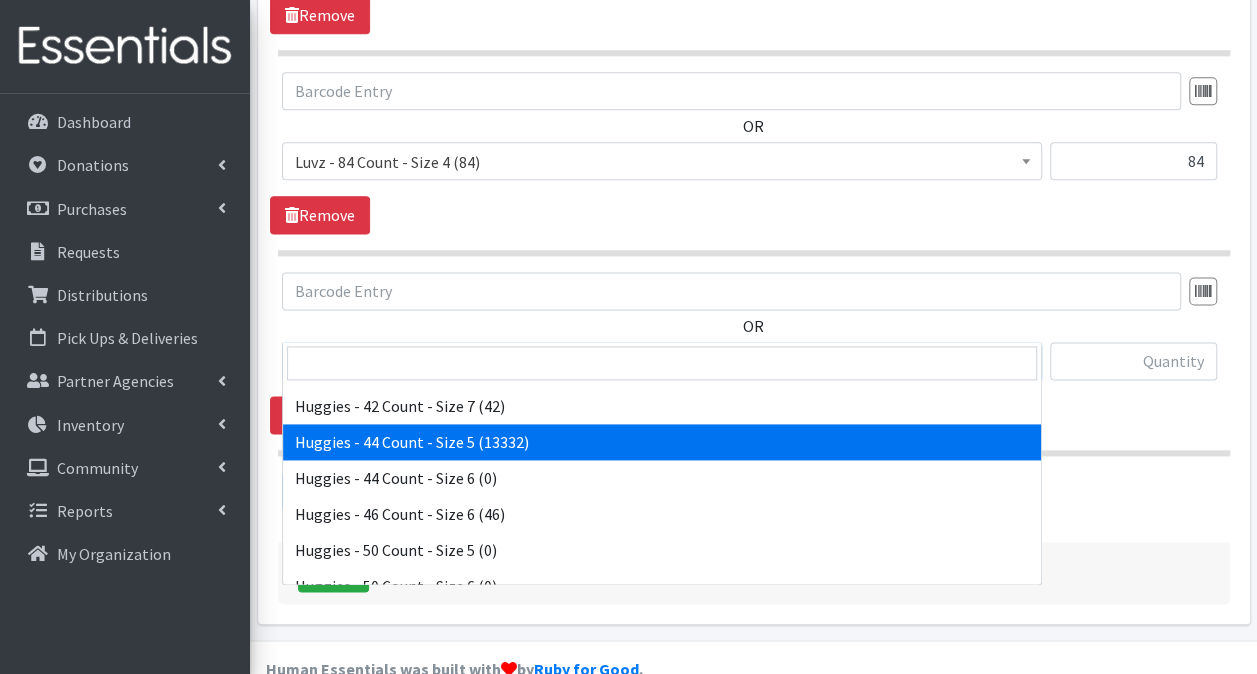 select on "10455" 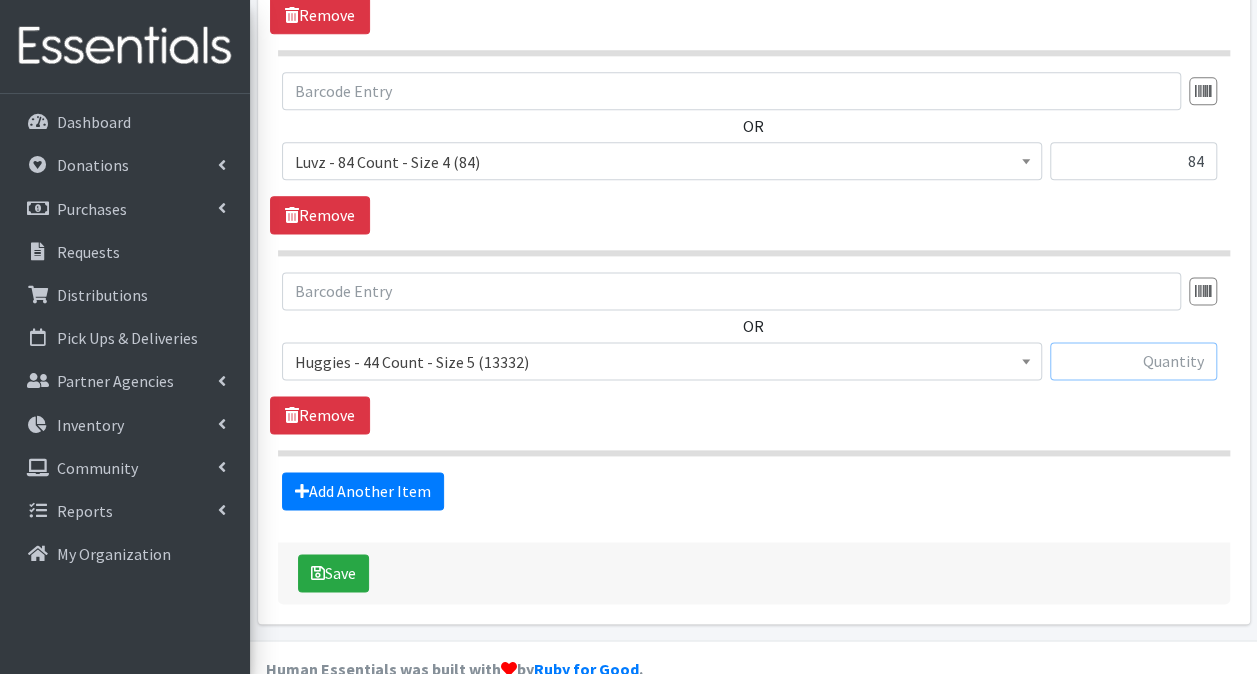 click at bounding box center [1133, 361] 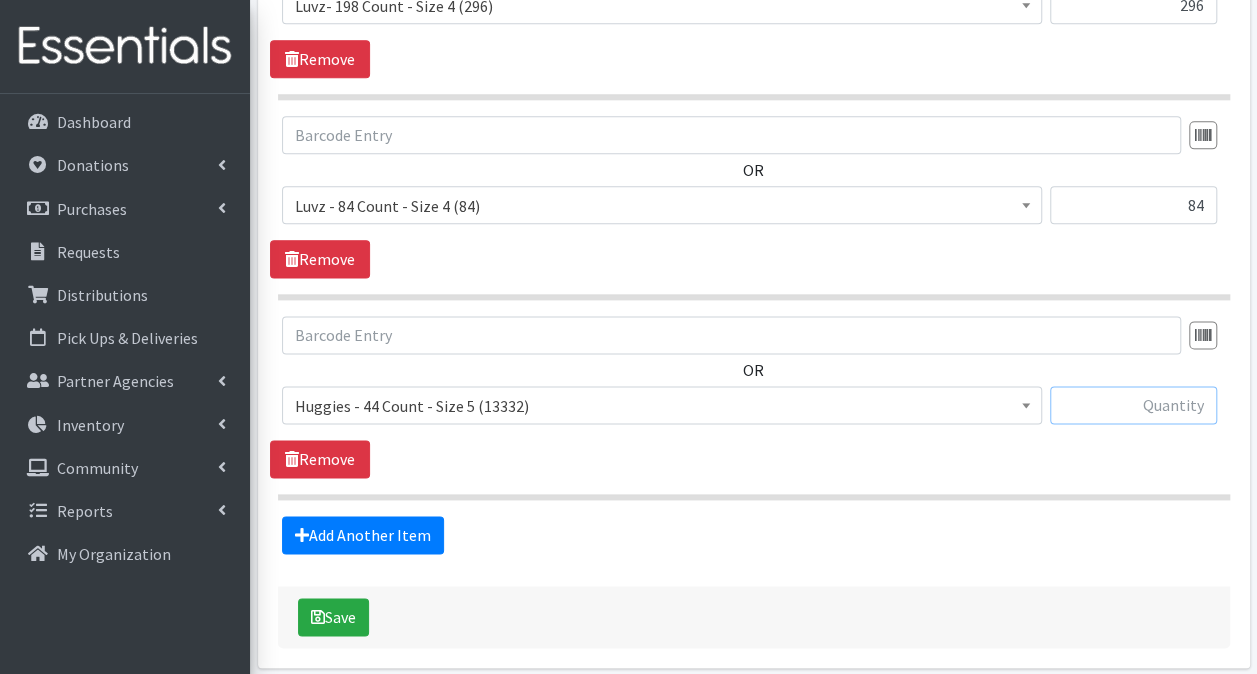 scroll, scrollTop: 1085, scrollLeft: 0, axis: vertical 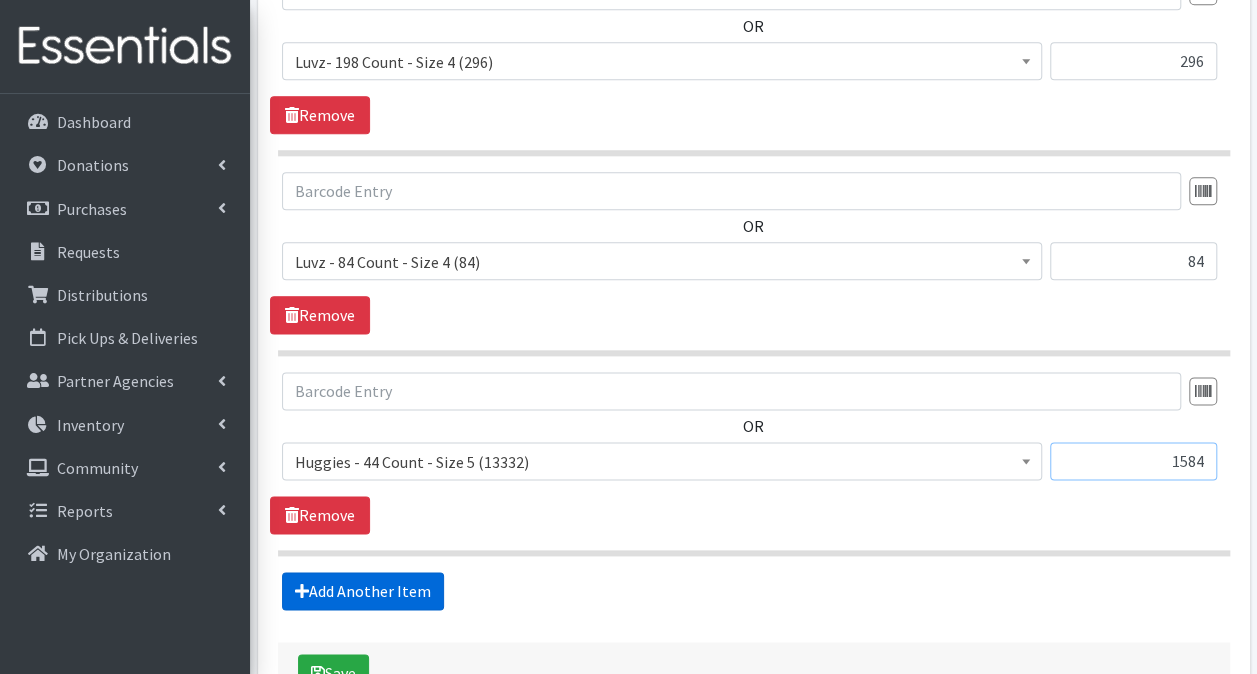 type on "1584" 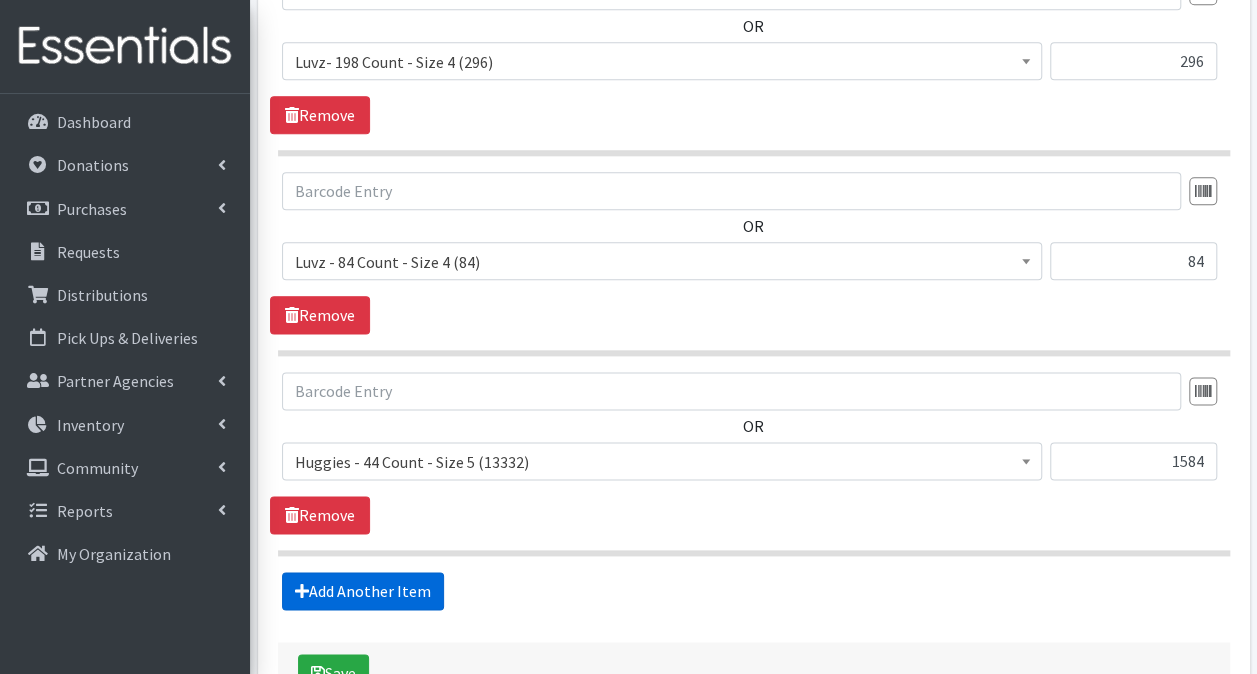 click on "Add Another Item" at bounding box center [363, 591] 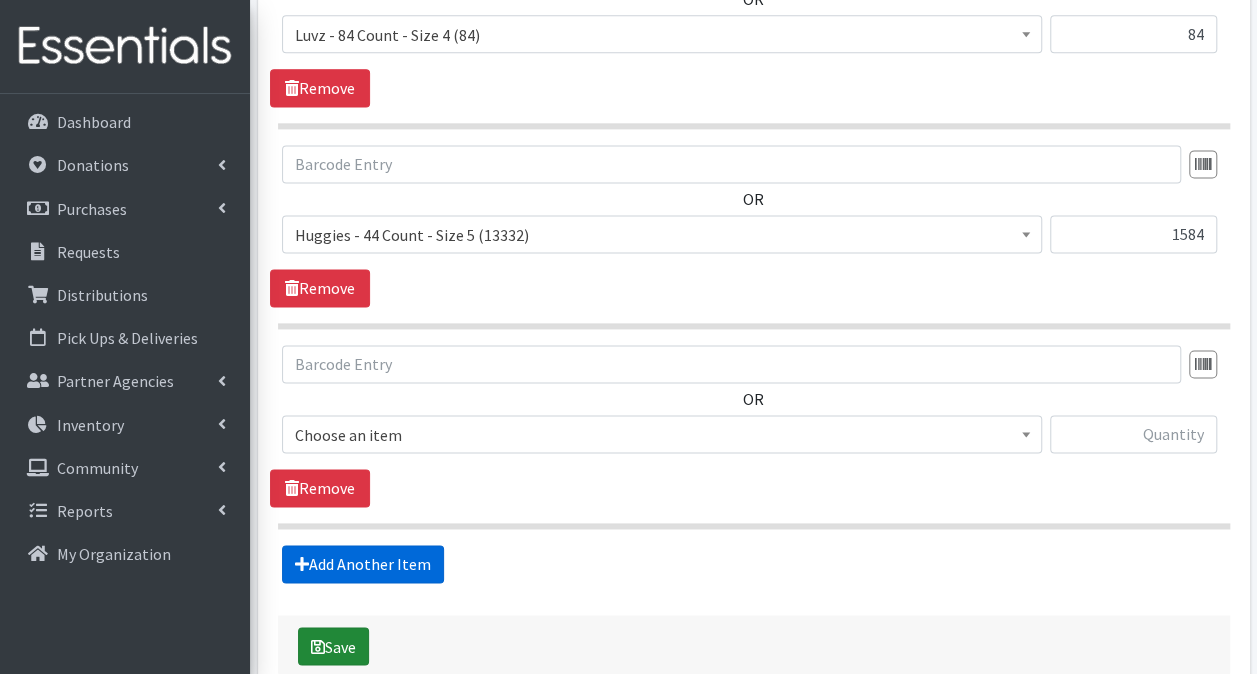 scroll, scrollTop: 1384, scrollLeft: 0, axis: vertical 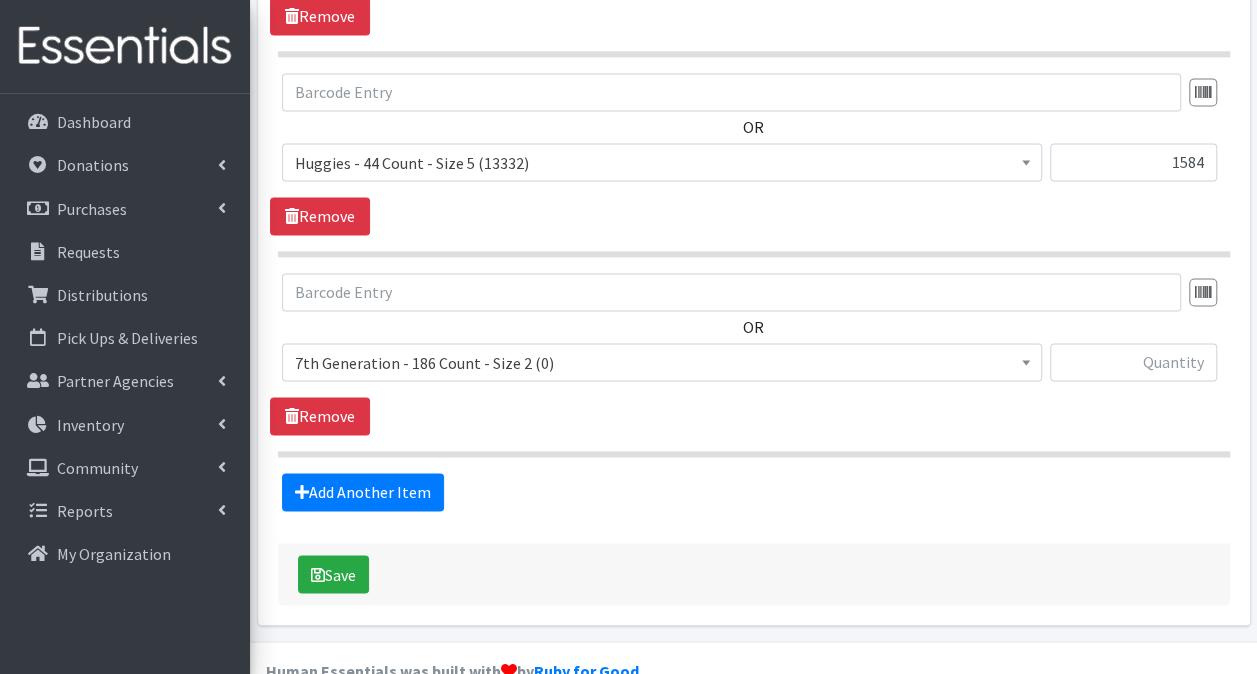 click on "7th Generation - 186 Count - Size 2 (0)" at bounding box center [662, 363] 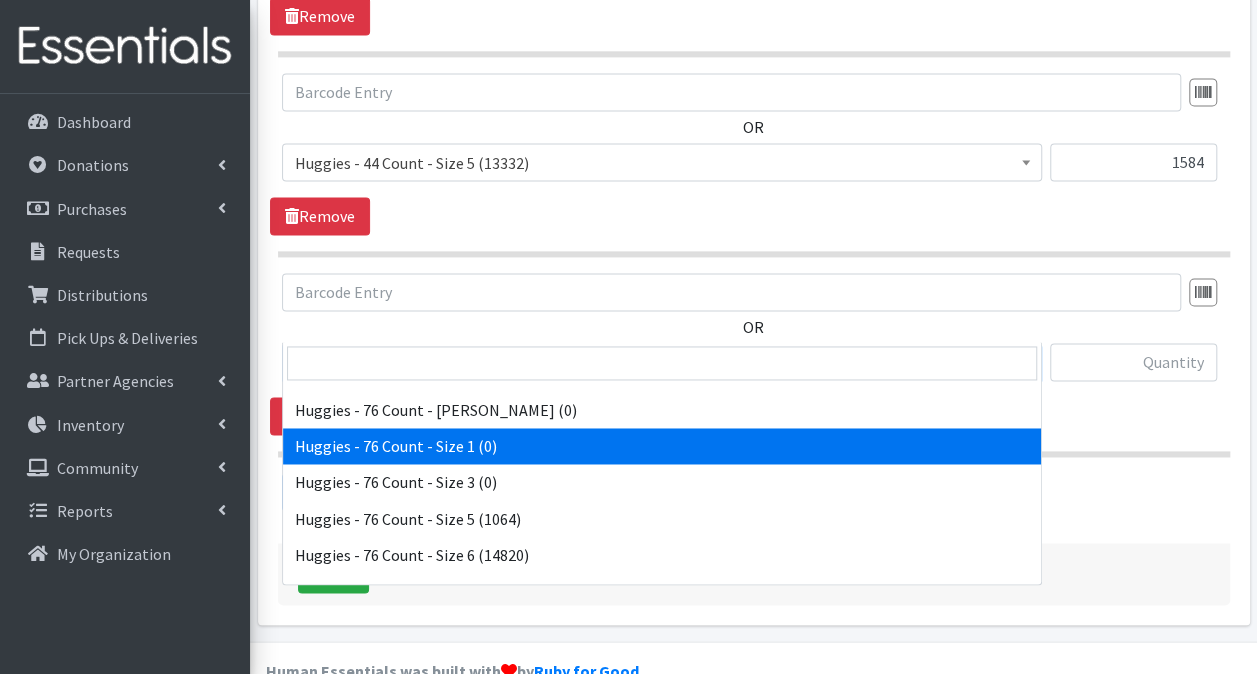 scroll, scrollTop: 6000, scrollLeft: 0, axis: vertical 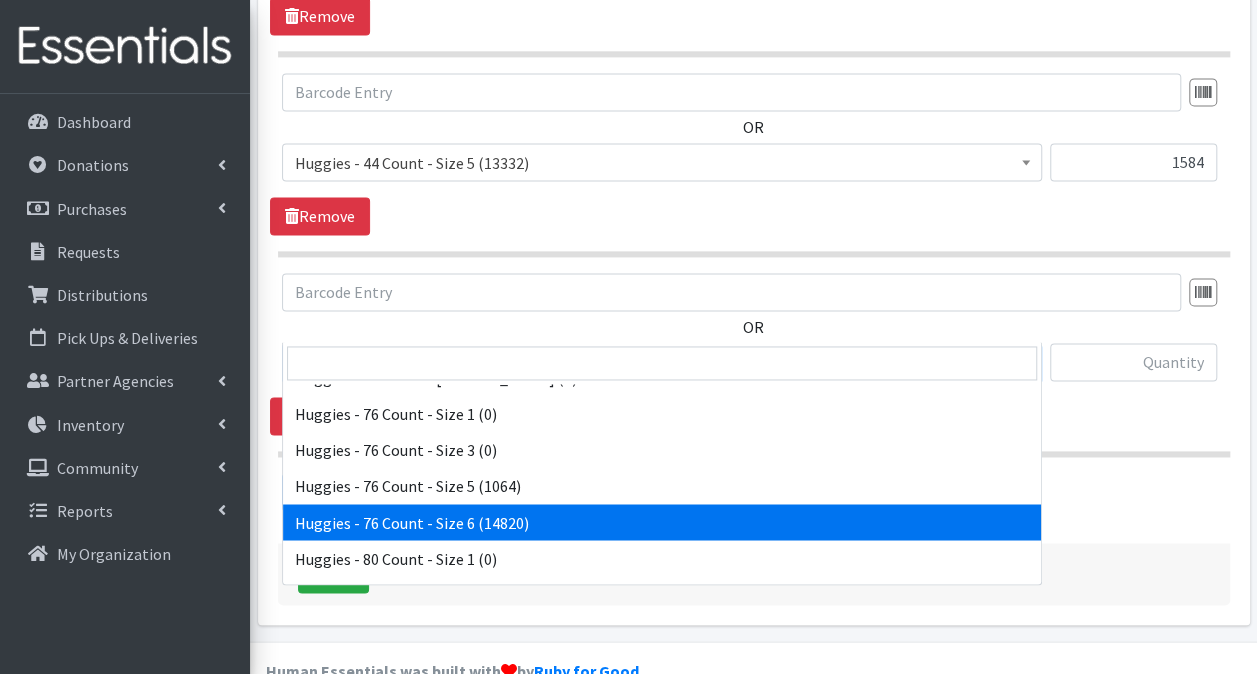 select on "15371" 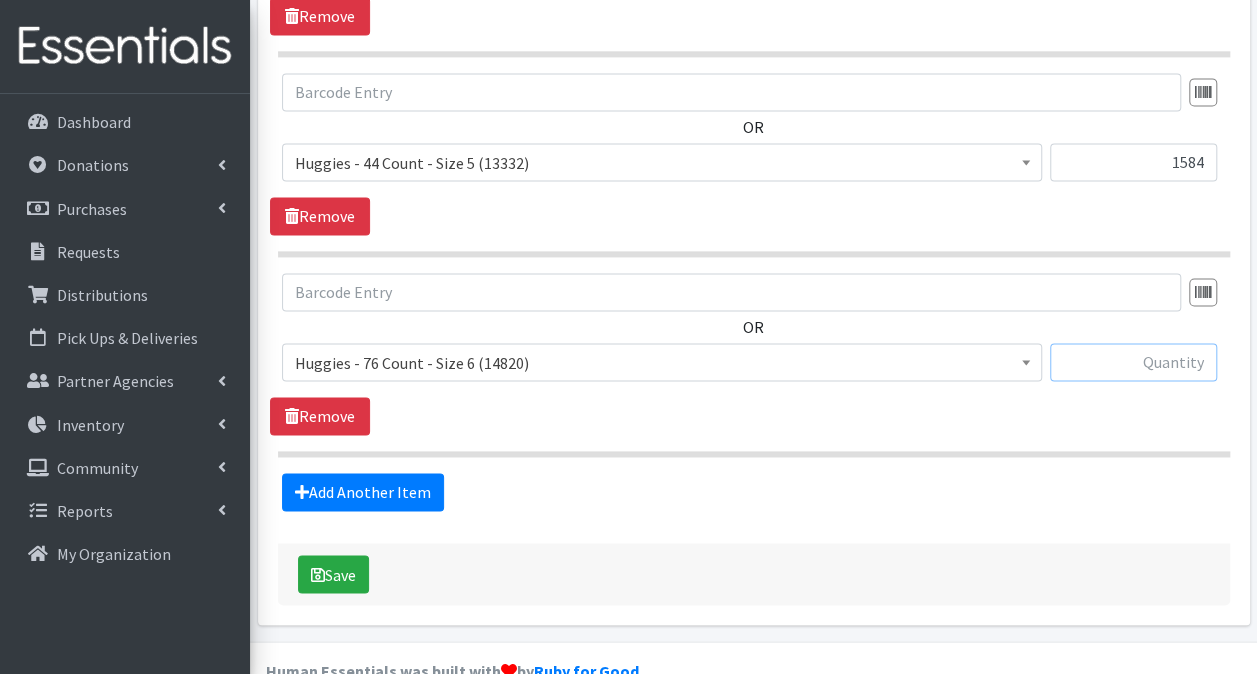 click at bounding box center (1133, 362) 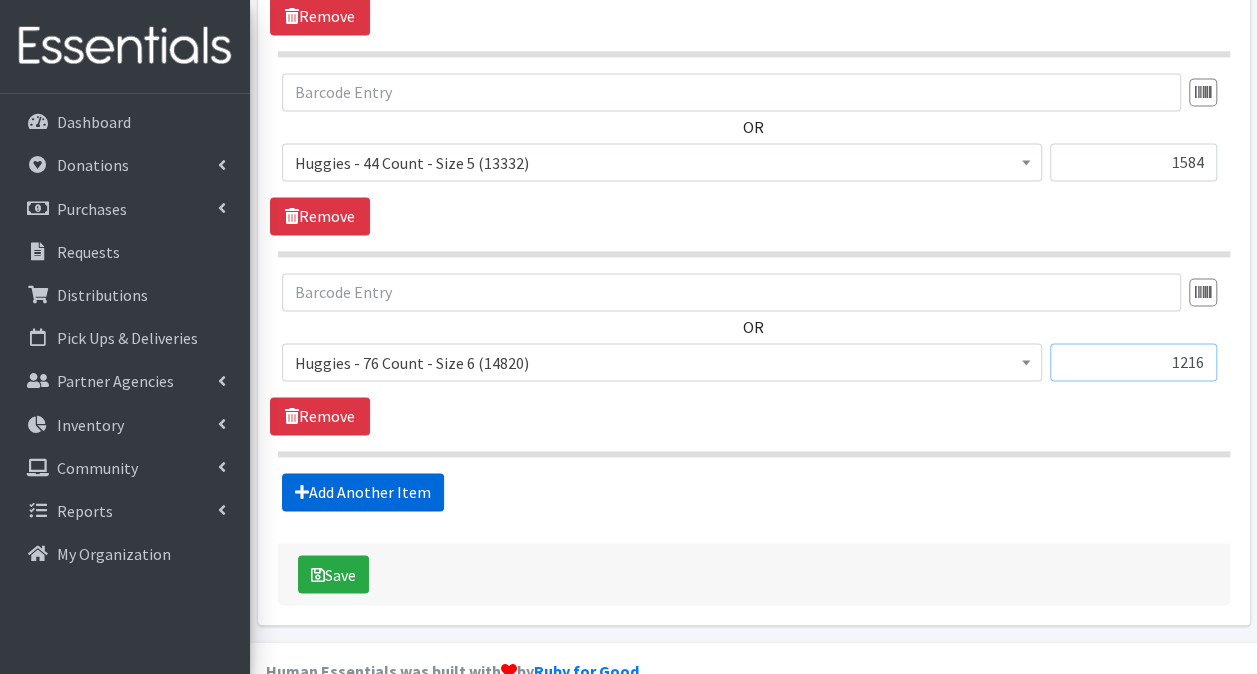 type on "1216" 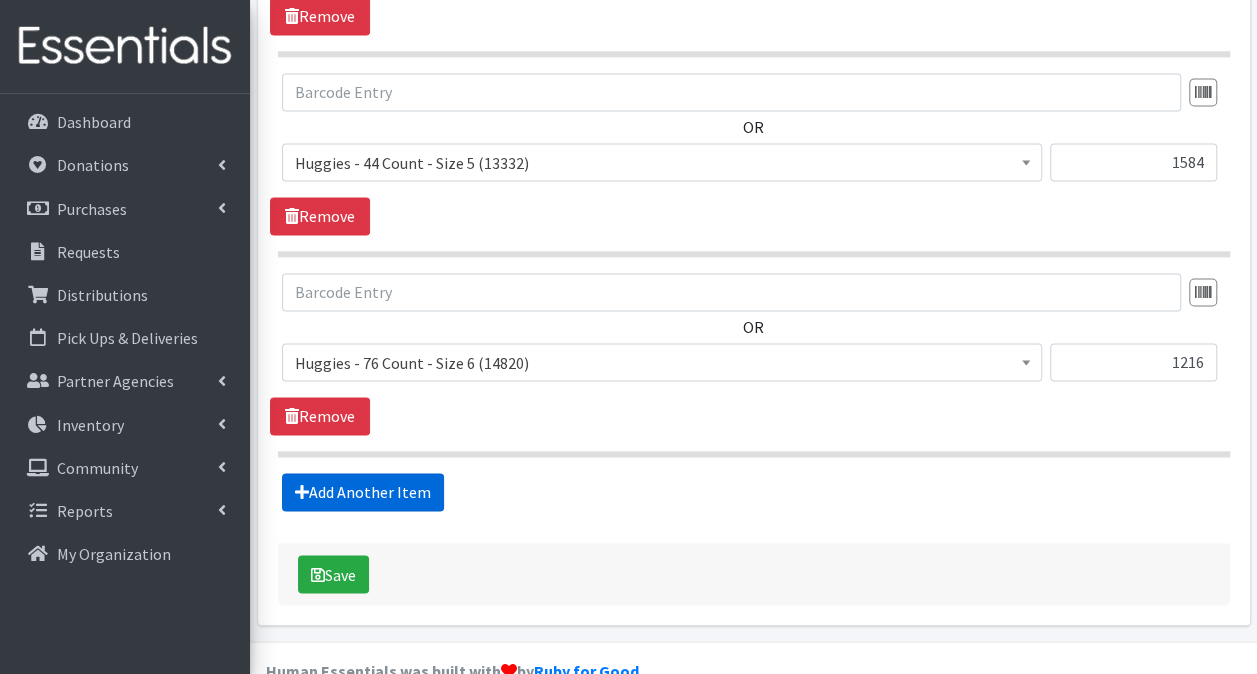click on "Add Another Item" at bounding box center (363, 492) 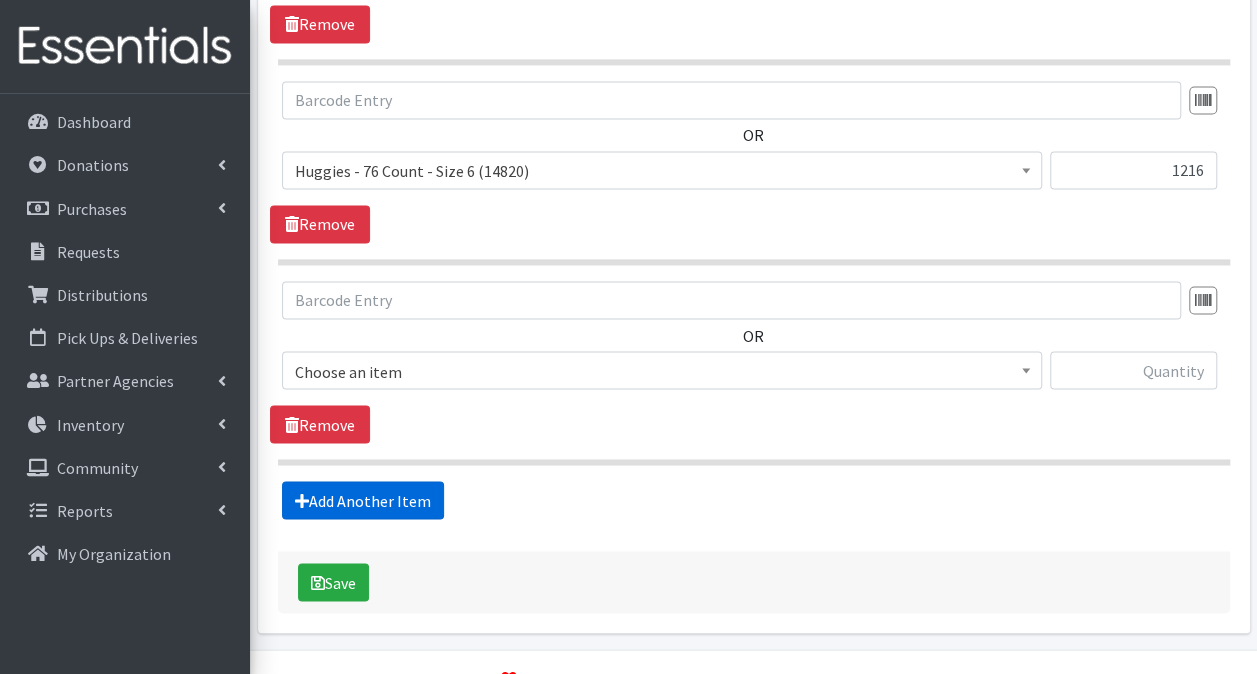 scroll, scrollTop: 1583, scrollLeft: 0, axis: vertical 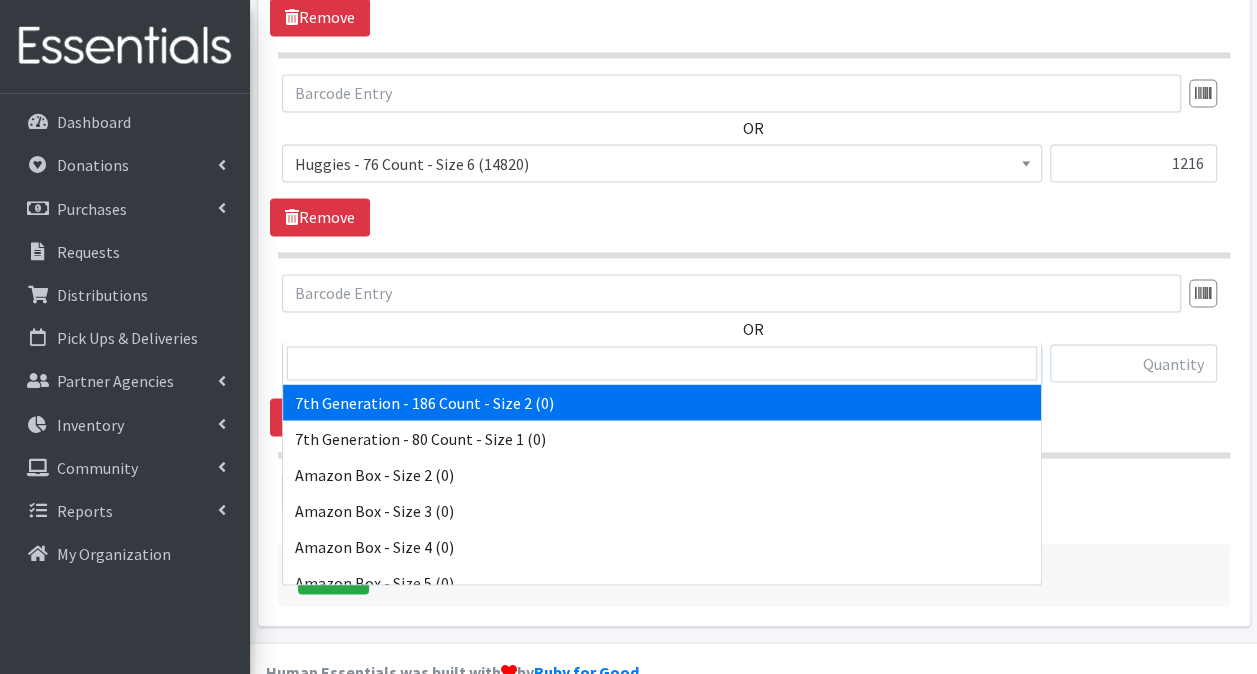 click on "7th Generation - 186 Count - Size 2 (0)" at bounding box center (662, 364) 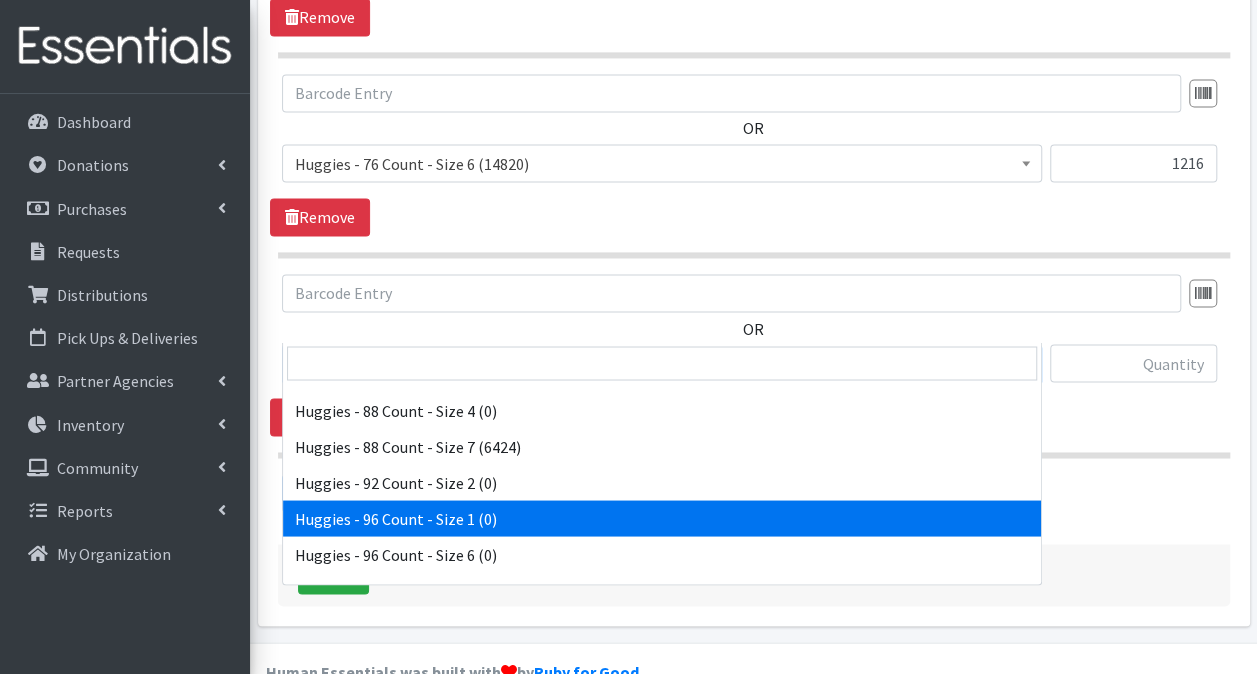 scroll, scrollTop: 6300, scrollLeft: 0, axis: vertical 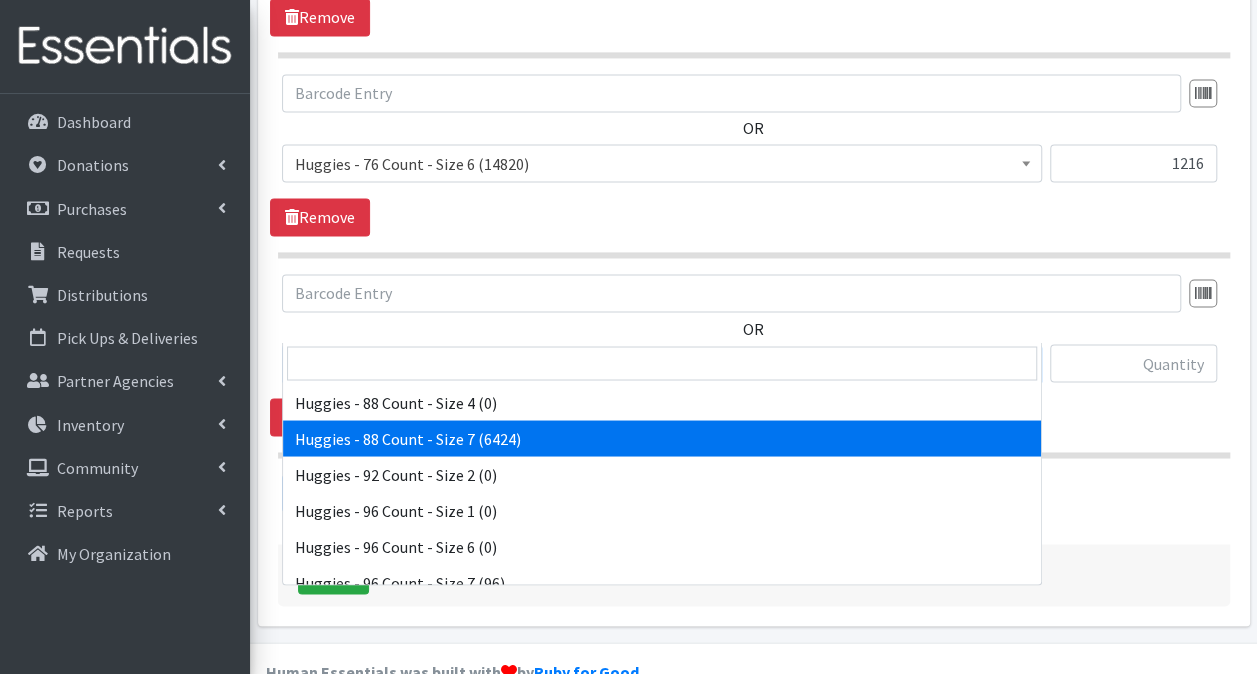 select on "13988" 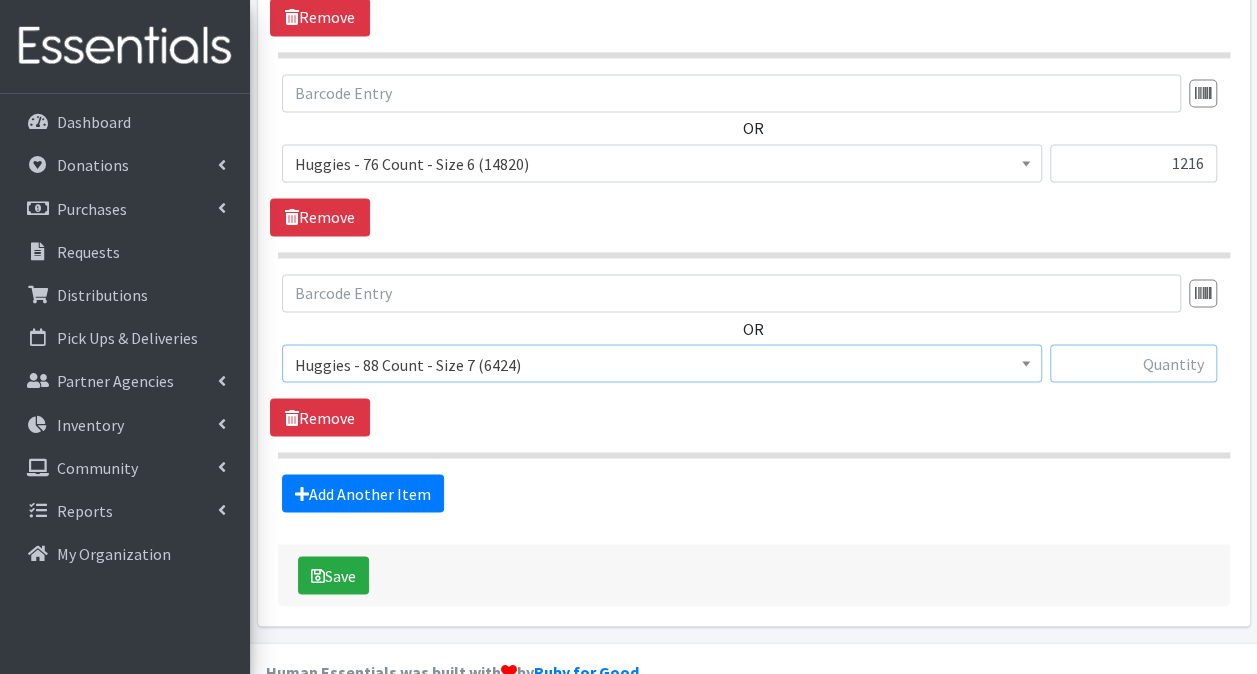 click at bounding box center (1133, 363) 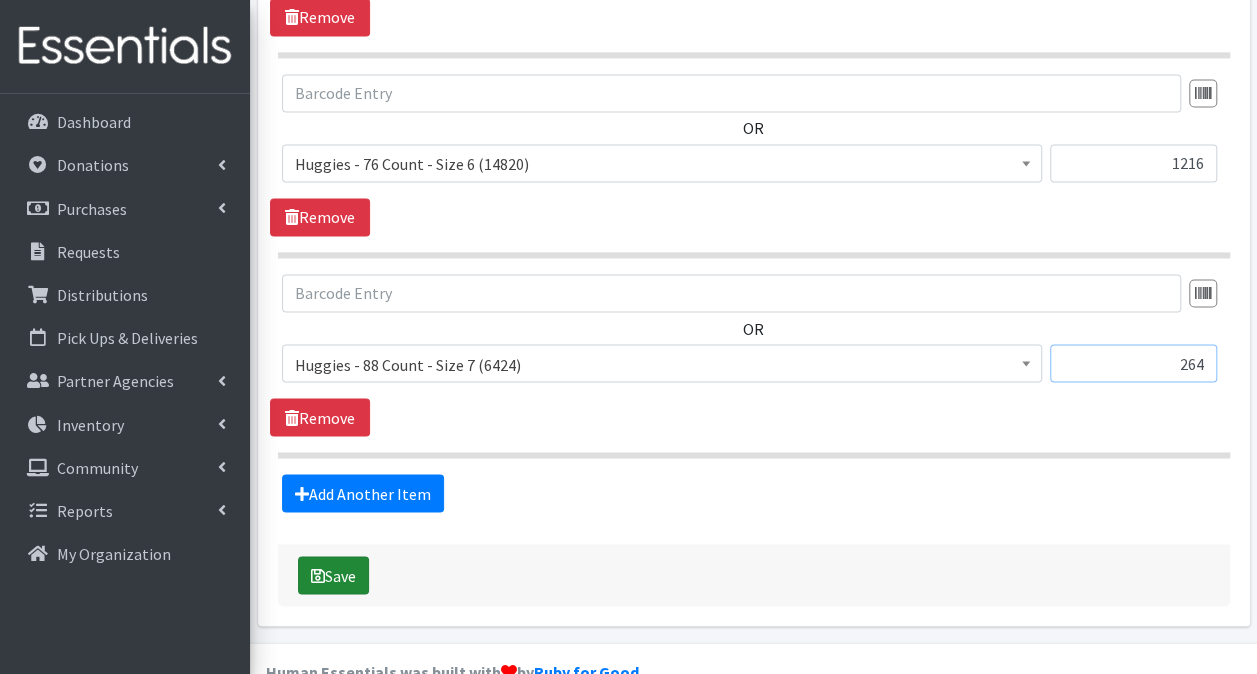 type on "264" 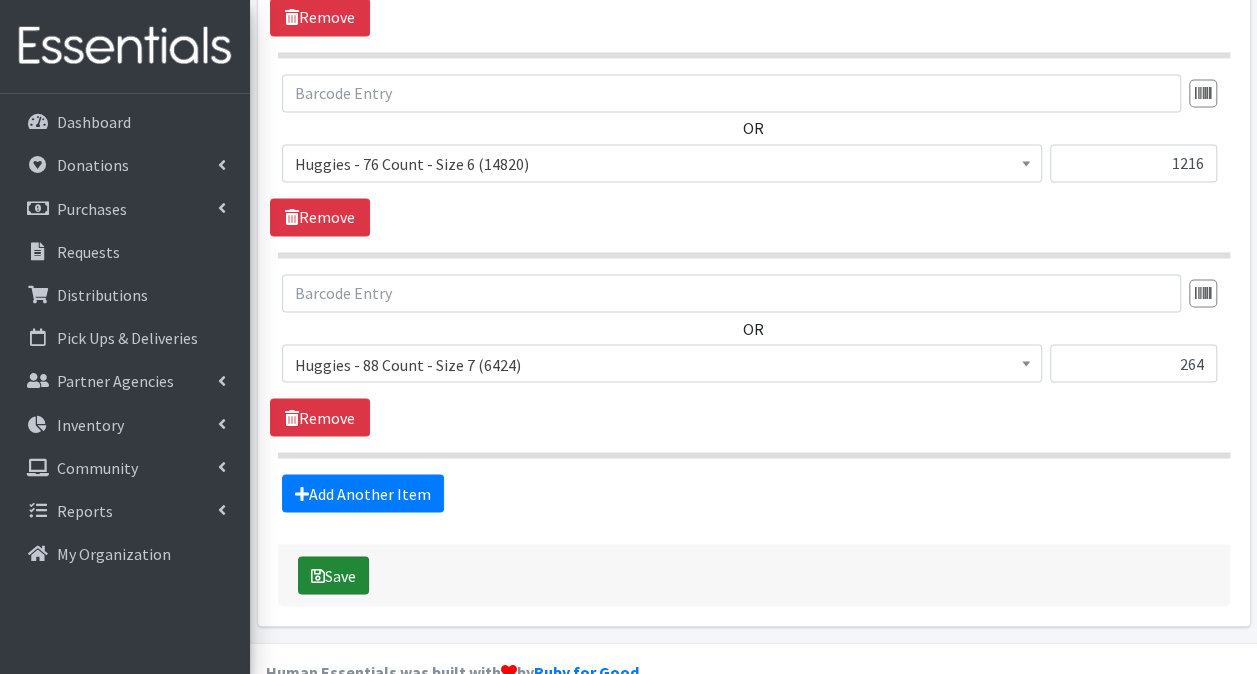 click on "Save" at bounding box center [333, 575] 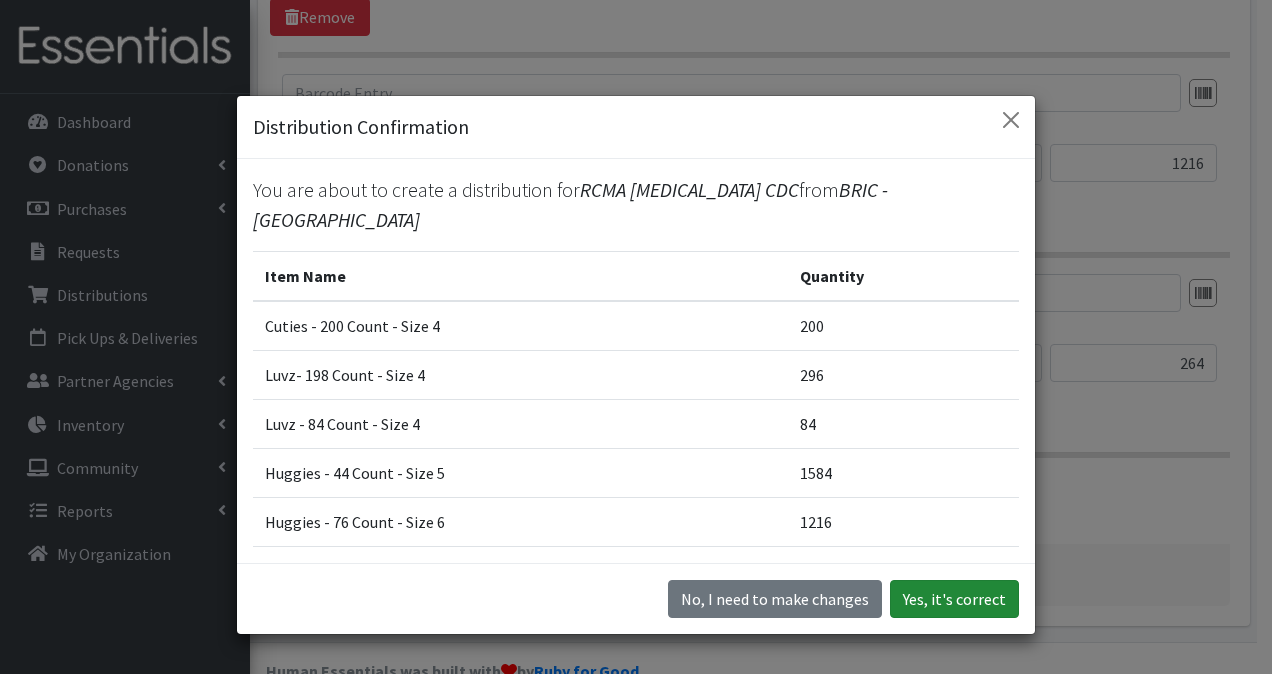 click on "Yes, it's correct" at bounding box center [954, 599] 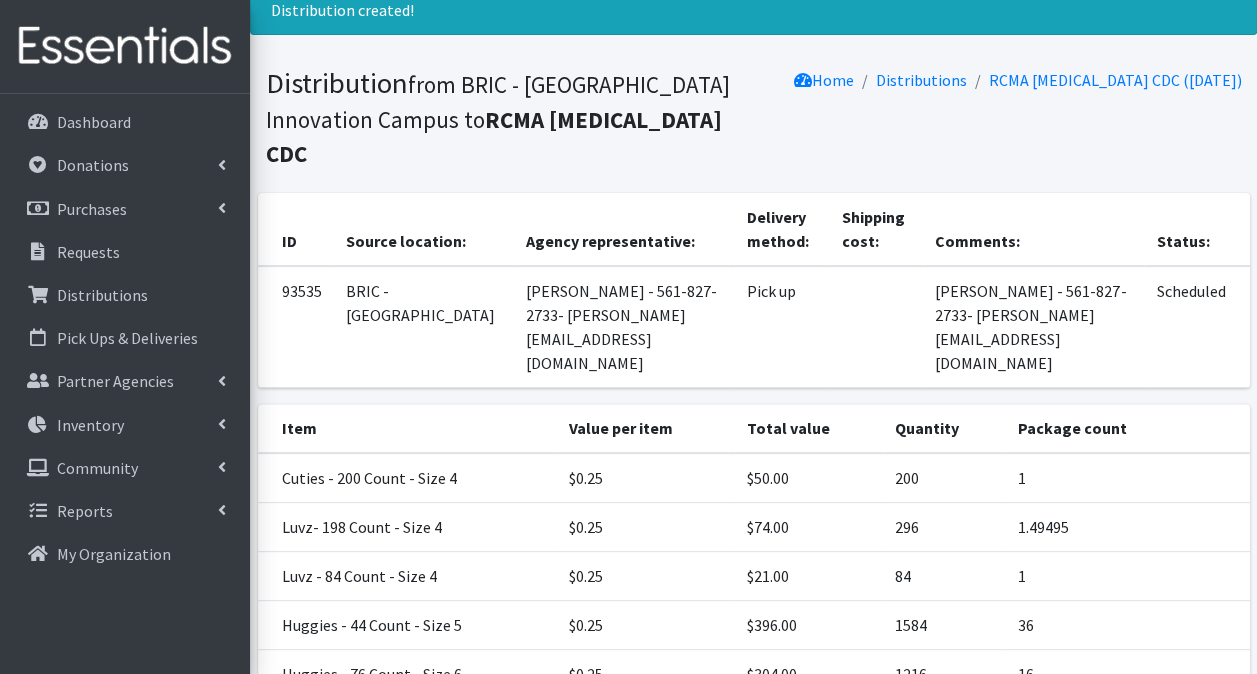 scroll, scrollTop: 285, scrollLeft: 0, axis: vertical 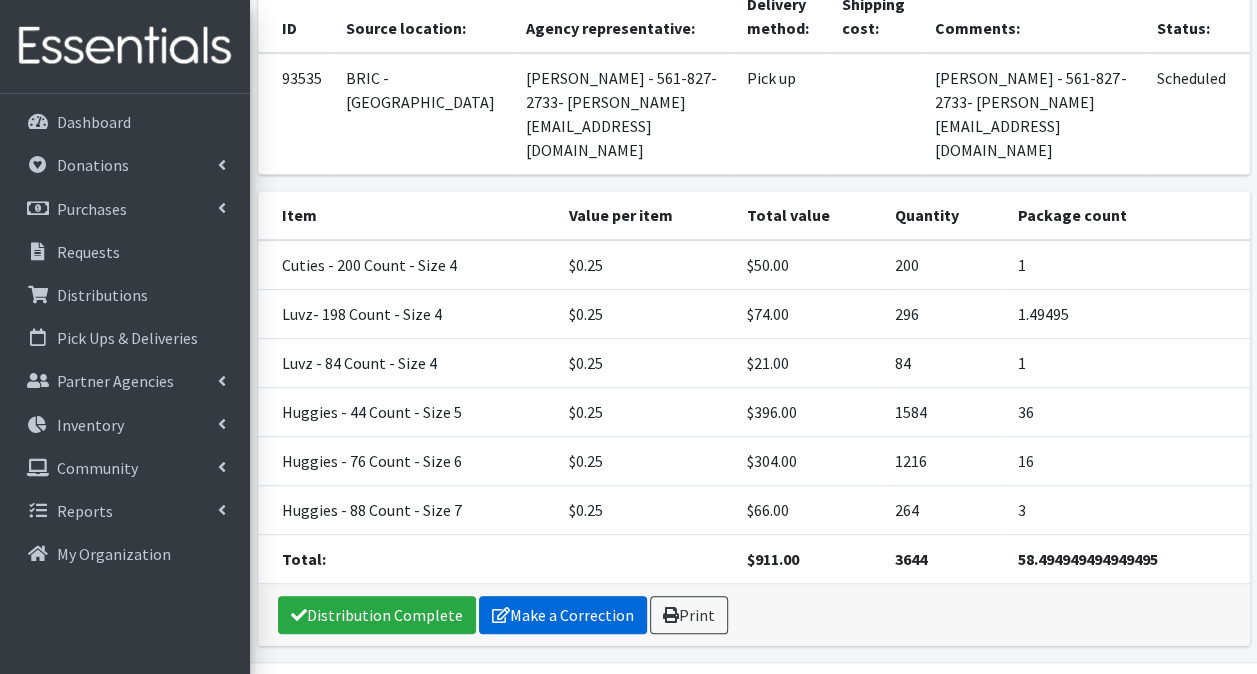 click on "Make a Correction" at bounding box center (563, 615) 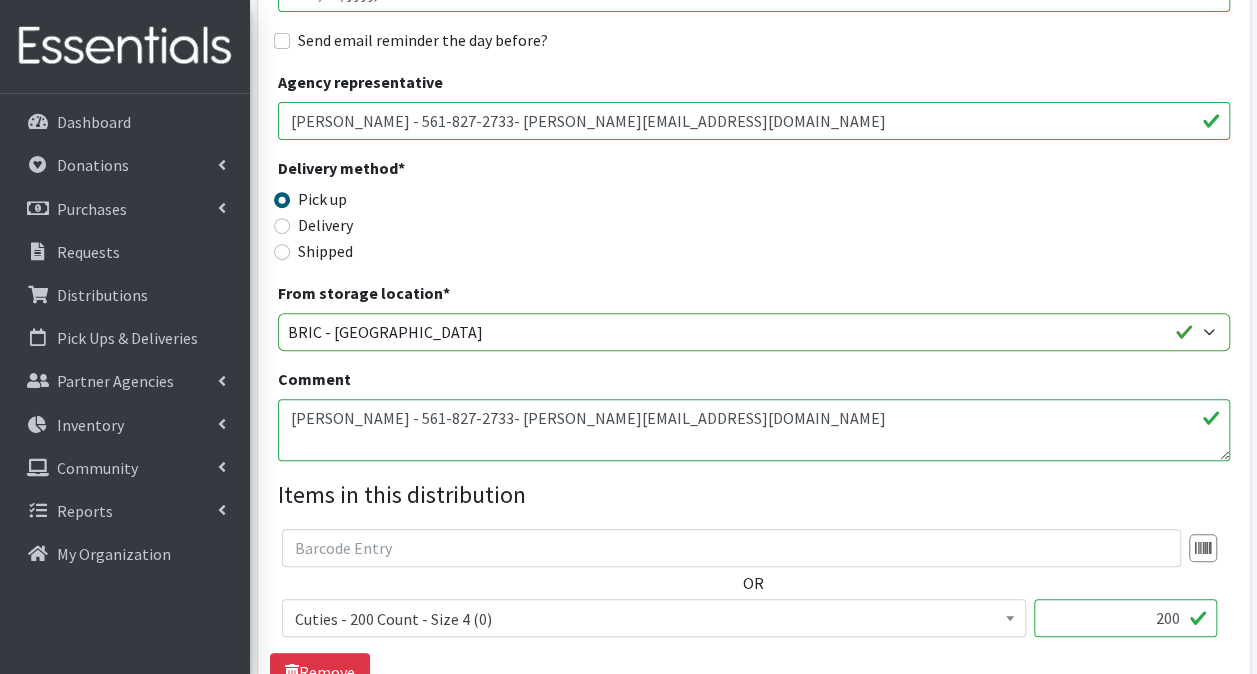 scroll, scrollTop: 600, scrollLeft: 0, axis: vertical 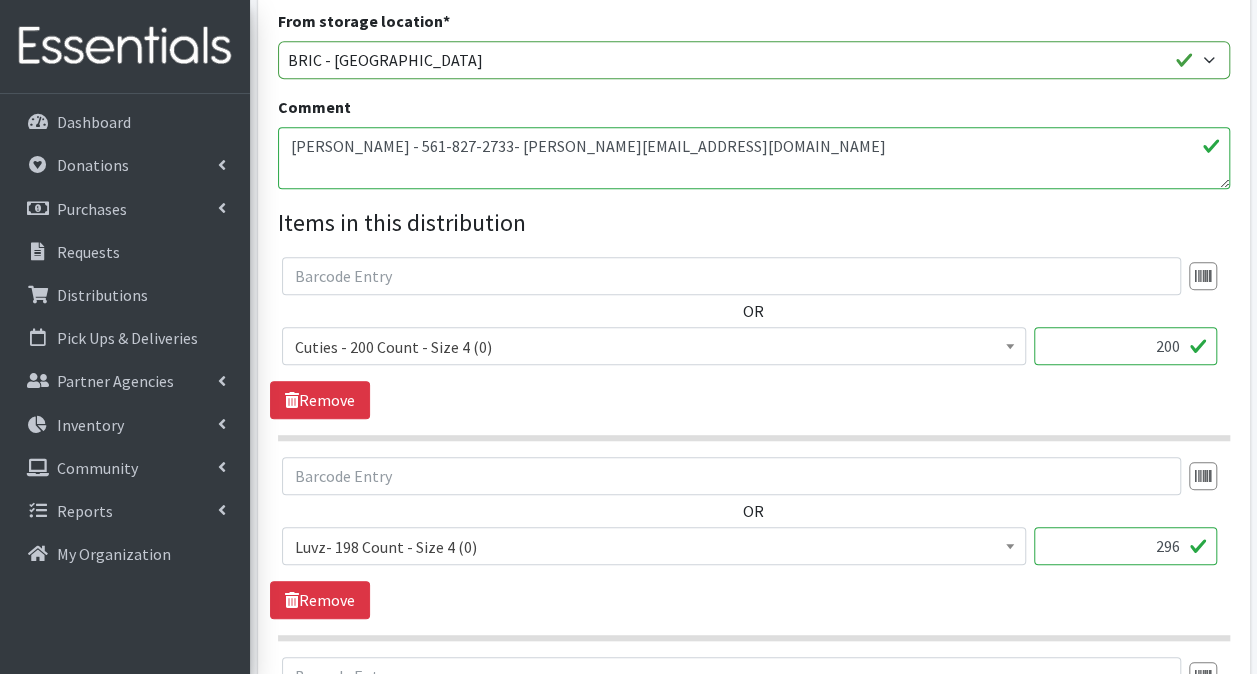 drag, startPoint x: 1142, startPoint y: 513, endPoint x: 1271, endPoint y: 492, distance: 130.69812 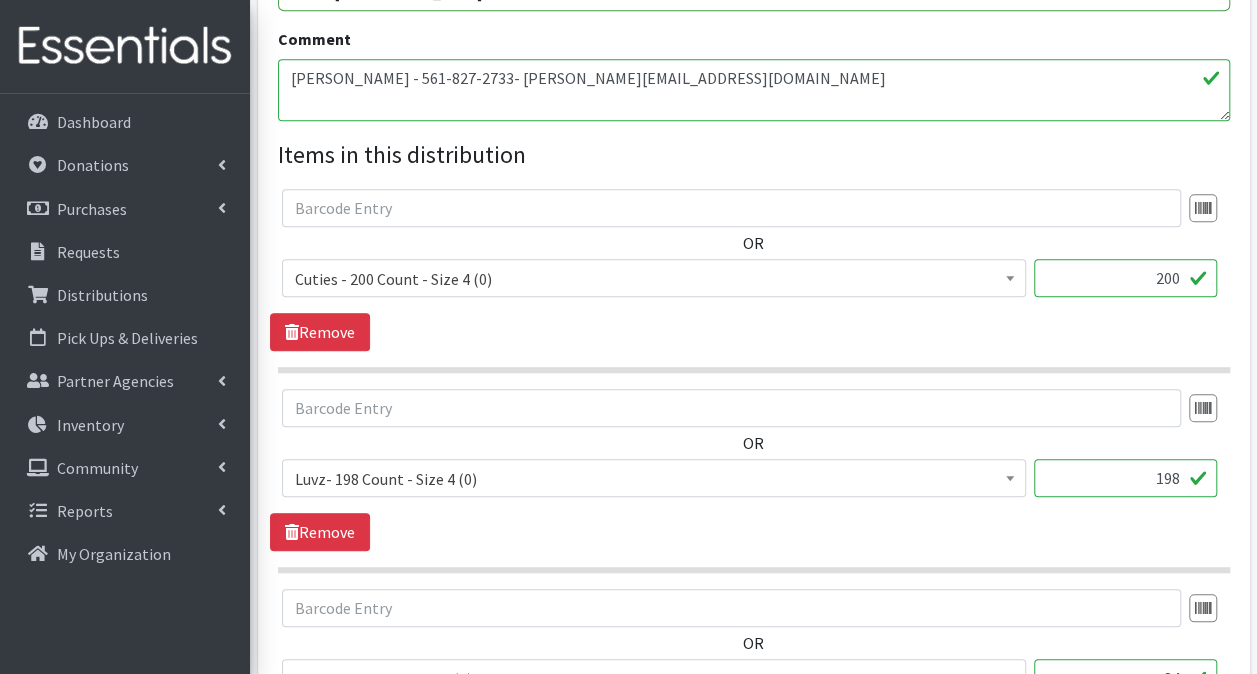 scroll, scrollTop: 700, scrollLeft: 0, axis: vertical 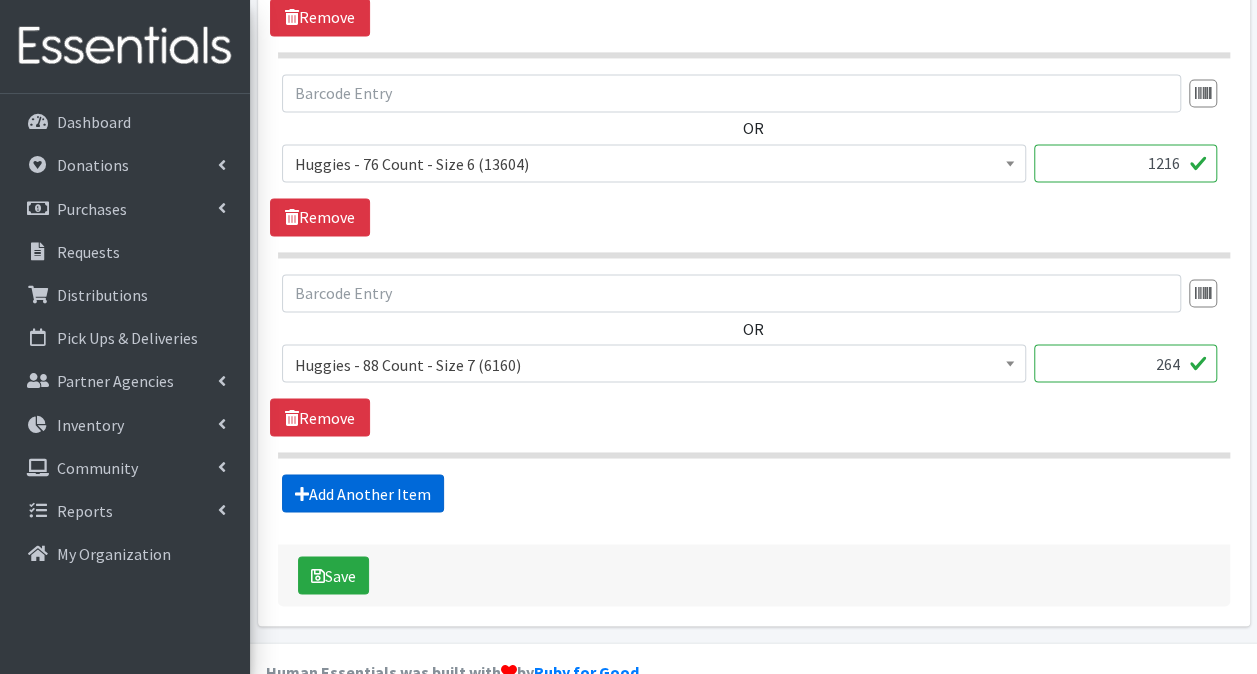 type on "198" 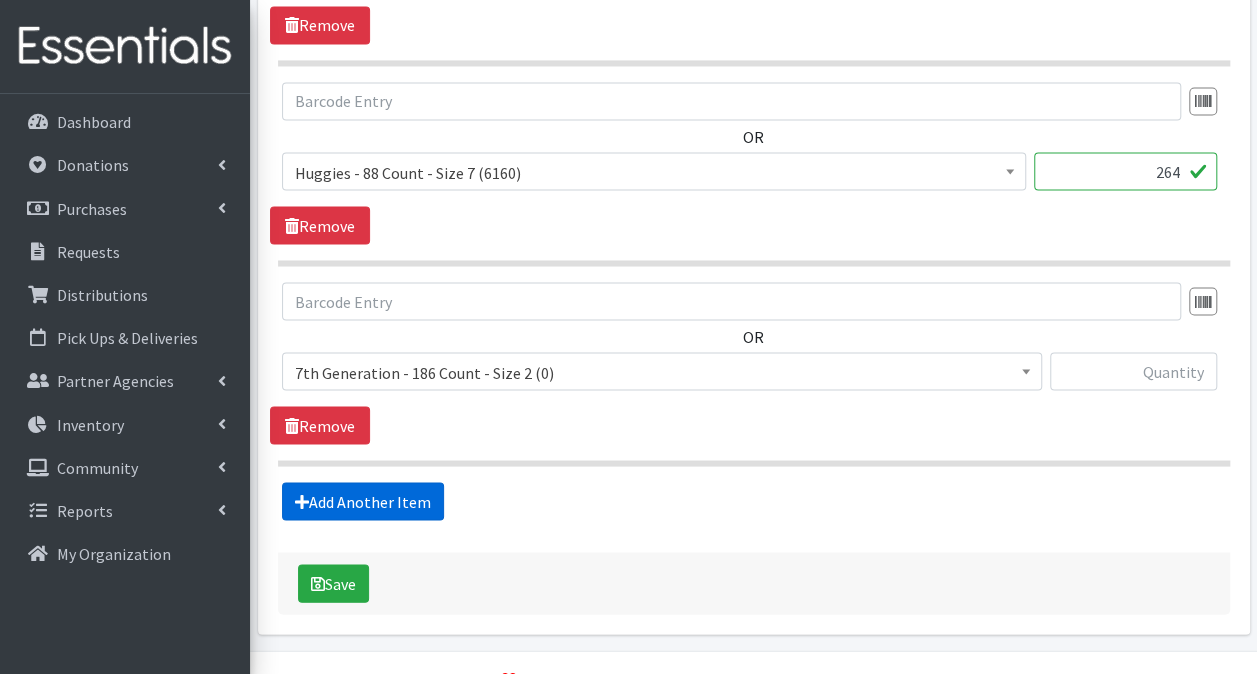 scroll, scrollTop: 1782, scrollLeft: 0, axis: vertical 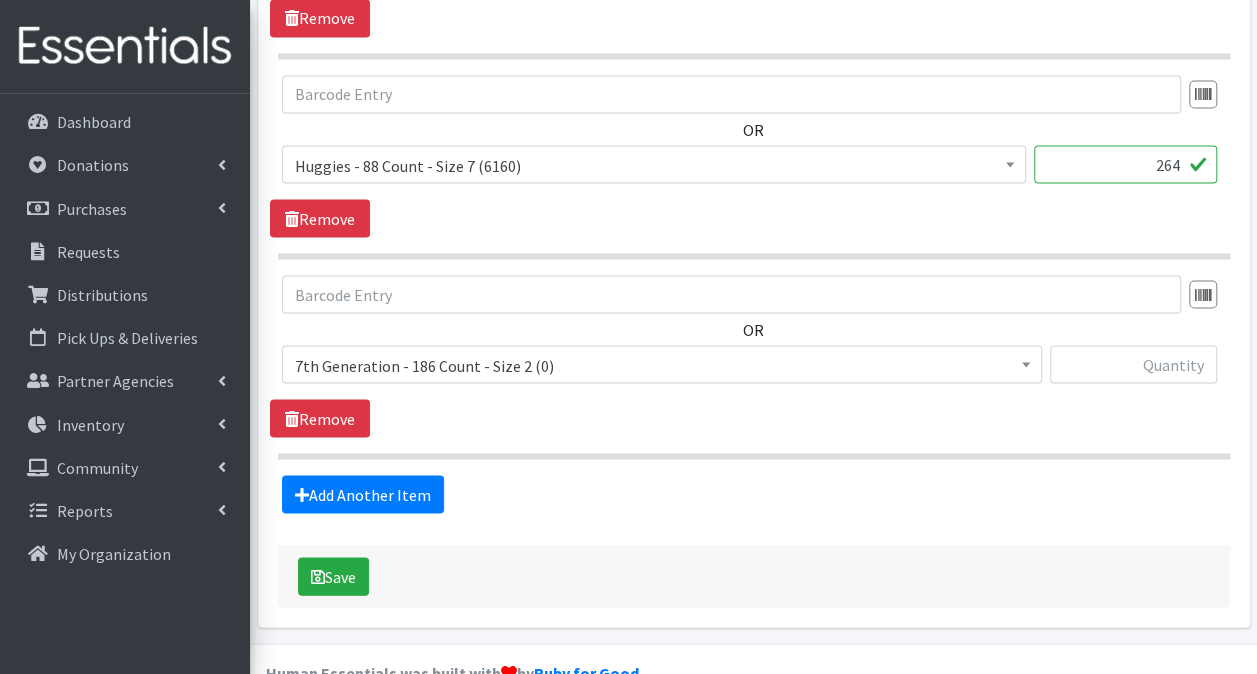 click on "7th Generation - 186 Count - Size 2 (0)" at bounding box center (662, 365) 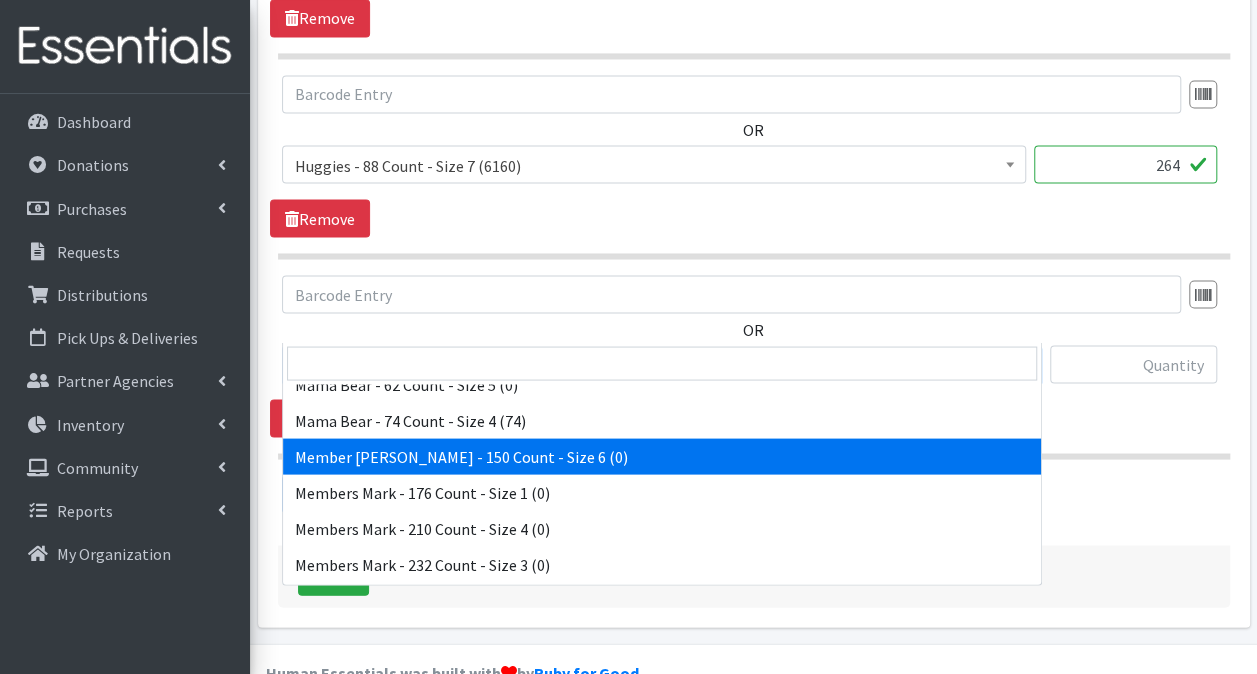 scroll, scrollTop: 10100, scrollLeft: 0, axis: vertical 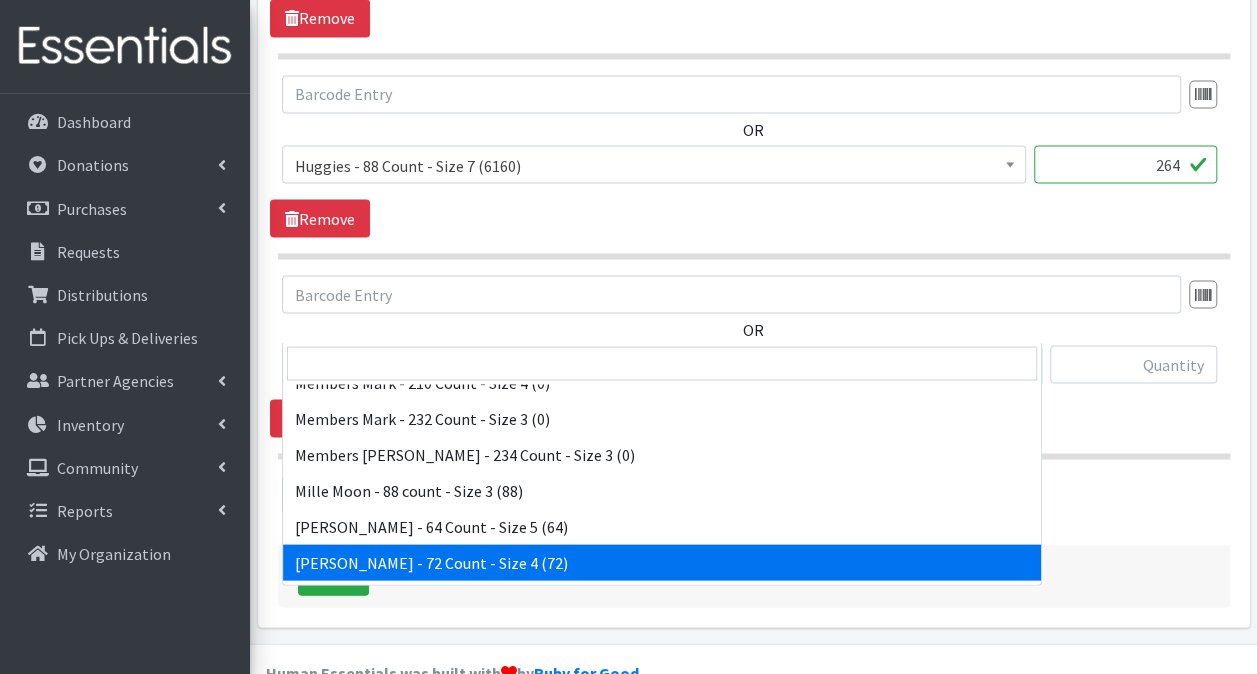 select on "15214" 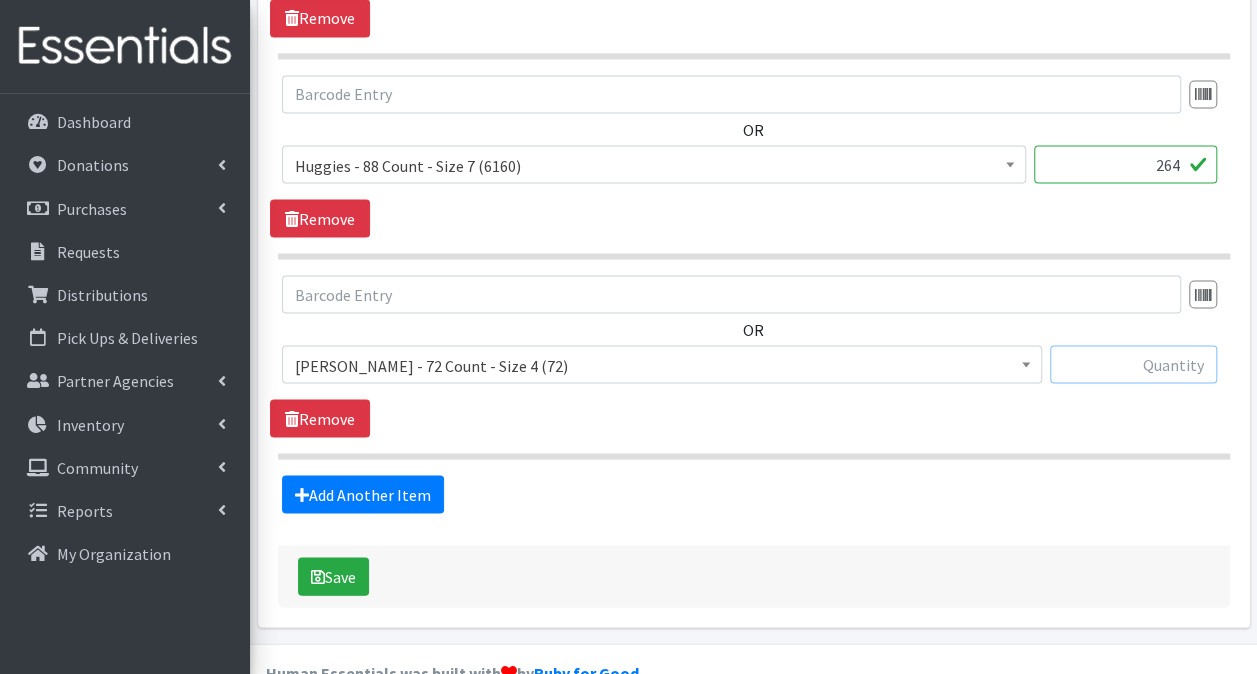 click at bounding box center [1133, 364] 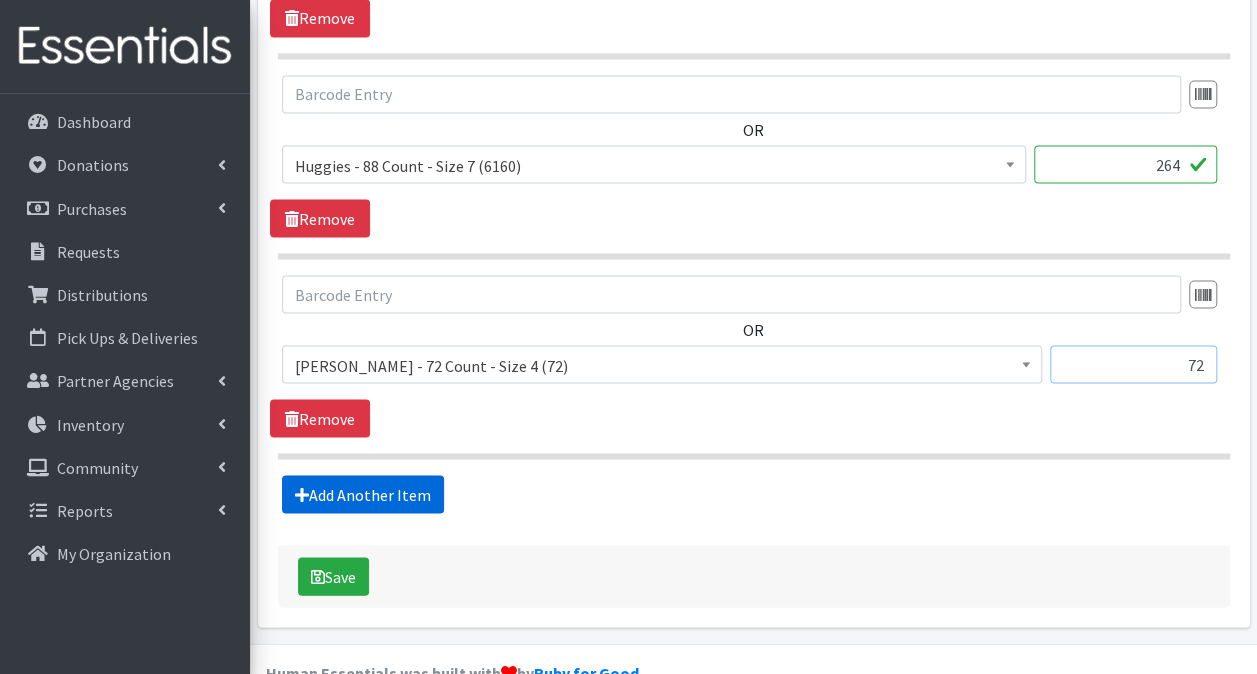 type on "72" 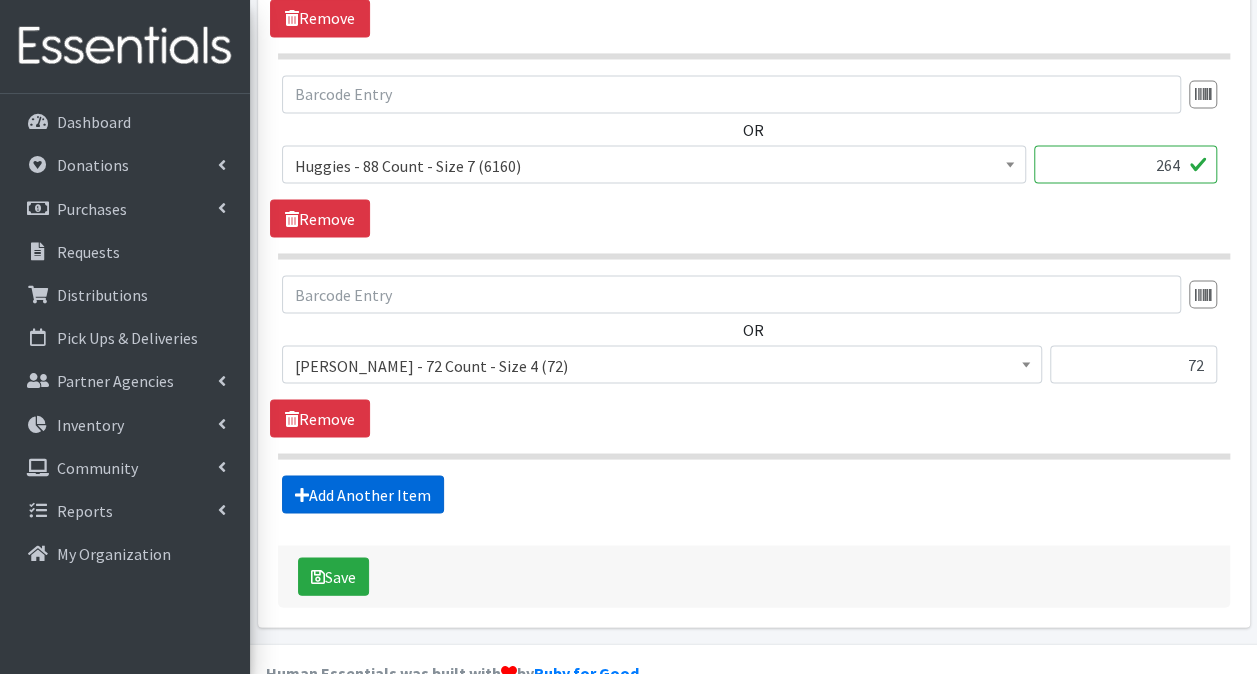 click on "Add Another Item" at bounding box center [363, 494] 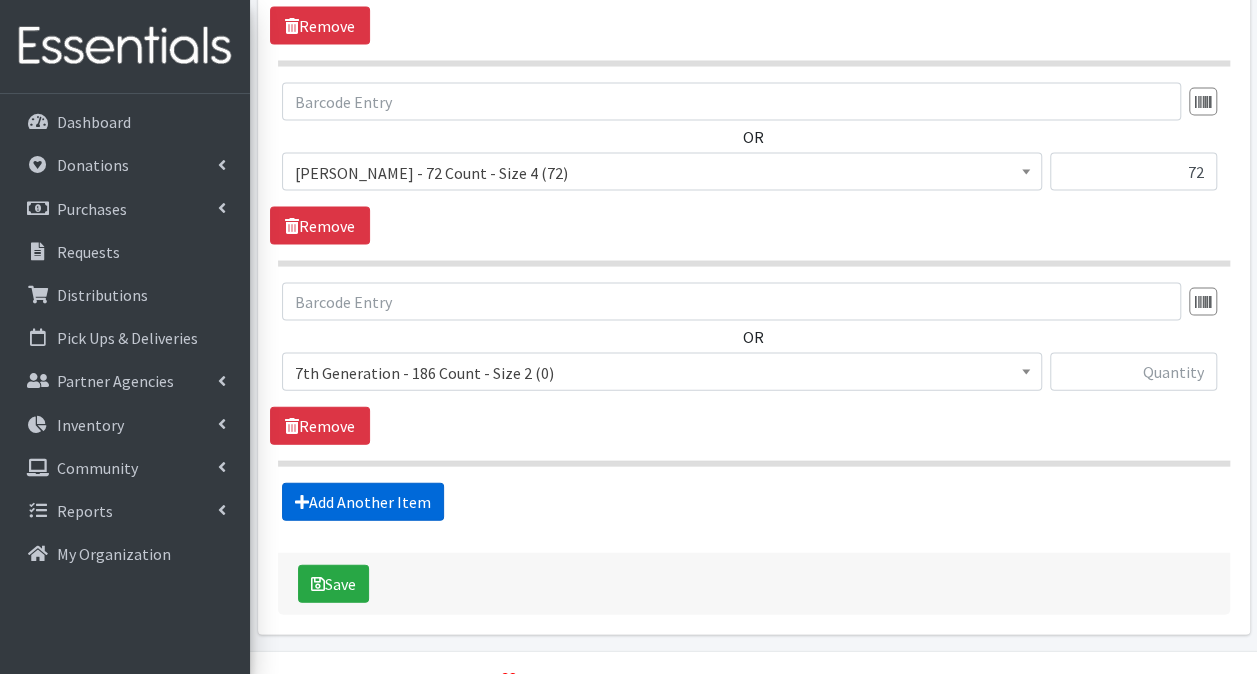scroll, scrollTop: 1981, scrollLeft: 0, axis: vertical 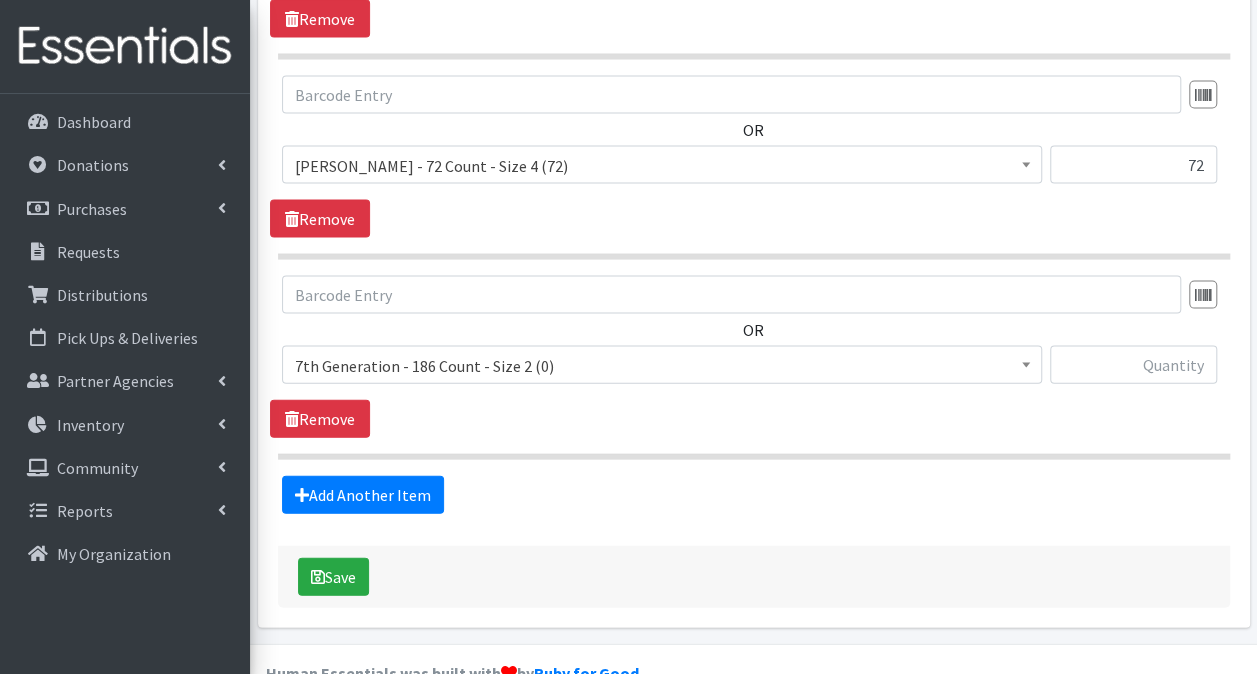 click on "7th Generation - 186 Count - Size 2 (0)" at bounding box center [662, 366] 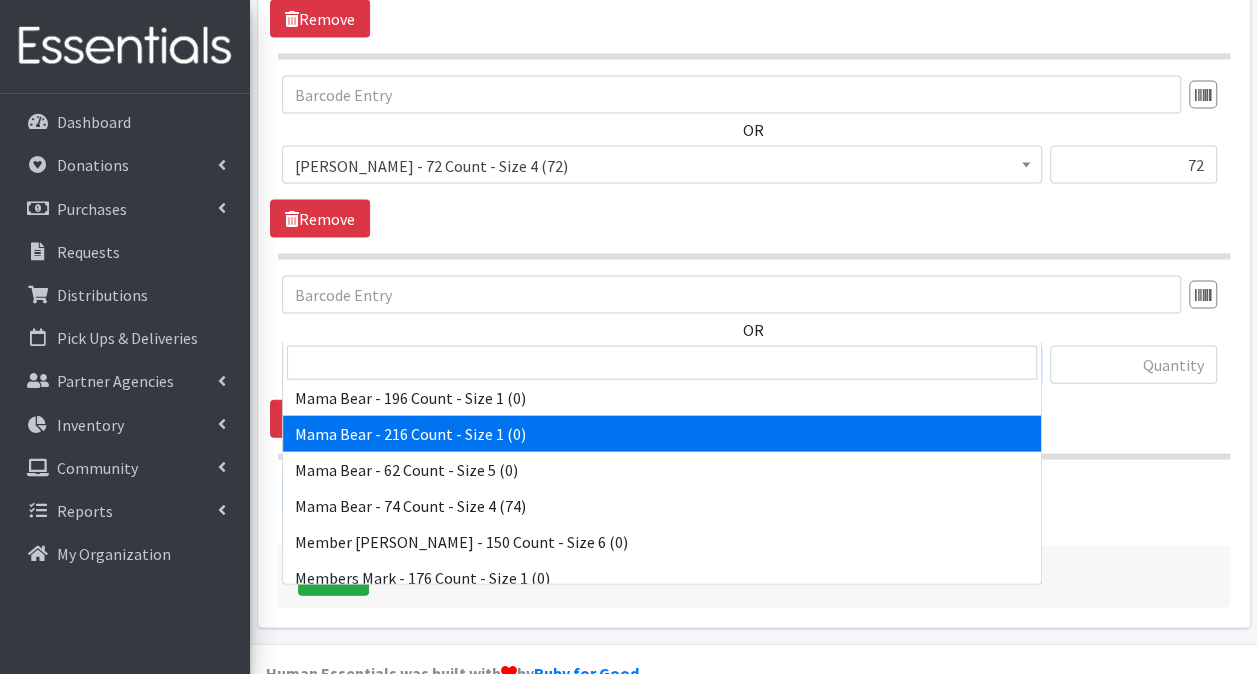 scroll, scrollTop: 9900, scrollLeft: 0, axis: vertical 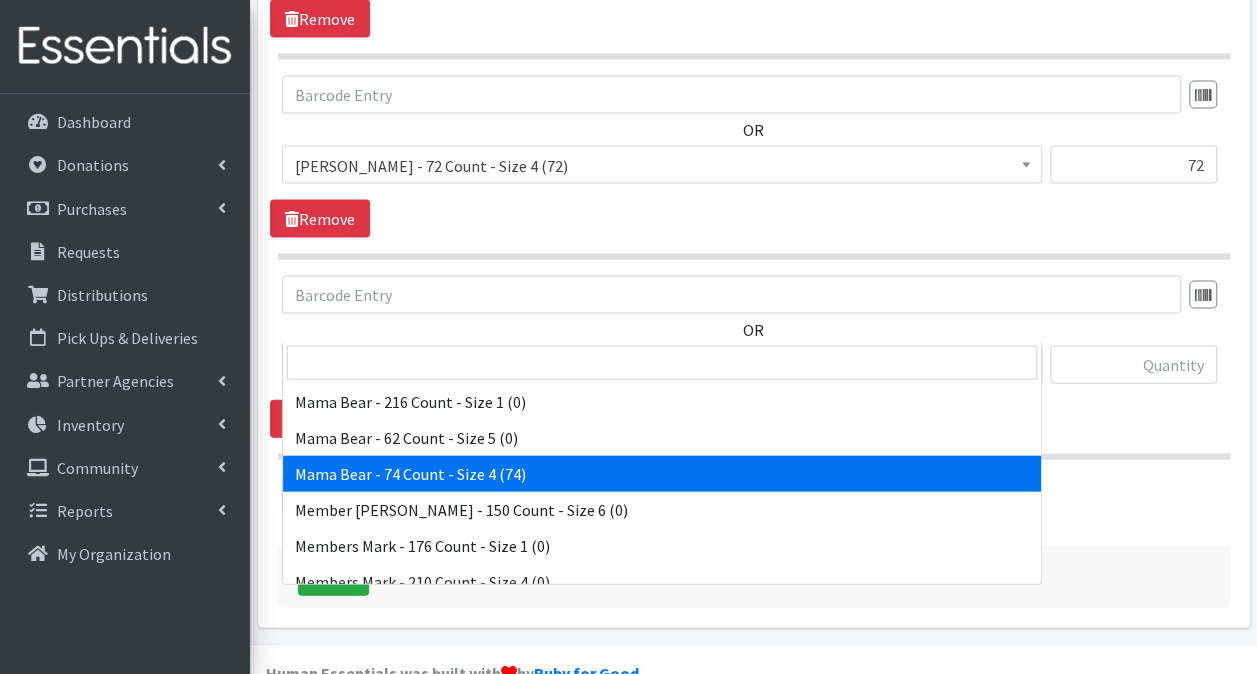 select on "15091" 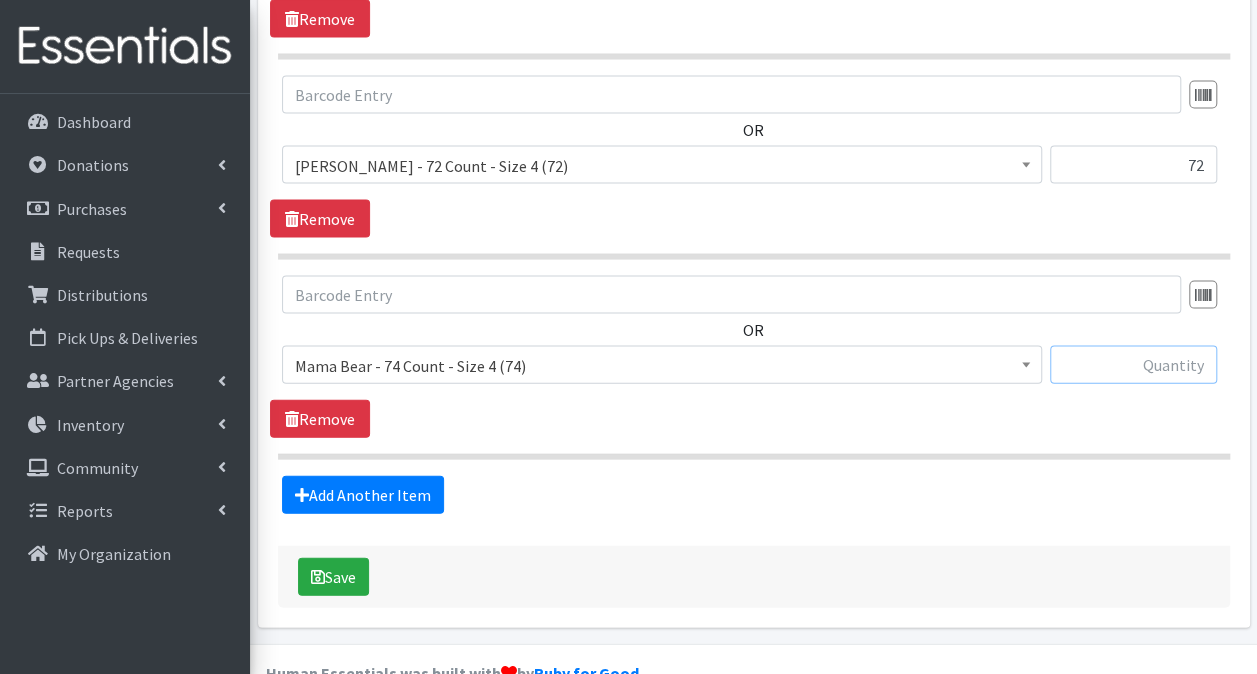 click at bounding box center (1133, 365) 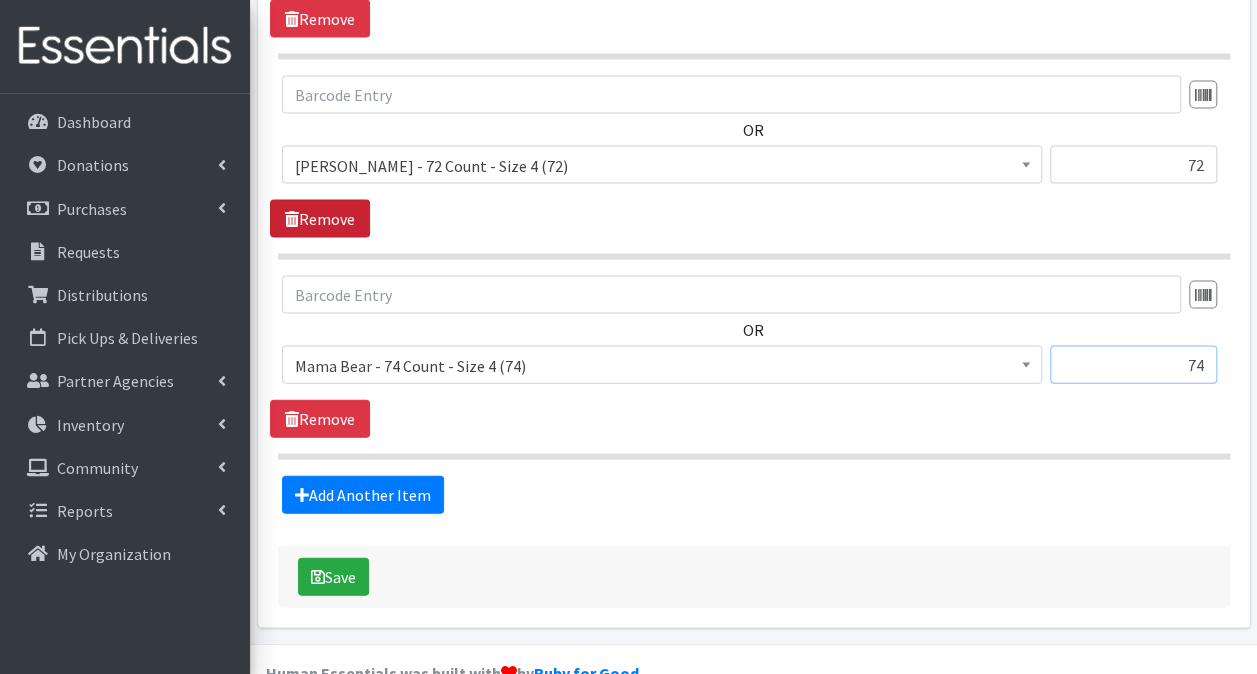 type on "74" 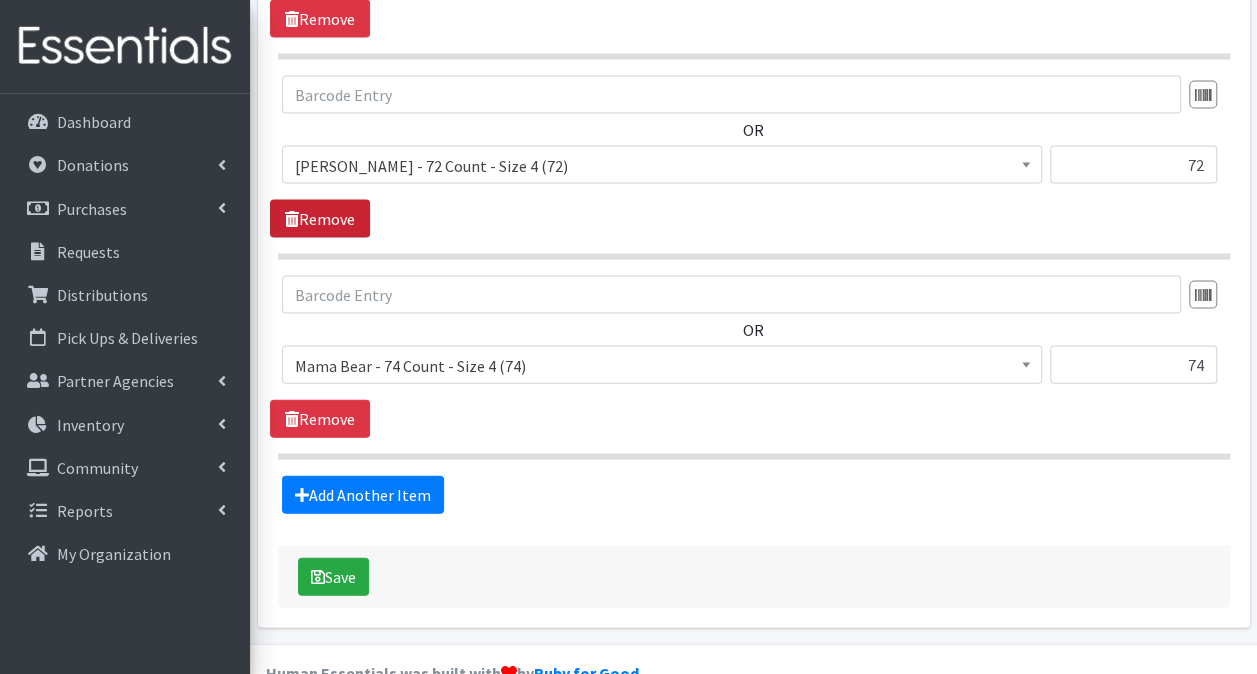 click on "Remove" at bounding box center (320, 219) 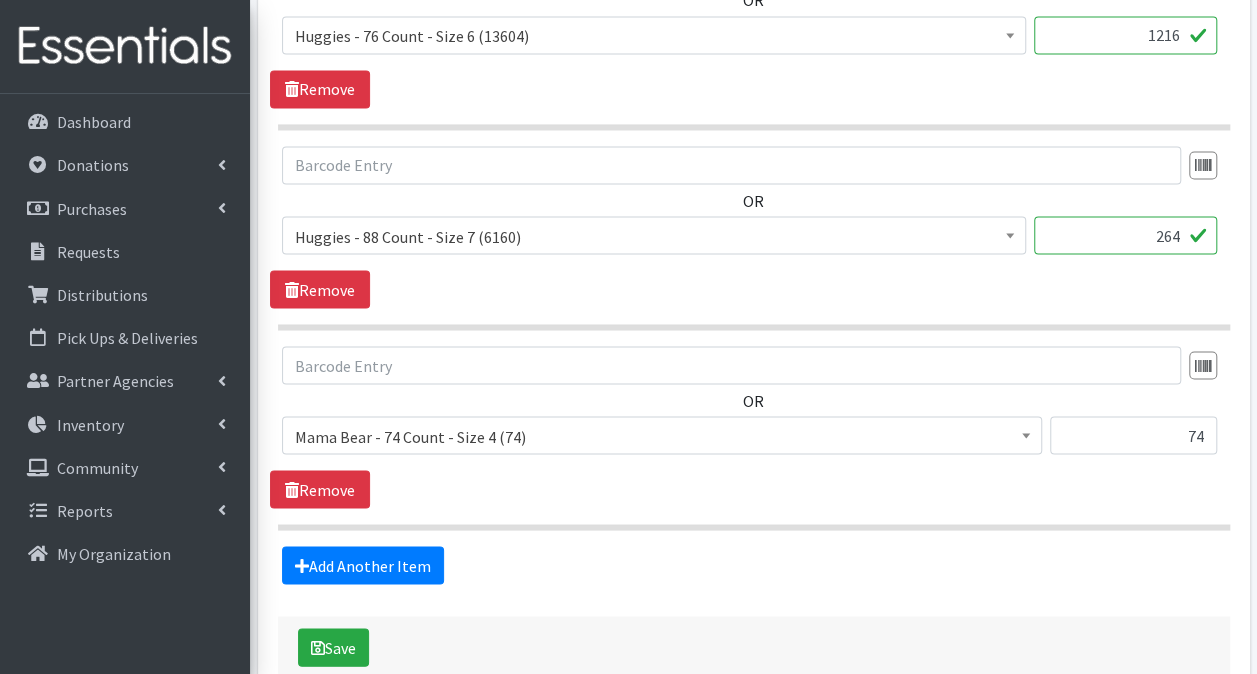 scroll, scrollTop: 1782, scrollLeft: 0, axis: vertical 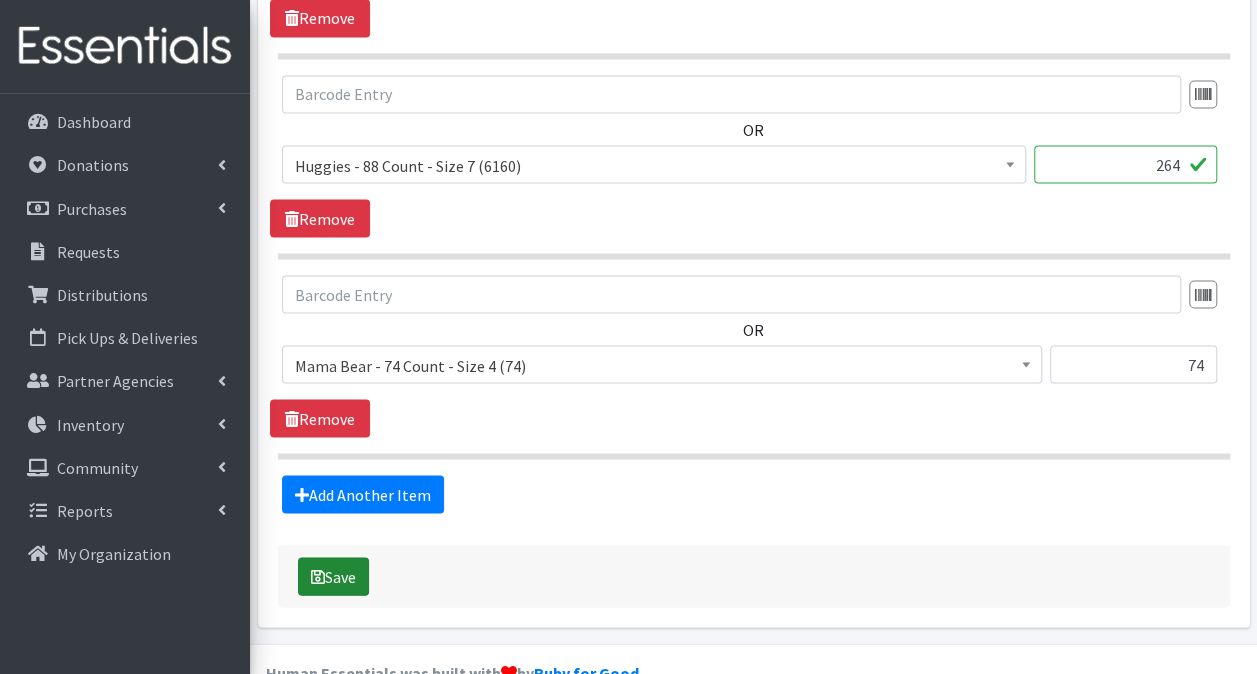click on "Save" at bounding box center [333, 576] 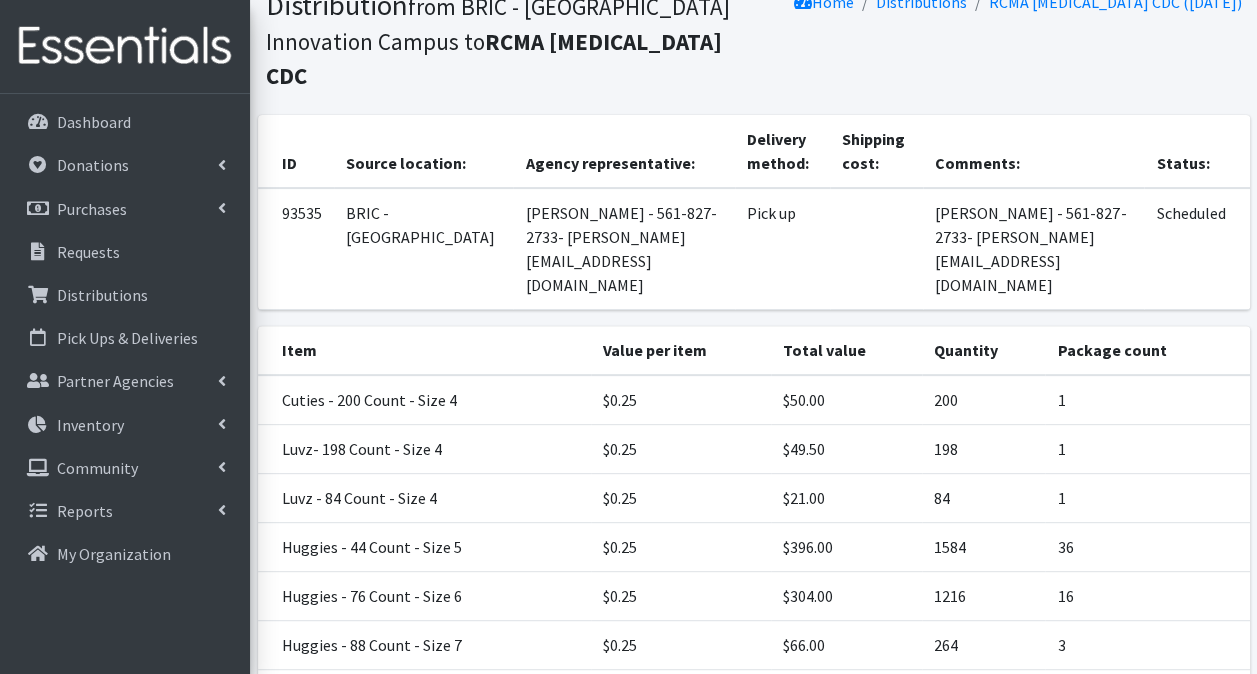 scroll, scrollTop: 334, scrollLeft: 0, axis: vertical 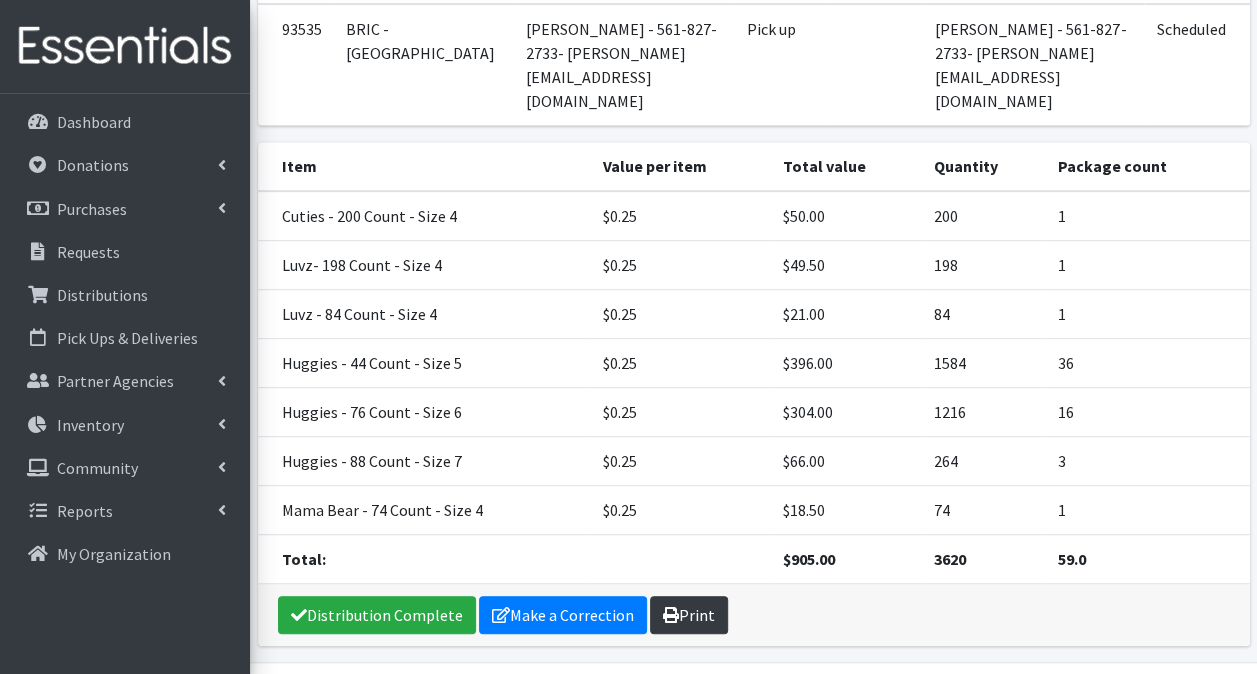click on "Print" at bounding box center [689, 615] 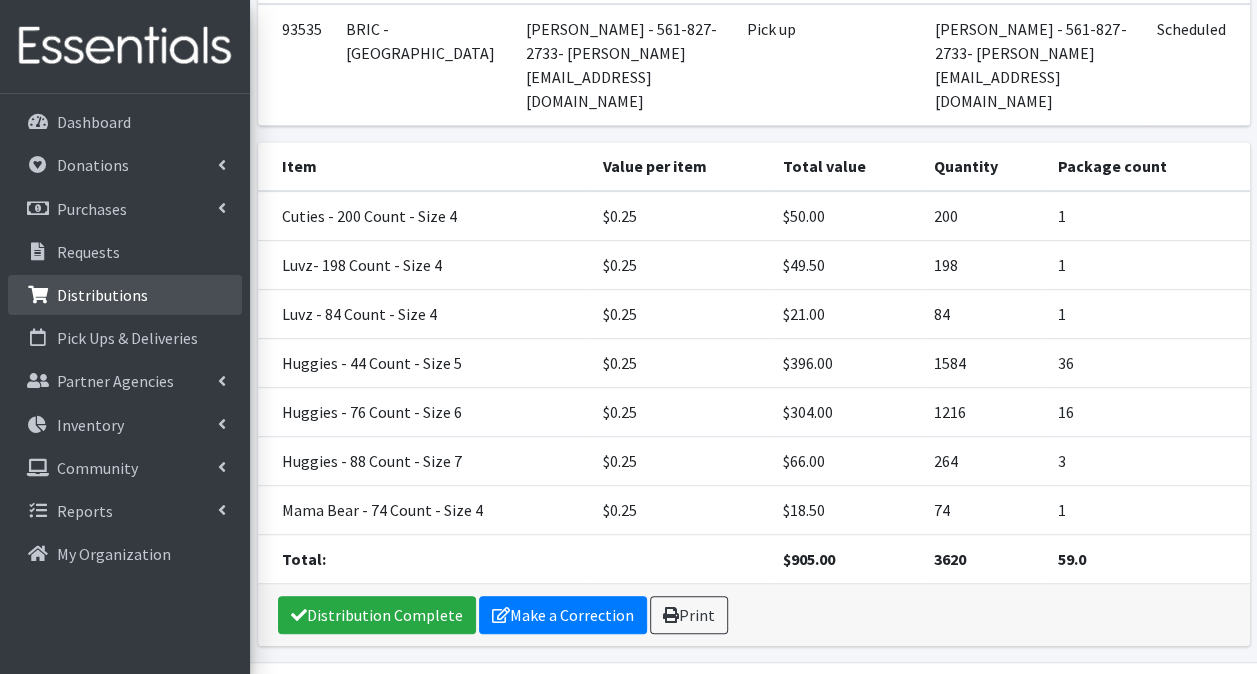 click on "Distributions" at bounding box center [102, 295] 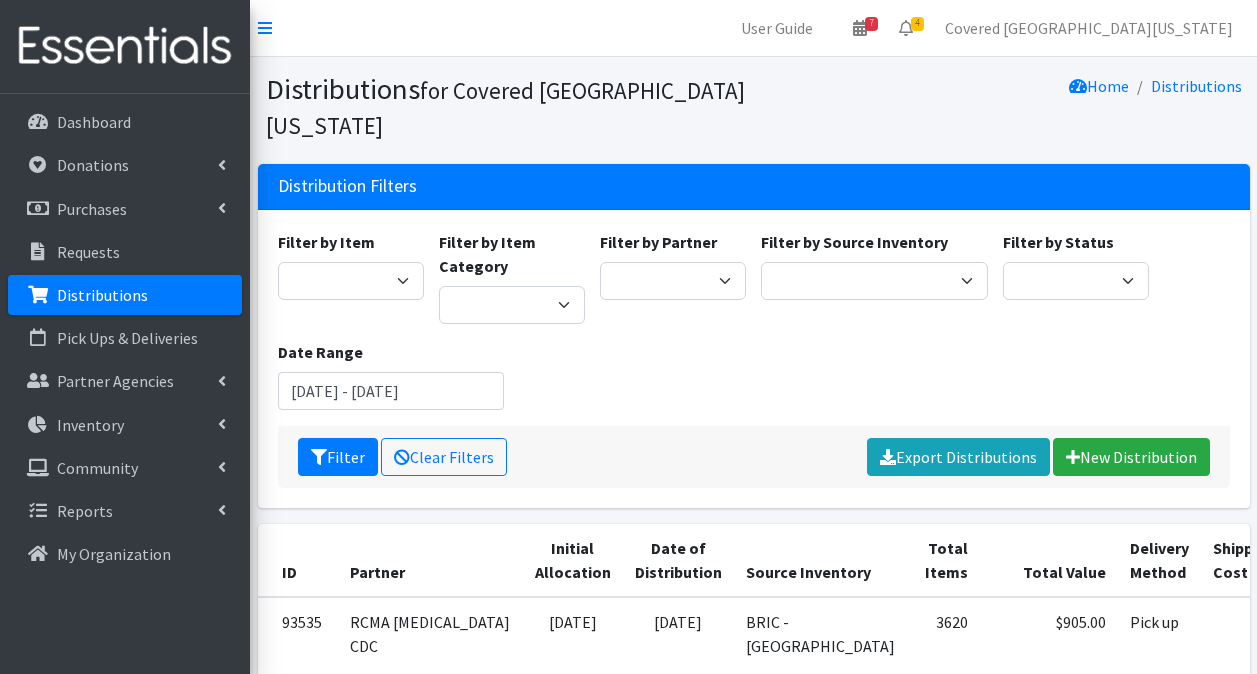 scroll, scrollTop: 0, scrollLeft: 0, axis: both 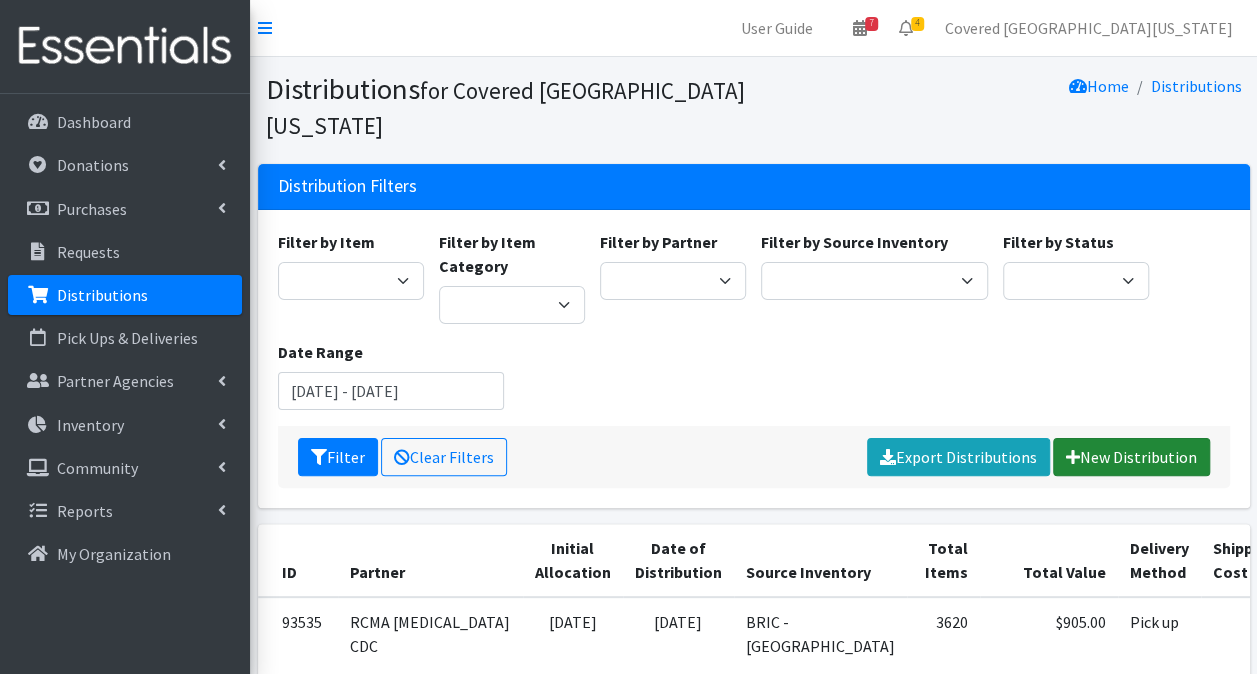 click on "New Distribution" at bounding box center [1131, 457] 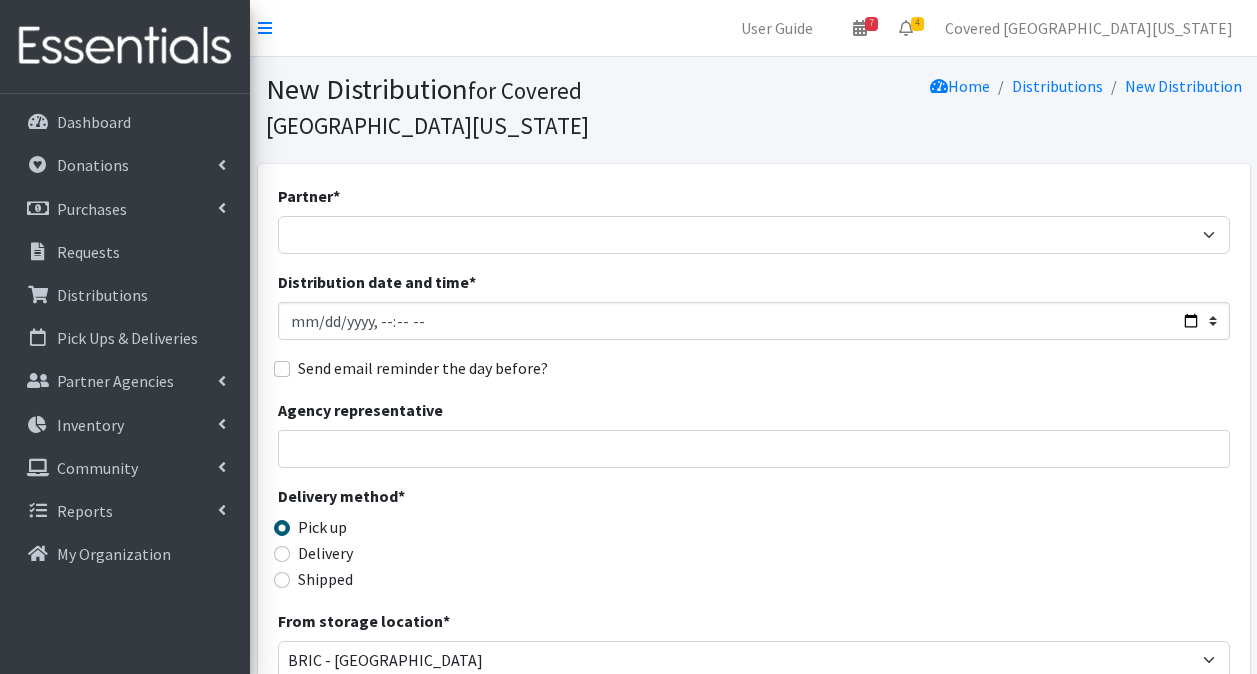 scroll, scrollTop: 0, scrollLeft: 0, axis: both 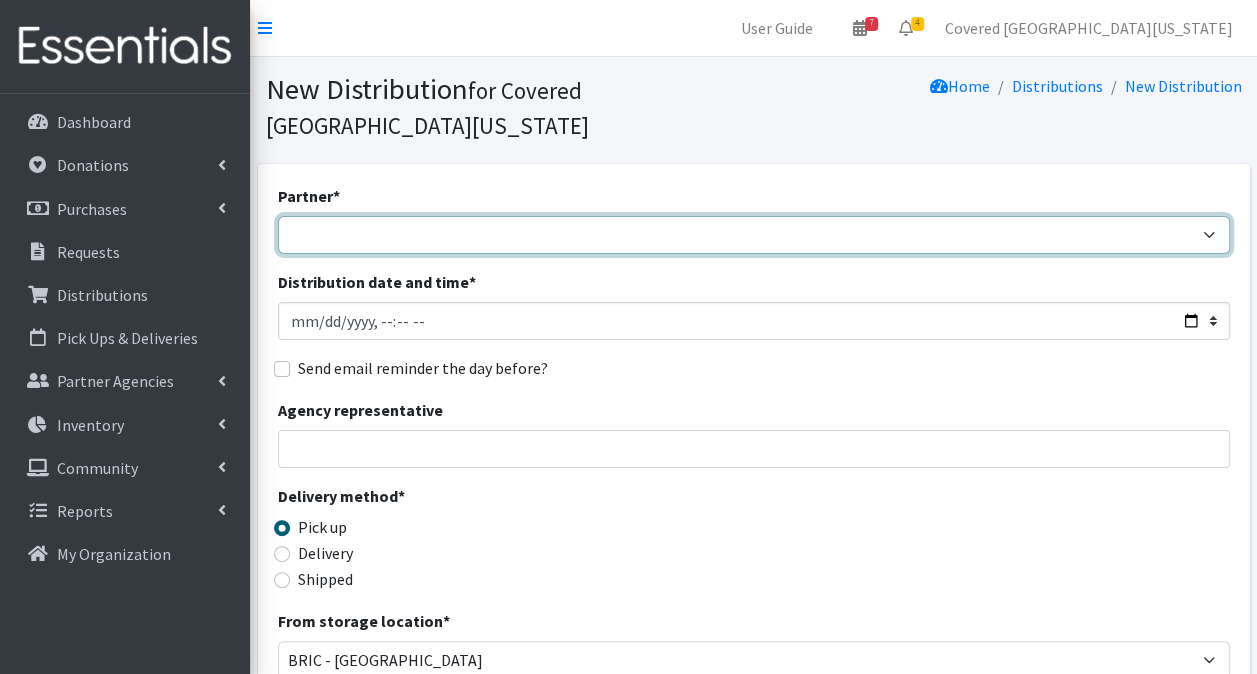 click on "Achievement Centers for Children & Families
Adopt A Family of The Palm Beaches
[PERSON_NAME] - DIAD  TEST
baby Cycle [GEOGRAPHIC_DATA][PERSON_NAME]
CB- [GEOGRAPHIC_DATA]
Children's First Academy
Children's Healing Institute
Christmas of Hope Inc.
Congregation B'Nai Israel of Boca Raton
Drug Abuse Foundation of Palm Beach County
Family Promise of [GEOGRAPHIC_DATA]
[MEDICAL_DATA] Coordinating Council
[PERSON_NAME] Child Development Centers
[US_STATE] Department of Health PBC - Volunteer Health Services
Gateway Community Outreach
[GEOGRAPHIC_DATA]
[GEOGRAPHIC_DATA] [MEDICAL_DATA] Research FUnding Foundation
[PERSON_NAME]'s Home of South [US_STATE]
Health Council or Southeast [US_STATE]
Healthy Mothers, Healthy Babies of Broward County
Healthy Mothers, Healthy Babies of [GEOGRAPHIC_DATA]
Hope For Her
I'm Just a Mom Not Super Woman
[PERSON_NAME]'s Closet Inc.
[PERSON_NAME][DEMOGRAPHIC_DATA]
[GEOGRAPHIC_DATA] Resource Center
Miami [GEOGRAPHIC_DATA][PERSON_NAME]
RCMA Belle Glade CDC" at bounding box center [754, 235] 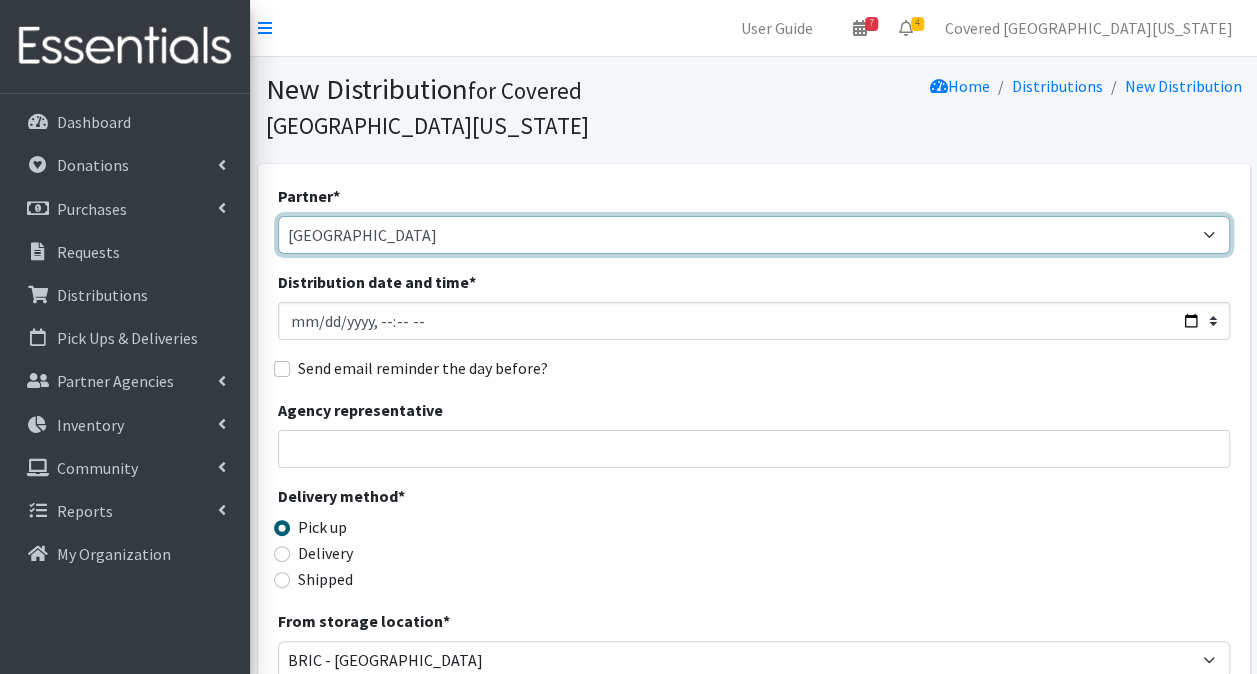 click on "Achievement Centers for Children & Families
Adopt A Family of The Palm Beaches
[PERSON_NAME] - DIAD  TEST
baby Cycle [GEOGRAPHIC_DATA][PERSON_NAME]
CB- [GEOGRAPHIC_DATA]
Children's First Academy
Children's Healing Institute
Christmas of Hope Inc.
Congregation B'Nai Israel of Boca Raton
Drug Abuse Foundation of Palm Beach County
Family Promise of [GEOGRAPHIC_DATA]
[MEDICAL_DATA] Coordinating Council
[PERSON_NAME] Child Development Centers
[US_STATE] Department of Health PBC - Volunteer Health Services
Gateway Community Outreach
[GEOGRAPHIC_DATA]
[GEOGRAPHIC_DATA] [MEDICAL_DATA] Research FUnding Foundation
[PERSON_NAME]'s Home of South [US_STATE]
Health Council or Southeast [US_STATE]
Healthy Mothers, Healthy Babies of Broward County
Healthy Mothers, Healthy Babies of [GEOGRAPHIC_DATA]
Hope For Her
I'm Just a Mom Not Super Woman
[PERSON_NAME]'s Closet Inc.
[PERSON_NAME][DEMOGRAPHIC_DATA]
[GEOGRAPHIC_DATA] Resource Center
Miami [GEOGRAPHIC_DATA][PERSON_NAME]
RCMA Belle Glade CDC" at bounding box center [754, 235] 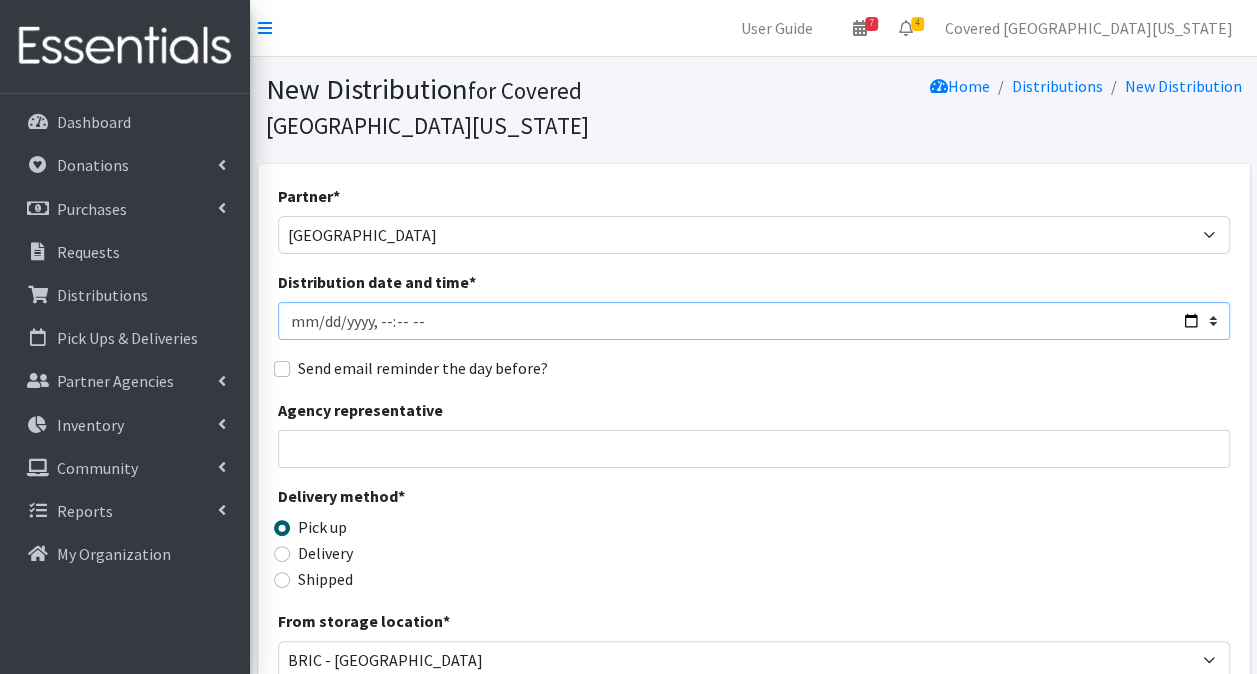 click on "Distribution date and time  *" at bounding box center (754, 321) 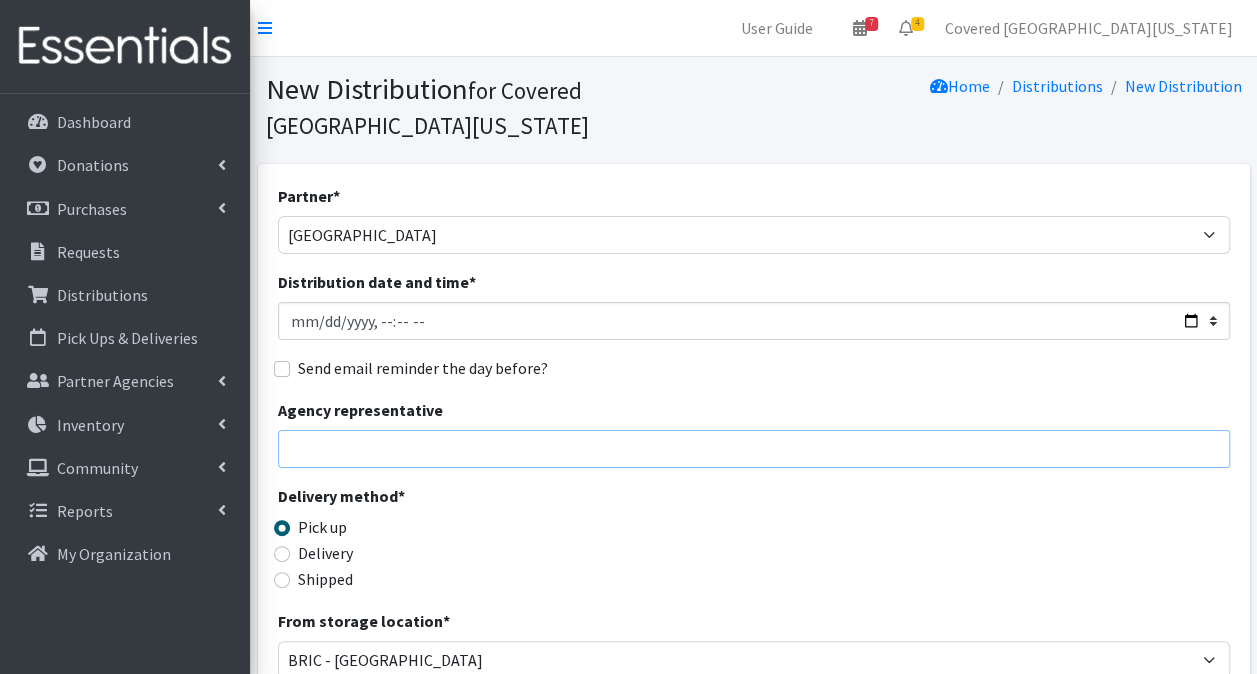 type on "2025-07-19T23:59" 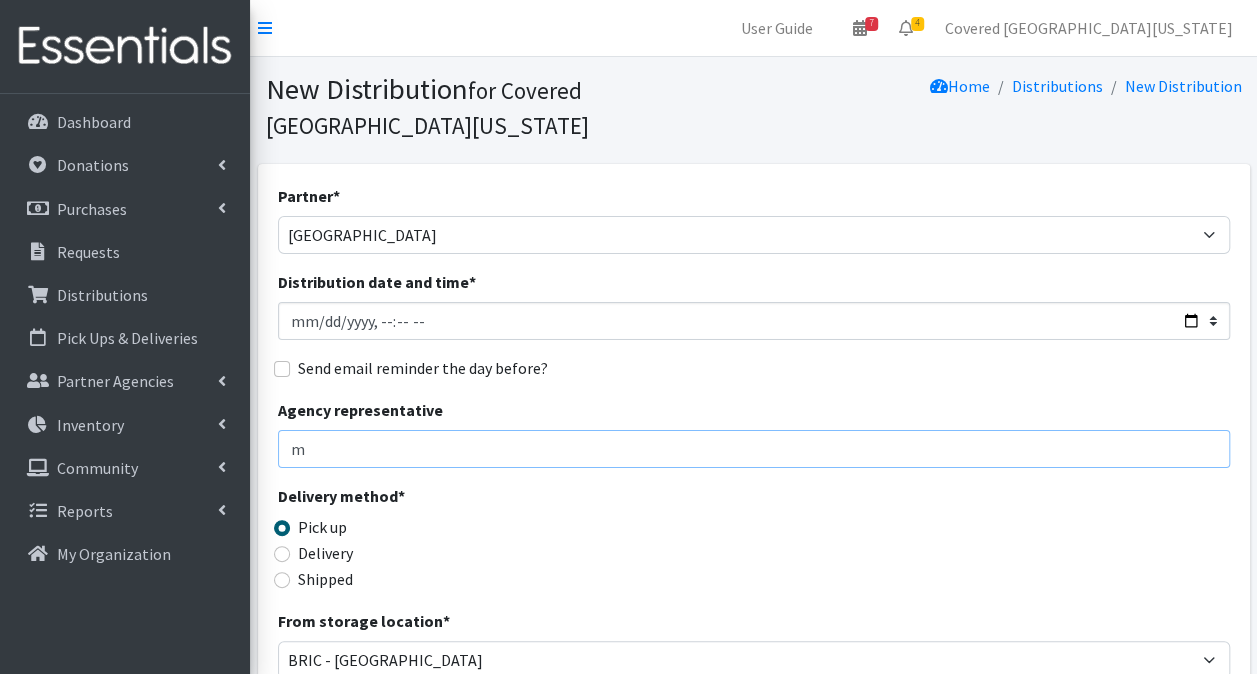 type on "[PERSON_NAME] -561-252-9729 - [EMAIL_ADDRESS][DOMAIN_NAME]" 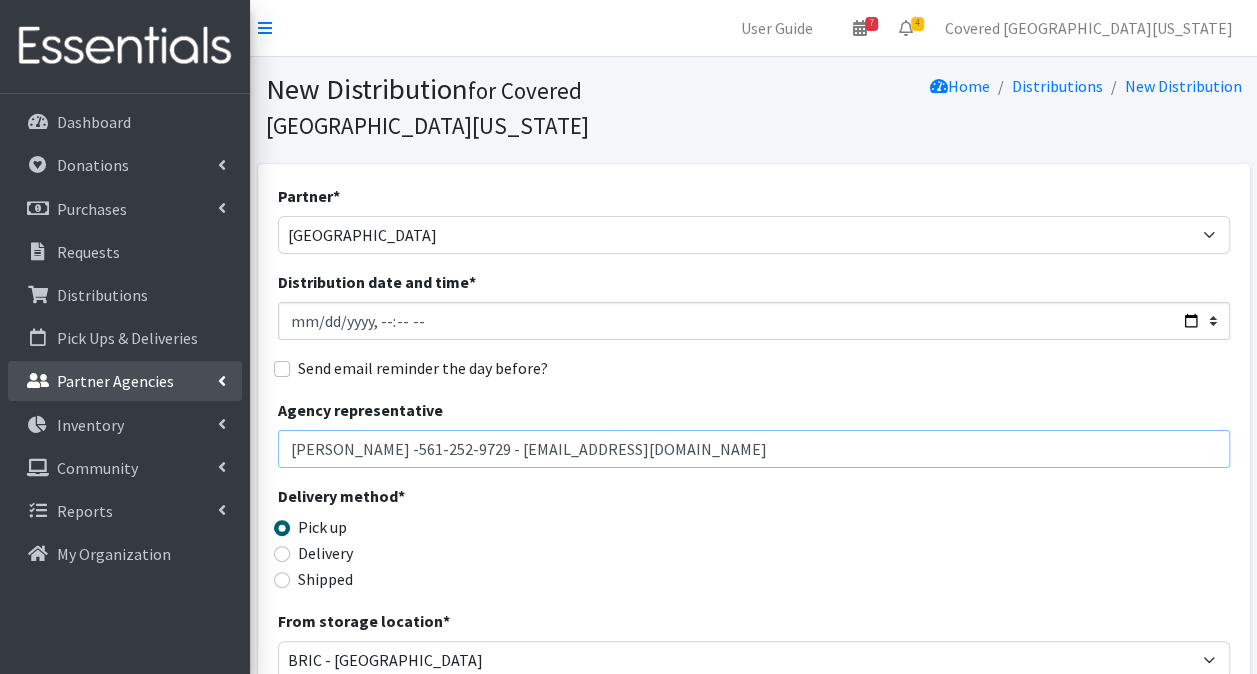 drag, startPoint x: 751, startPoint y: 414, endPoint x: 99, endPoint y: 390, distance: 652.4416 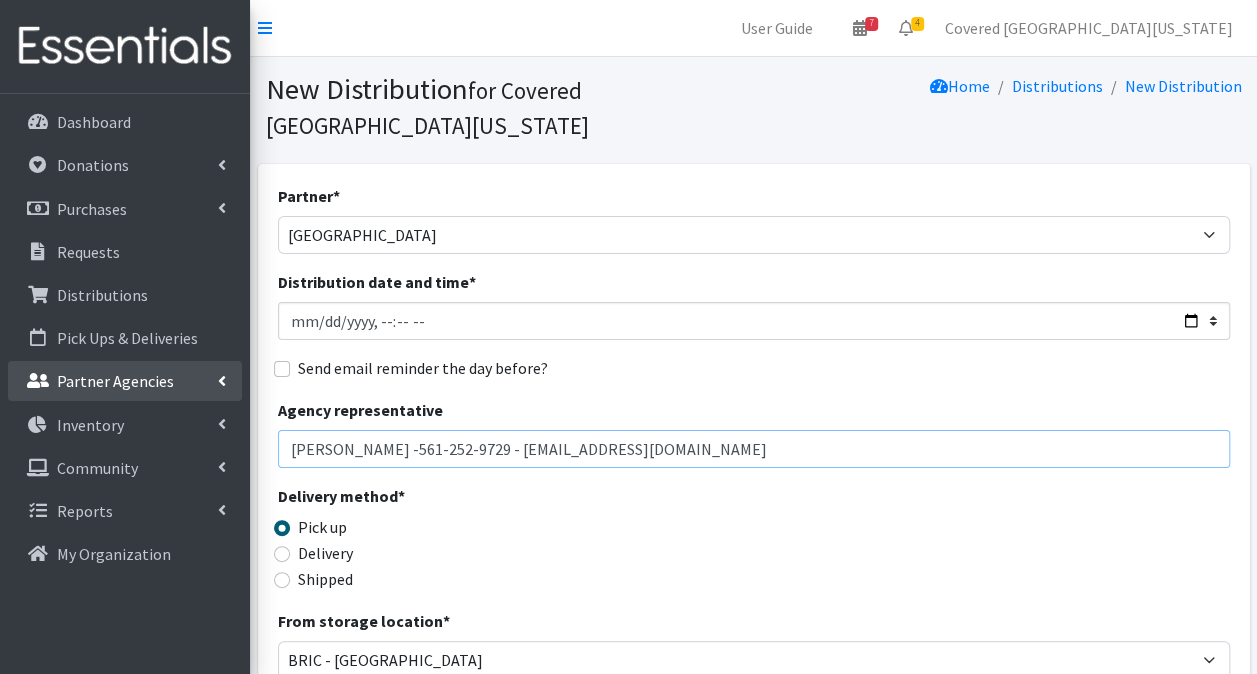 click on "User Guide
7
7 Pick-ups
remaining this week
View Calendar
4
2
Requests
2
Partner Agencies Pending Review
Covered South Florida
Account Settings
My Organization
Log Out
Dashboard
Donations
All Donations
New Donation
Purchases
All Purchases
New Purchase
Requests
Distributions" at bounding box center (628, 650) 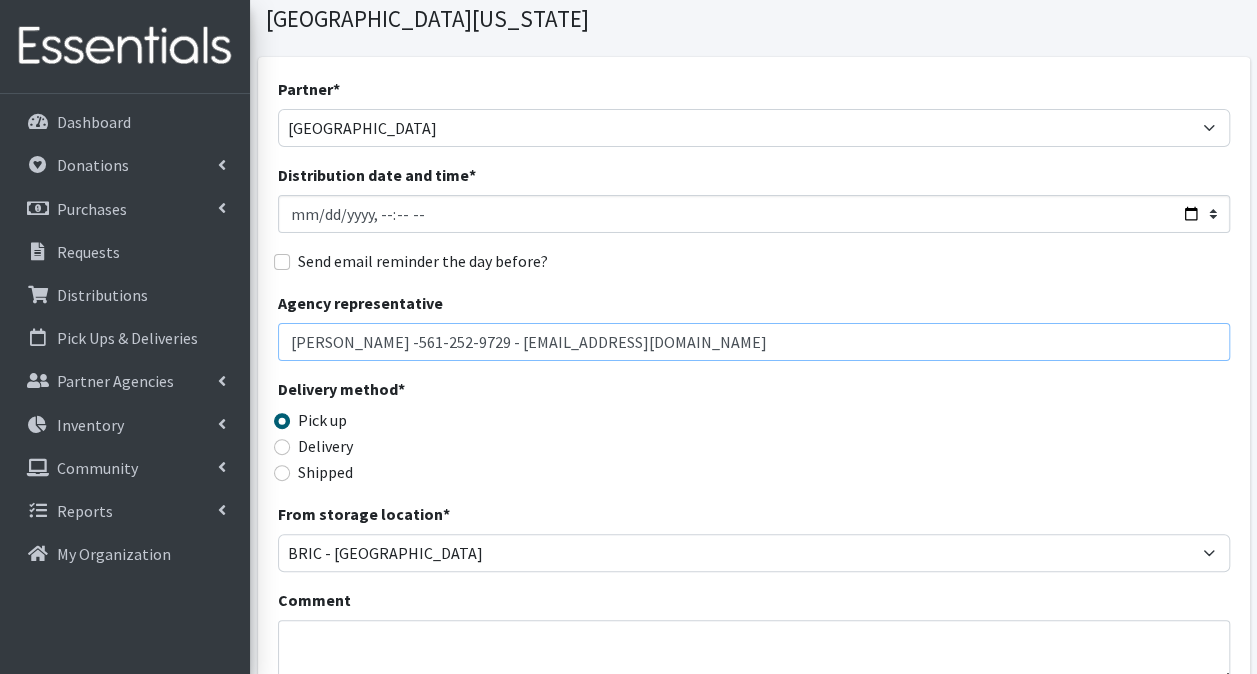 scroll, scrollTop: 200, scrollLeft: 0, axis: vertical 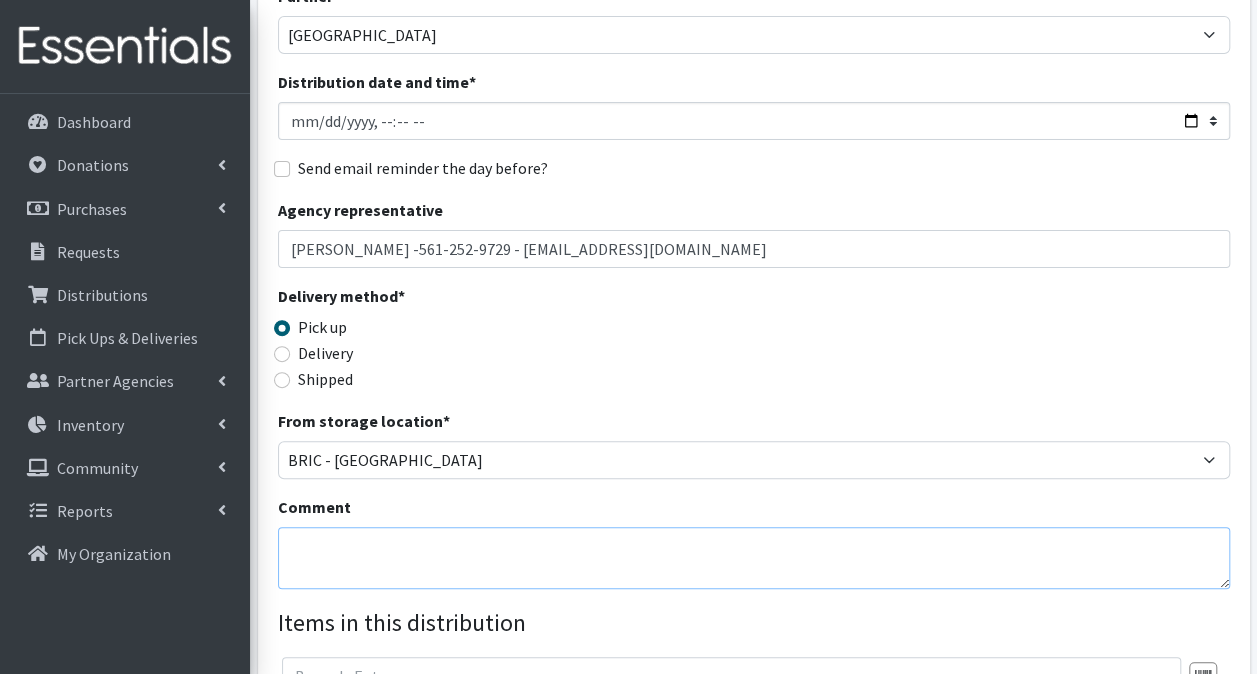 click on "Comment" at bounding box center [754, 558] 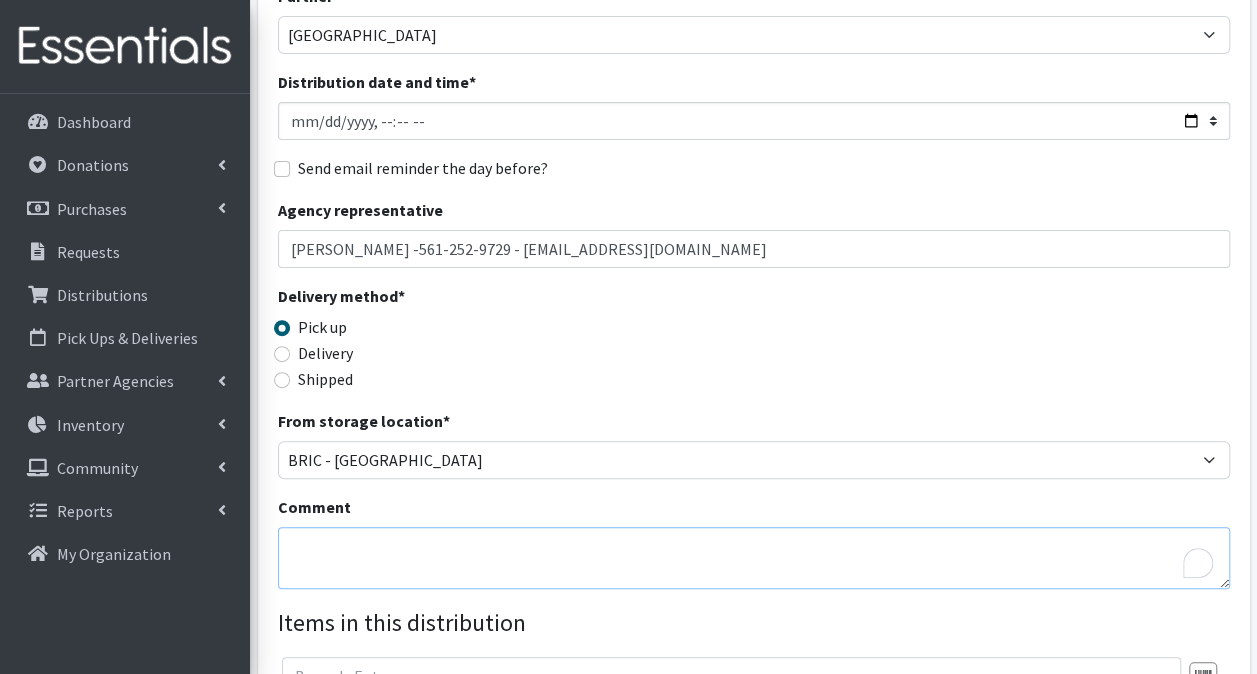 paste on "[PERSON_NAME] -561-252-9729 - [EMAIL_ADDRESS][DOMAIN_NAME]" 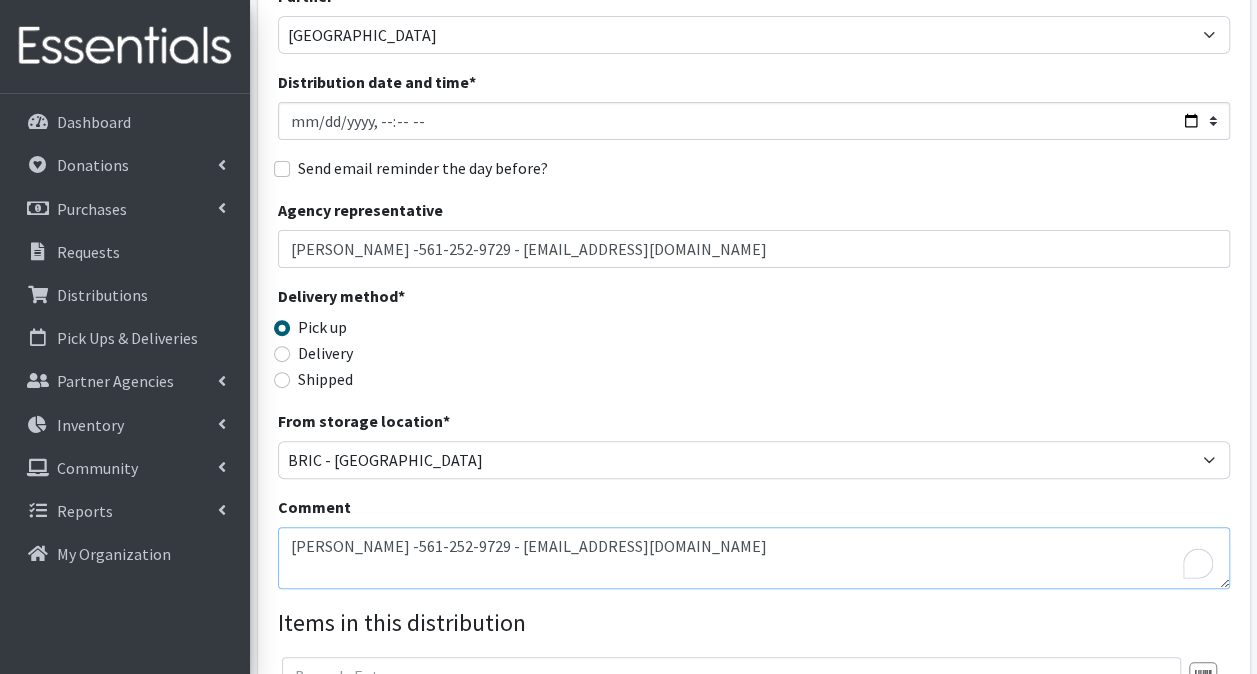 scroll, scrollTop: 400, scrollLeft: 0, axis: vertical 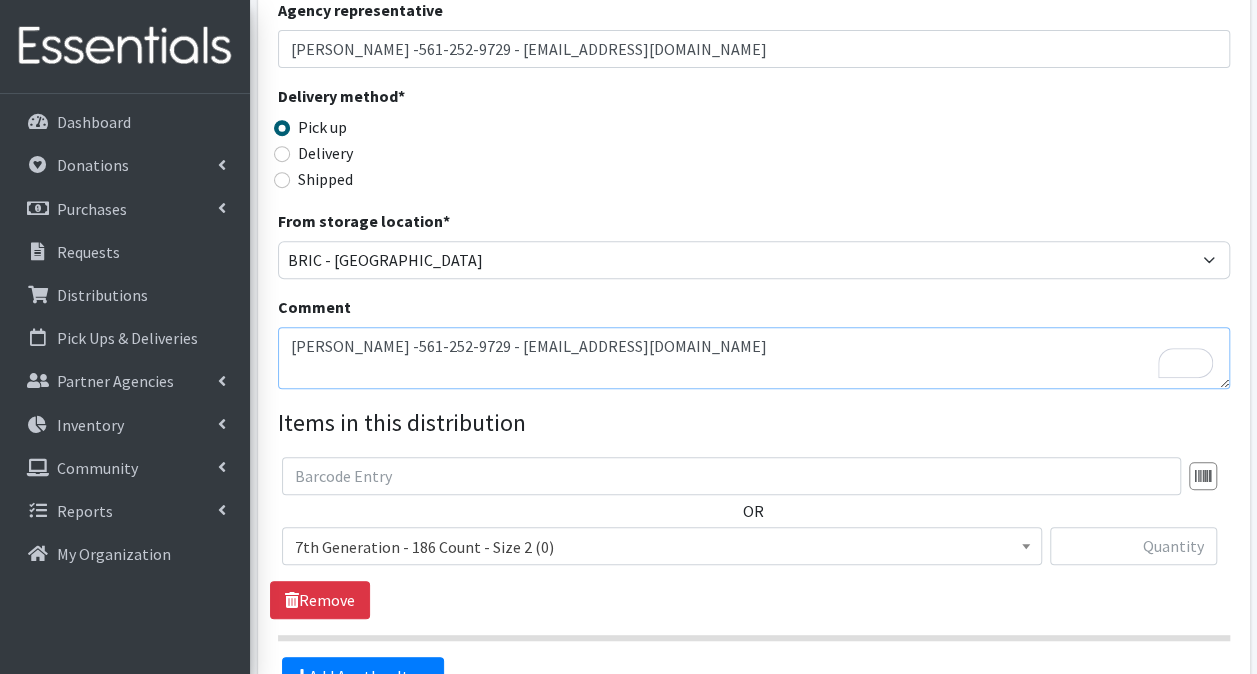 type on "[PERSON_NAME] -561-252-9729 - [EMAIL_ADDRESS][DOMAIN_NAME]" 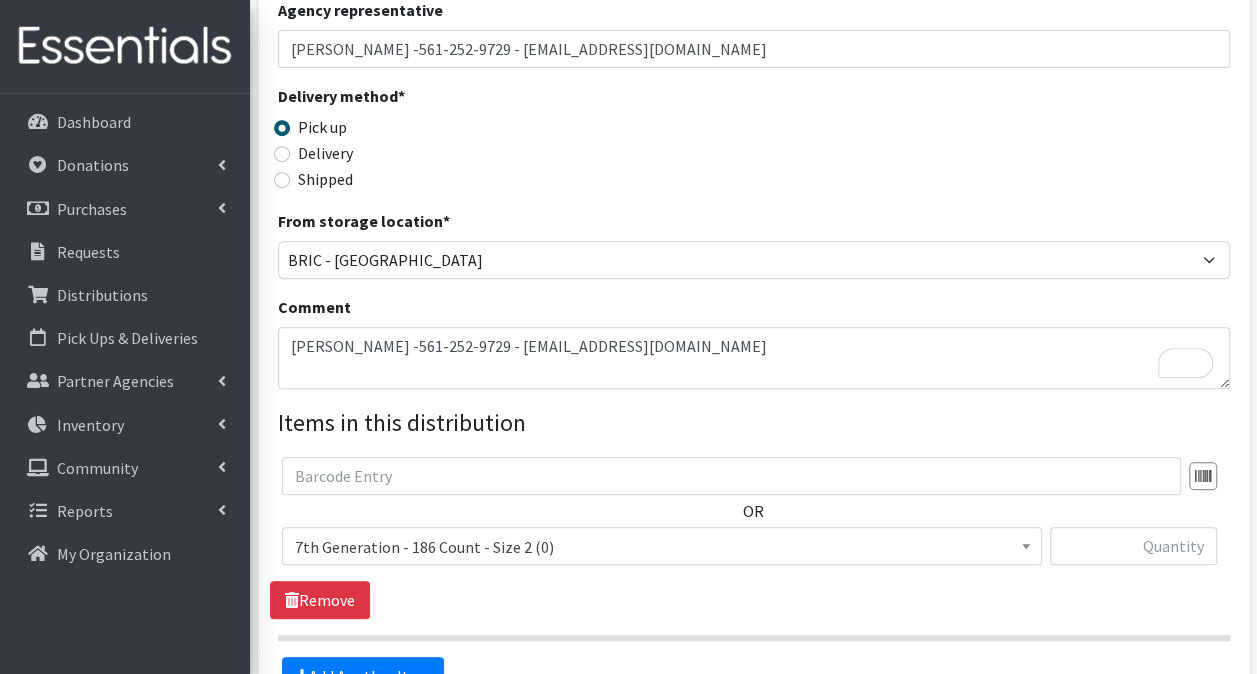 click on "7th Generation - 186 Count - Size 2 (0)" at bounding box center (662, 547) 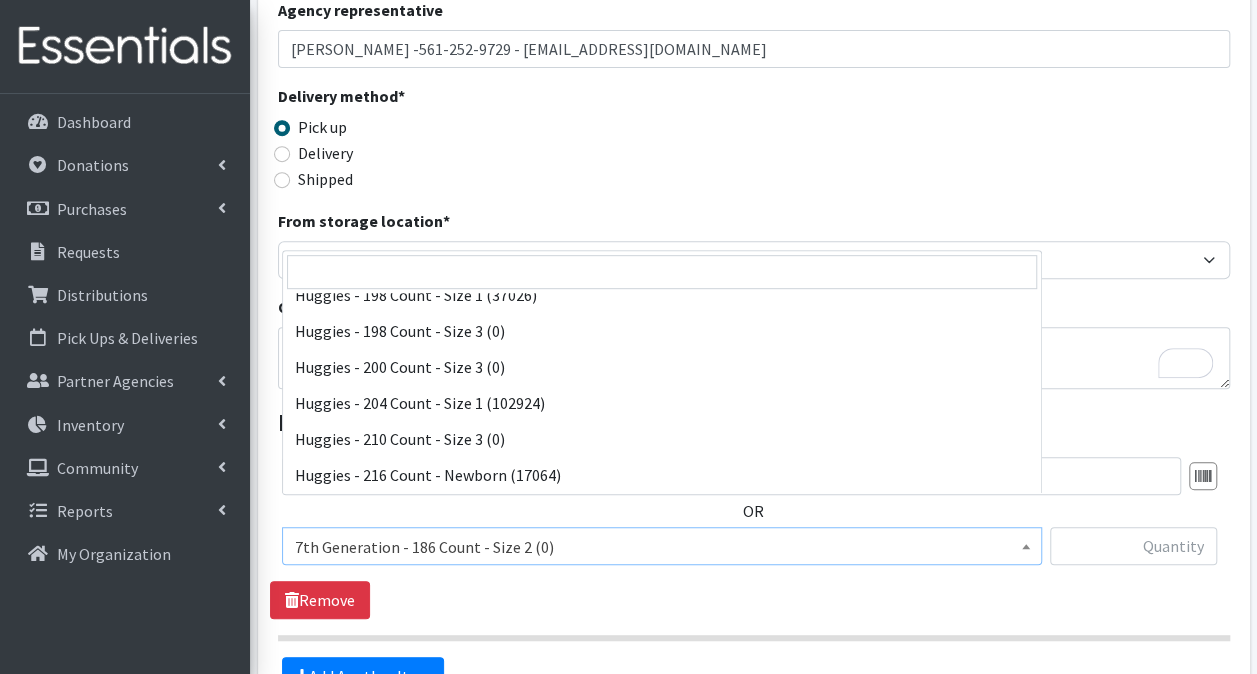 scroll, scrollTop: 4300, scrollLeft: 0, axis: vertical 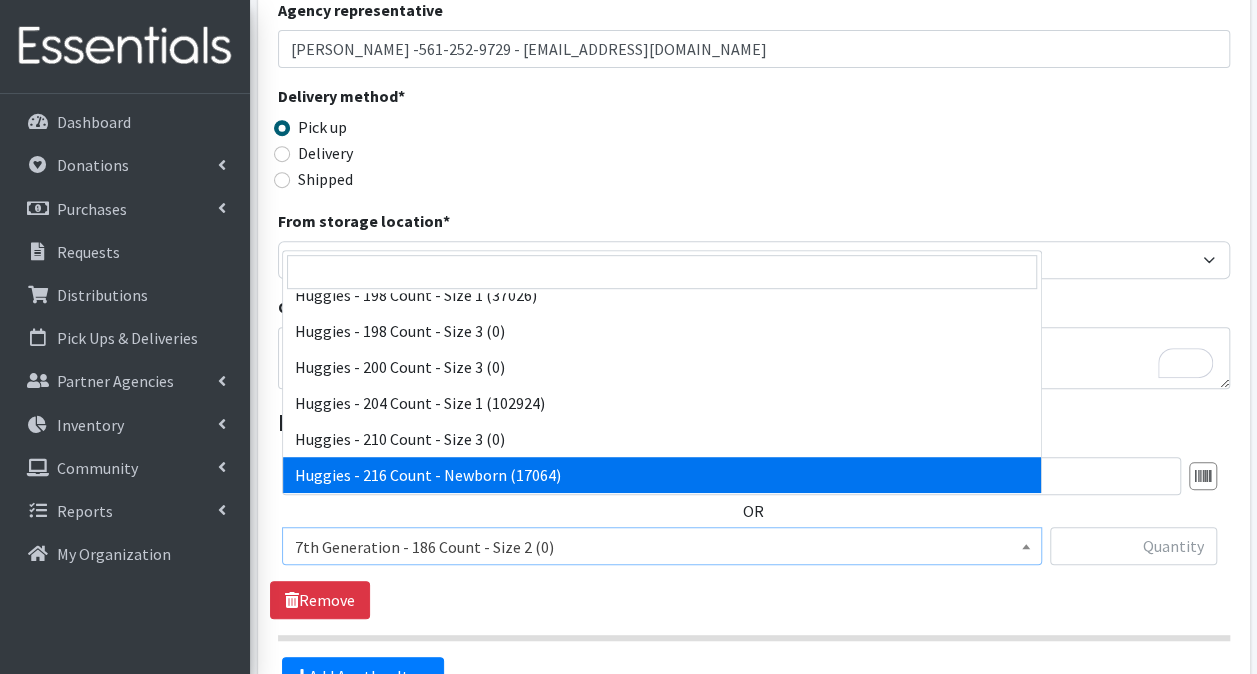 select on "14630" 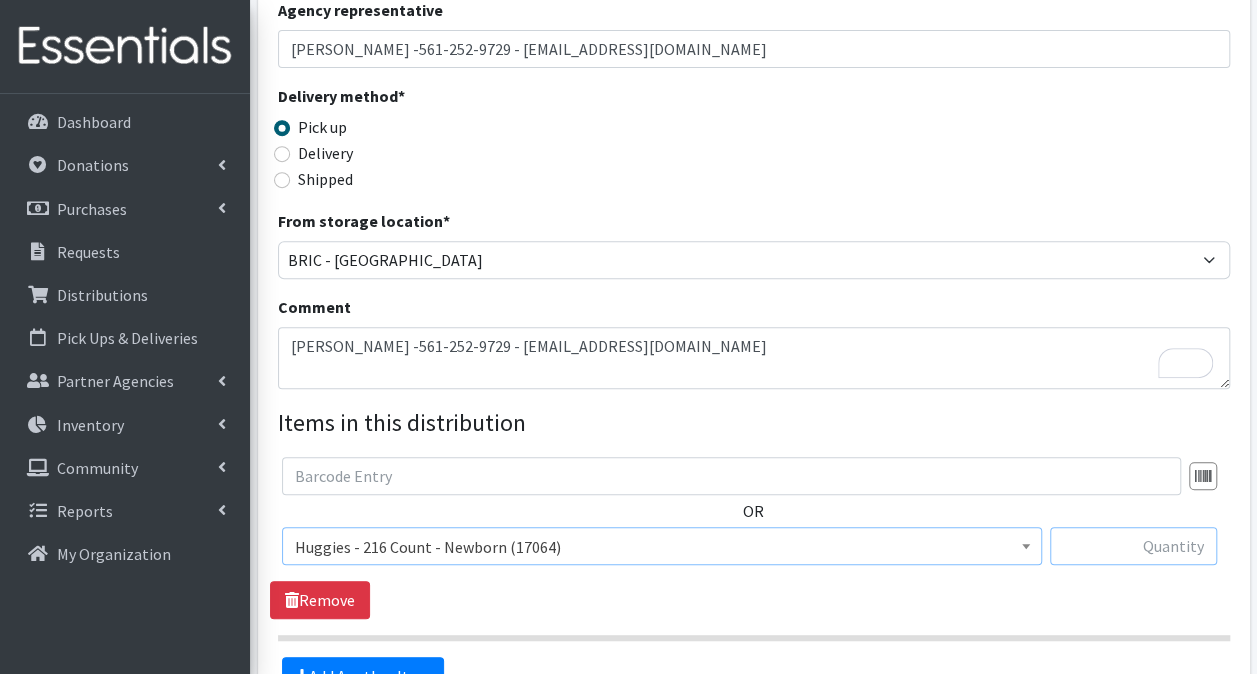 click at bounding box center [1133, 546] 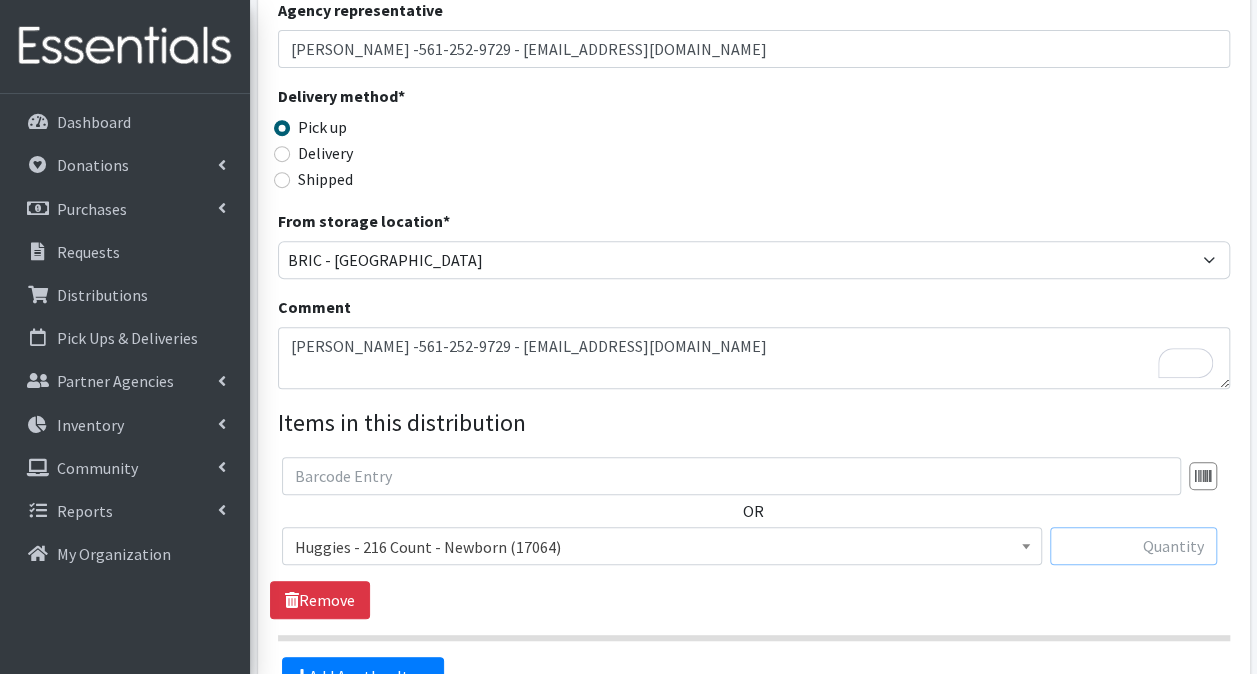 click at bounding box center (1133, 546) 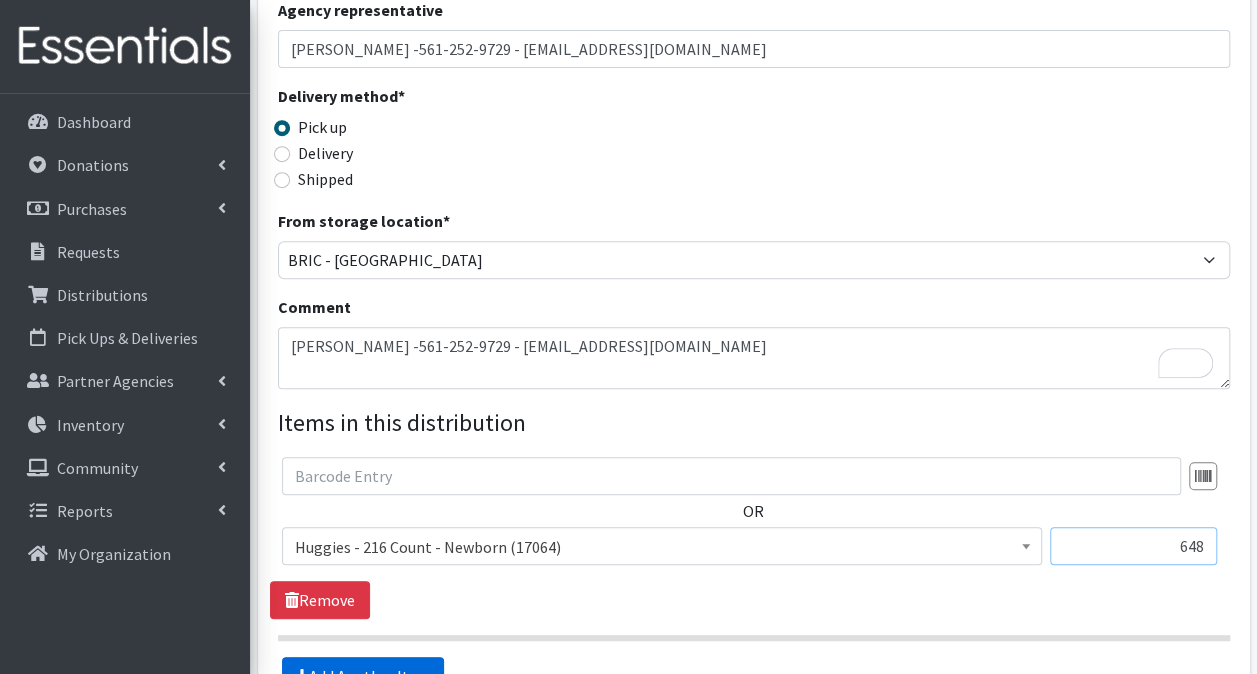 type on "648" 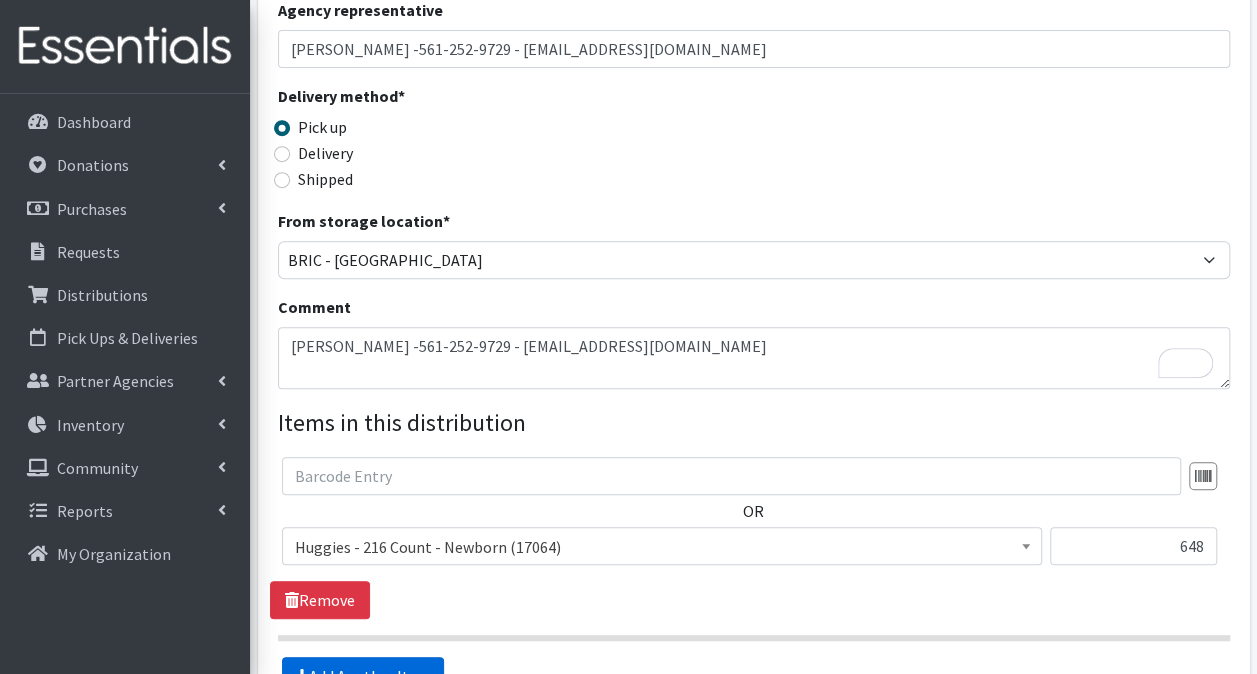 click on "Add Another Item" at bounding box center [363, 676] 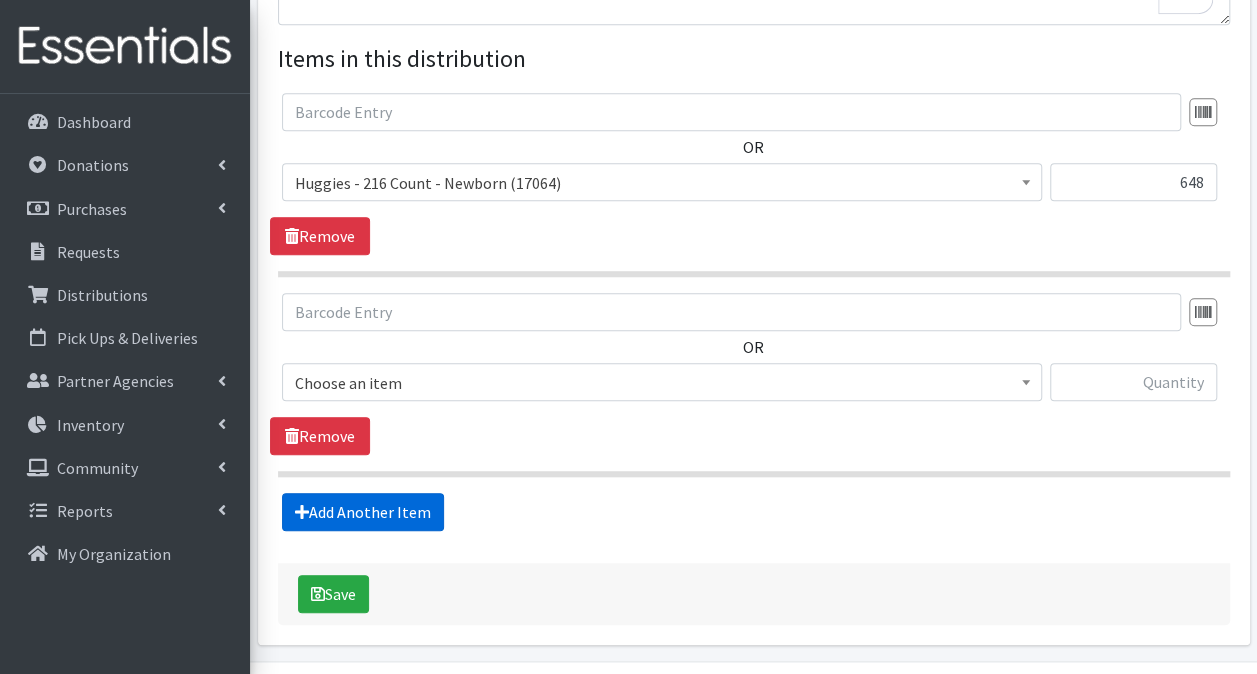 scroll, scrollTop: 787, scrollLeft: 0, axis: vertical 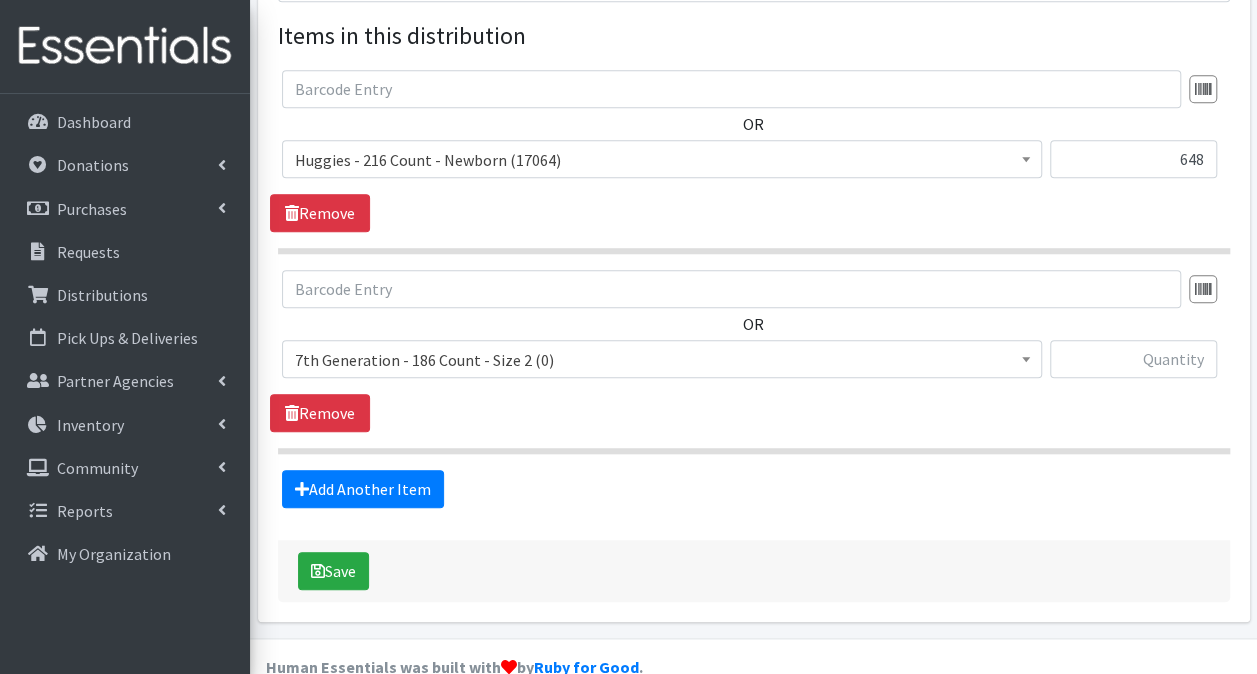 drag, startPoint x: 668, startPoint y: 341, endPoint x: 676, endPoint y: 332, distance: 12.0415945 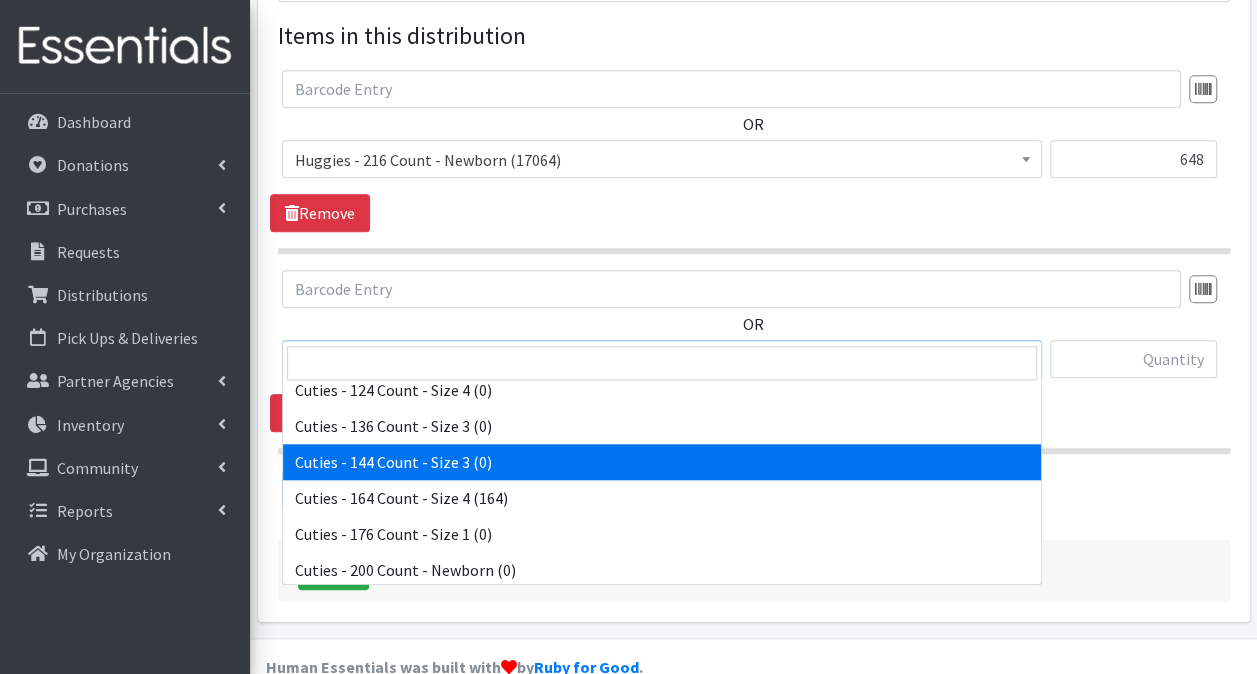 scroll, scrollTop: 1300, scrollLeft: 0, axis: vertical 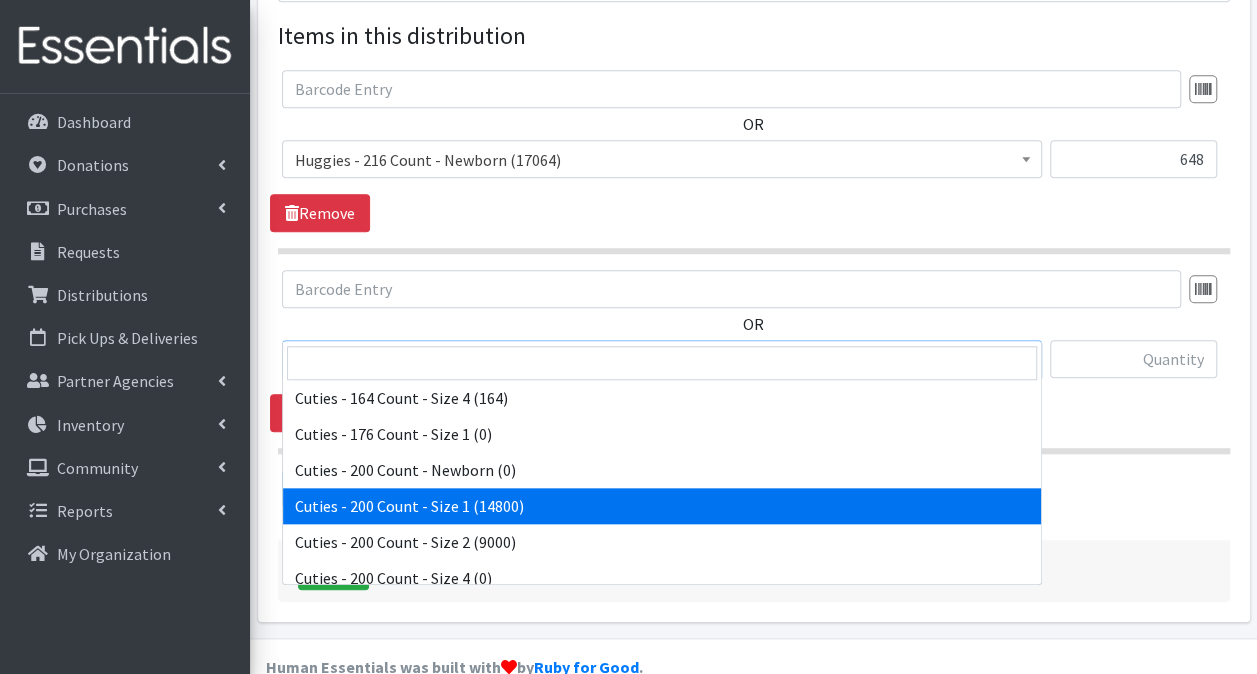 select on "13258" 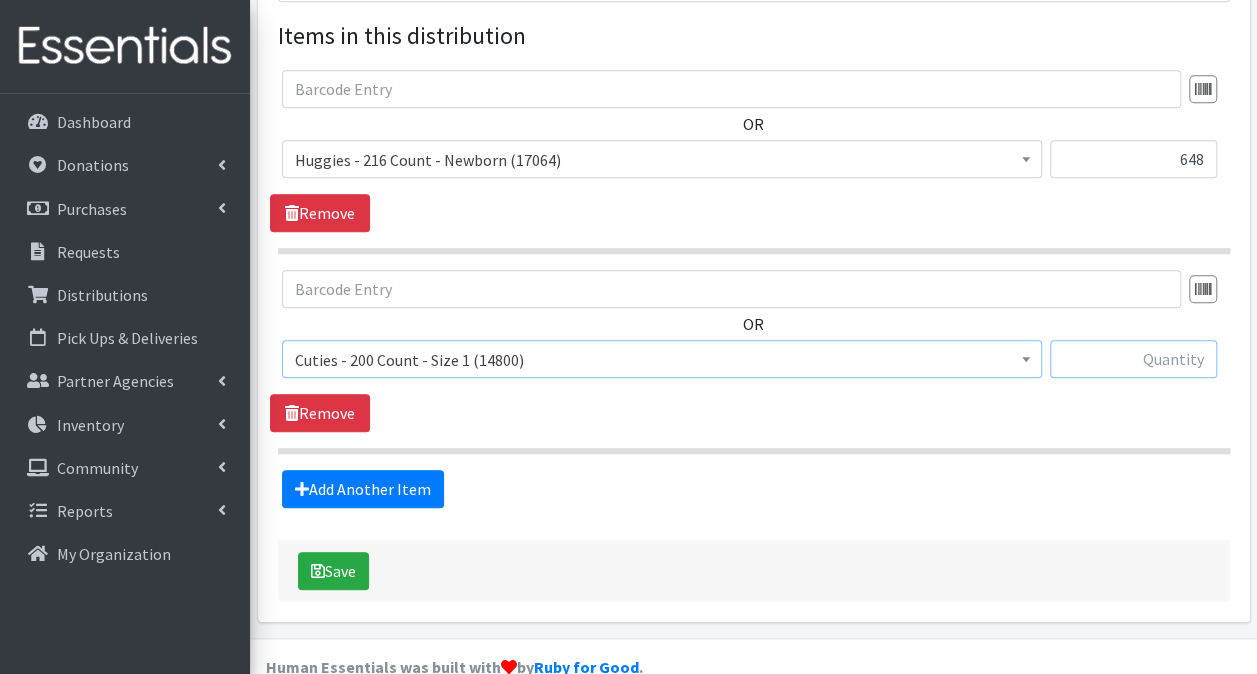 drag, startPoint x: 1127, startPoint y: 306, endPoint x: 1126, endPoint y: 317, distance: 11.045361 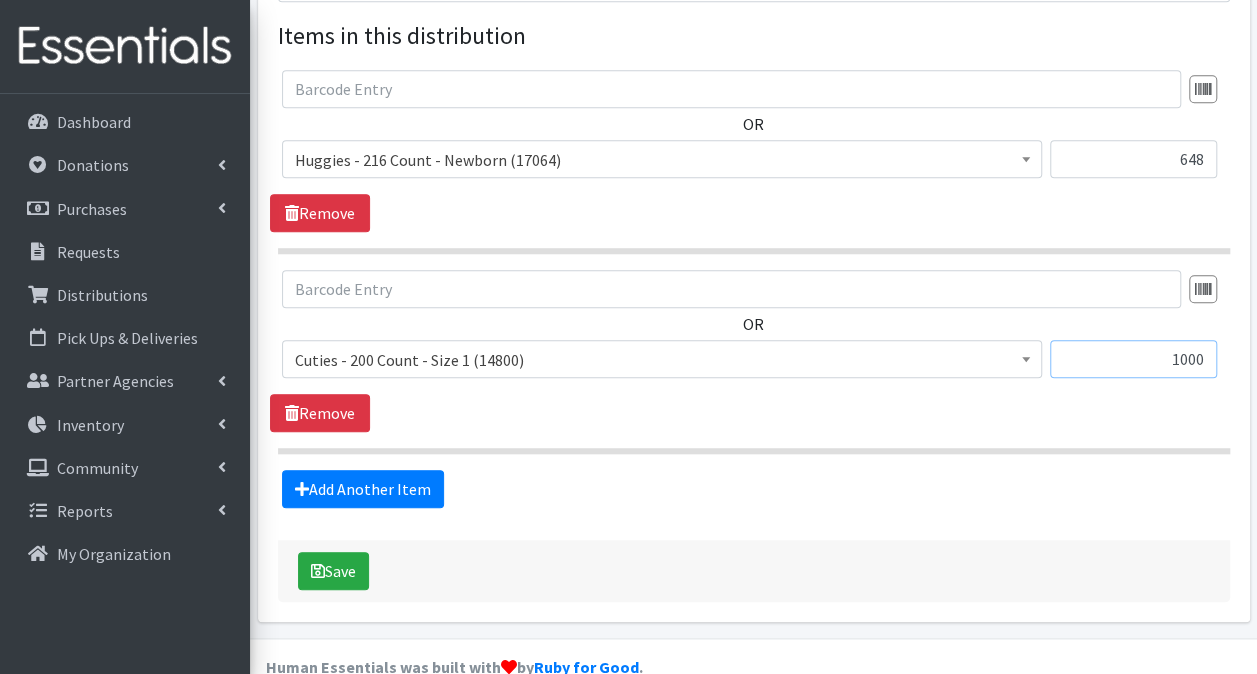 type on "1000" 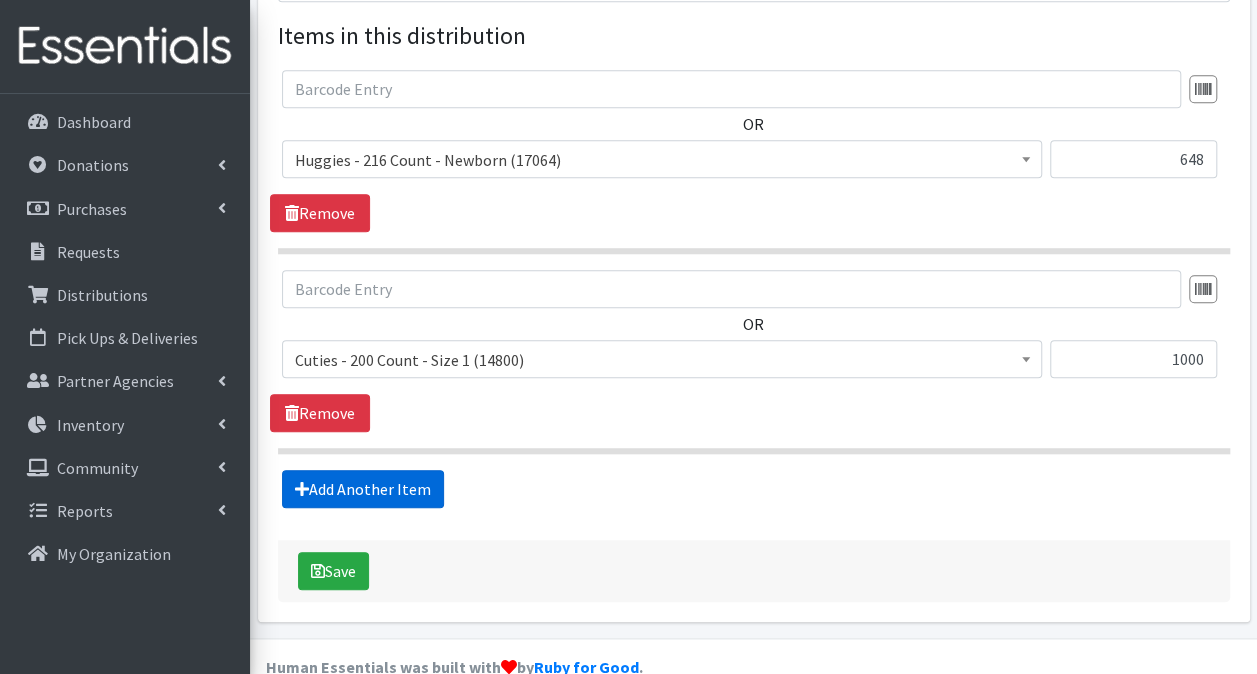 click on "Add Another Item" at bounding box center (363, 489) 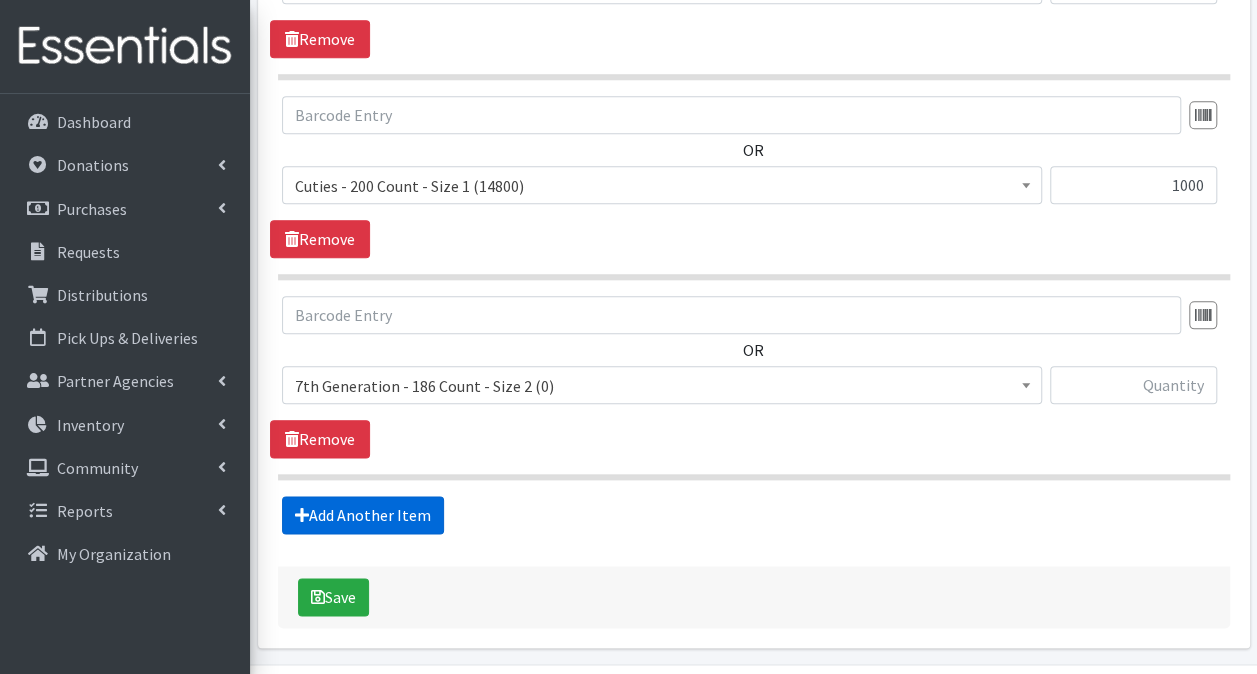 scroll, scrollTop: 986, scrollLeft: 0, axis: vertical 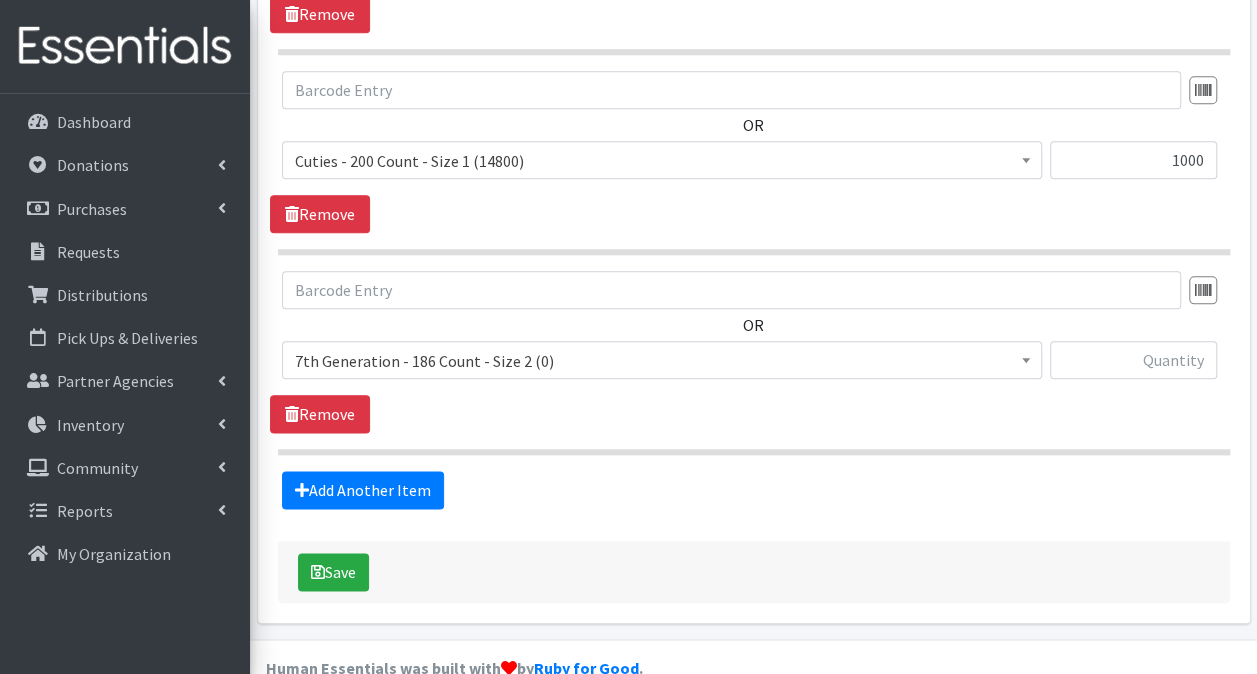 click on "7th Generation - 186 Count - Size 2 (0)" at bounding box center (662, 361) 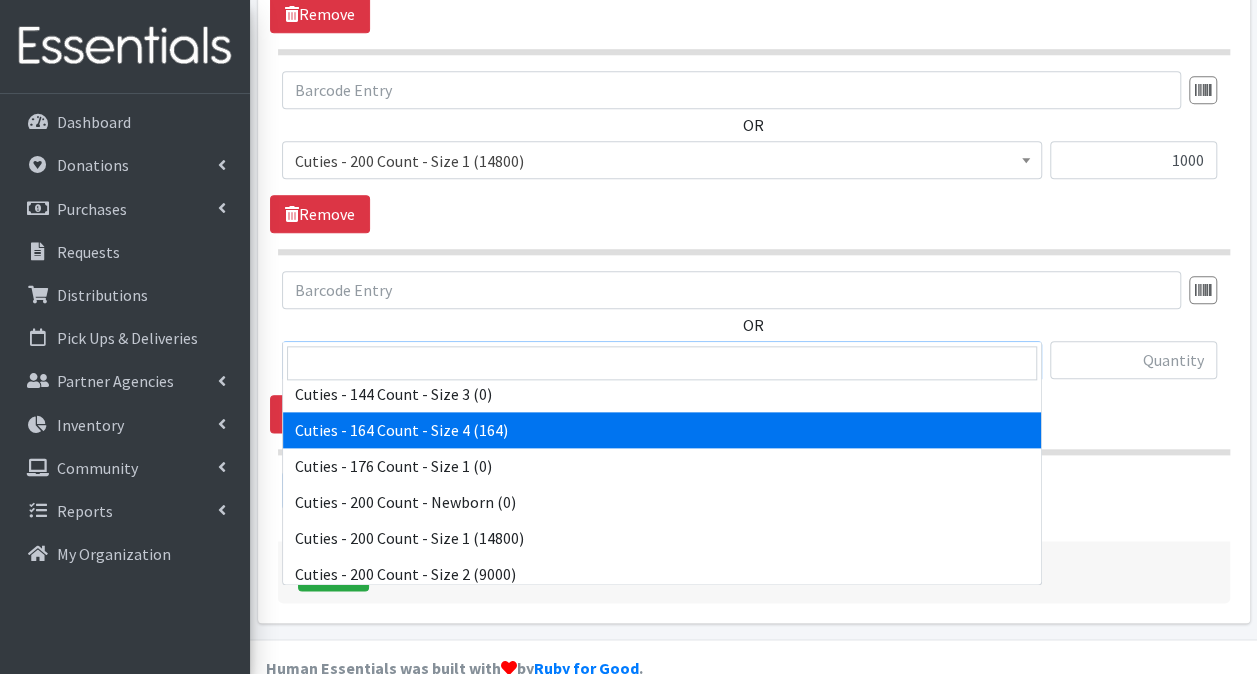 scroll, scrollTop: 1300, scrollLeft: 0, axis: vertical 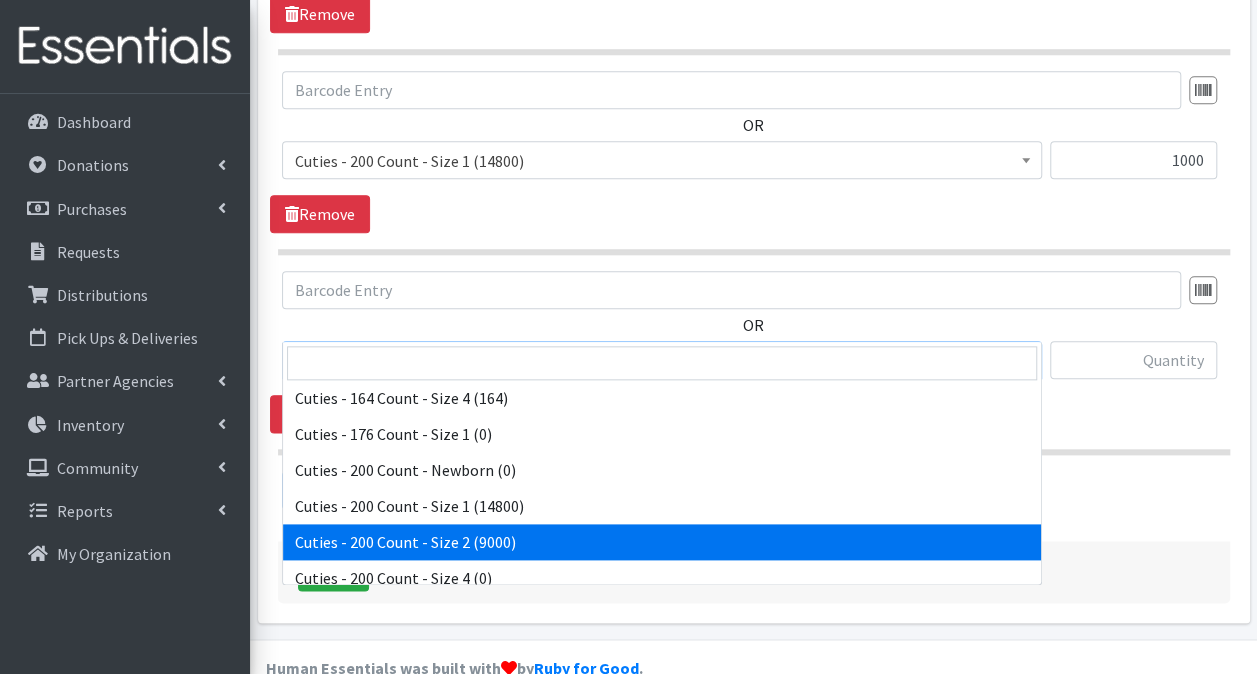 select on "13259" 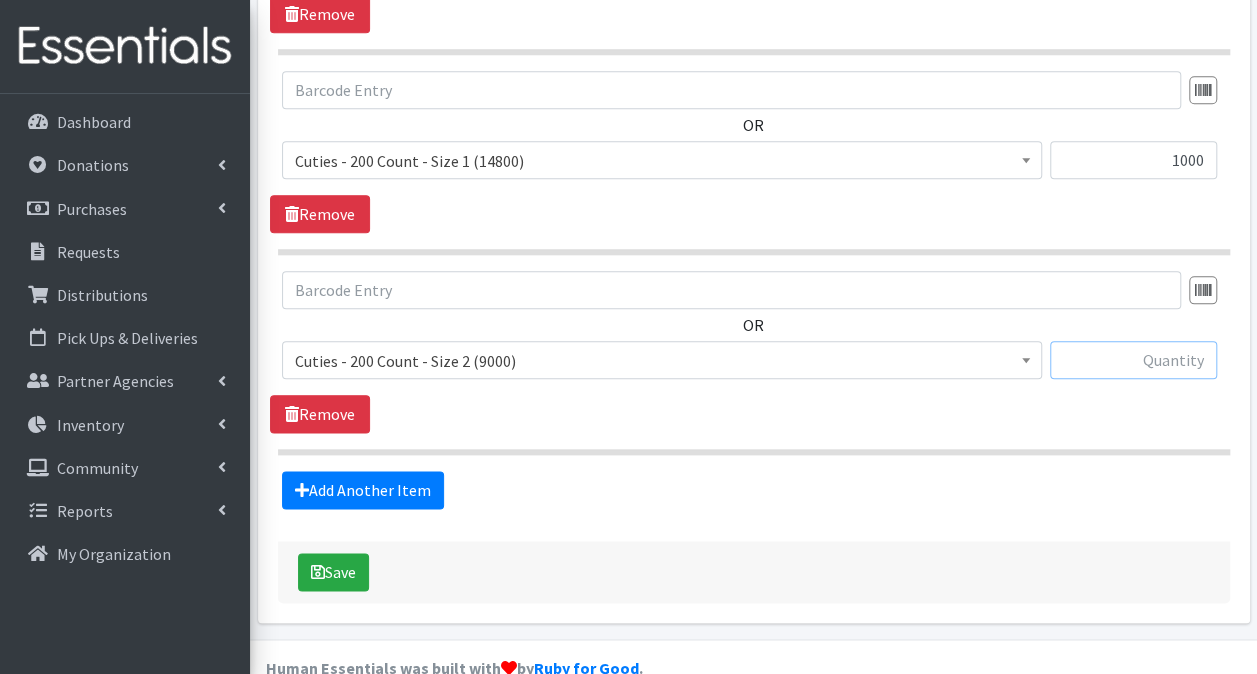 click at bounding box center (1133, 360) 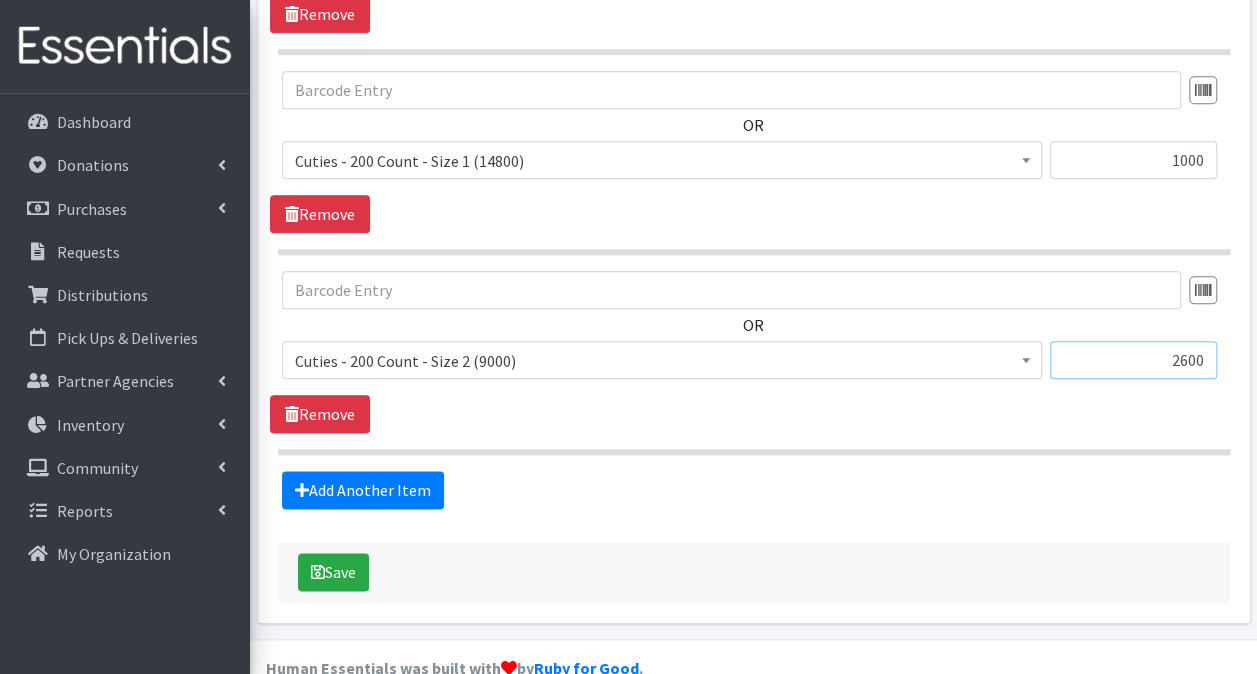 type on "2600" 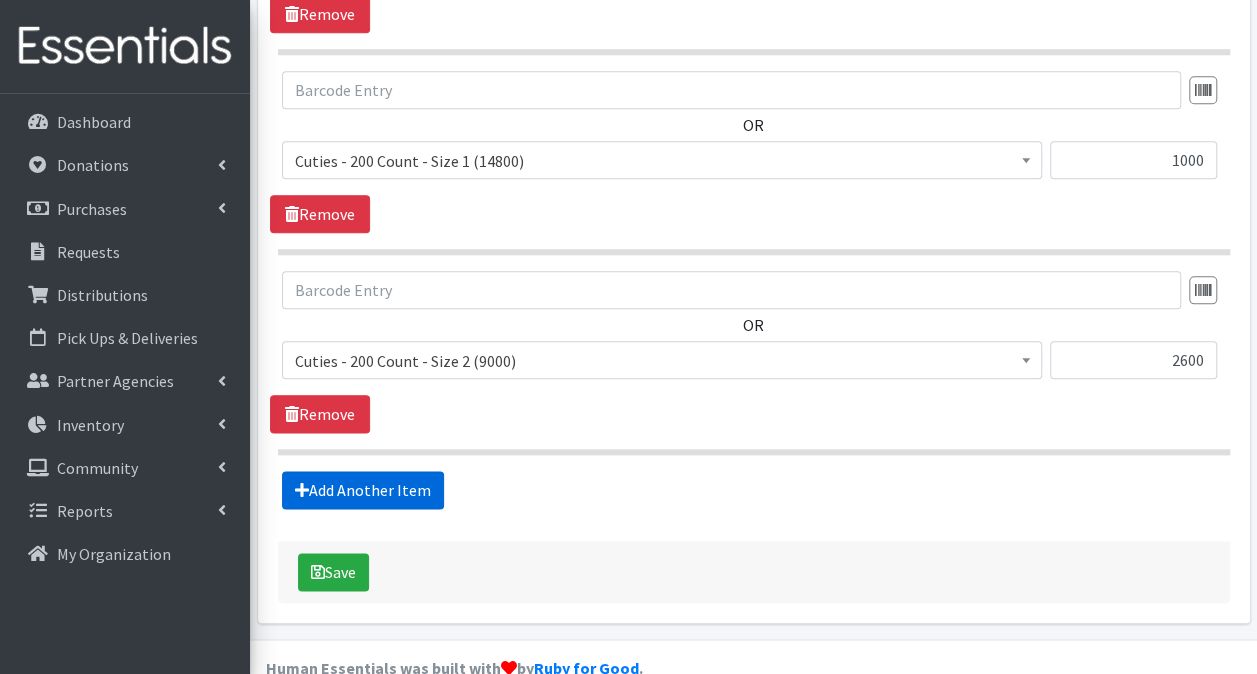 click on "Add Another Item" at bounding box center [363, 490] 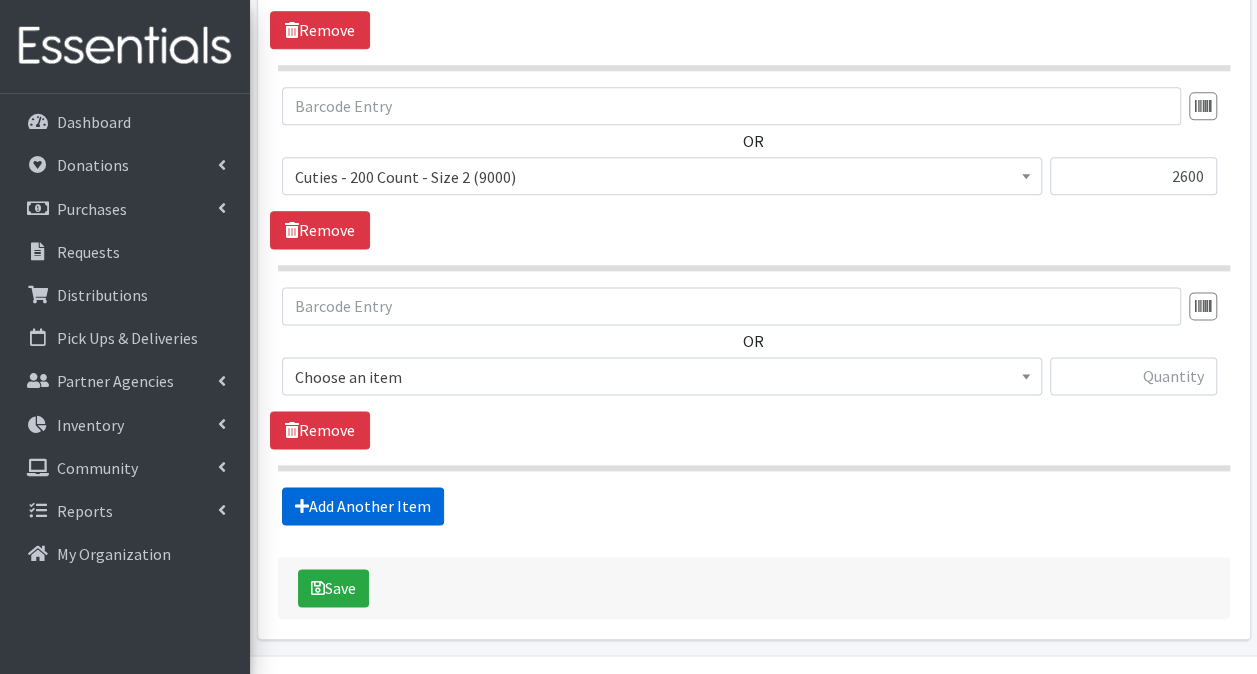 scroll, scrollTop: 1185, scrollLeft: 0, axis: vertical 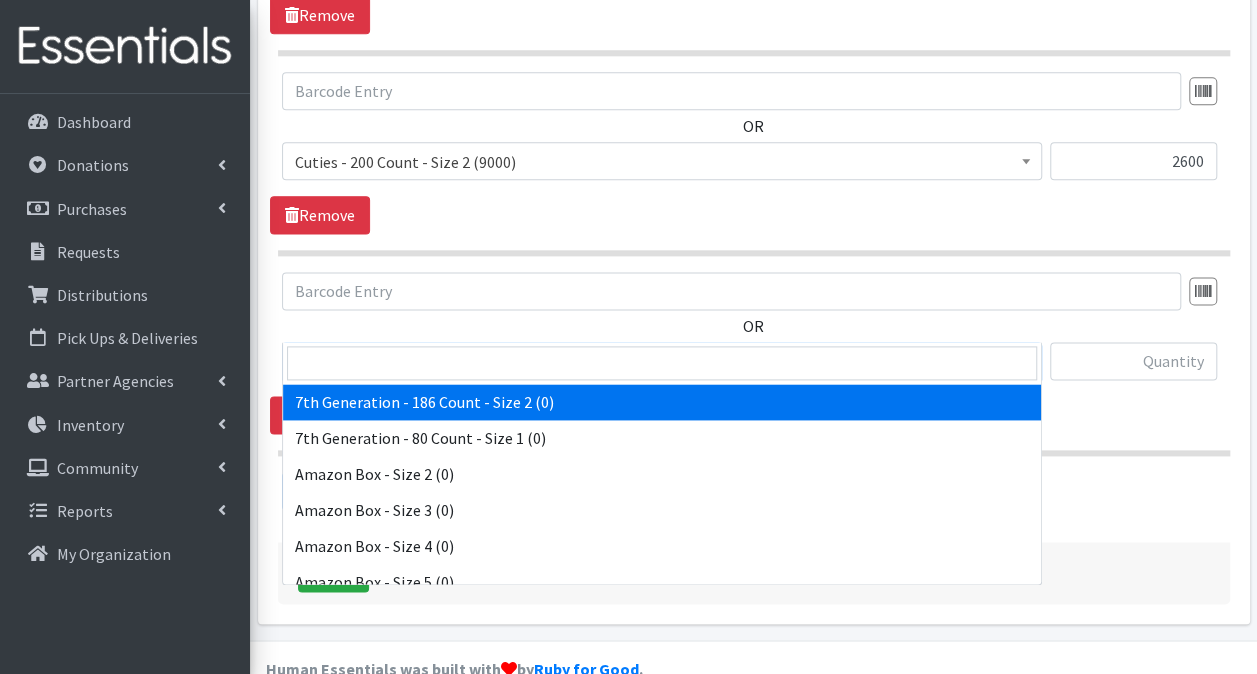 click on "7th Generation - 186 Count - Size 2 (0)" at bounding box center [662, 362] 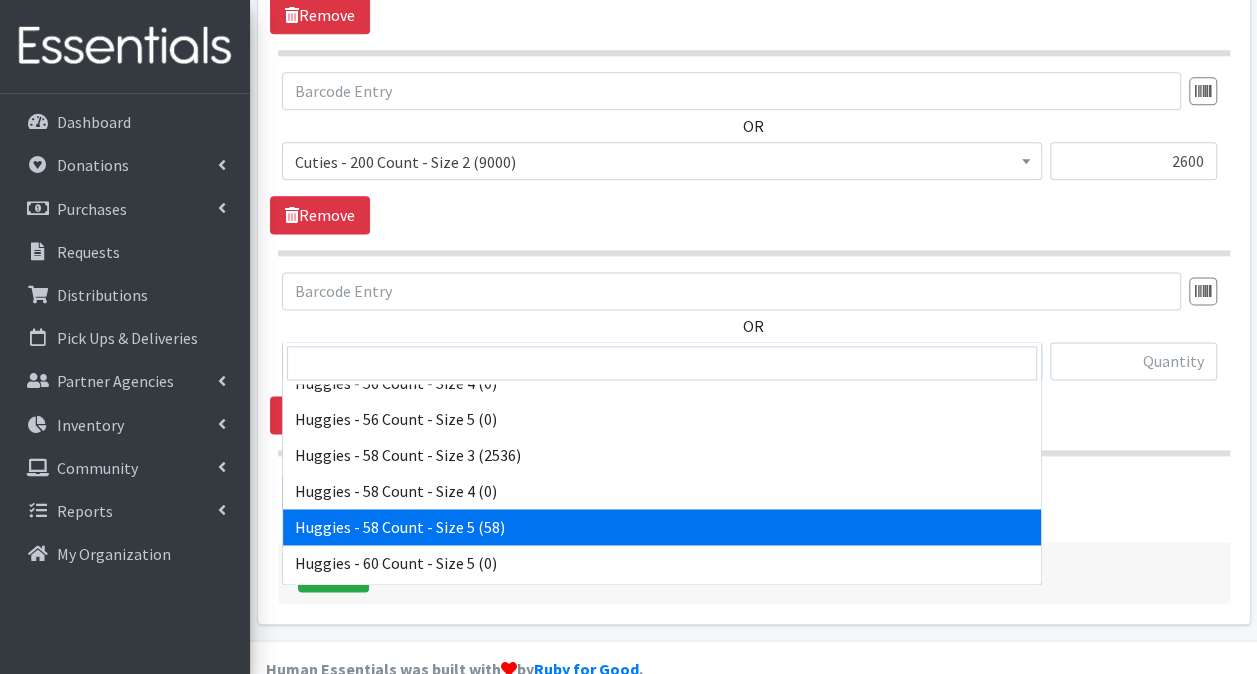 scroll, scrollTop: 5100, scrollLeft: 0, axis: vertical 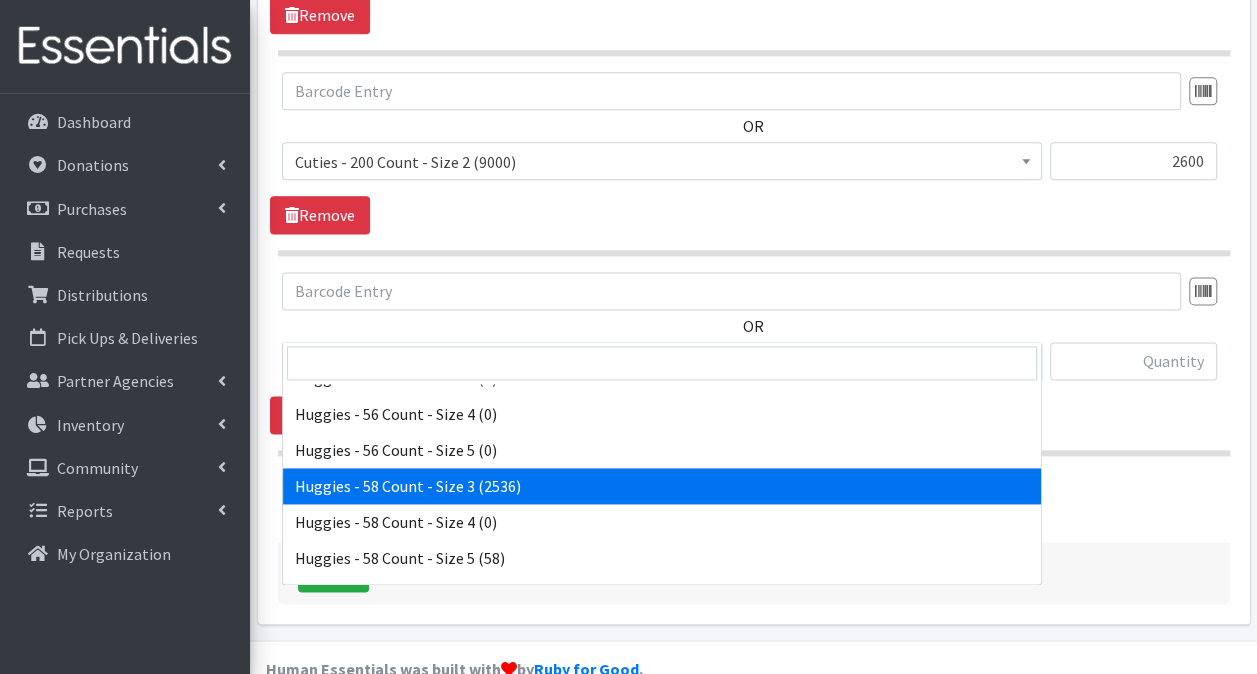 select on "14655" 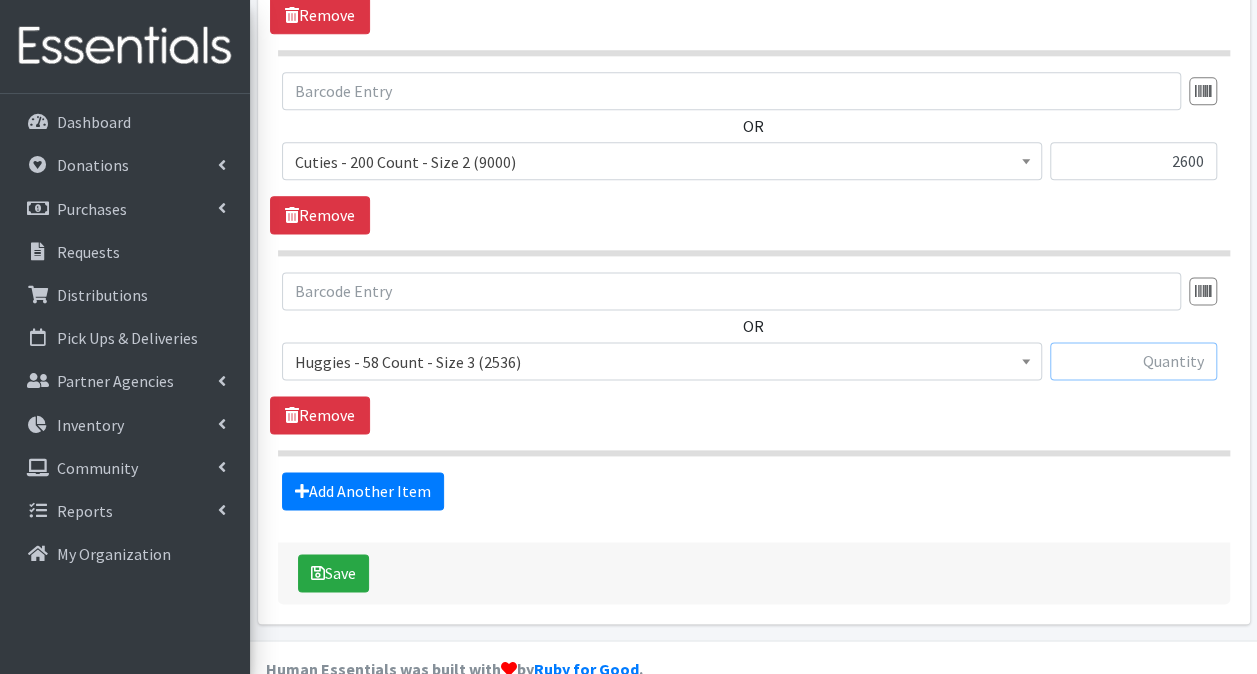 click at bounding box center [1133, 361] 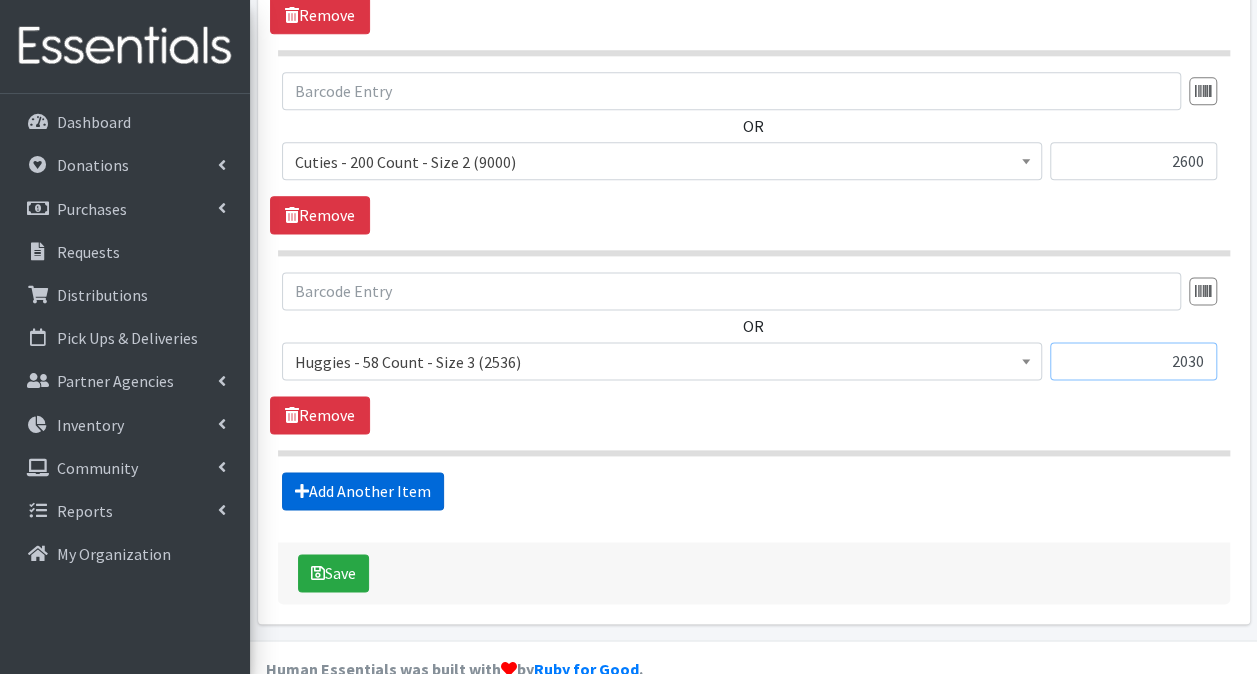 type on "2030" 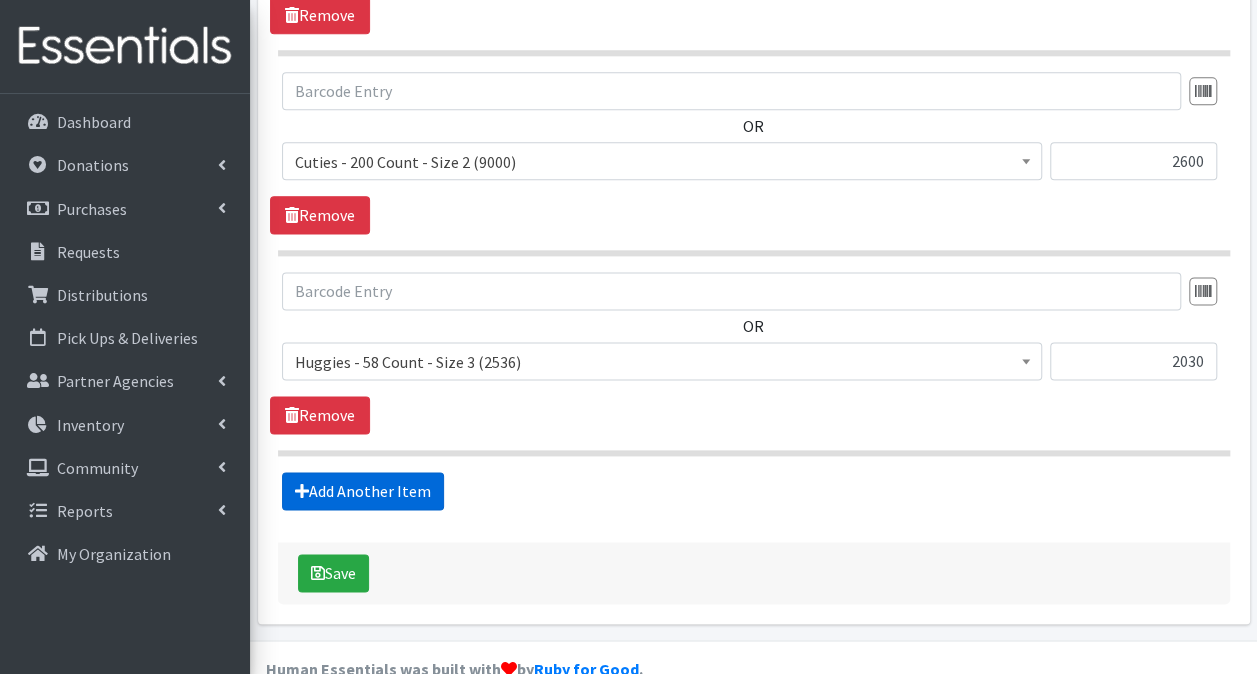 click on "Add Another Item" at bounding box center (363, 491) 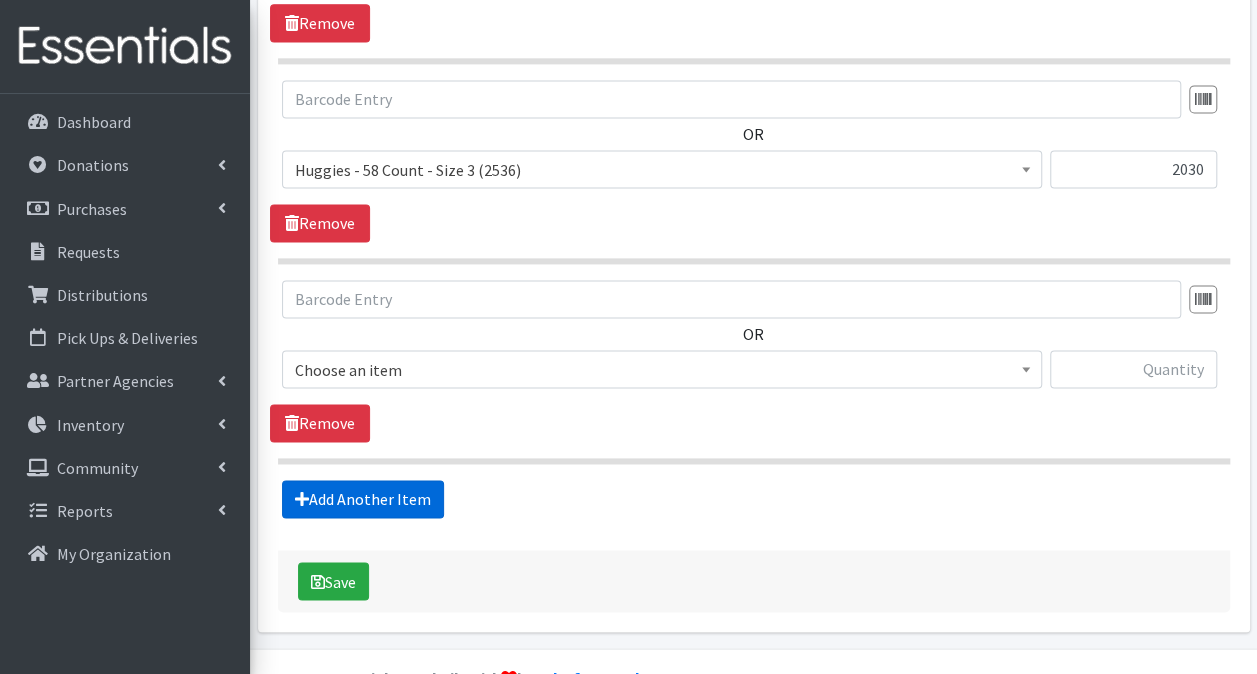 scroll, scrollTop: 1384, scrollLeft: 0, axis: vertical 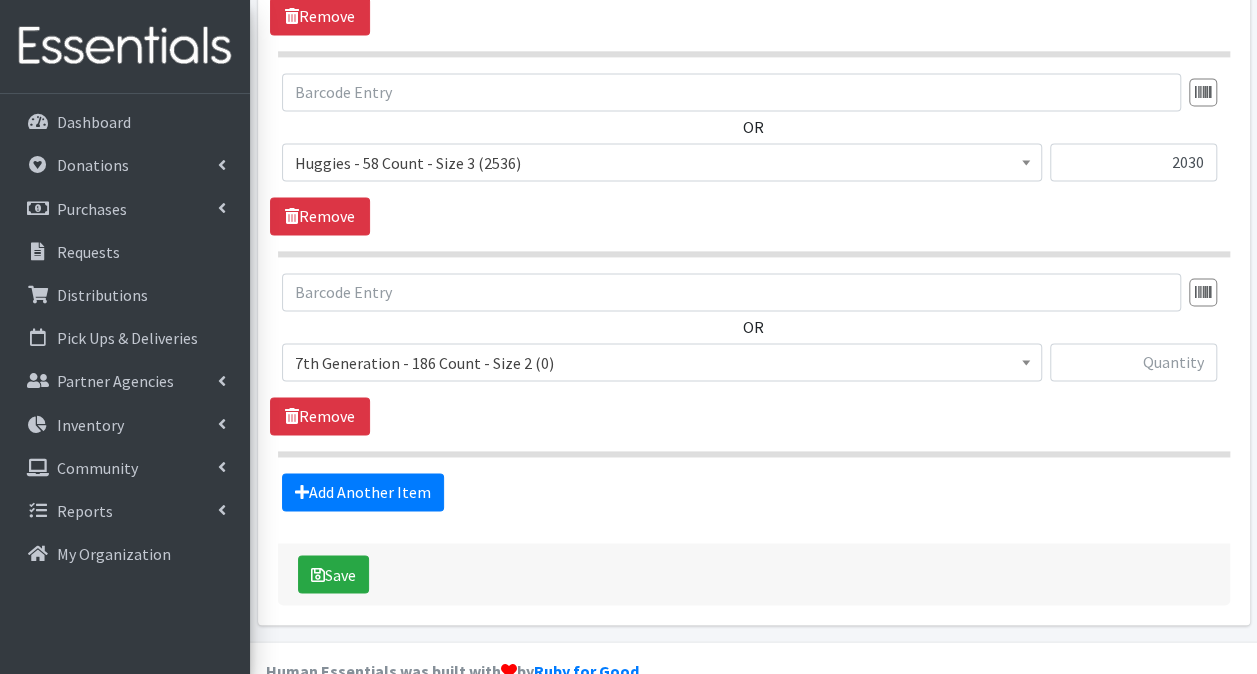 click on "7th Generation - 186 Count - Size 2 (0)" at bounding box center [662, 363] 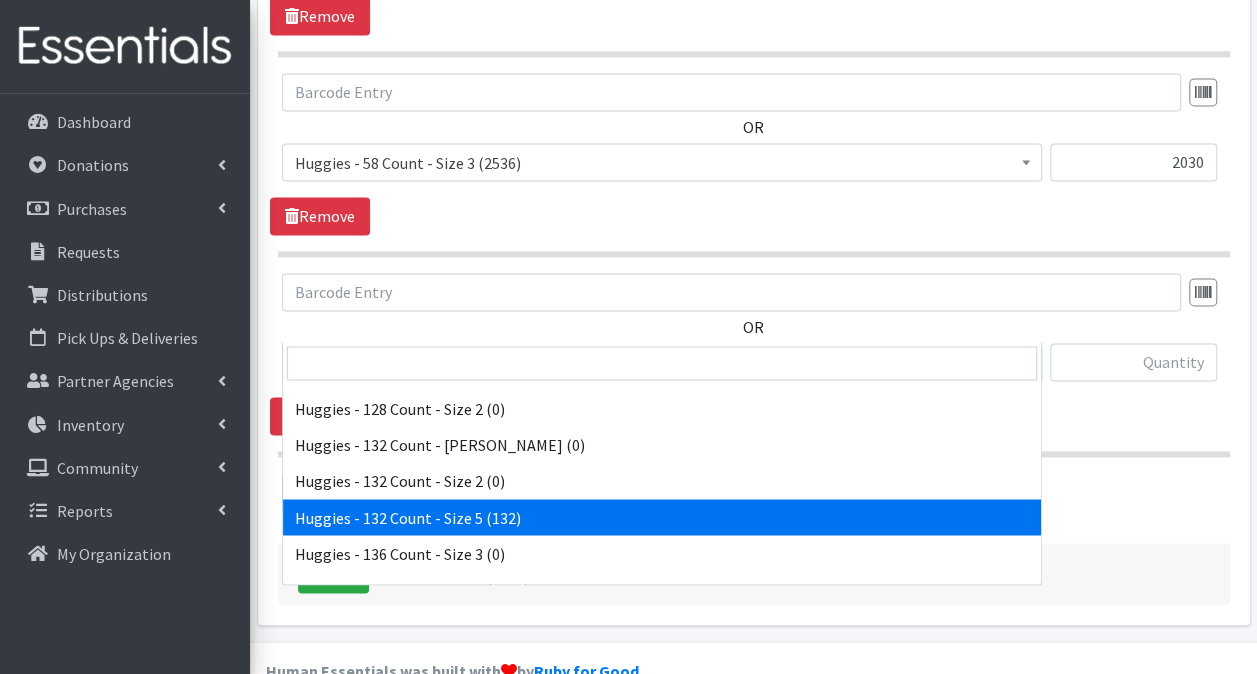 scroll, scrollTop: 3400, scrollLeft: 0, axis: vertical 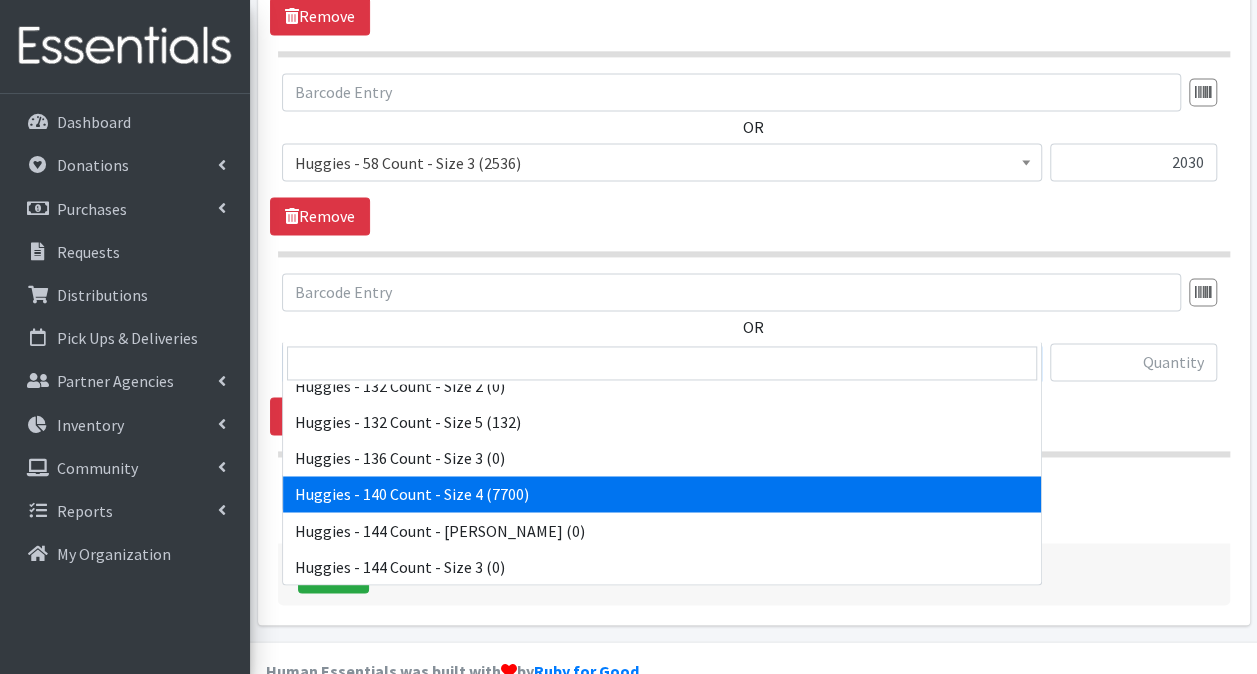 select on "12564" 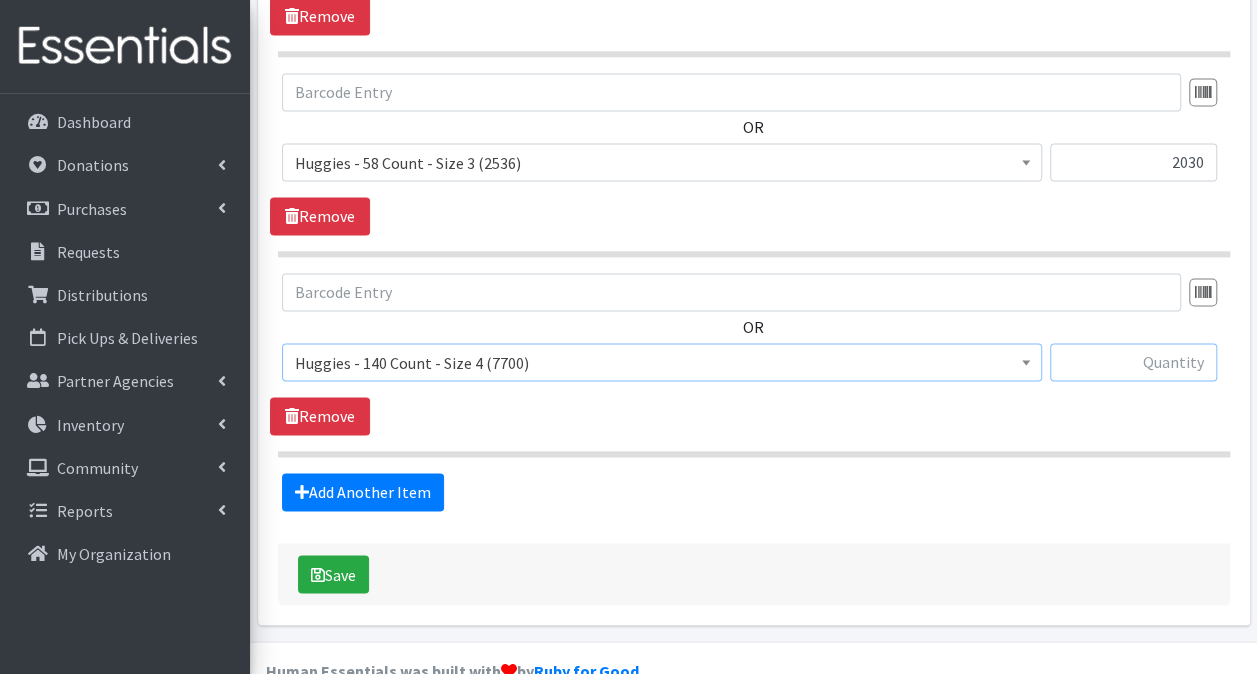 click at bounding box center [1133, 362] 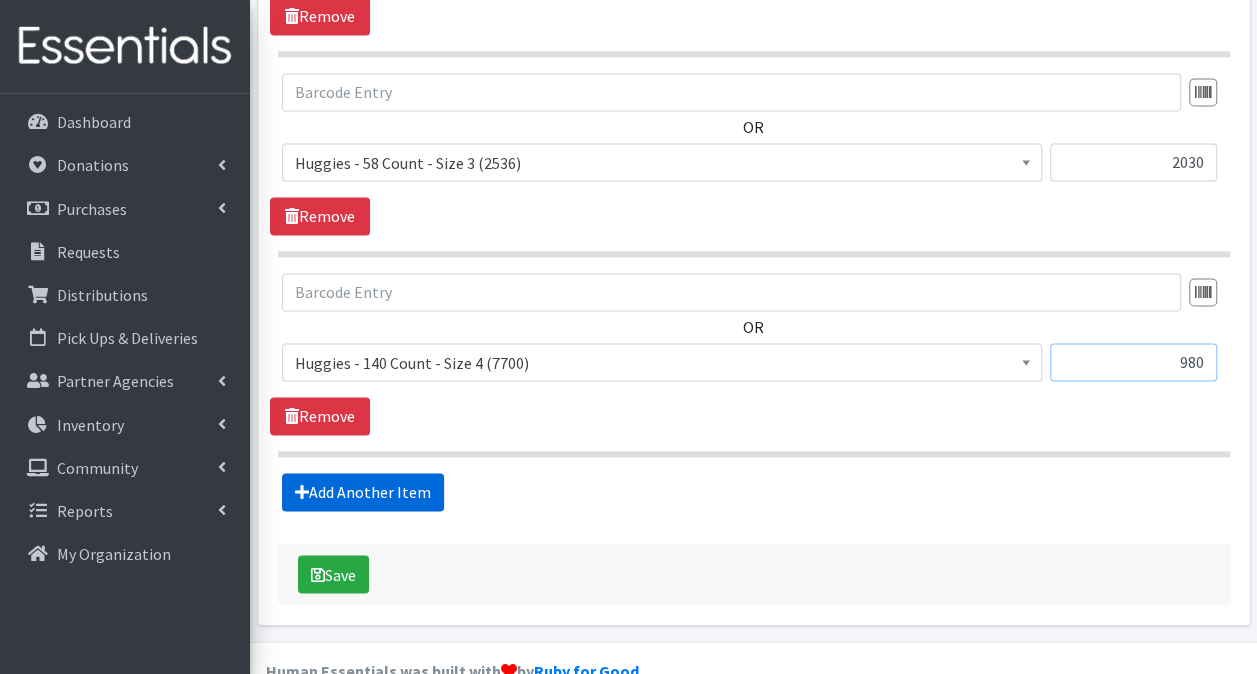 type on "980" 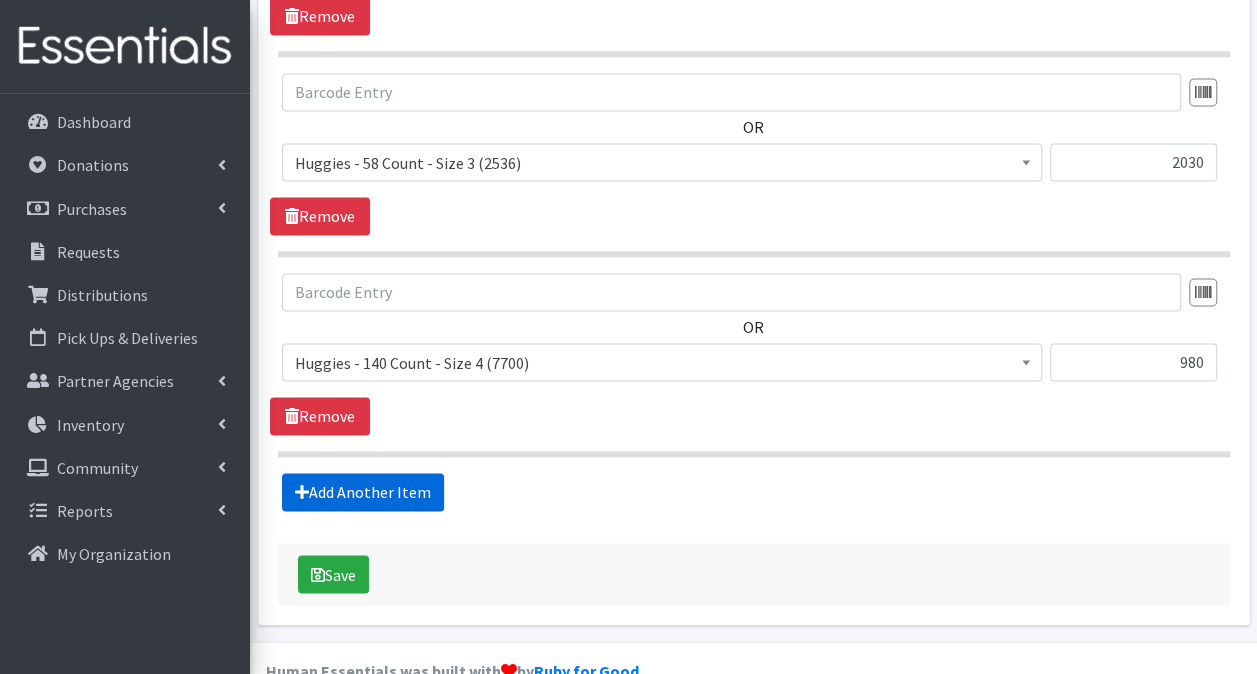 click on "Add Another Item" at bounding box center [363, 492] 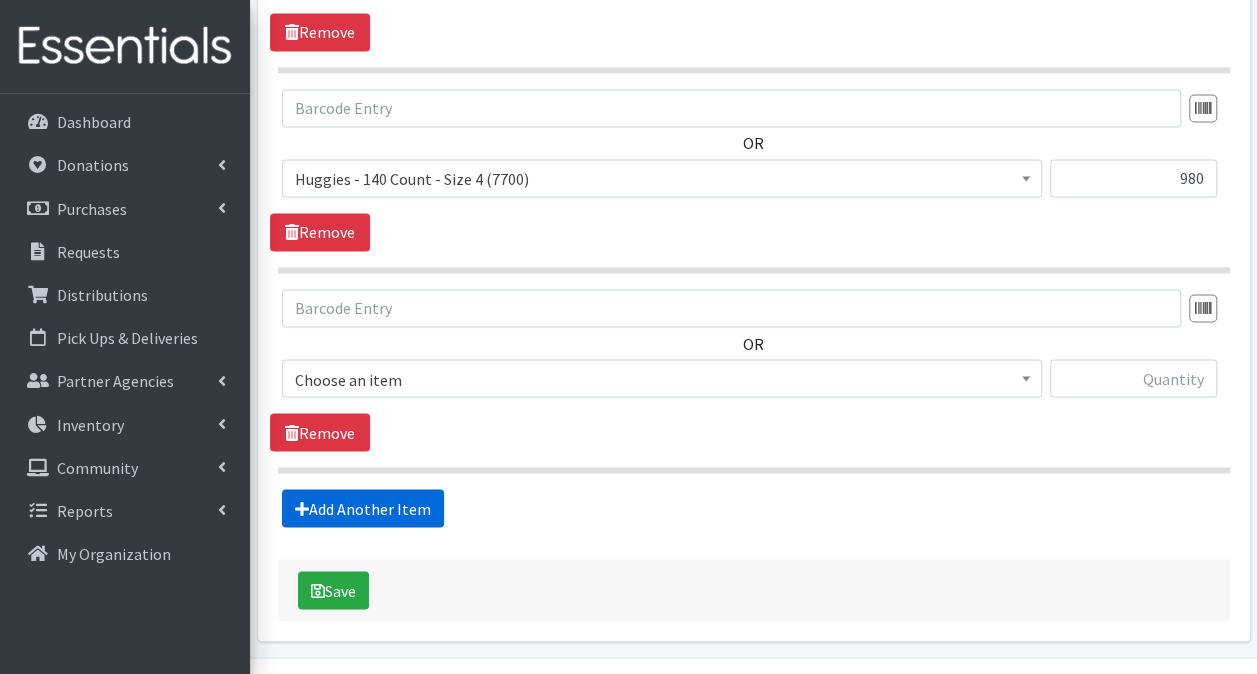 scroll, scrollTop: 1583, scrollLeft: 0, axis: vertical 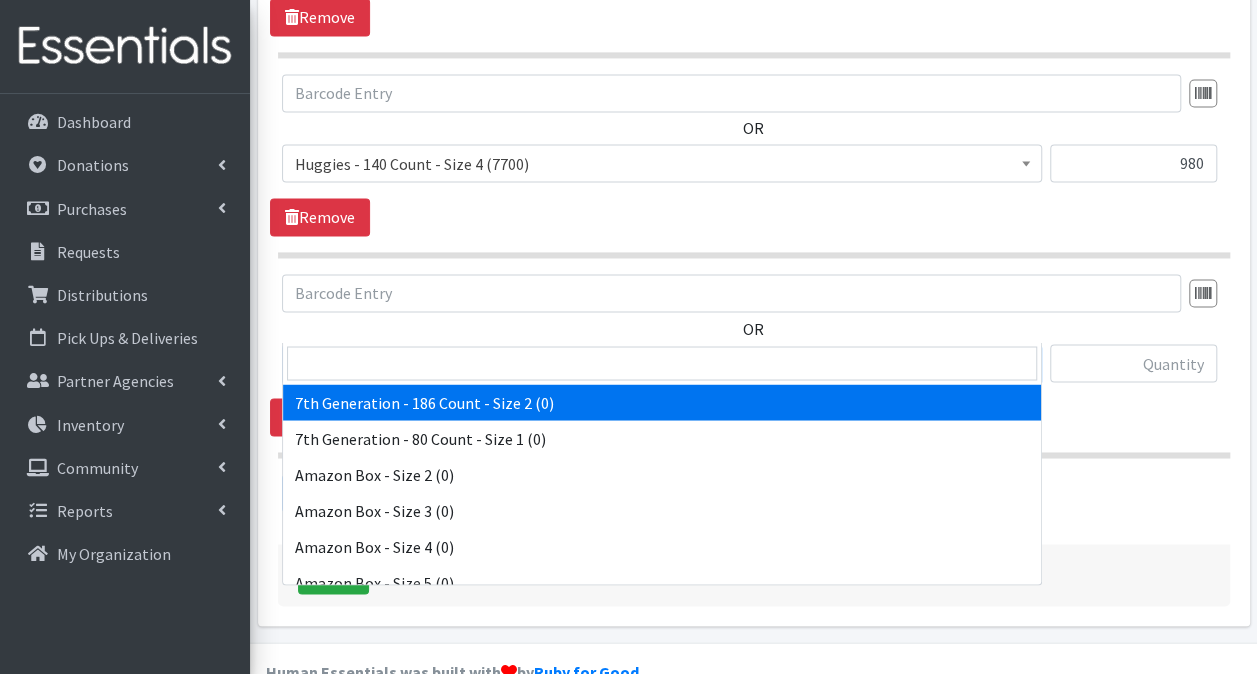 click on "7th Generation - 186 Count - Size 2 (0)" at bounding box center [662, 364] 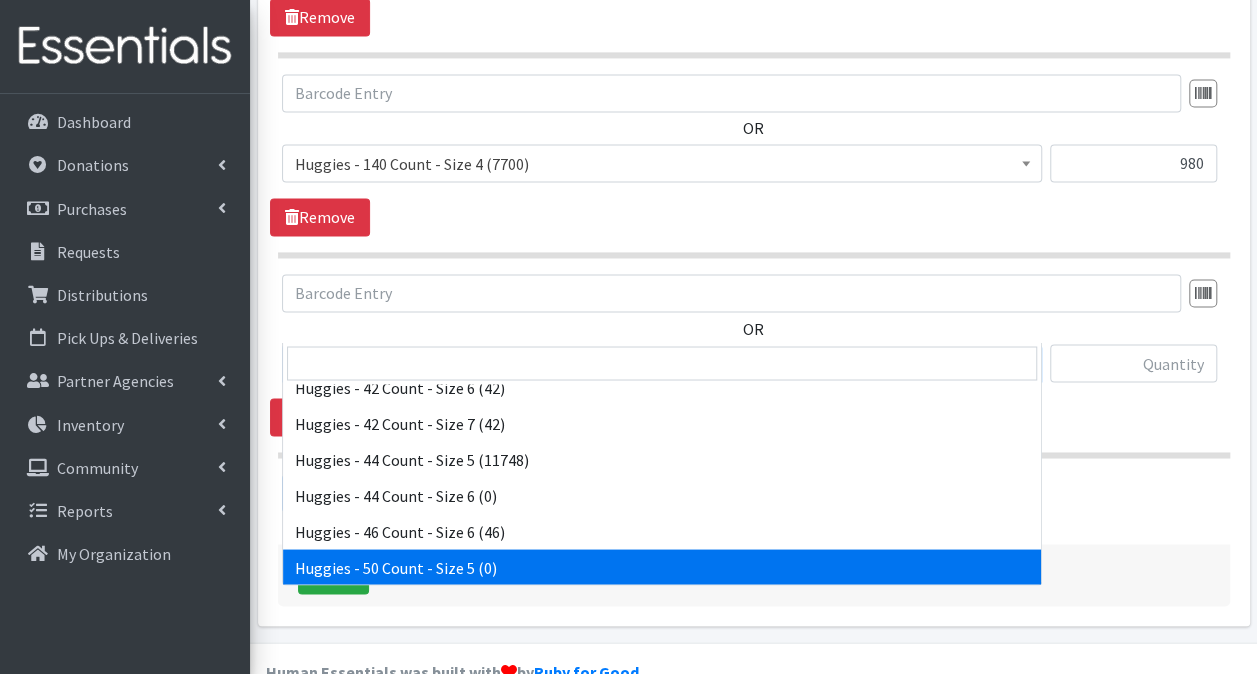 scroll, scrollTop: 4700, scrollLeft: 0, axis: vertical 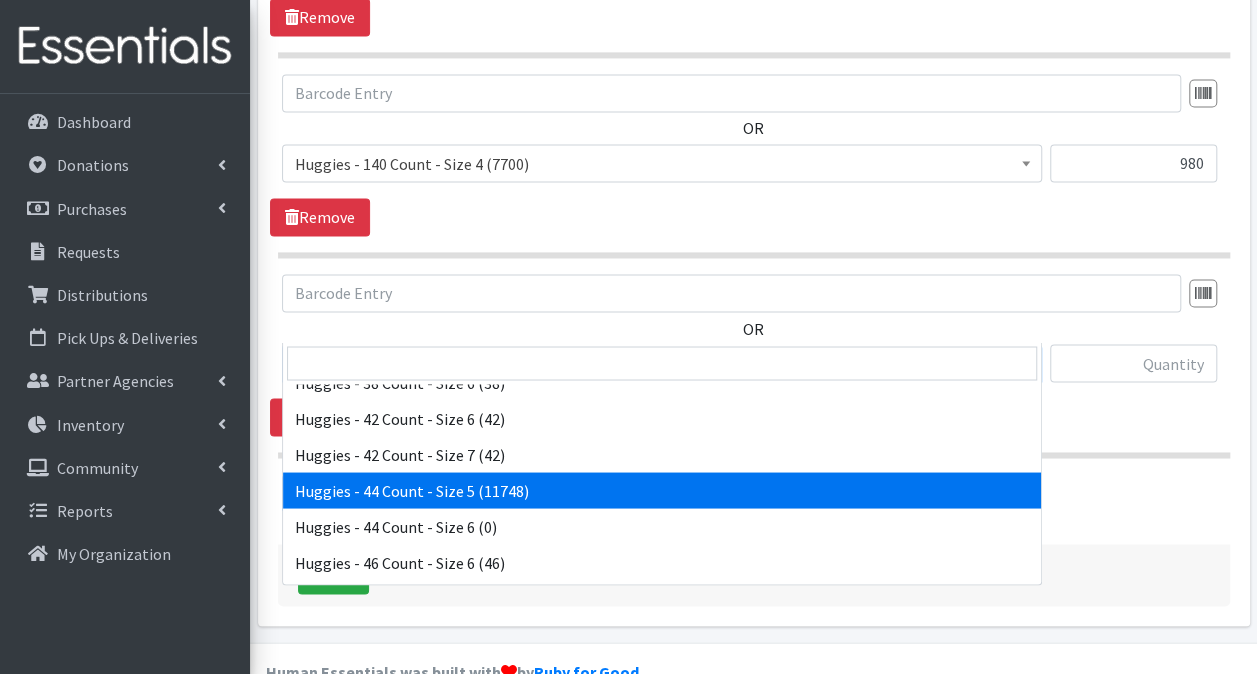 select on "10455" 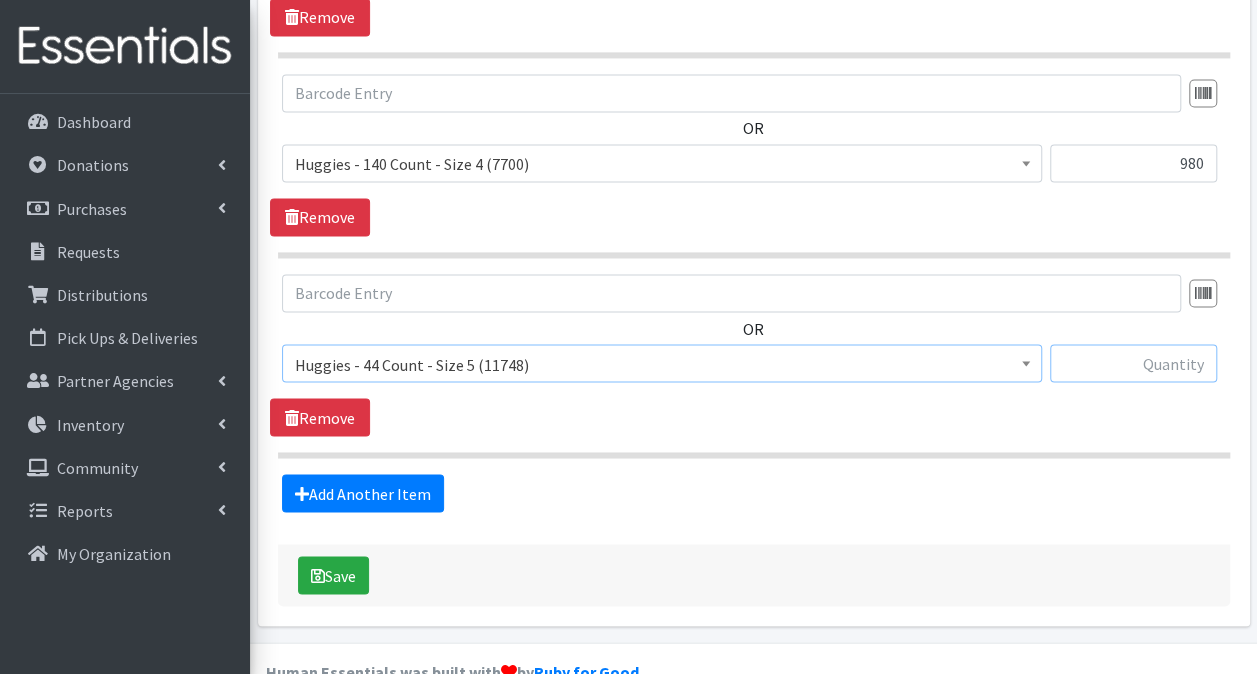 click at bounding box center (1133, 363) 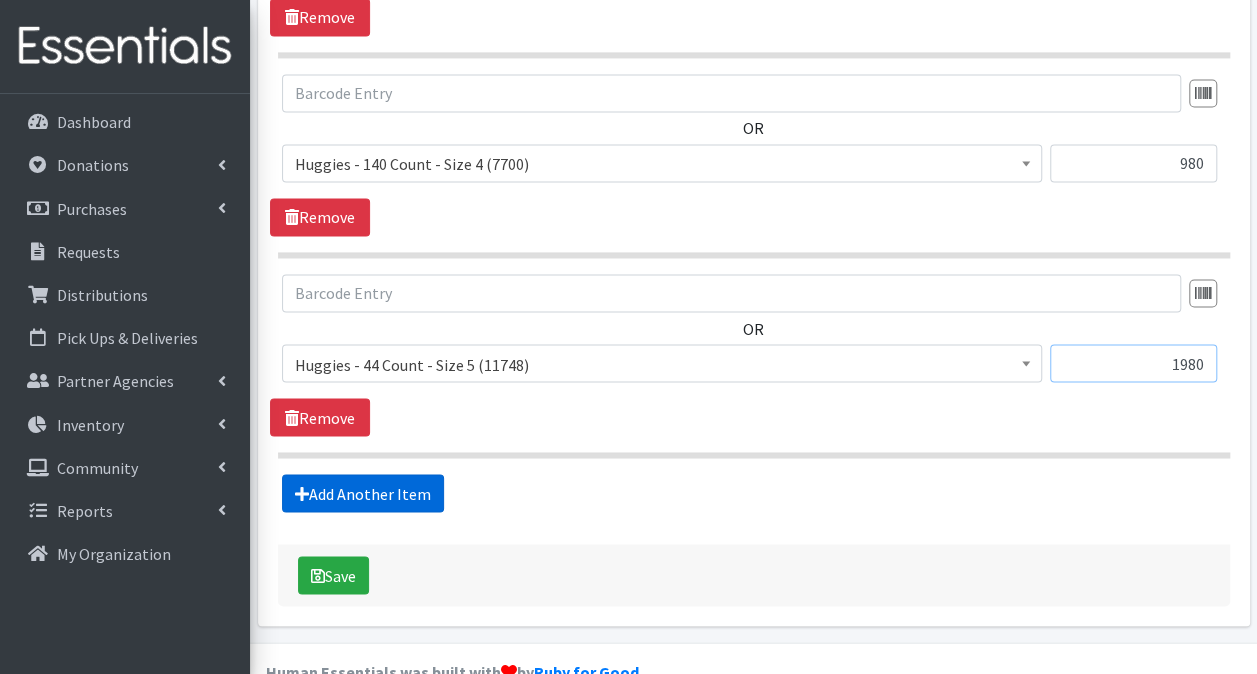 type on "1980" 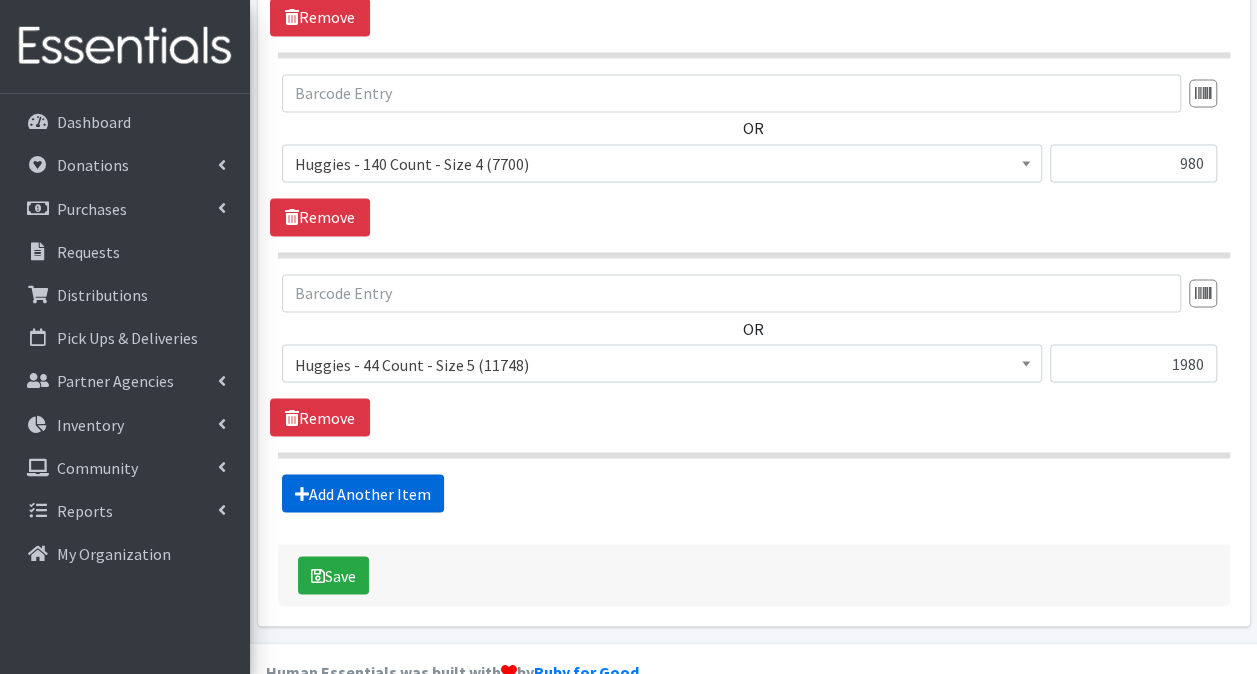 click on "Add Another Item" at bounding box center (363, 493) 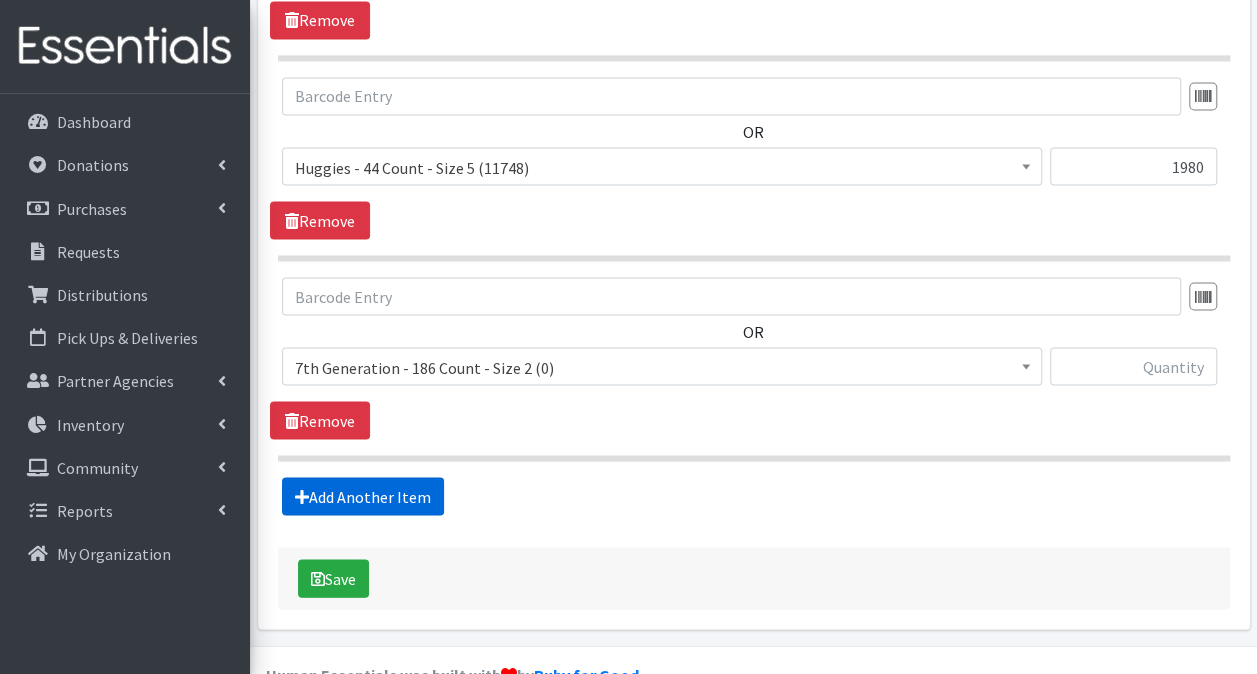 scroll, scrollTop: 1782, scrollLeft: 0, axis: vertical 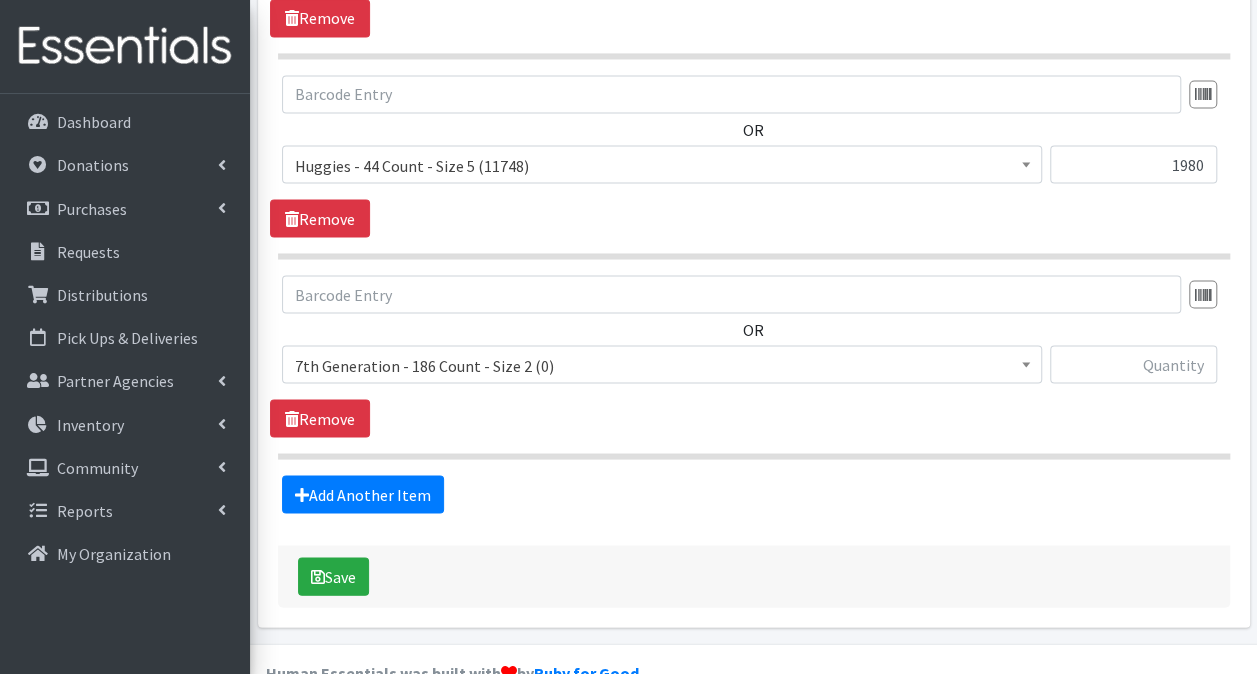 click on "User Guide
7
7 Pick-ups
remaining this week
View Calendar
4
2
Requests
2
Partner Agencies Pending Review
Covered South Florida
Account Settings
My Organization
Log Out
Dashboard
Donations
All Donations
New Donation
Purchases
All Purchases
New Purchase
Requests
Distributions" at bounding box center [628, -532] 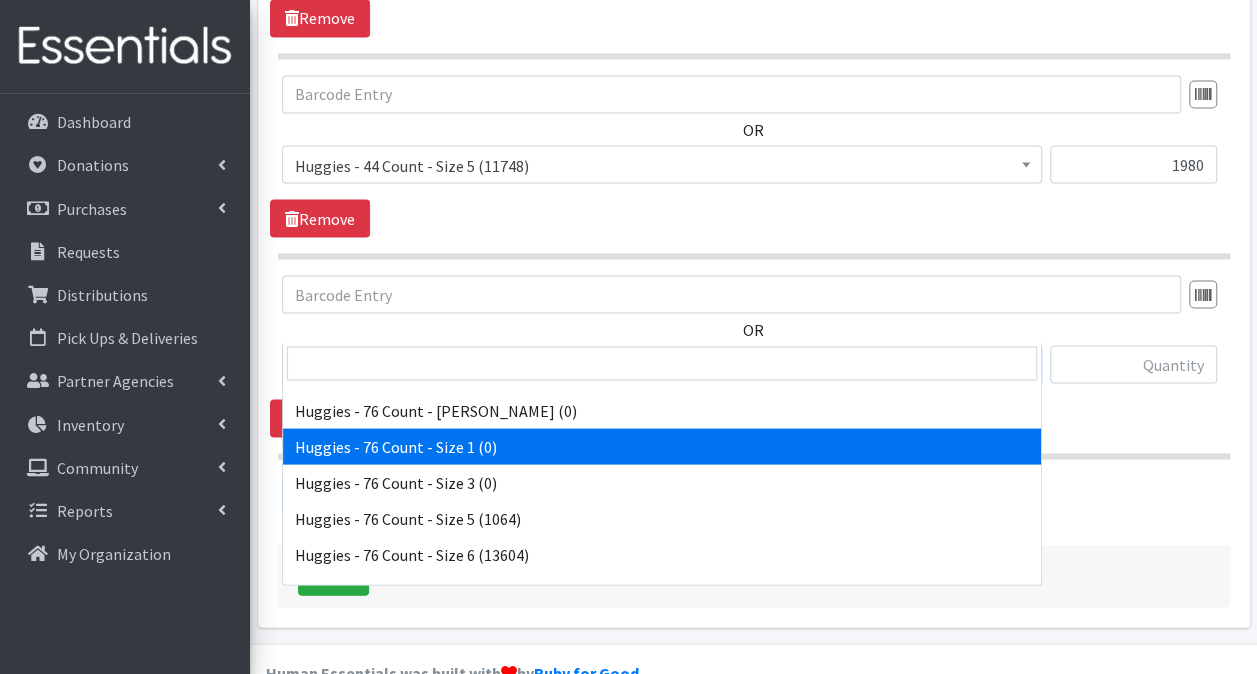 scroll, scrollTop: 6000, scrollLeft: 0, axis: vertical 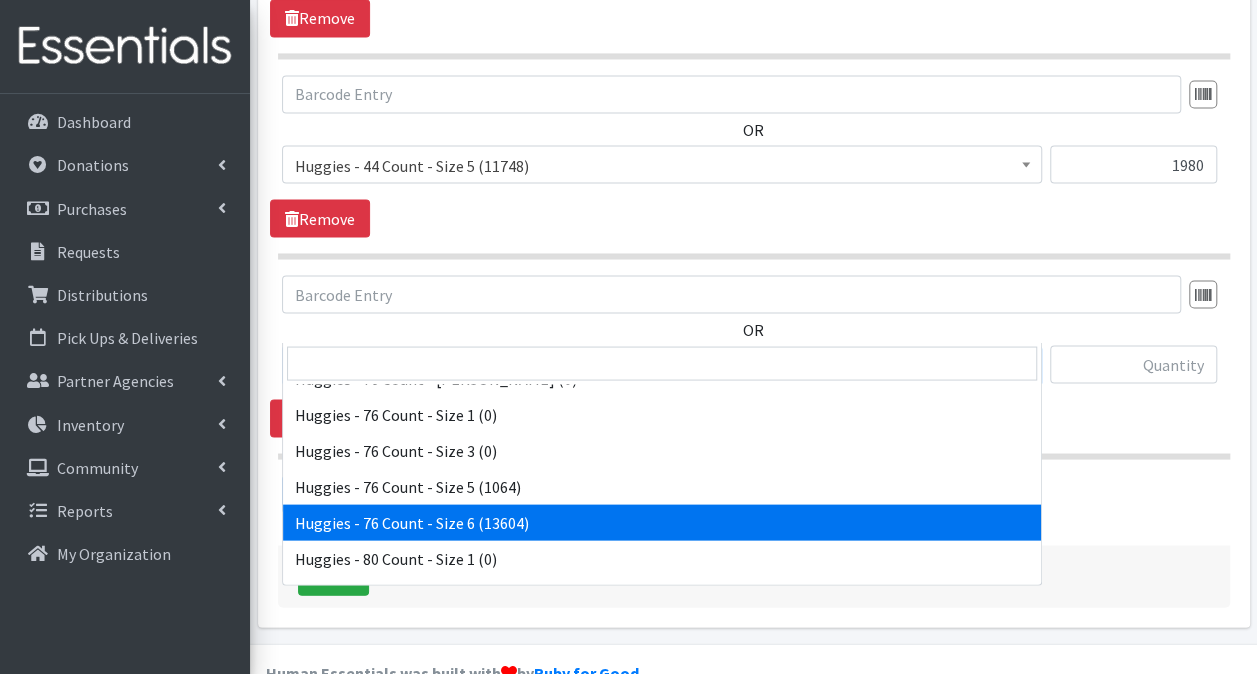 select on "15371" 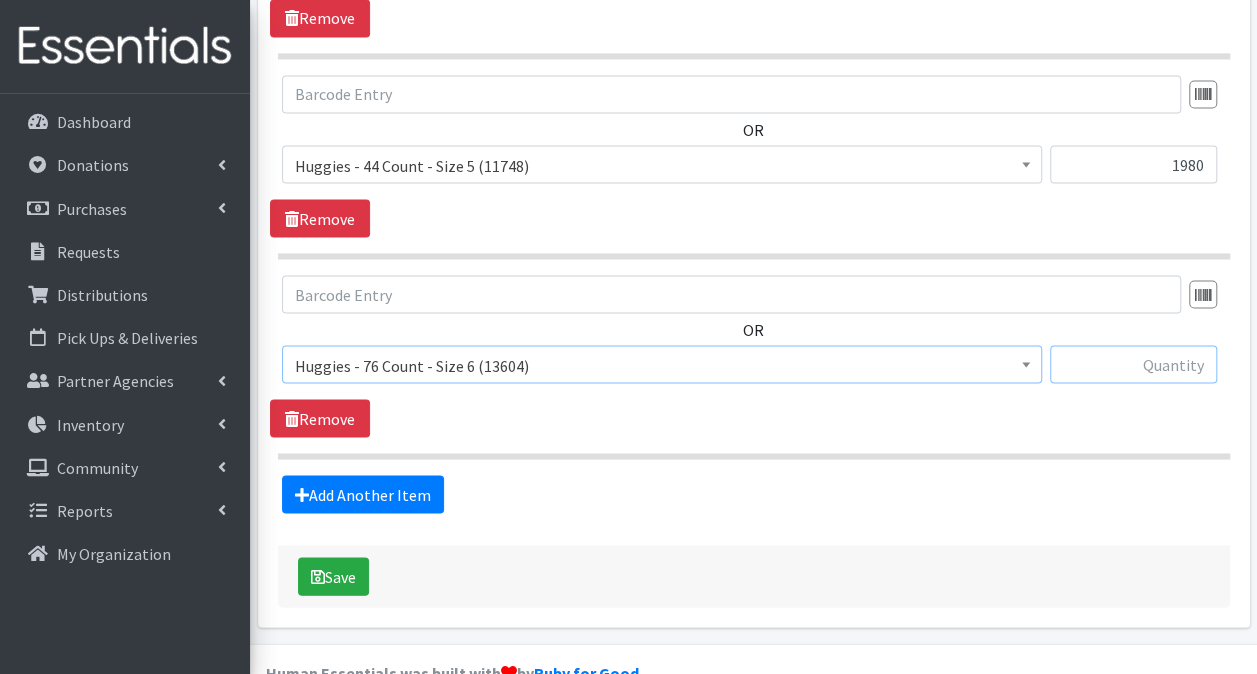 click at bounding box center [1133, 364] 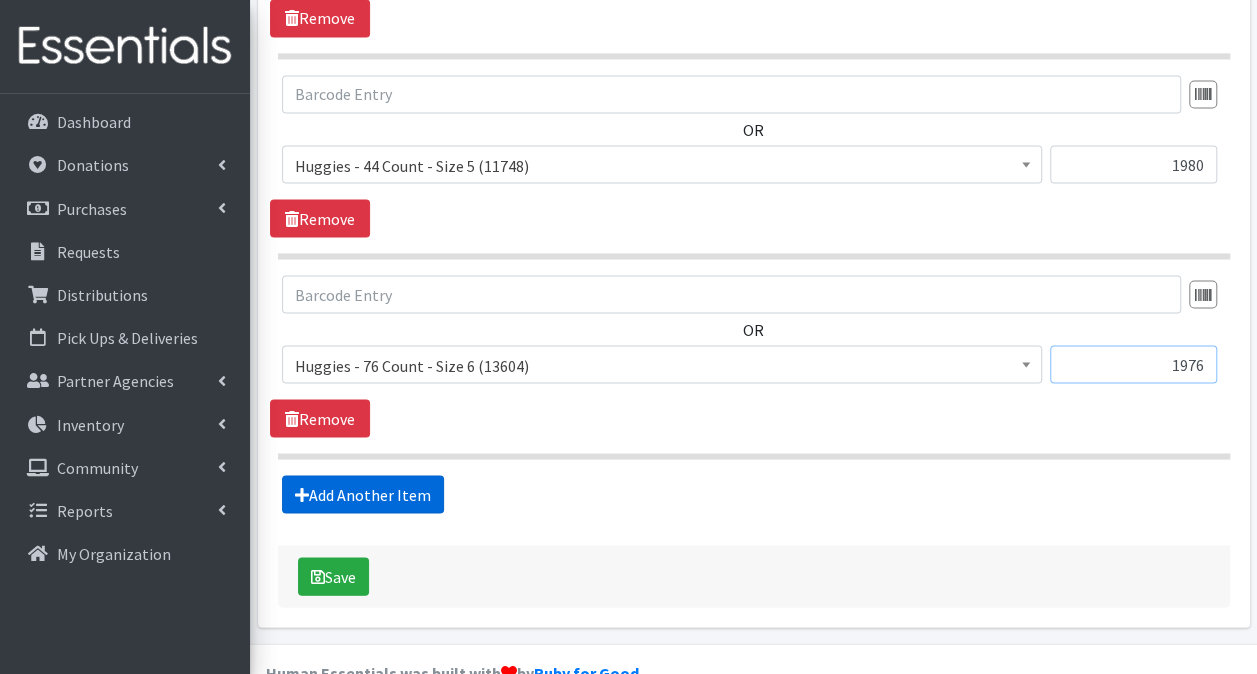 type on "1976" 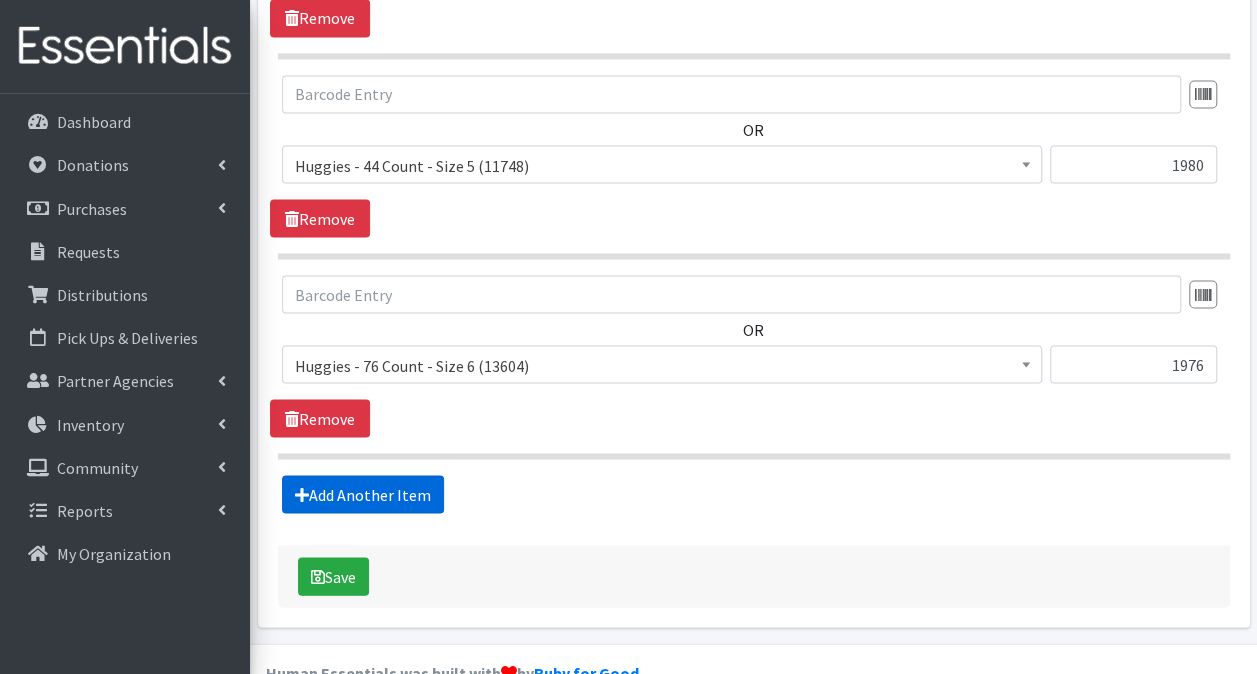 click on "Add Another Item" at bounding box center [363, 494] 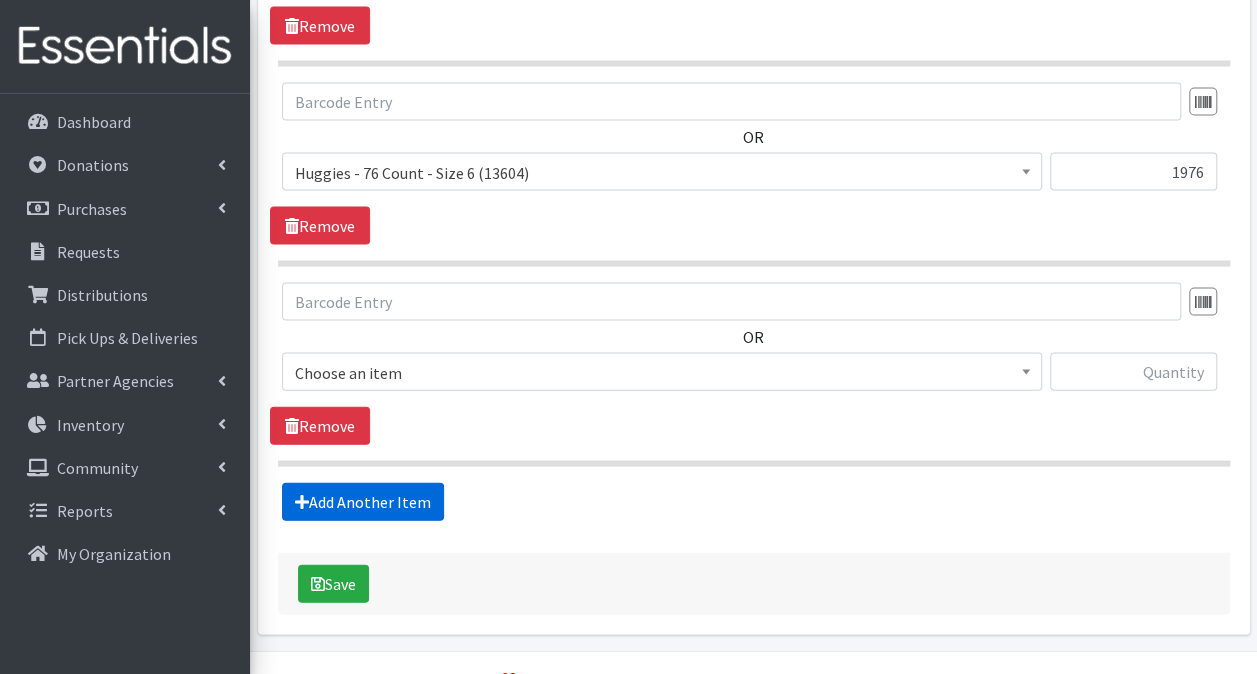scroll, scrollTop: 1981, scrollLeft: 0, axis: vertical 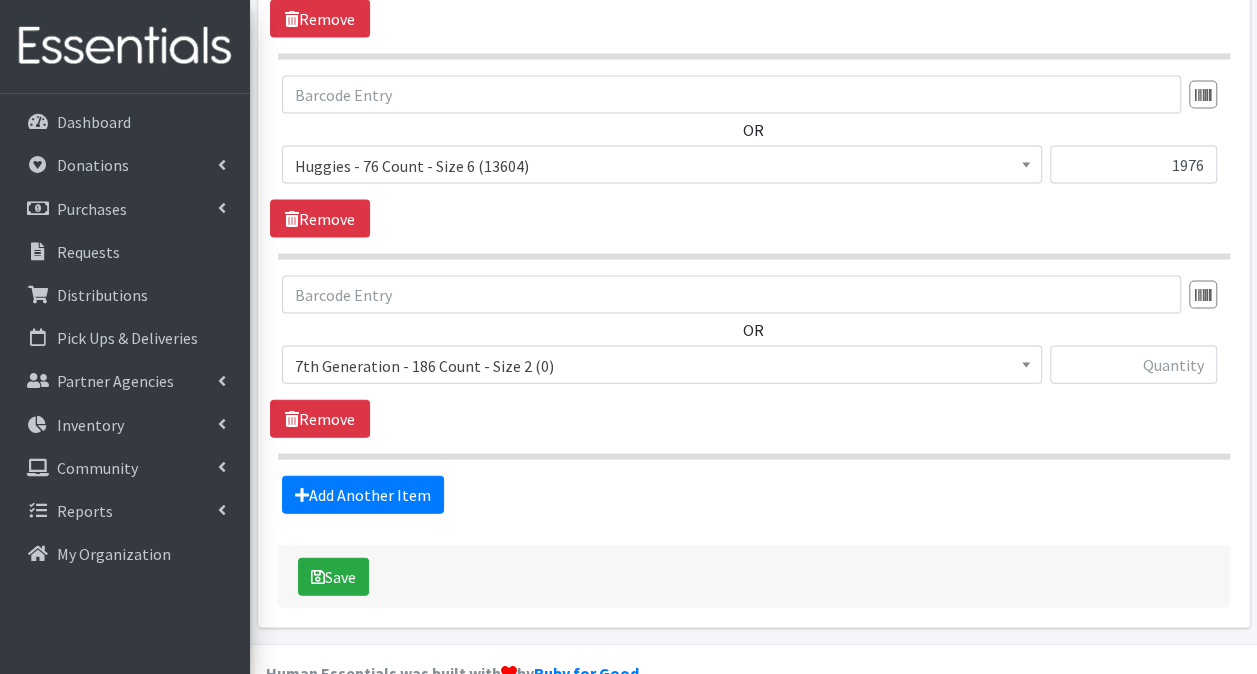 click on "7th Generation - 186 Count - Size 2 (0)" at bounding box center (662, 366) 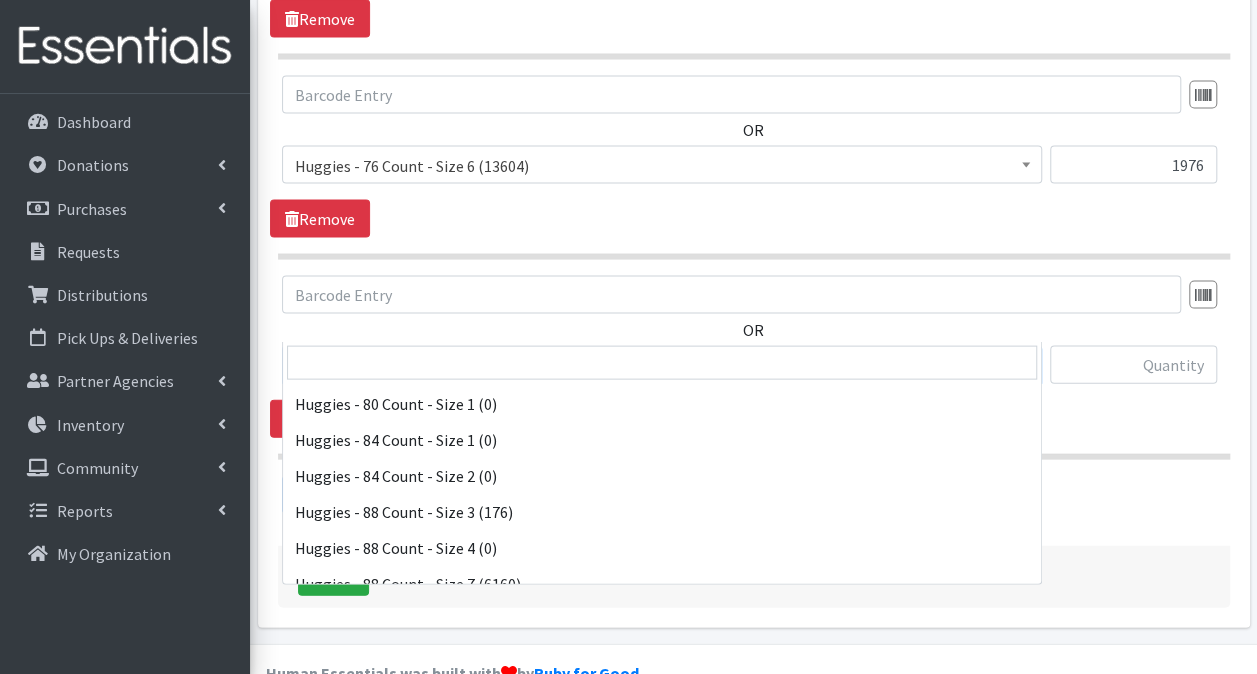 scroll, scrollTop: 6200, scrollLeft: 0, axis: vertical 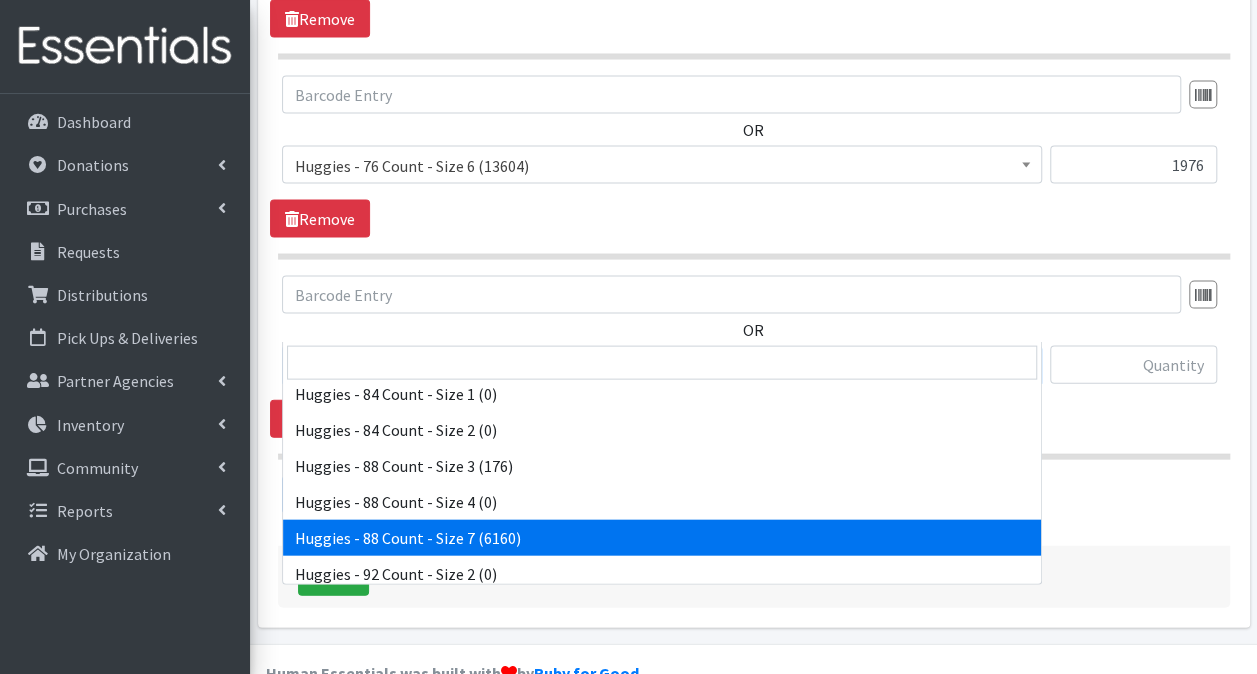 select on "13988" 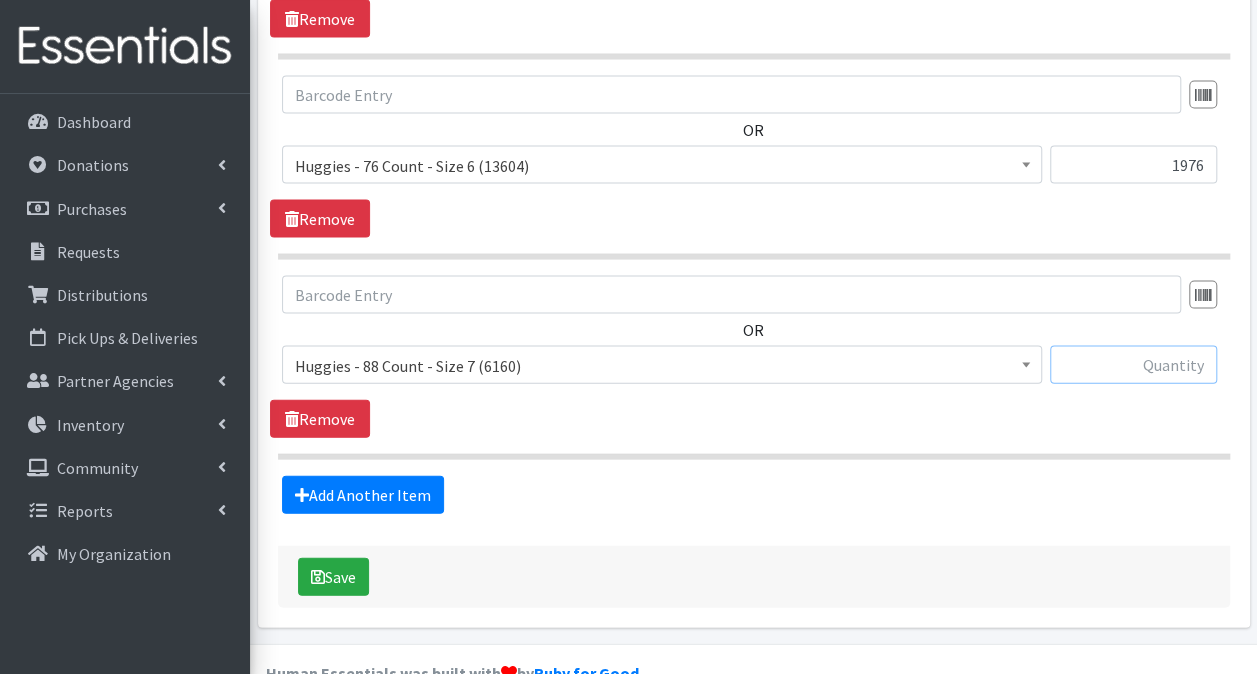 click at bounding box center [1133, 365] 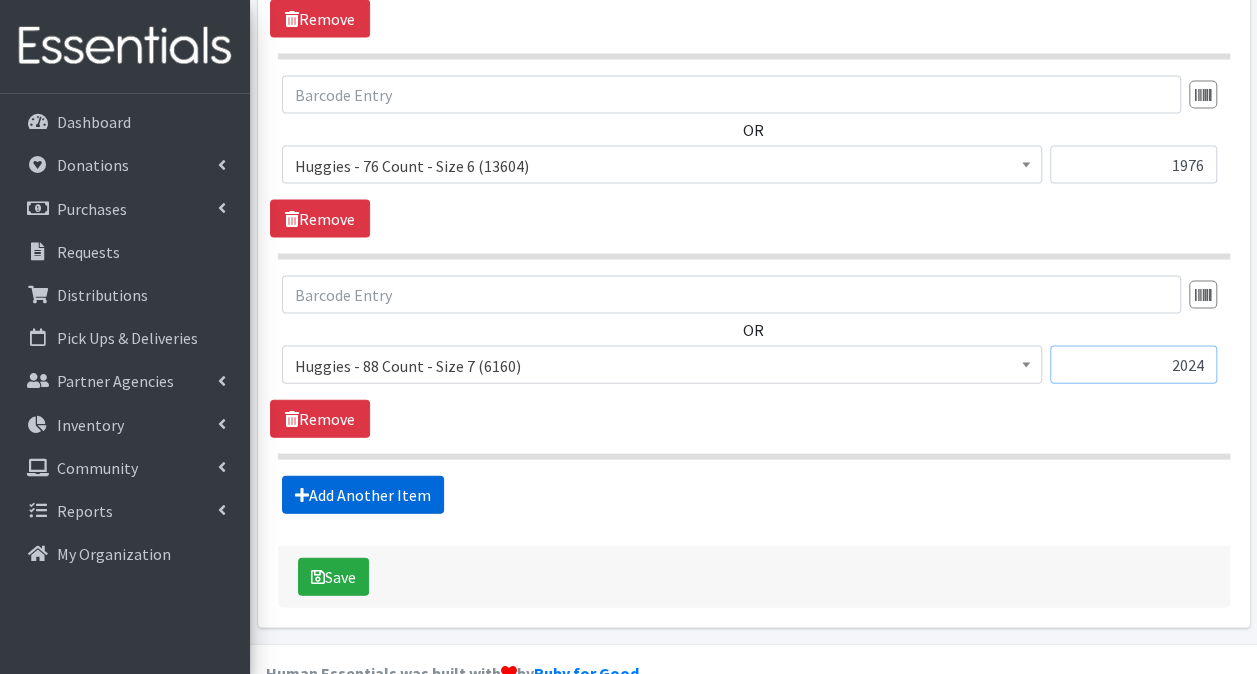 type on "2024" 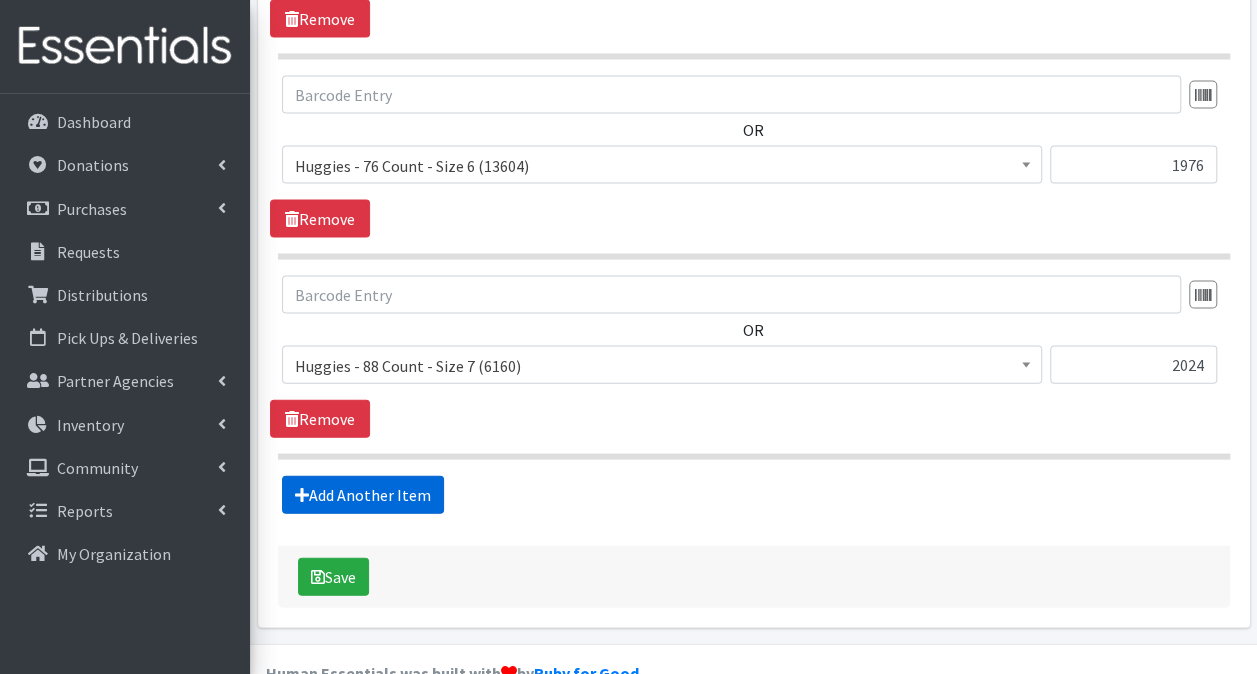 click on "Add Another Item" at bounding box center (363, 495) 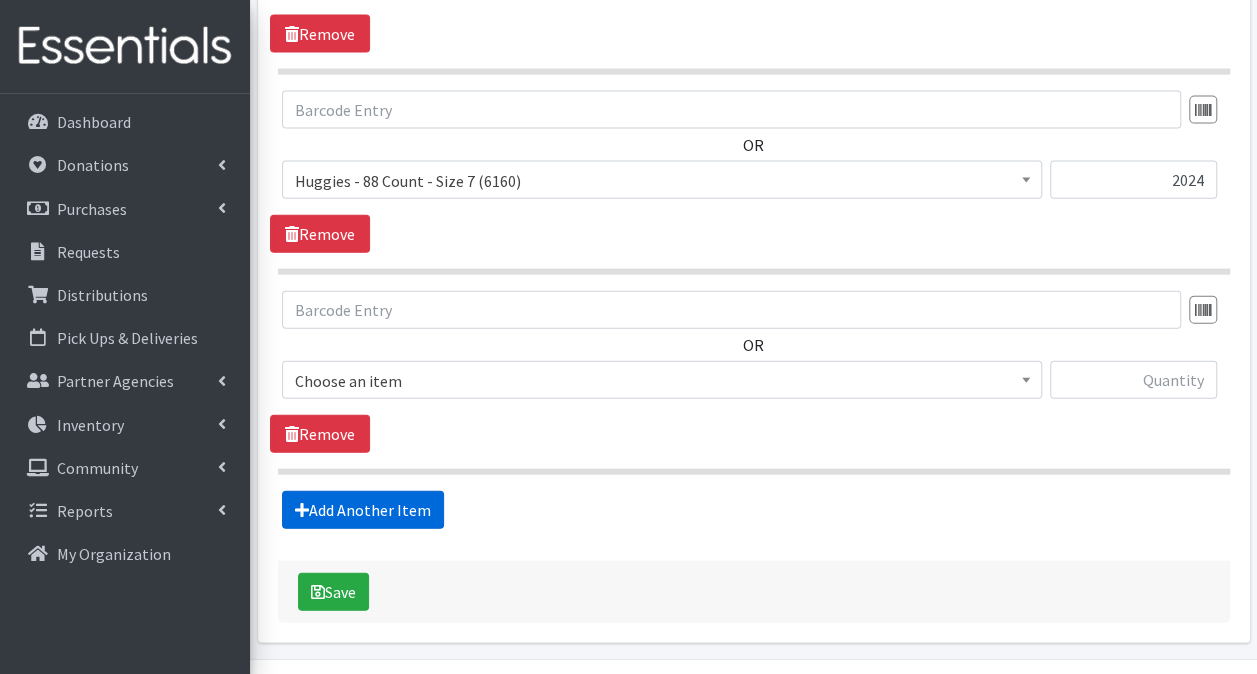 scroll, scrollTop: 2180, scrollLeft: 0, axis: vertical 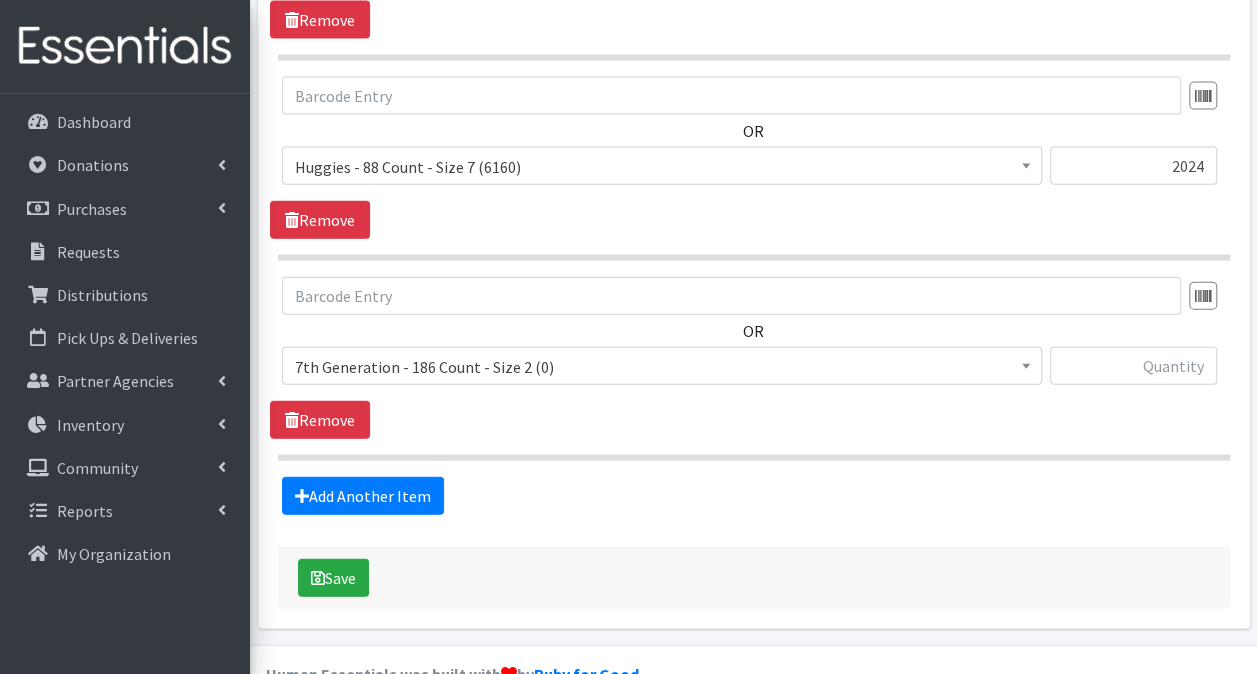 click on "OR" at bounding box center (753, 339) 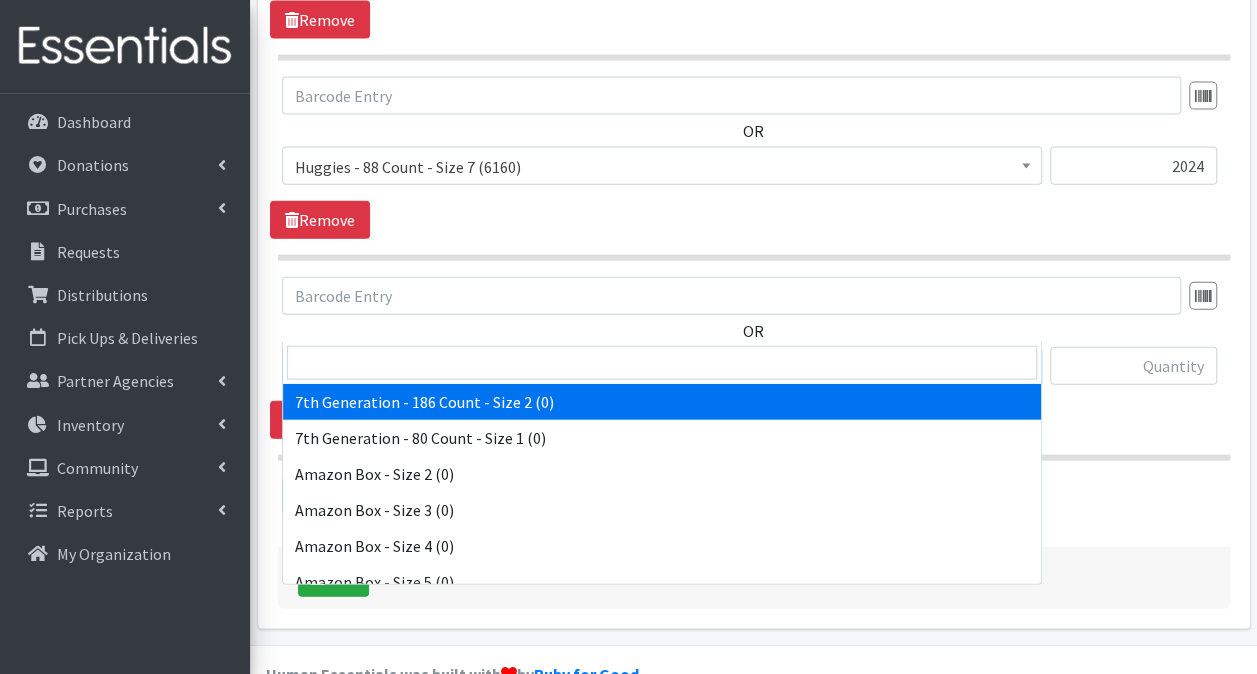 click on "7th Generation - 186 Count - Size 2 (0)" at bounding box center (662, 367) 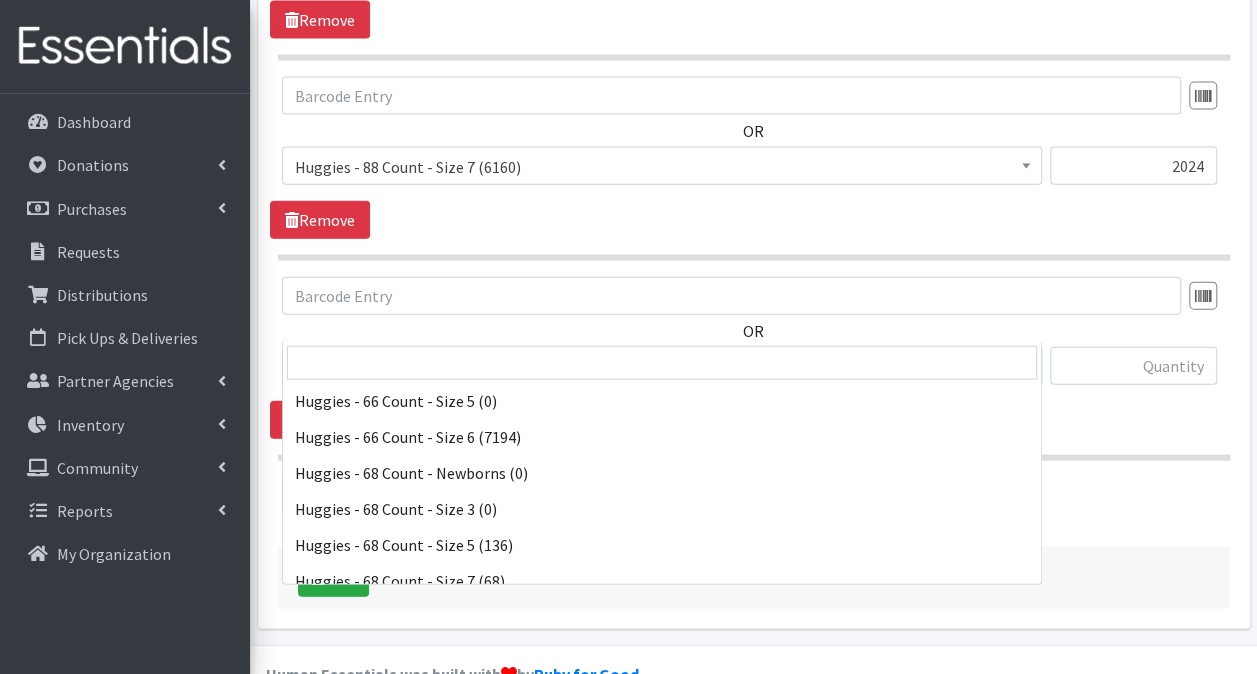 scroll, scrollTop: 5700, scrollLeft: 0, axis: vertical 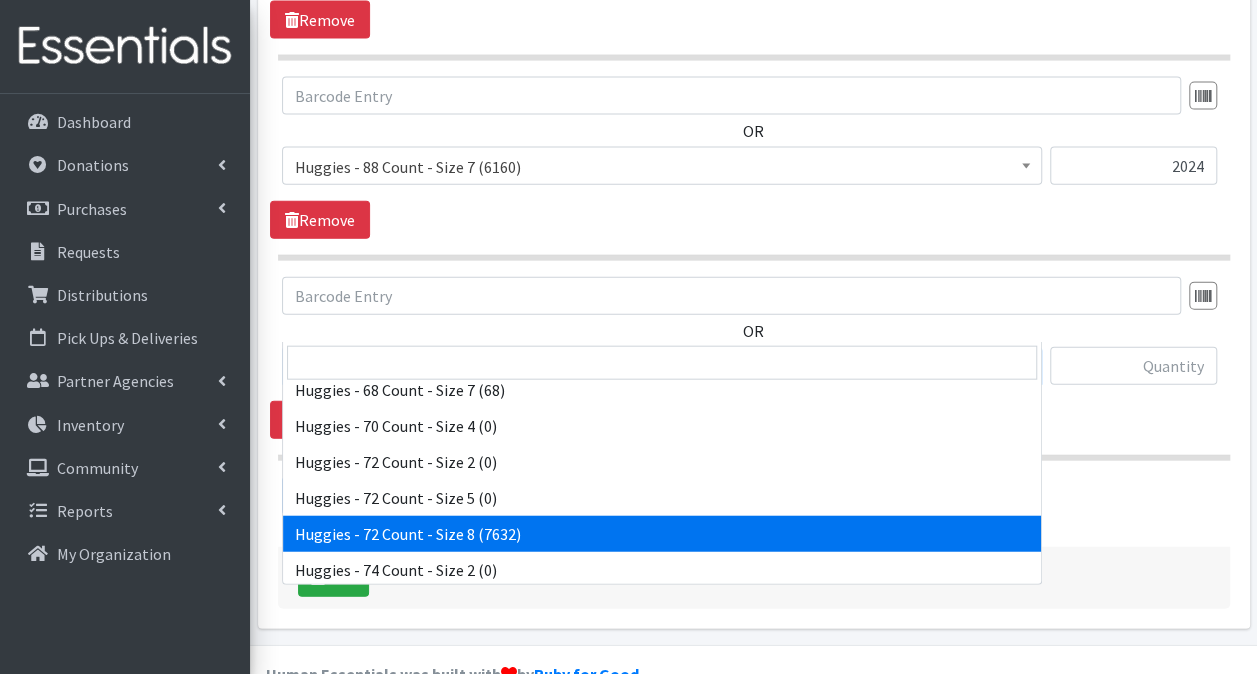 select on "15372" 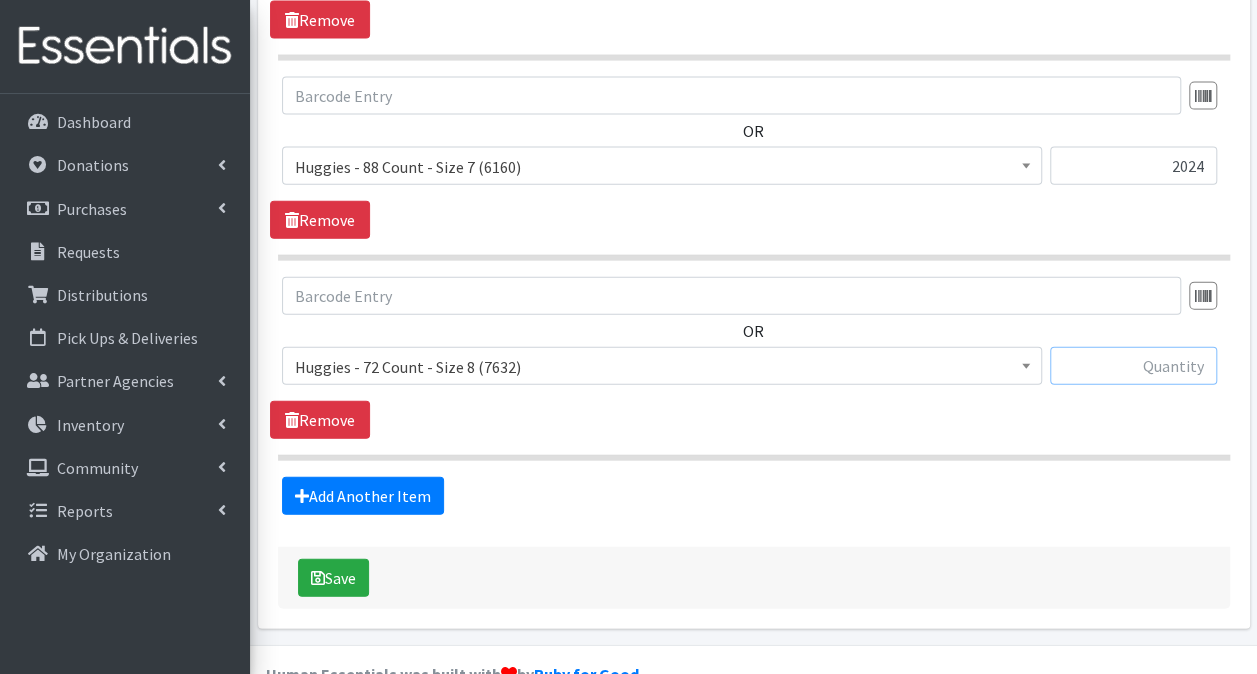 click at bounding box center [1133, 366] 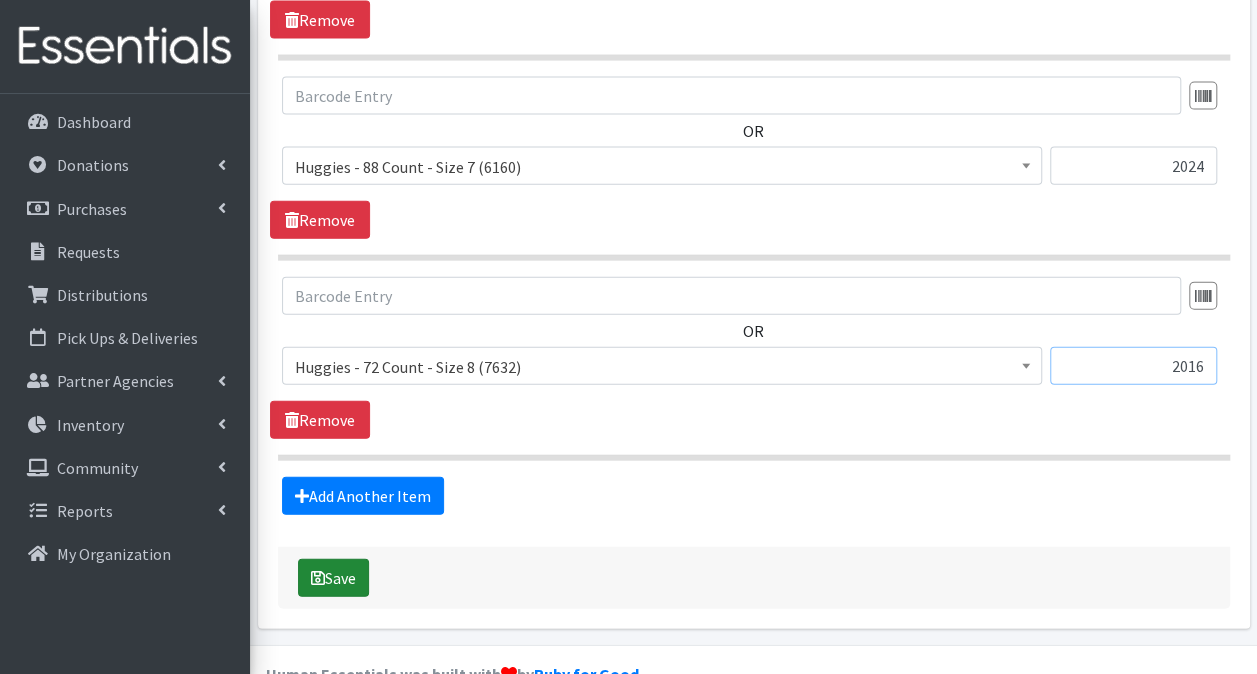 type on "2016" 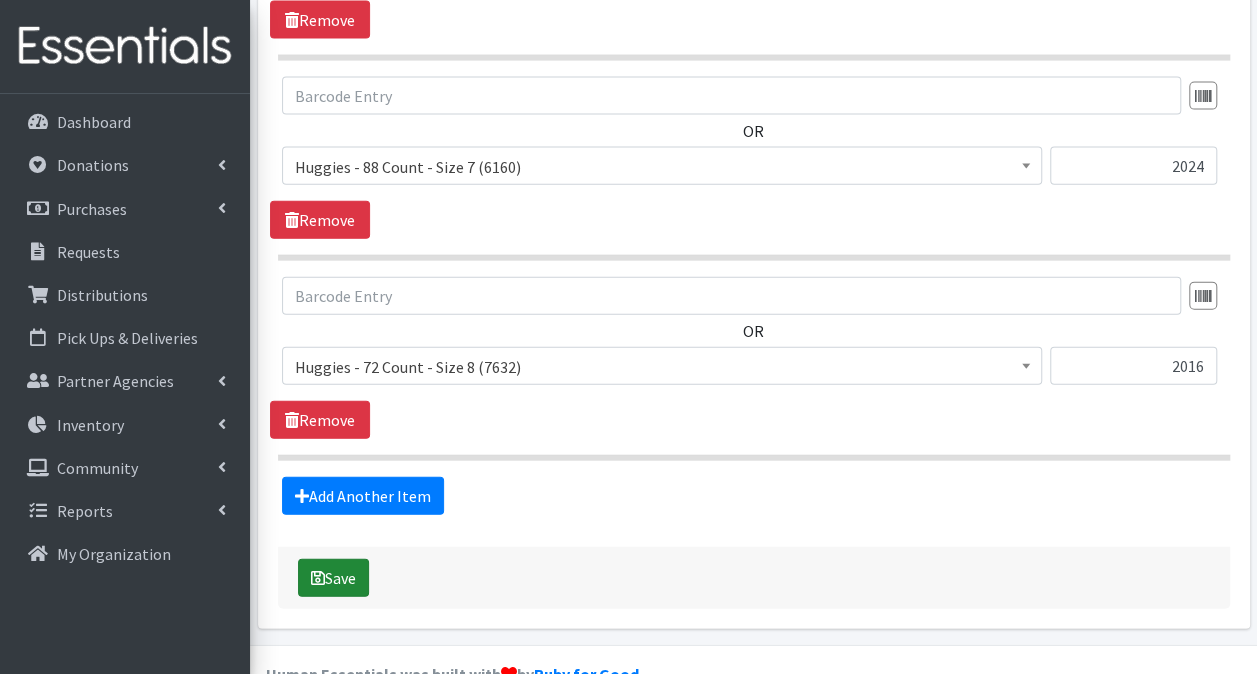 click on "Save" at bounding box center [333, 578] 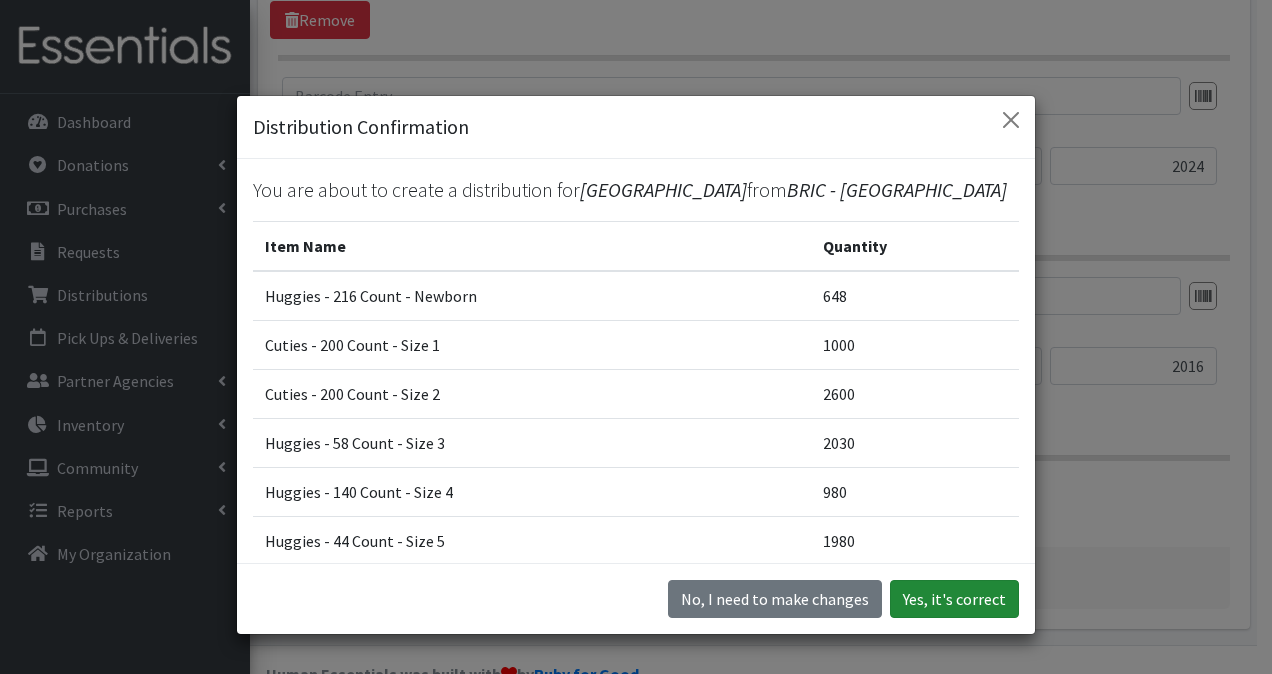 click on "Yes, it's correct" at bounding box center [954, 599] 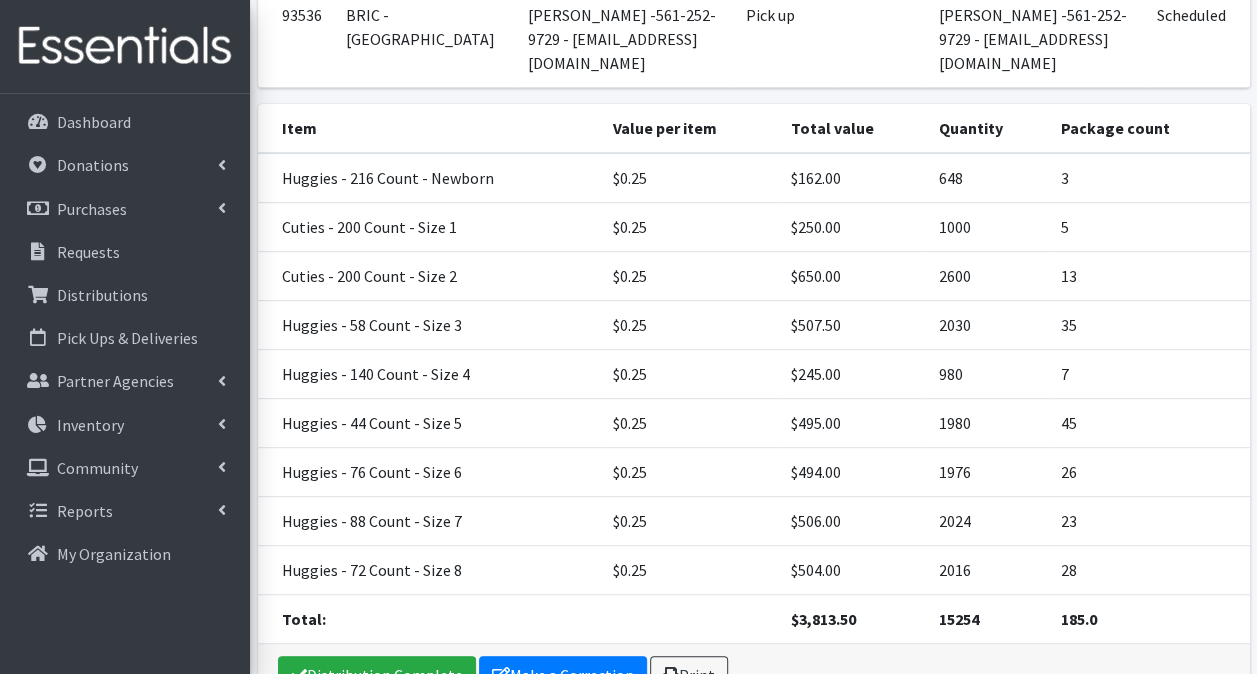 scroll, scrollTop: 455, scrollLeft: 0, axis: vertical 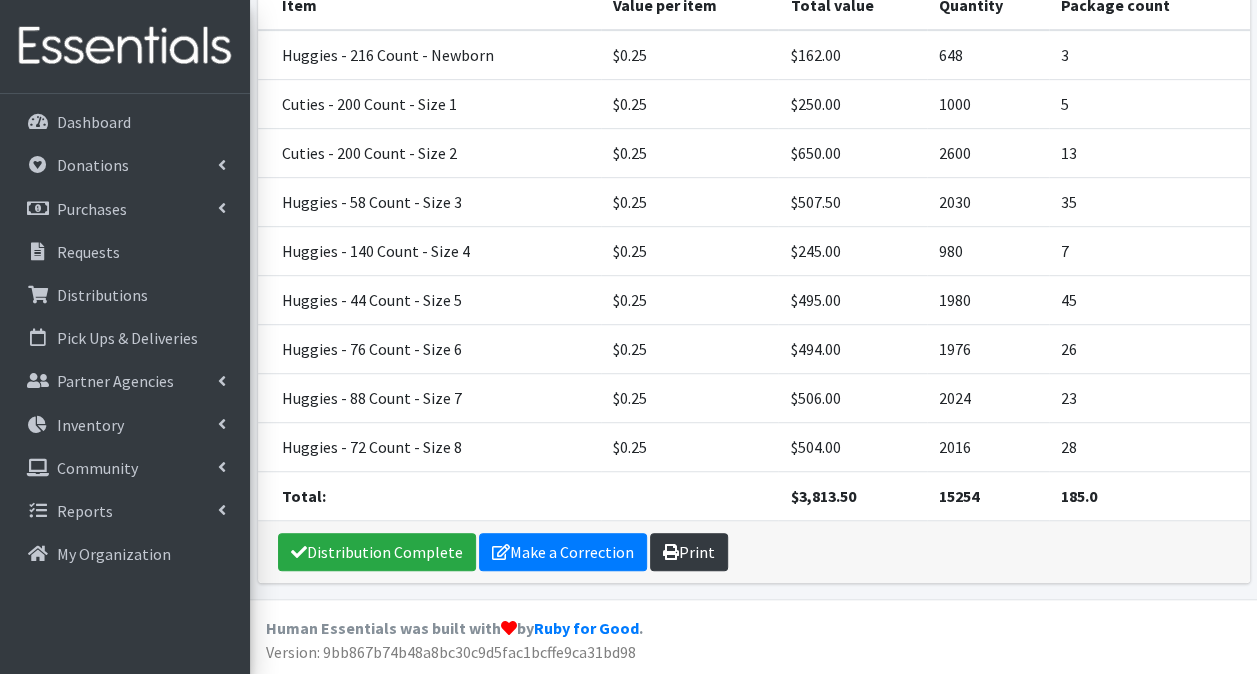 click on "Print" at bounding box center (689, 552) 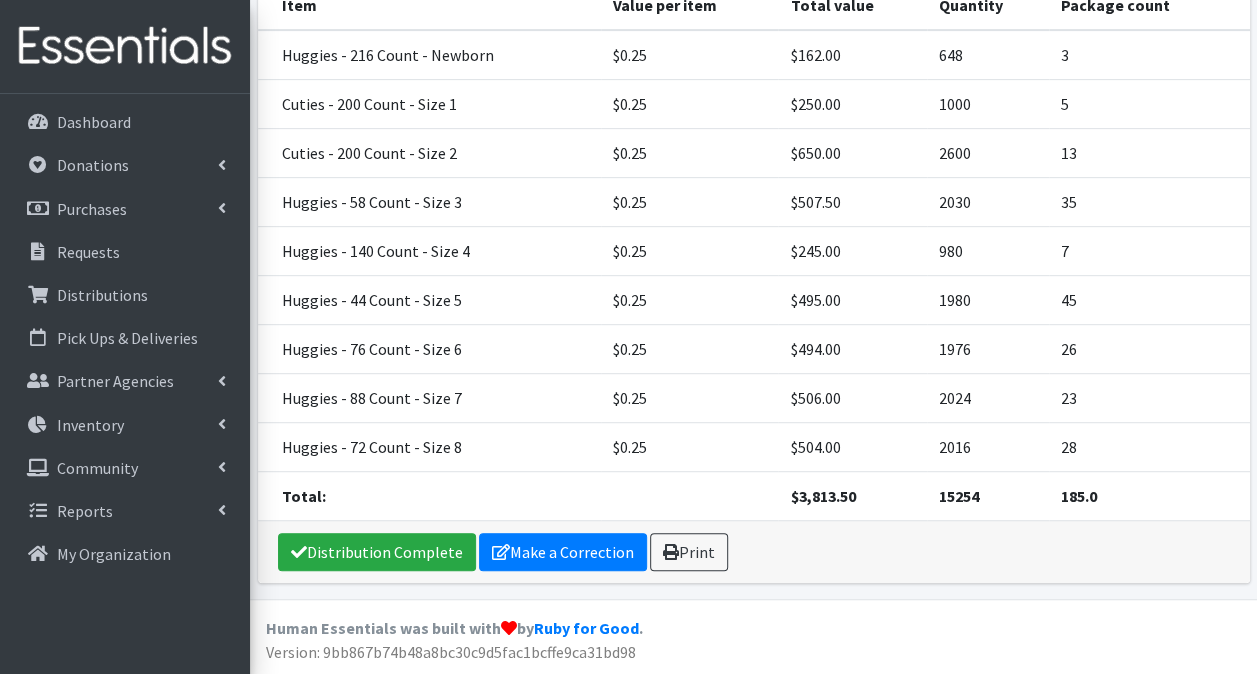 scroll, scrollTop: 390, scrollLeft: 0, axis: vertical 